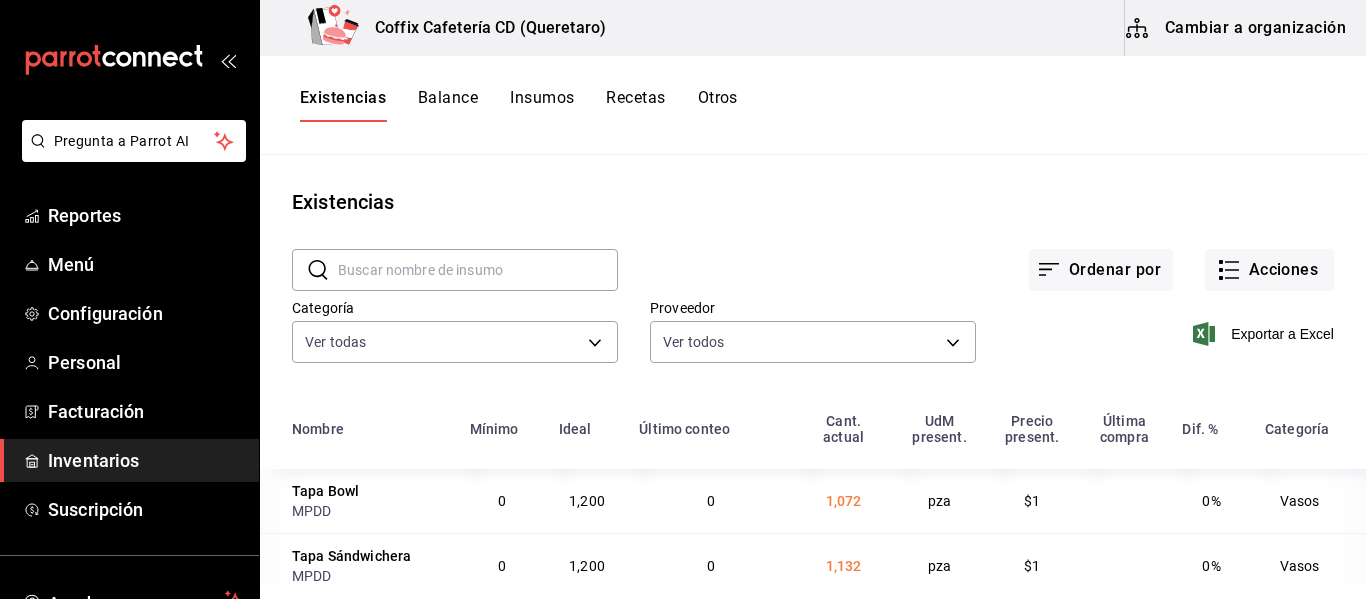 scroll, scrollTop: 0, scrollLeft: 0, axis: both 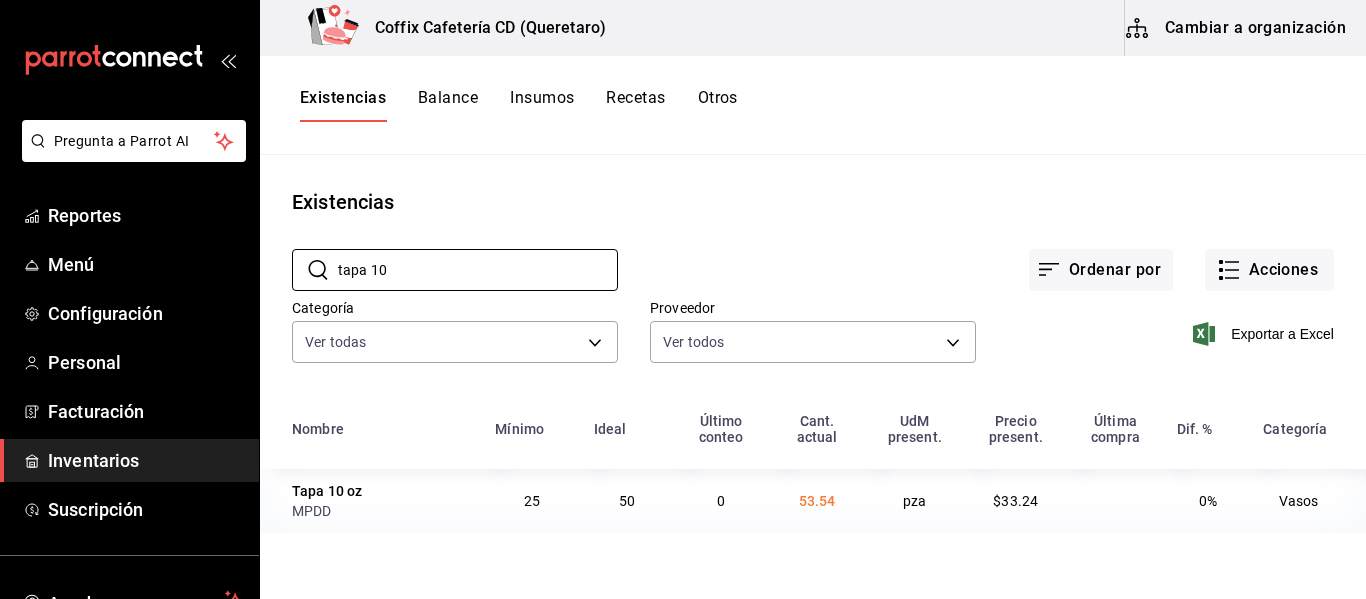type on "tapa 10" 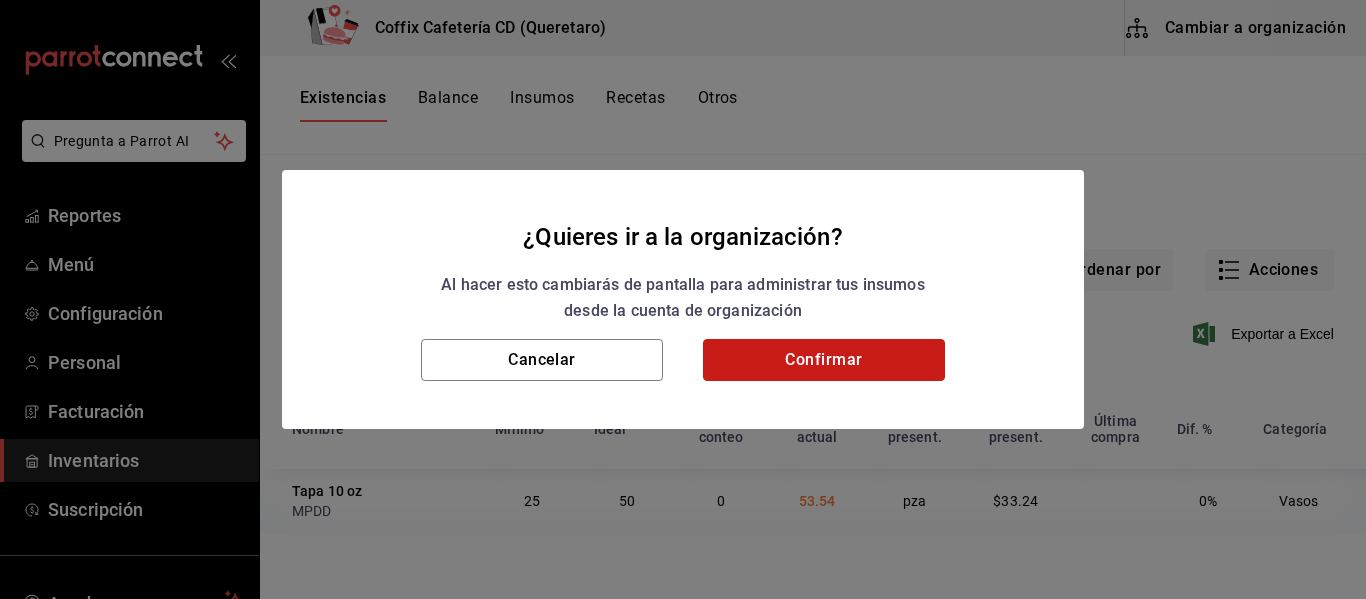 click on "Confirmar" at bounding box center (824, 360) 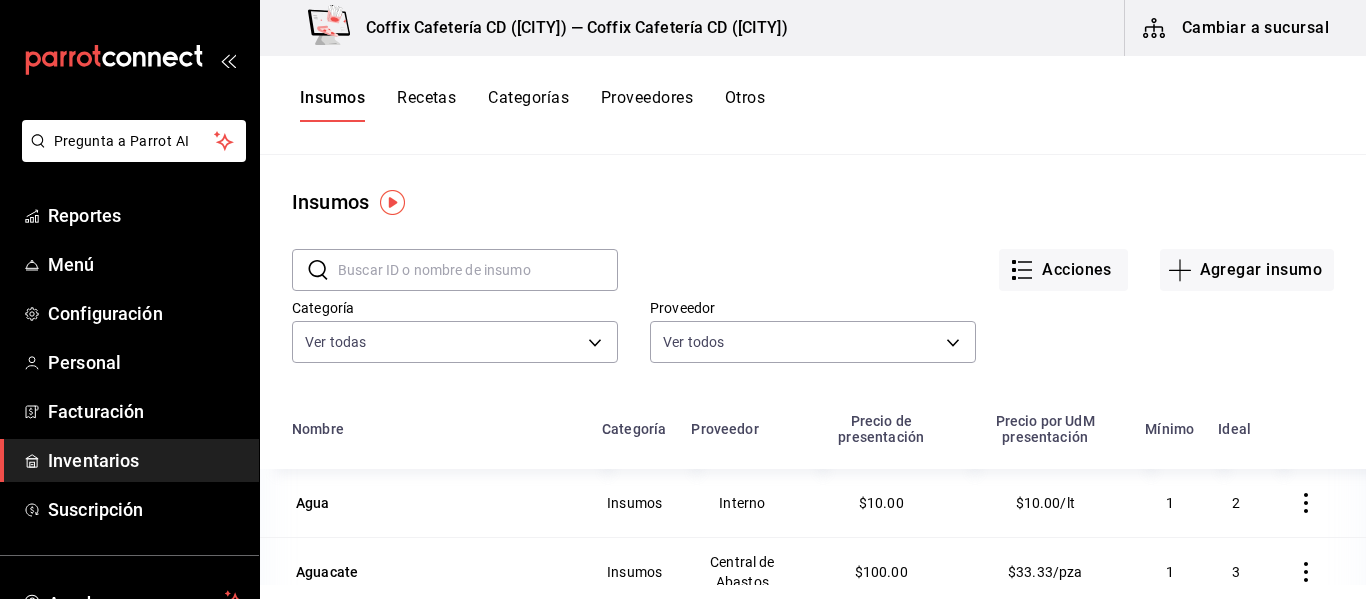 click on "Recetas" at bounding box center (426, 105) 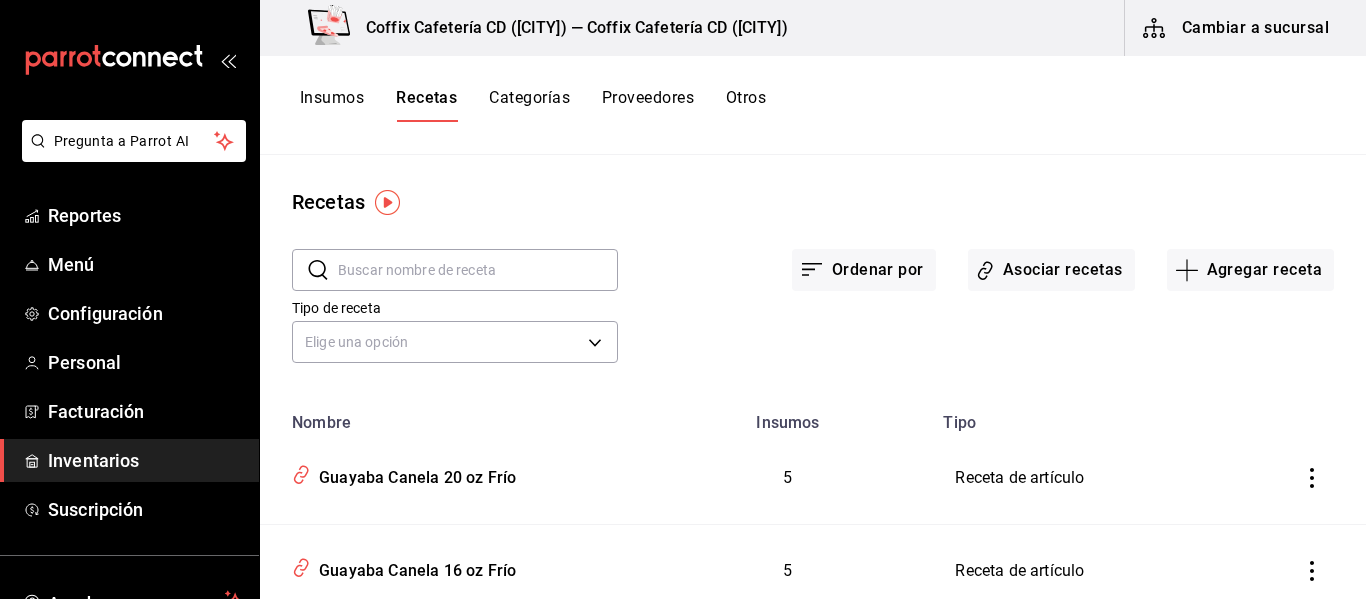 click at bounding box center [478, 270] 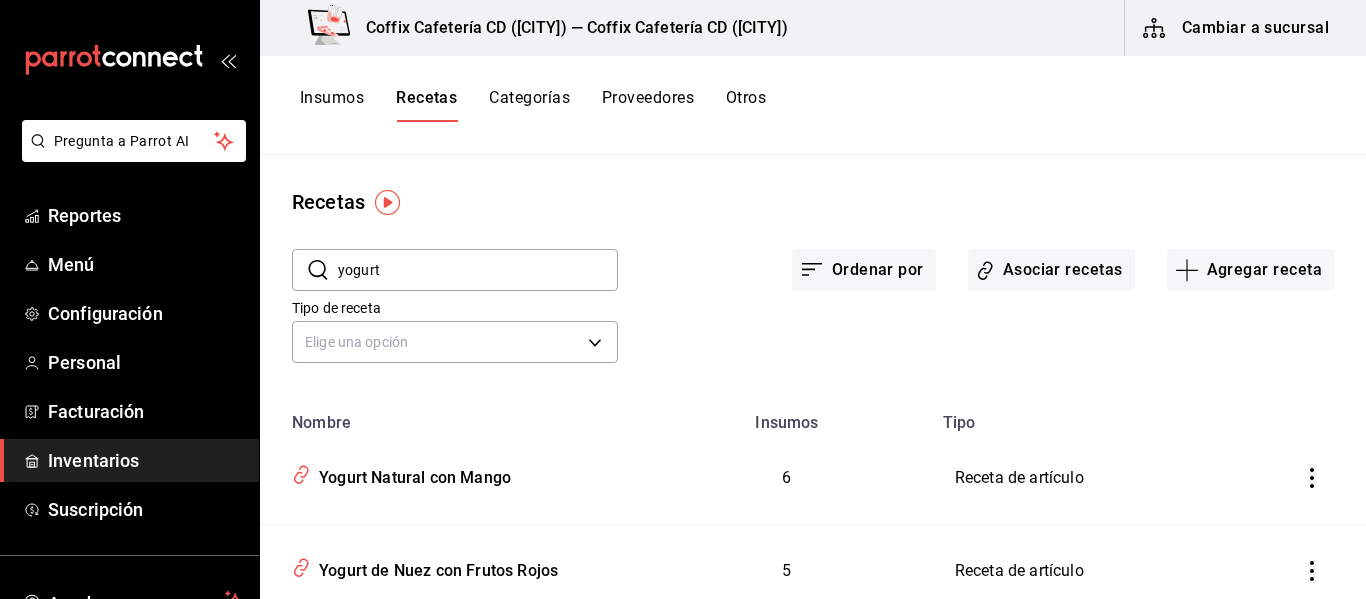 type on "yogurt" 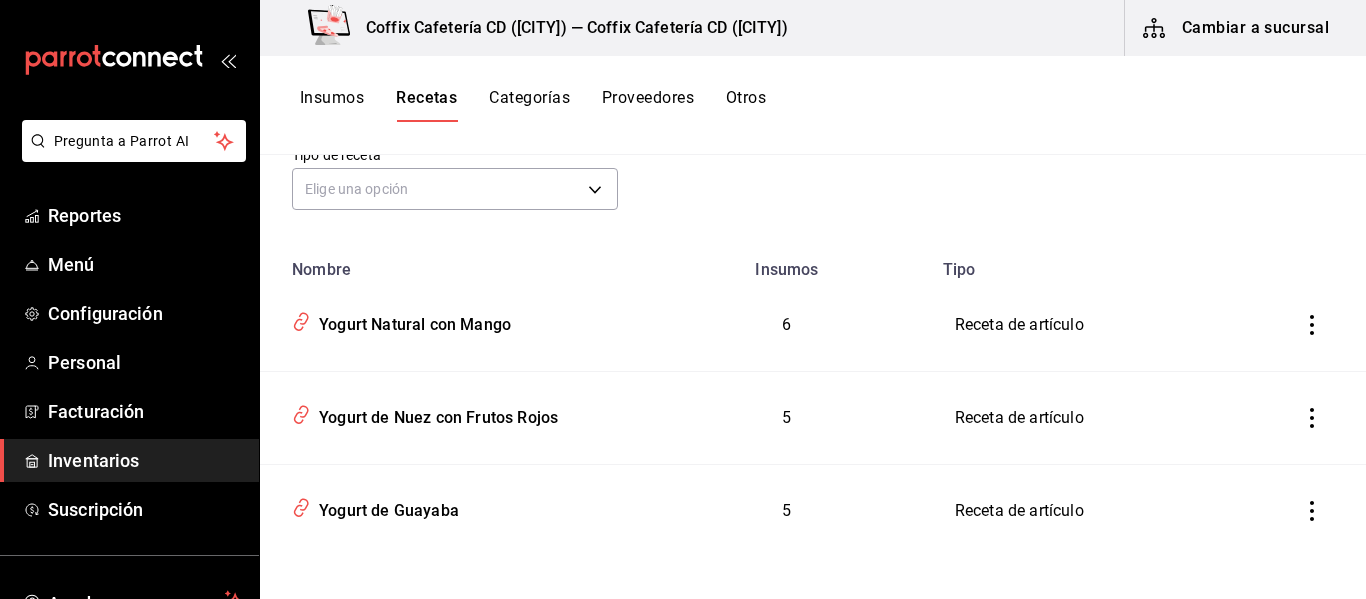 scroll, scrollTop: 165, scrollLeft: 0, axis: vertical 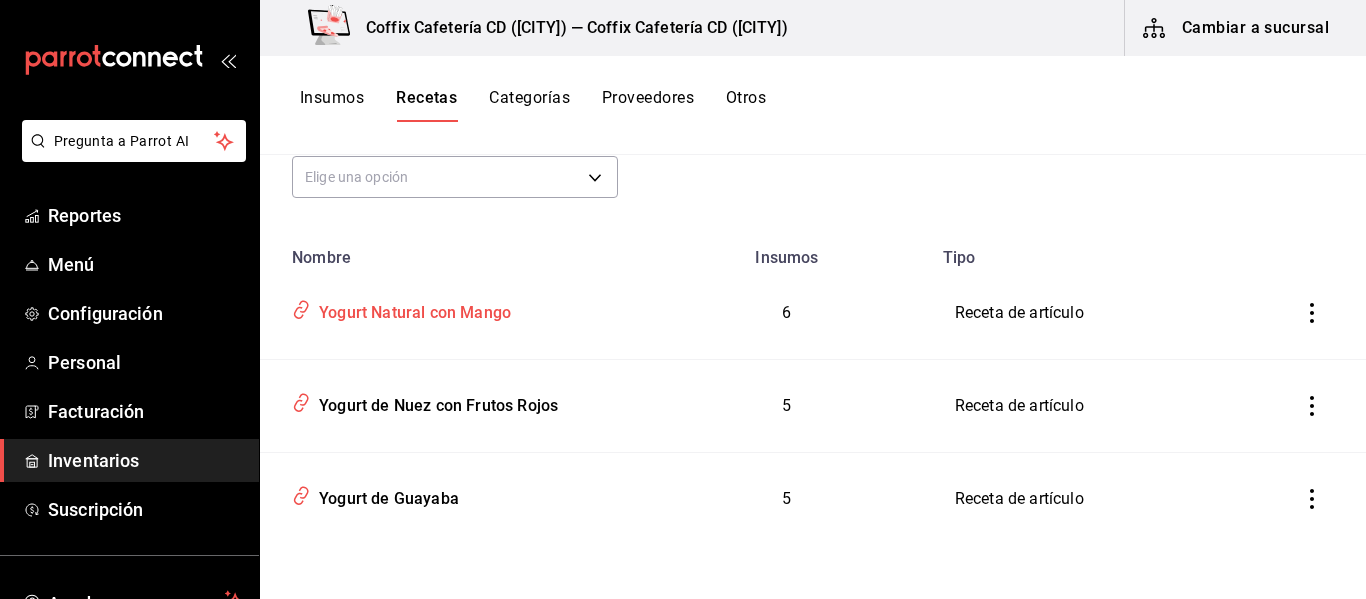 click on "Yogurt Natural con Mango" at bounding box center (411, 309) 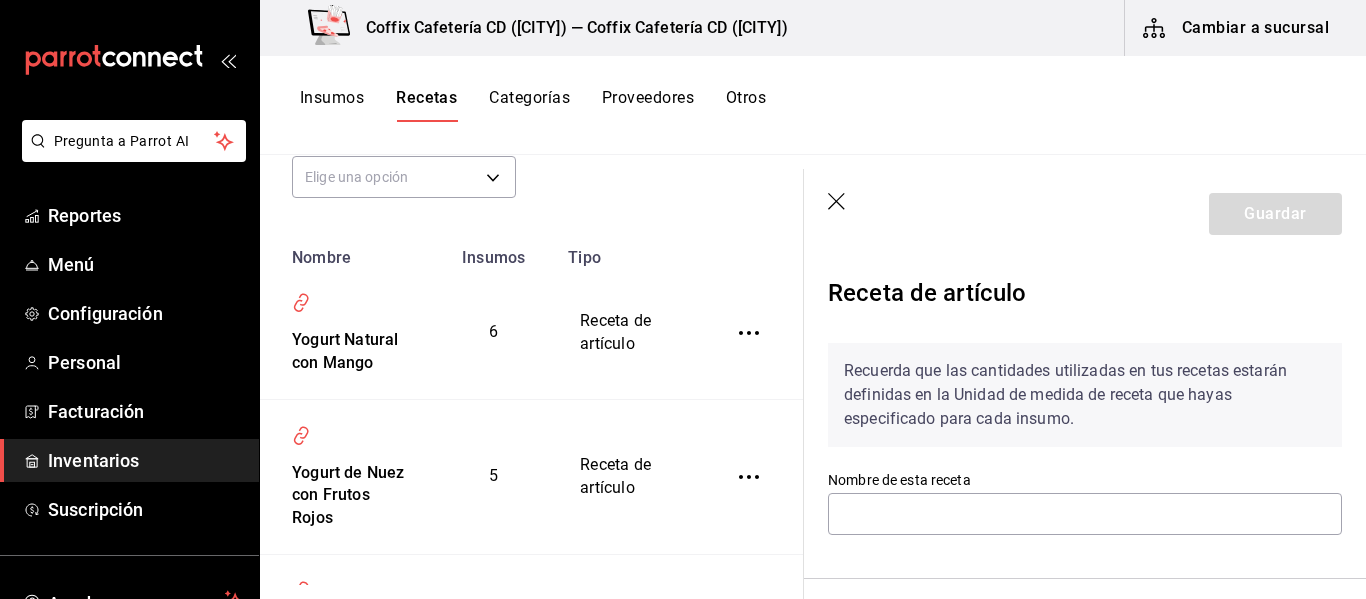 type on "Yogurt Natural con Mango" 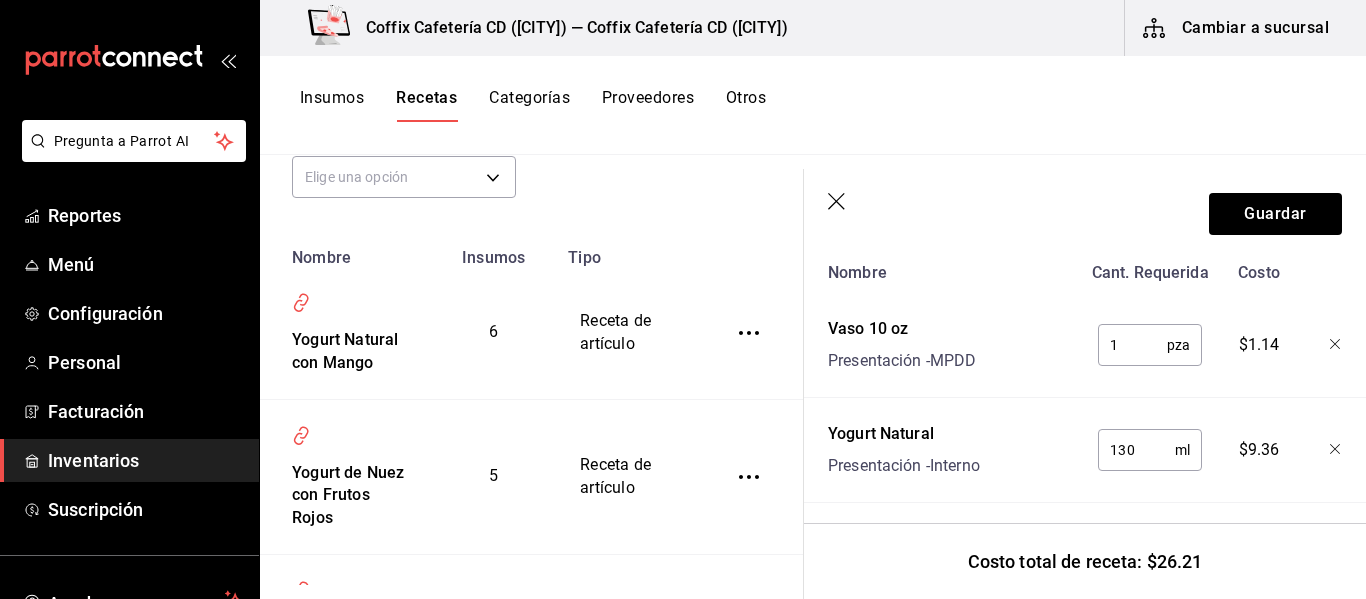scroll, scrollTop: 529, scrollLeft: 0, axis: vertical 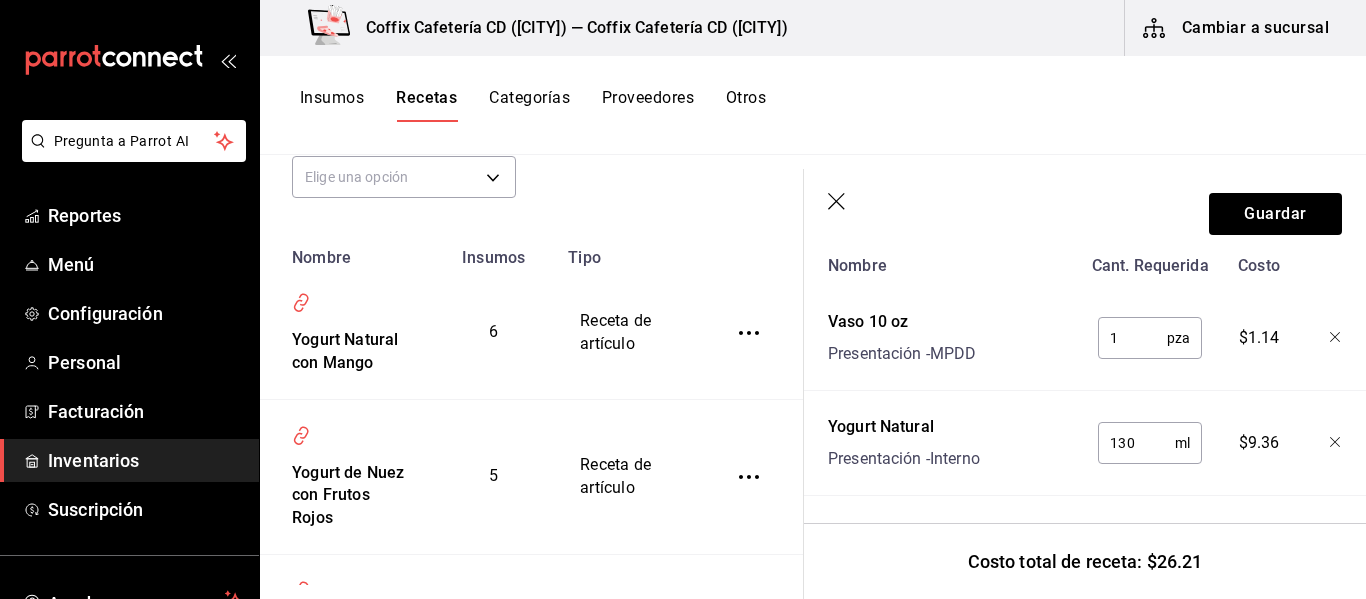 click on "Vaso 10 oz" at bounding box center [902, 322] 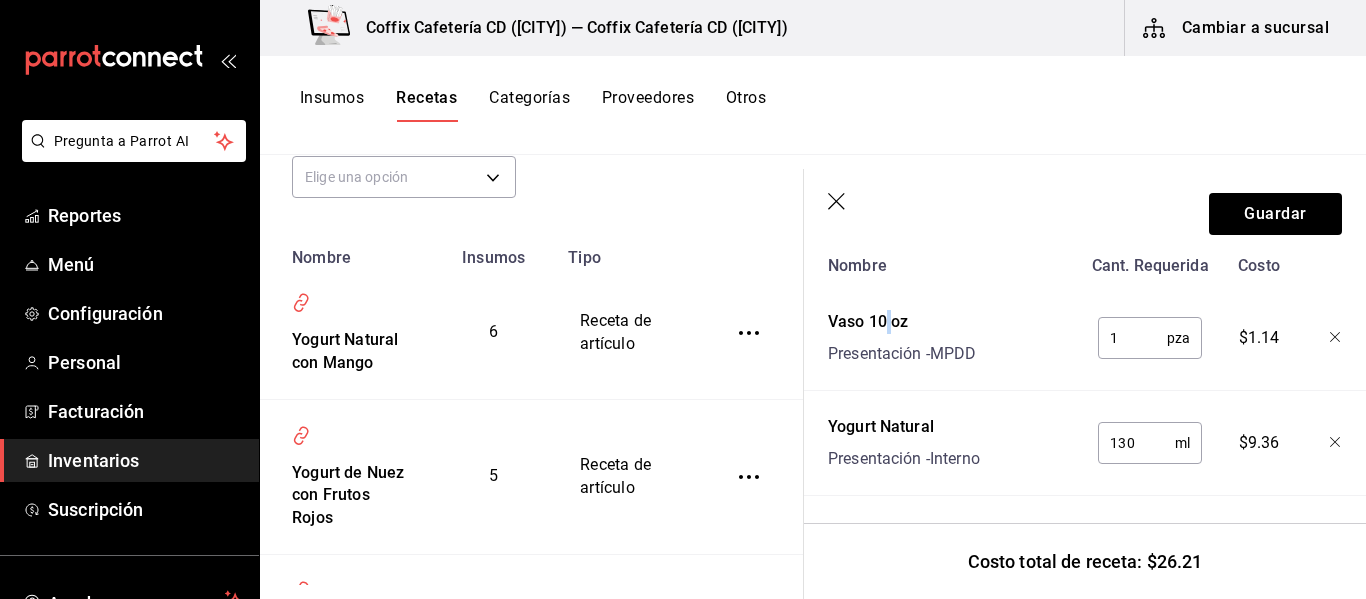 click on "Vaso 10 oz" at bounding box center [902, 322] 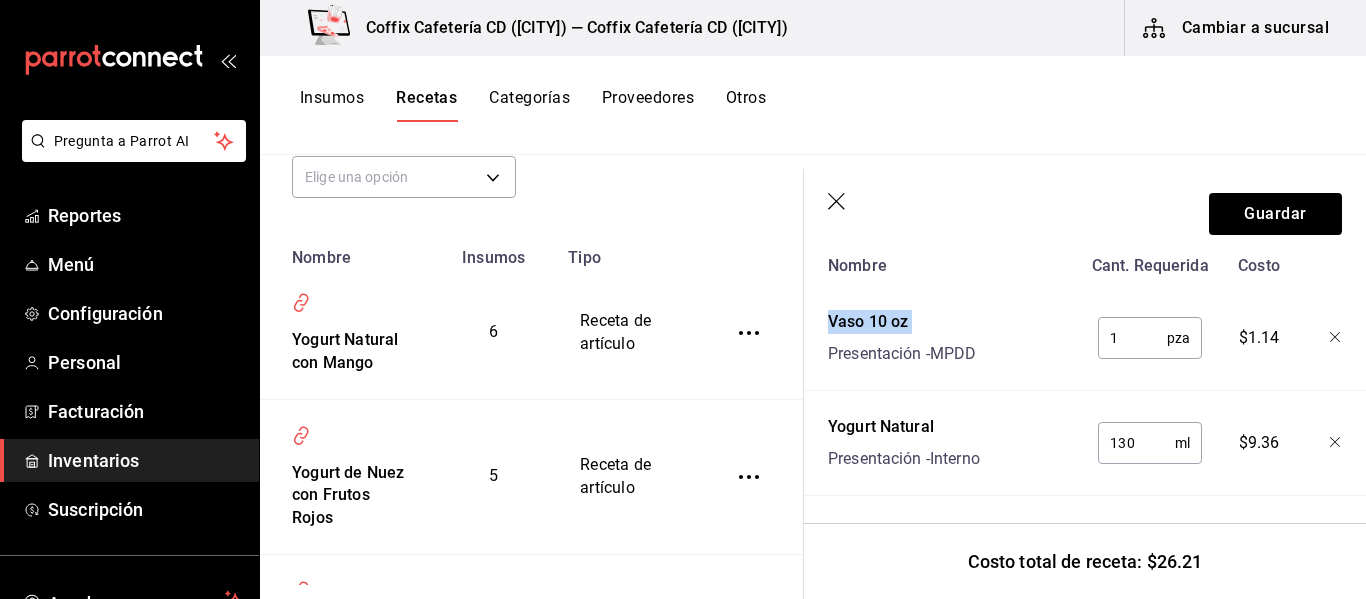 click on "Vaso 10 oz" at bounding box center (902, 322) 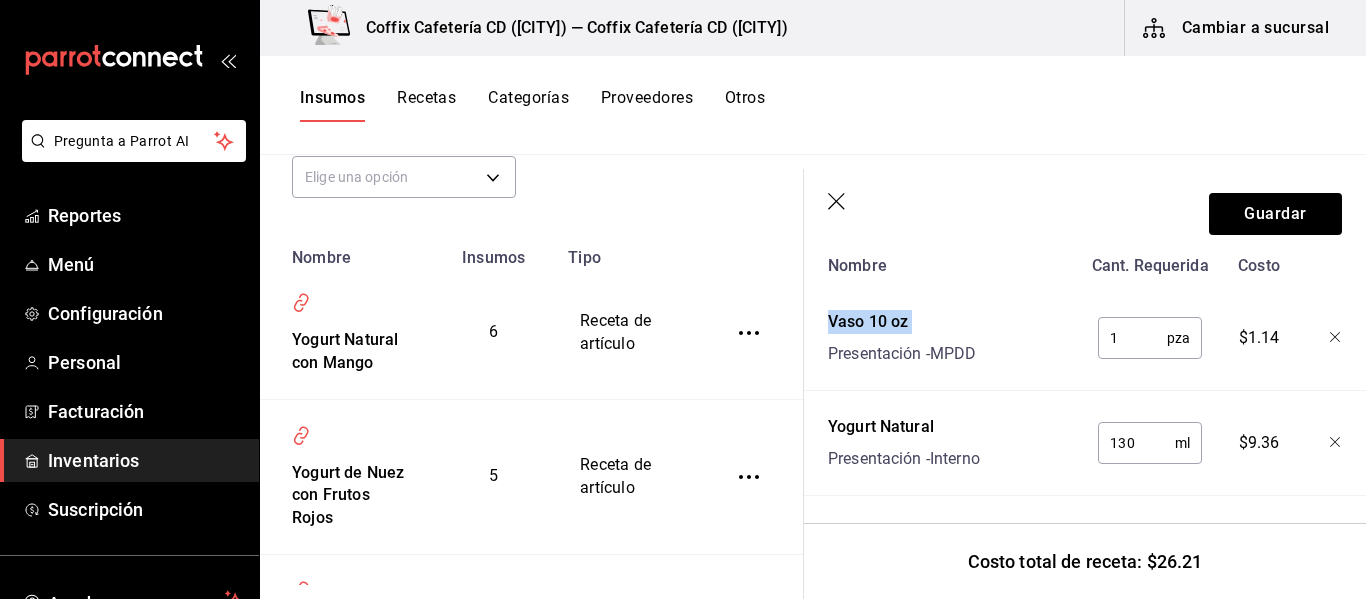 click on "Vaso 10 oz Presentación -  MPDD" at bounding box center (950, 334) 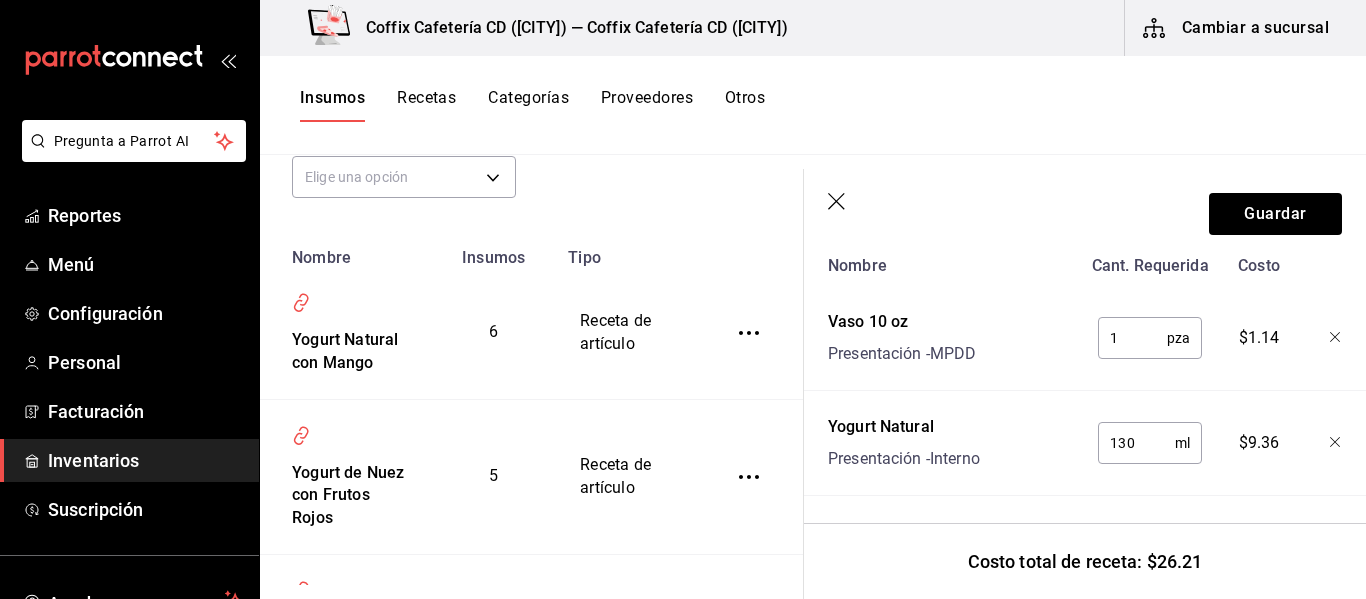 click on "Vaso 10 oz Presentación -  MPDD" at bounding box center [950, 334] 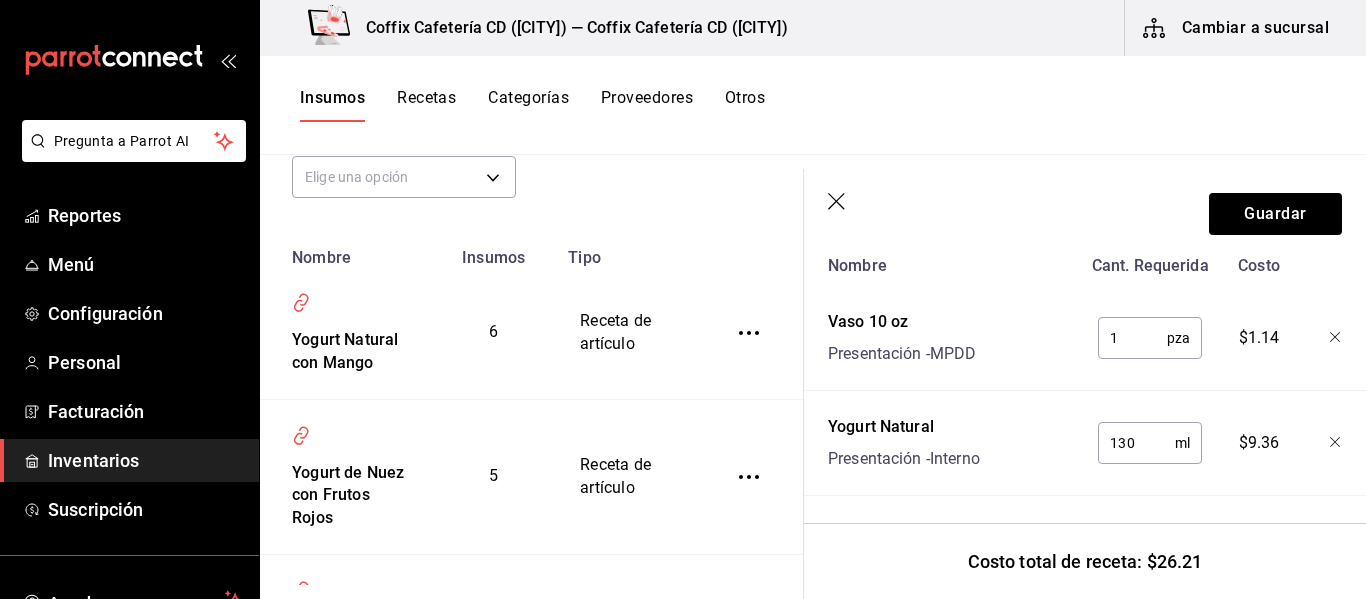 click on "Vaso 10 oz Presentación -  MPDD" at bounding box center [950, 334] 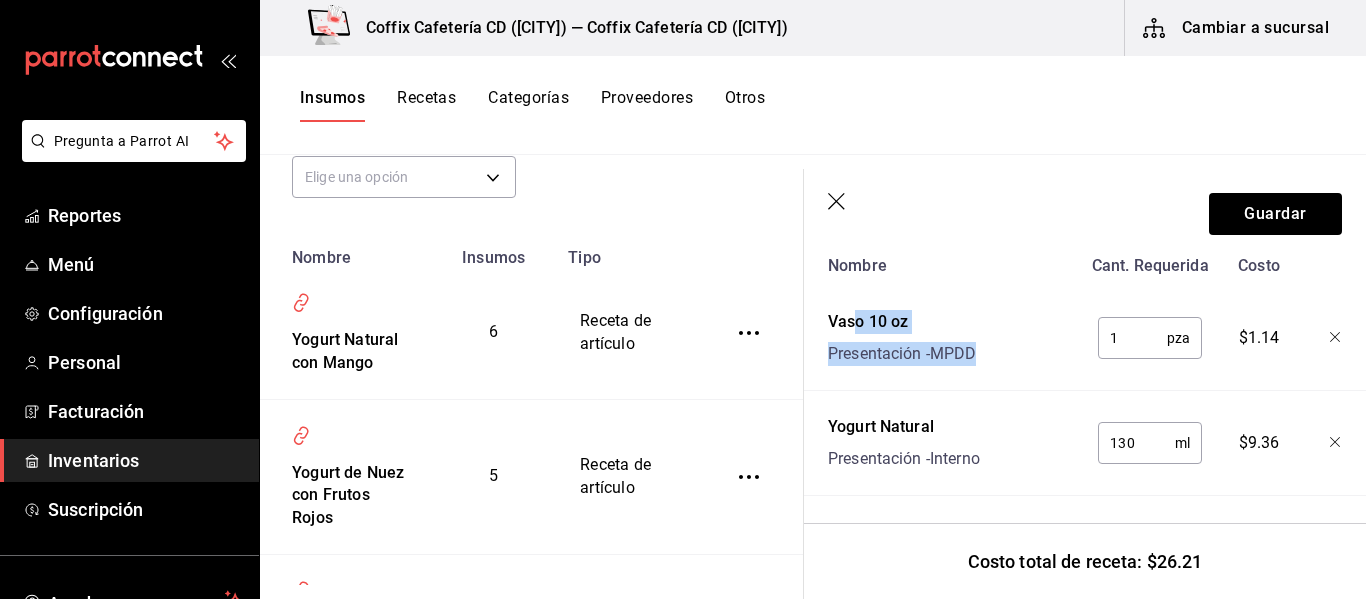 drag, startPoint x: 855, startPoint y: 324, endPoint x: 1031, endPoint y: 372, distance: 182.42807 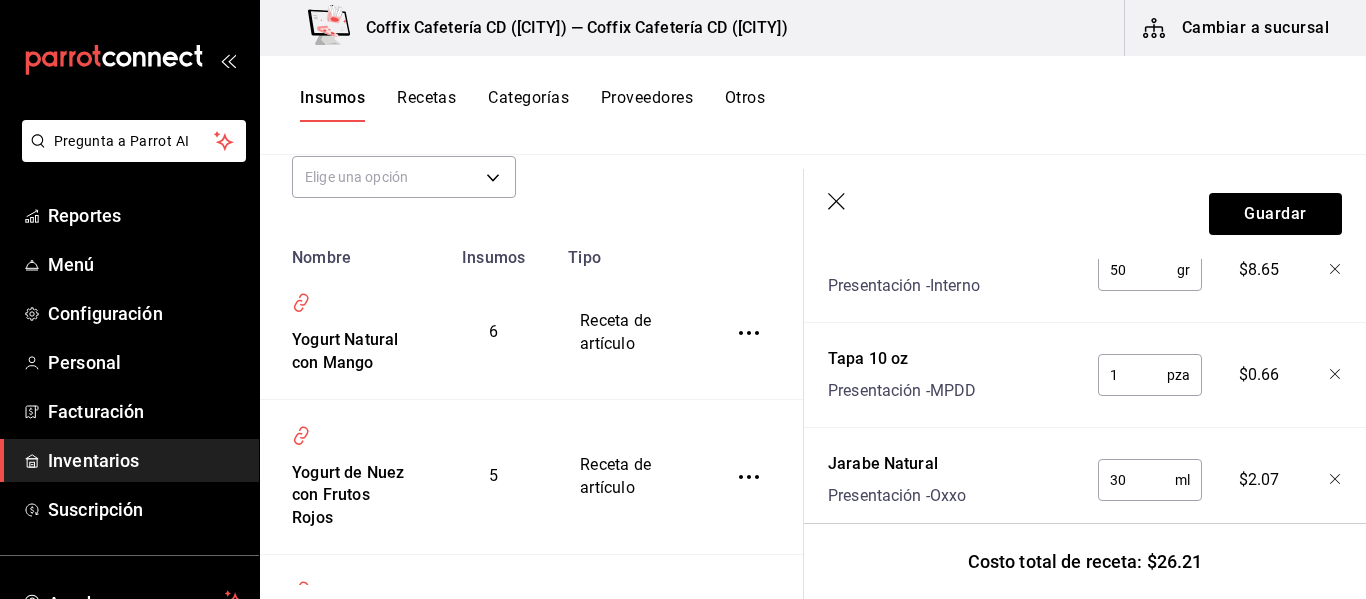 scroll, scrollTop: 917, scrollLeft: 0, axis: vertical 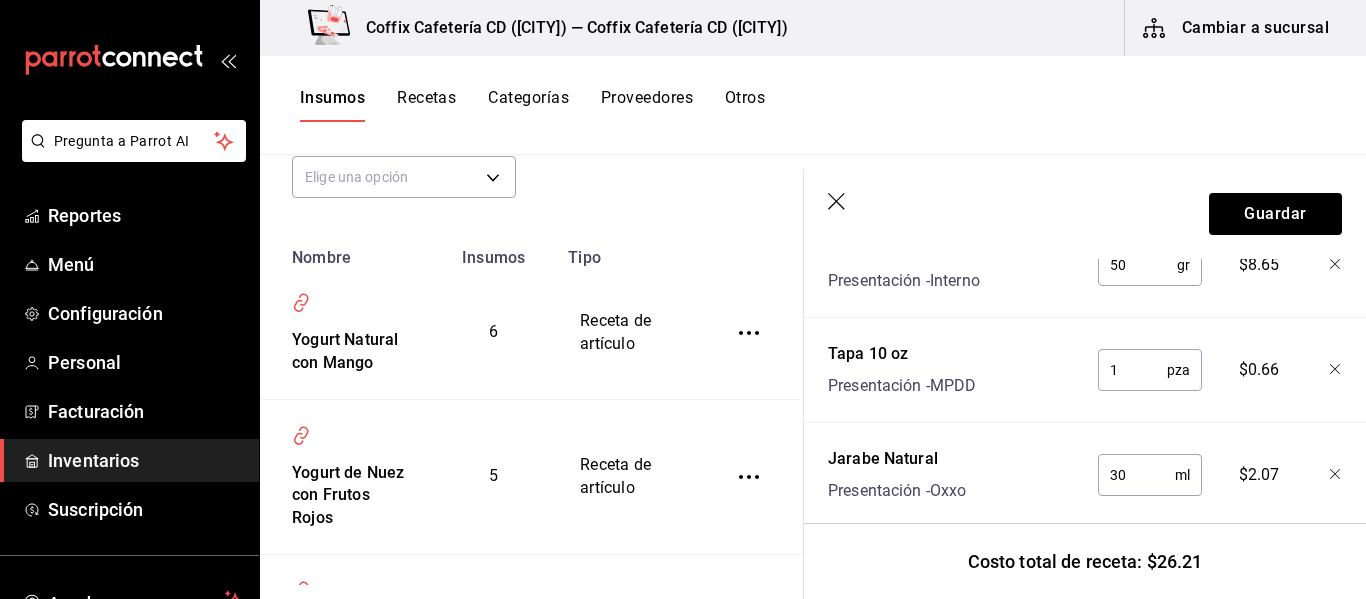 click on "Tapa 10 oz" at bounding box center [902, 354] 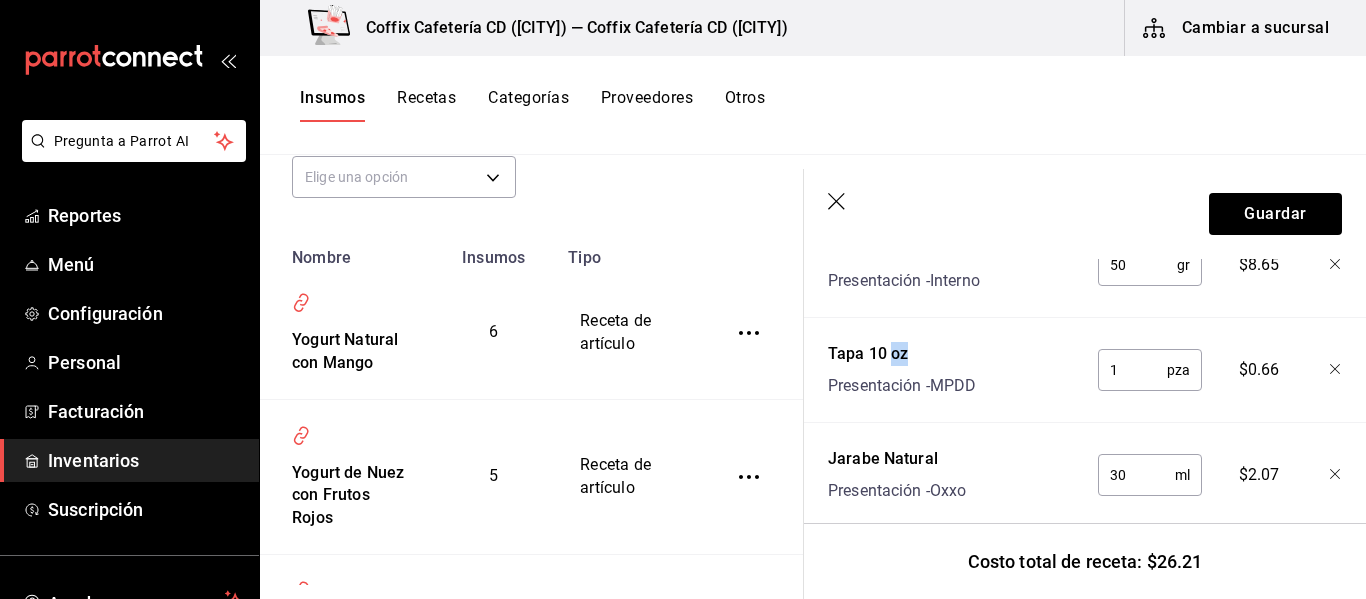 click on "Tapa 10 oz" at bounding box center (902, 354) 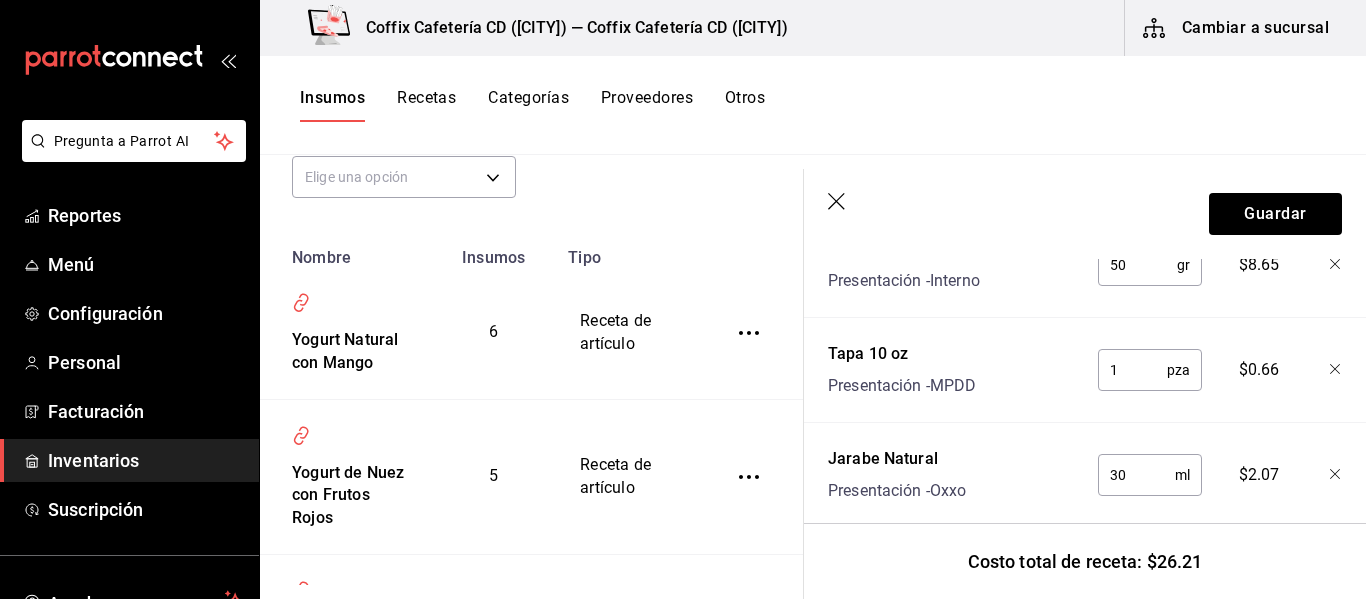 click on "Nombre Cant. Requerida Costo Vaso 10 oz Presentación -  MPDD 1 pza ​ $1.14 Yogurt Natural Presentación -  Interno 130 ml ​ $9.36 Mango Nature 1 Bolsa de 2 kg -  City Club 50 gr ​ $4.32 Granola Presentación -  Interno 50 gr ​ $8.65 Tapa 10 oz Presentación -  MPDD 1 pza ​ $0.66 Jarabe Natural Presentación -  Oxxo 30 ml ​ $2.07" at bounding box center (1085, 193) 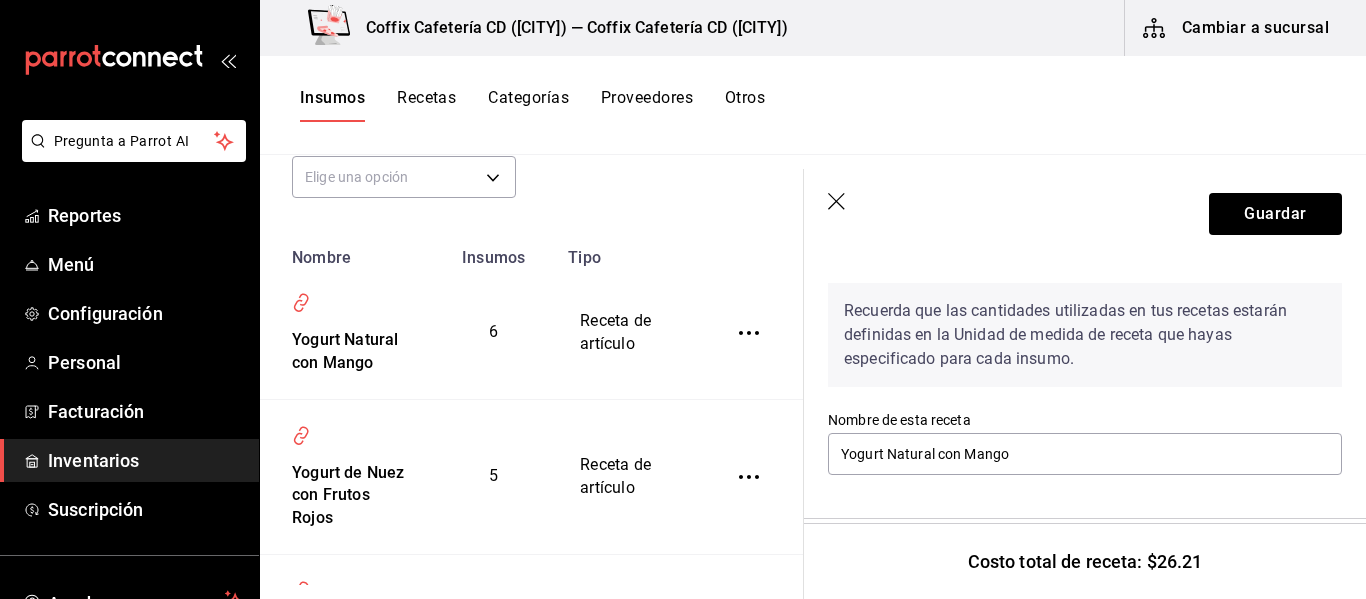 scroll, scrollTop: 61, scrollLeft: 0, axis: vertical 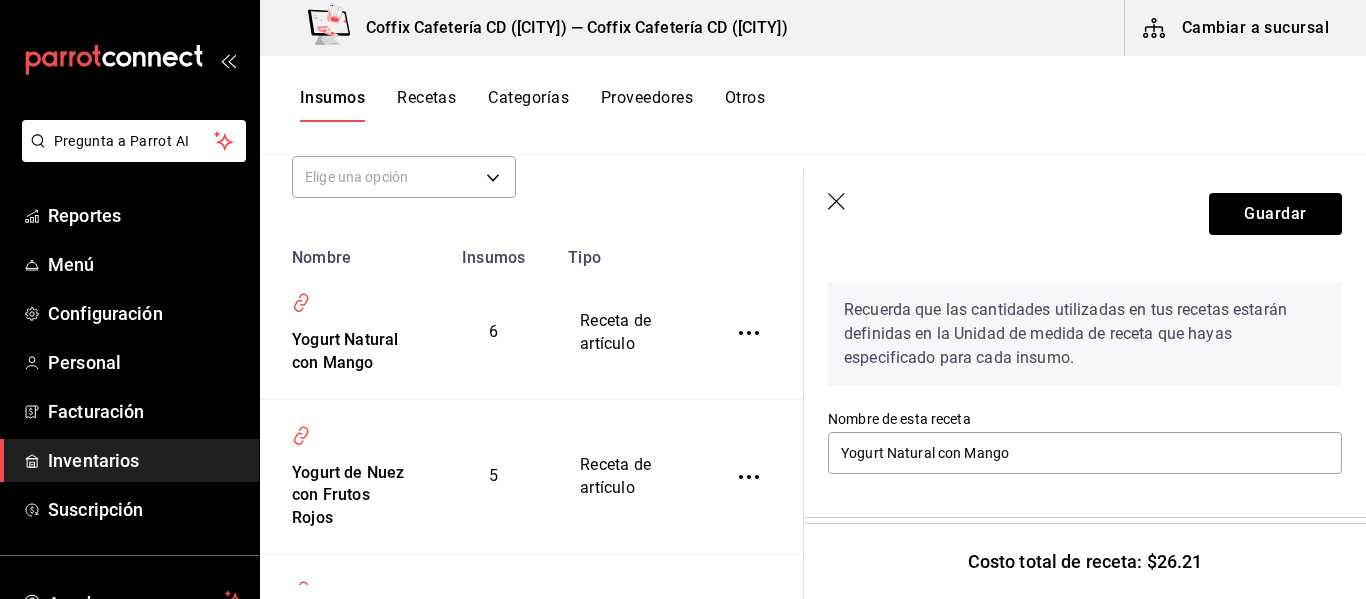 click on "Guardar" at bounding box center [1085, 214] 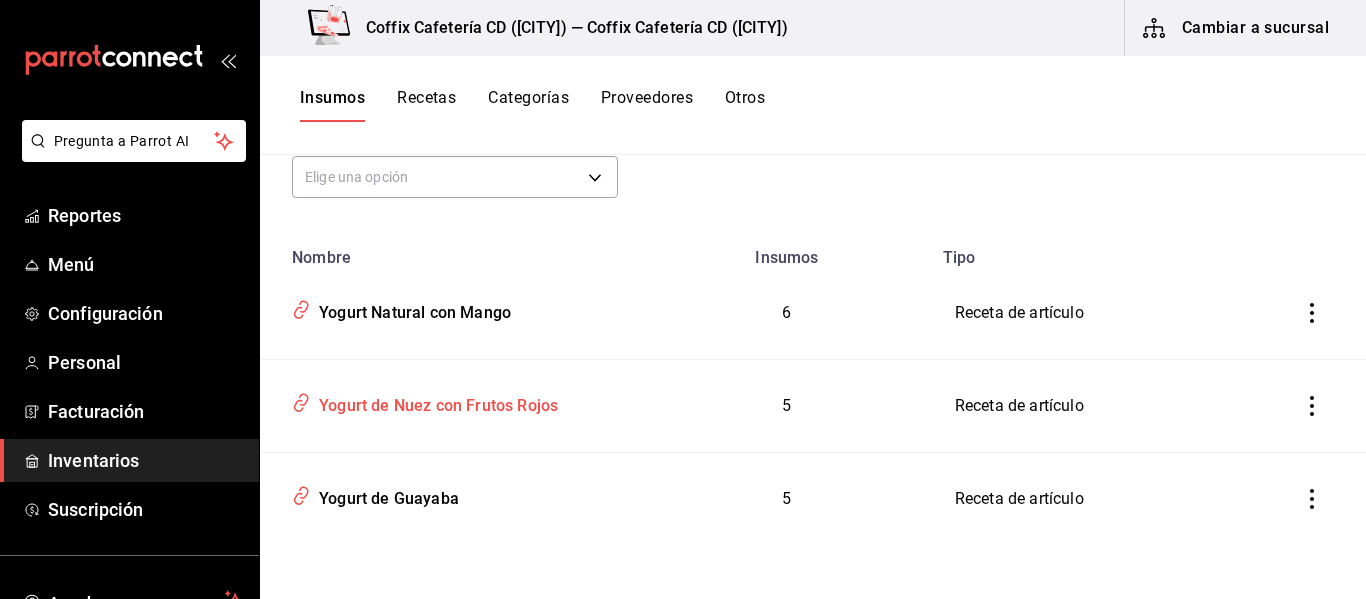 scroll, scrollTop: 0, scrollLeft: 0, axis: both 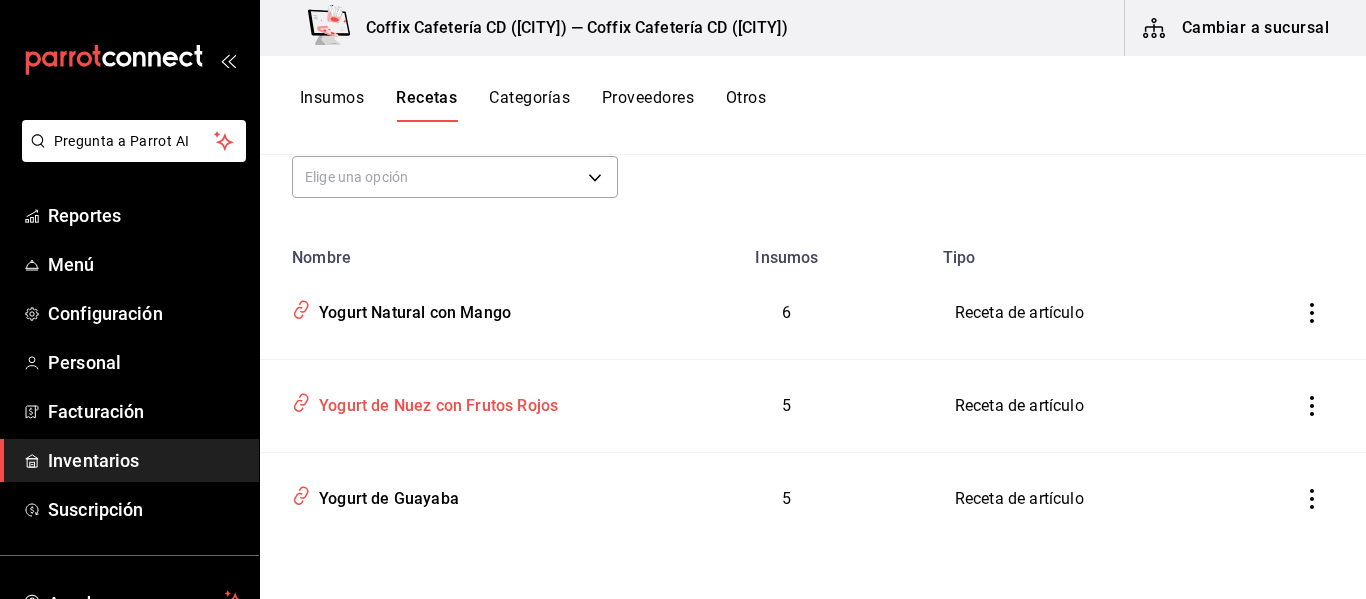 click on "Yogurt de Nuez con Frutos Rojos" at bounding box center [451, 402] 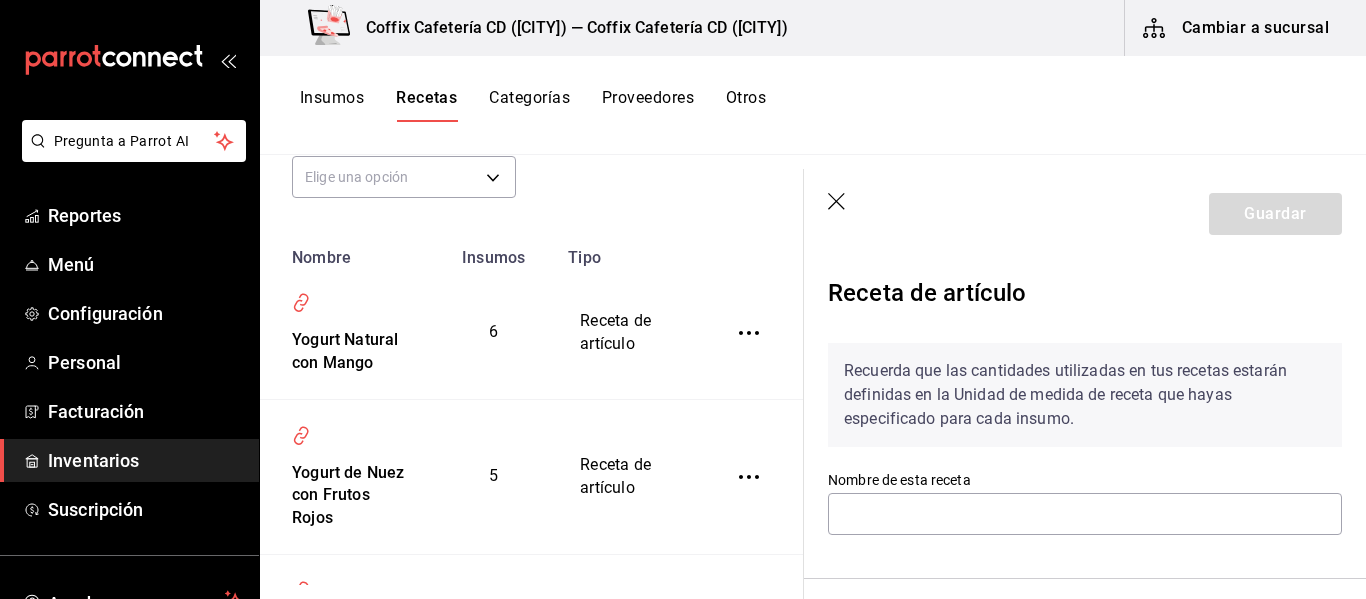 type on "Yogurt de Nuez con Frutos Rojos" 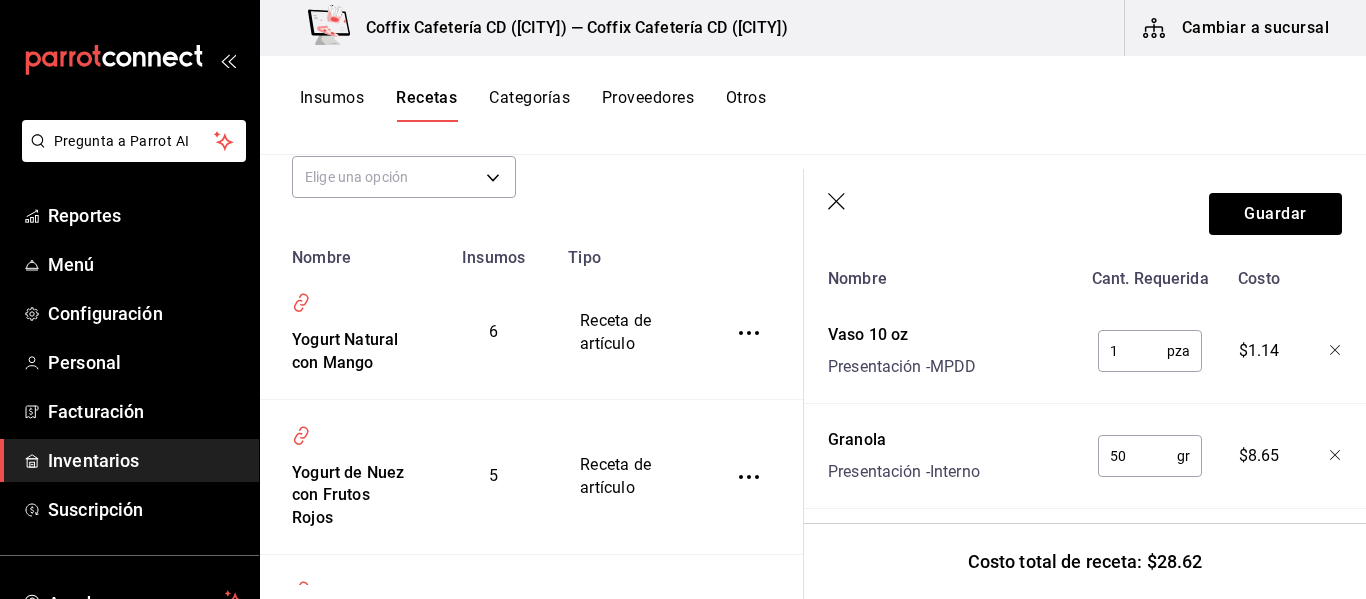 scroll, scrollTop: 515, scrollLeft: 0, axis: vertical 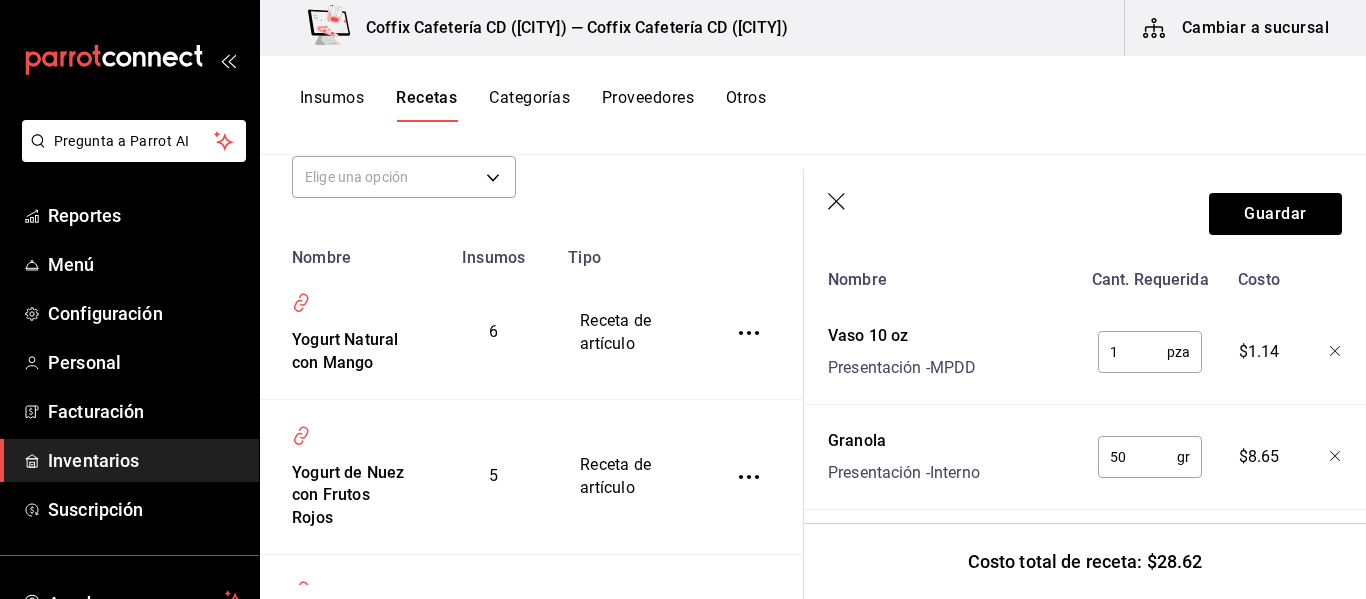 drag, startPoint x: 1033, startPoint y: 424, endPoint x: 564, endPoint y: 347, distance: 475.27887 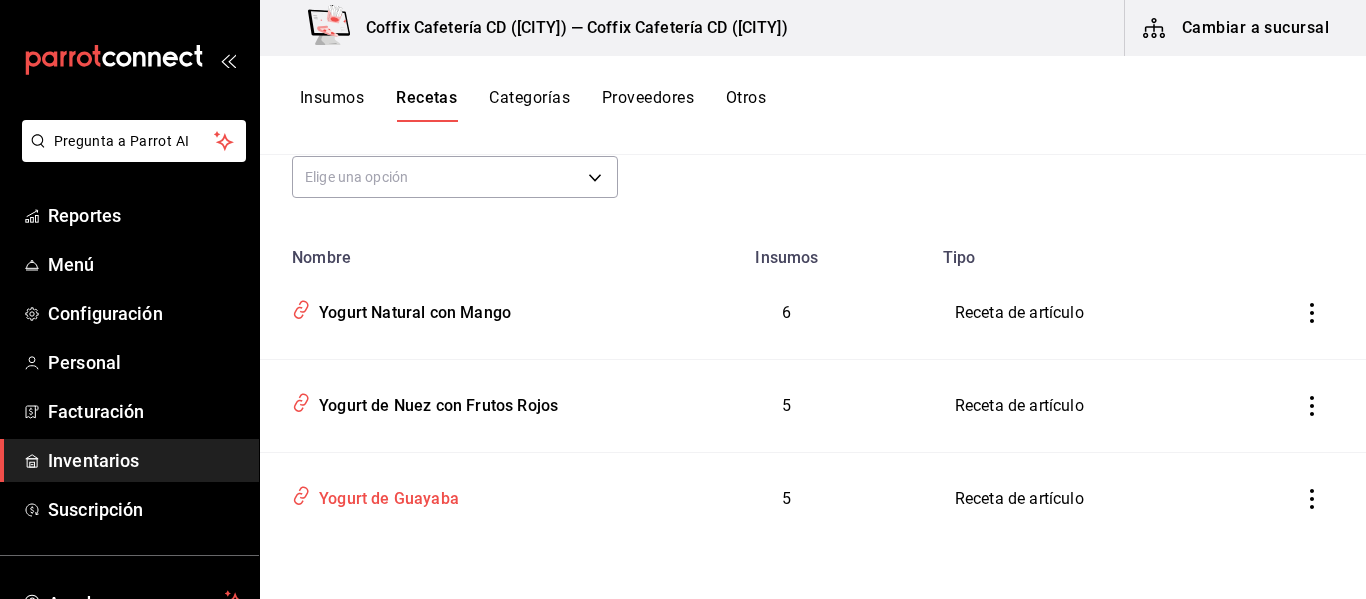 click on "Yogurt de Guayaba" at bounding box center [385, 495] 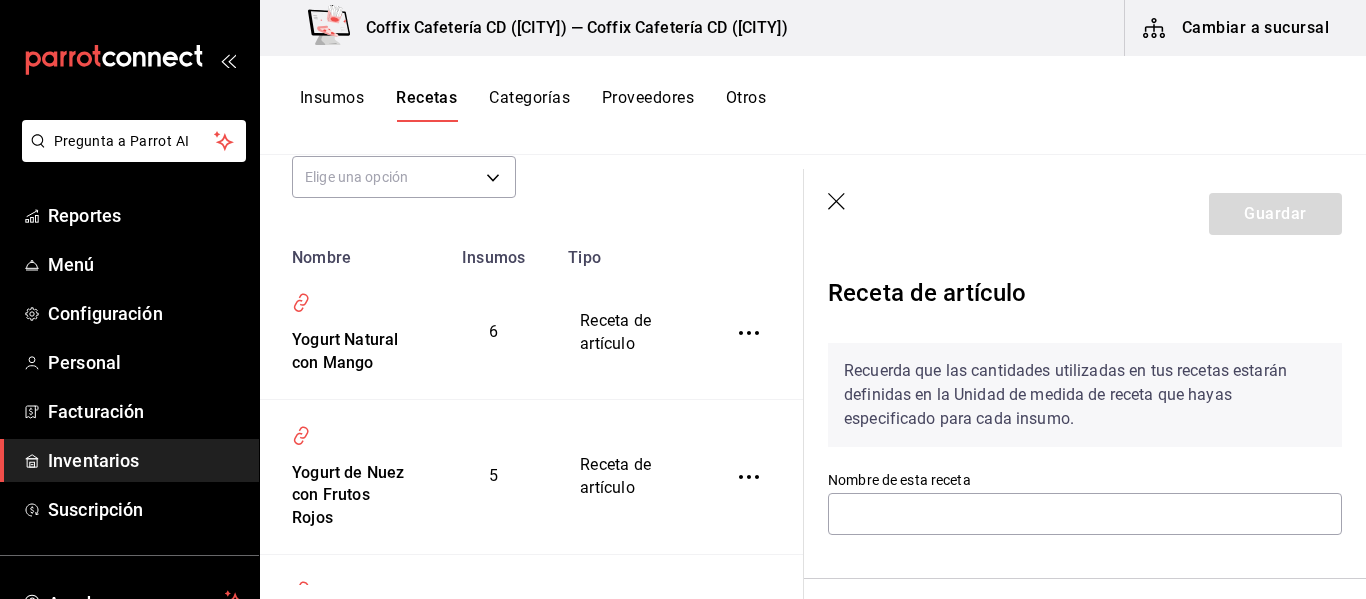 type on "Yogurt de Guayaba" 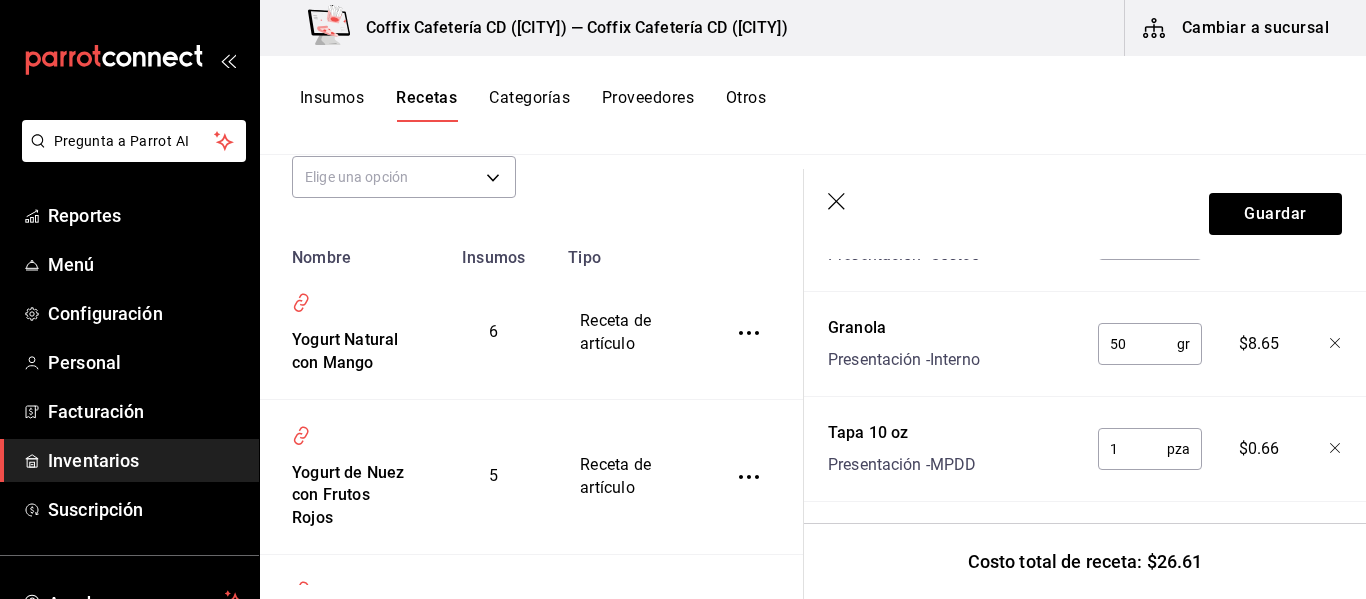 scroll, scrollTop: 839, scrollLeft: 0, axis: vertical 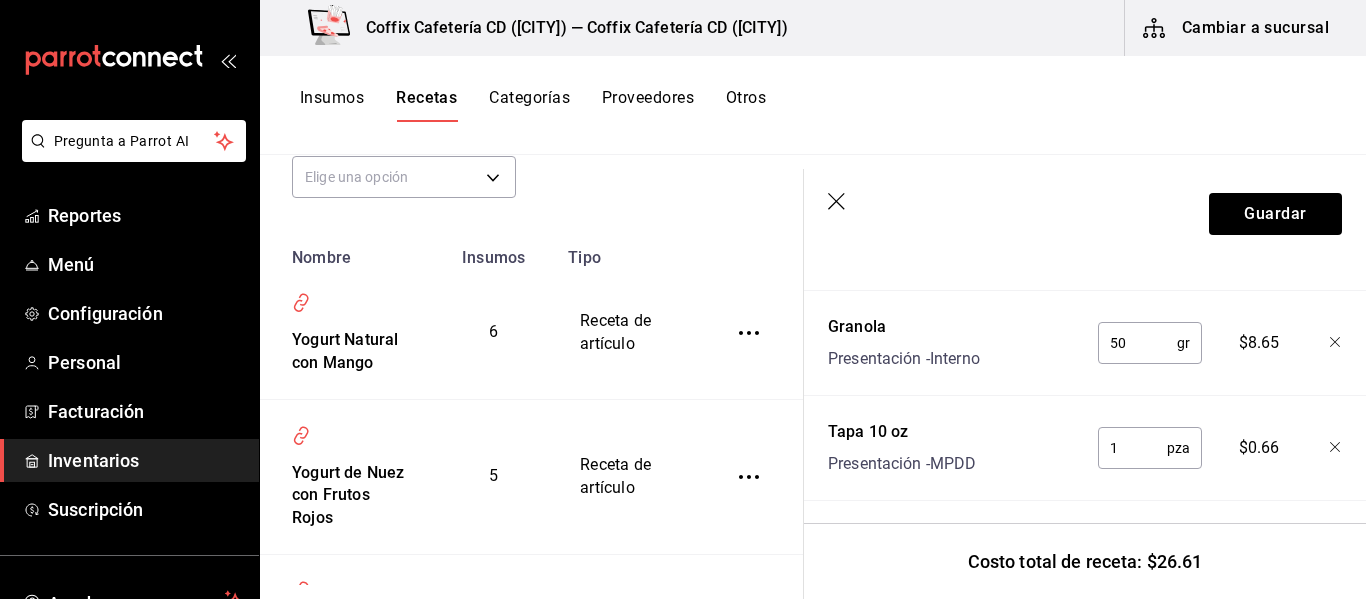 click 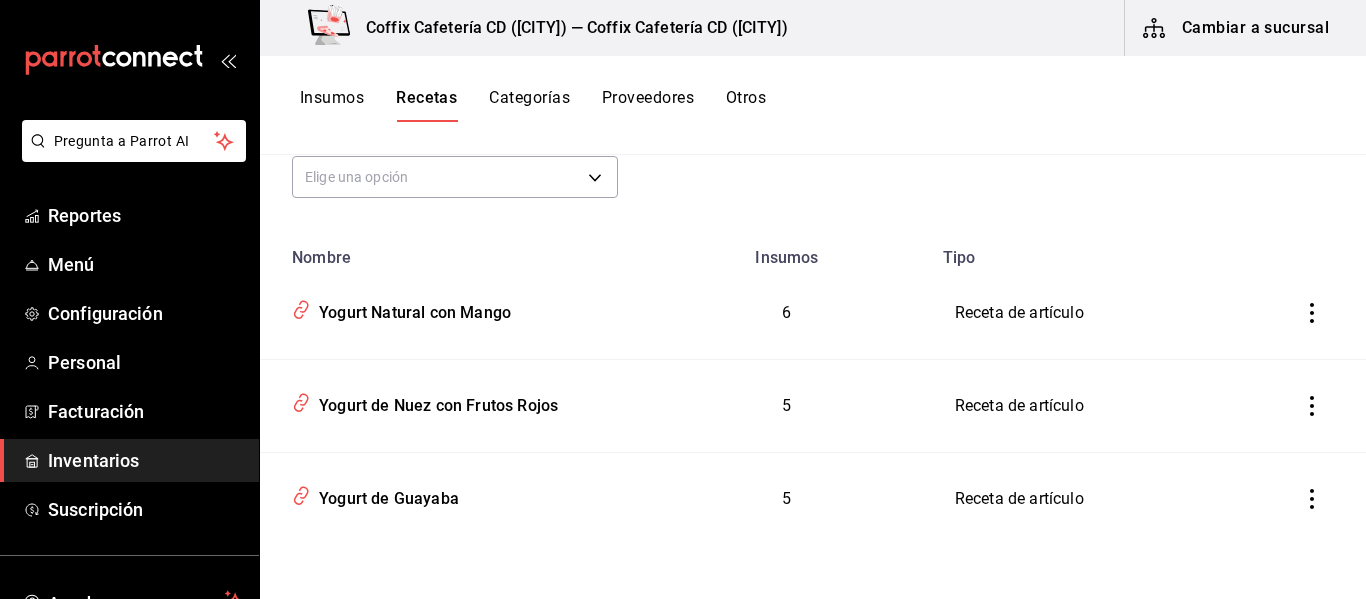 scroll, scrollTop: 0, scrollLeft: 0, axis: both 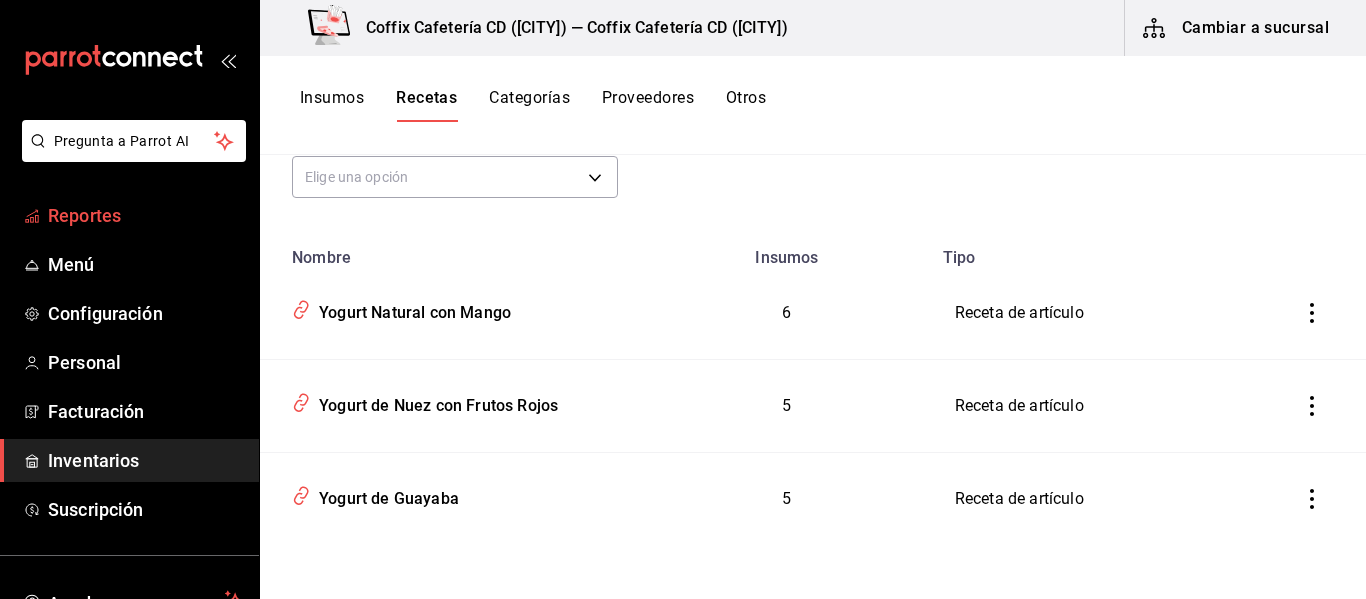 click on "Reportes" at bounding box center [145, 215] 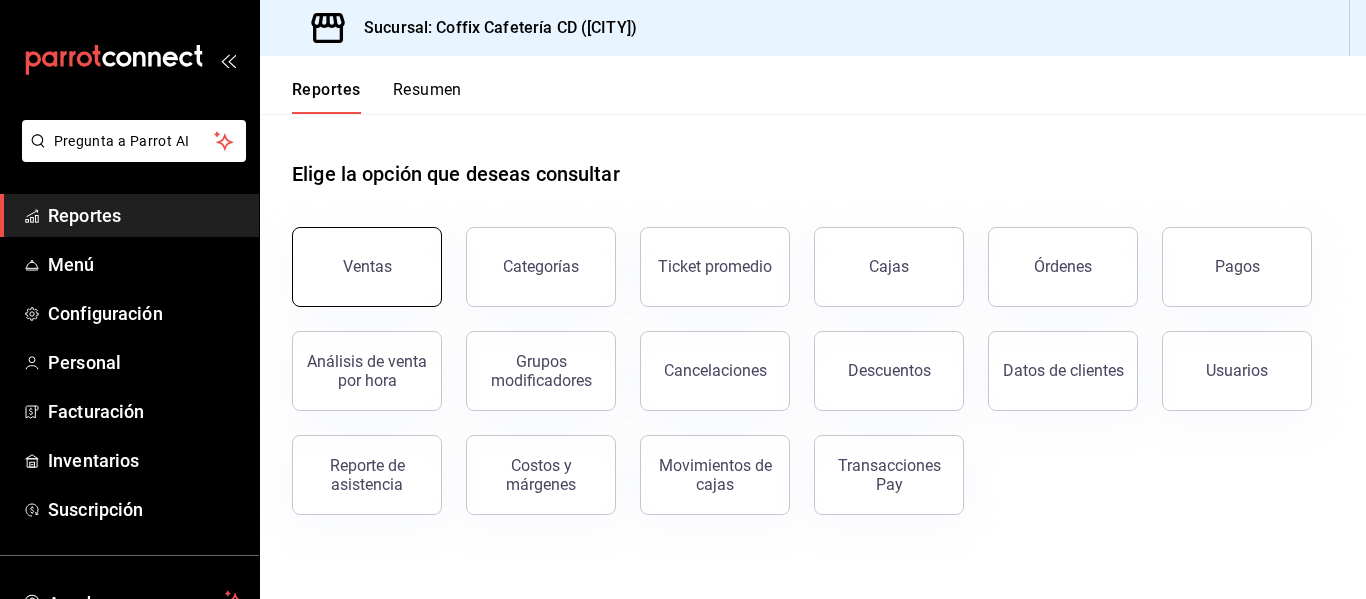 click on "Ventas" at bounding box center [367, 267] 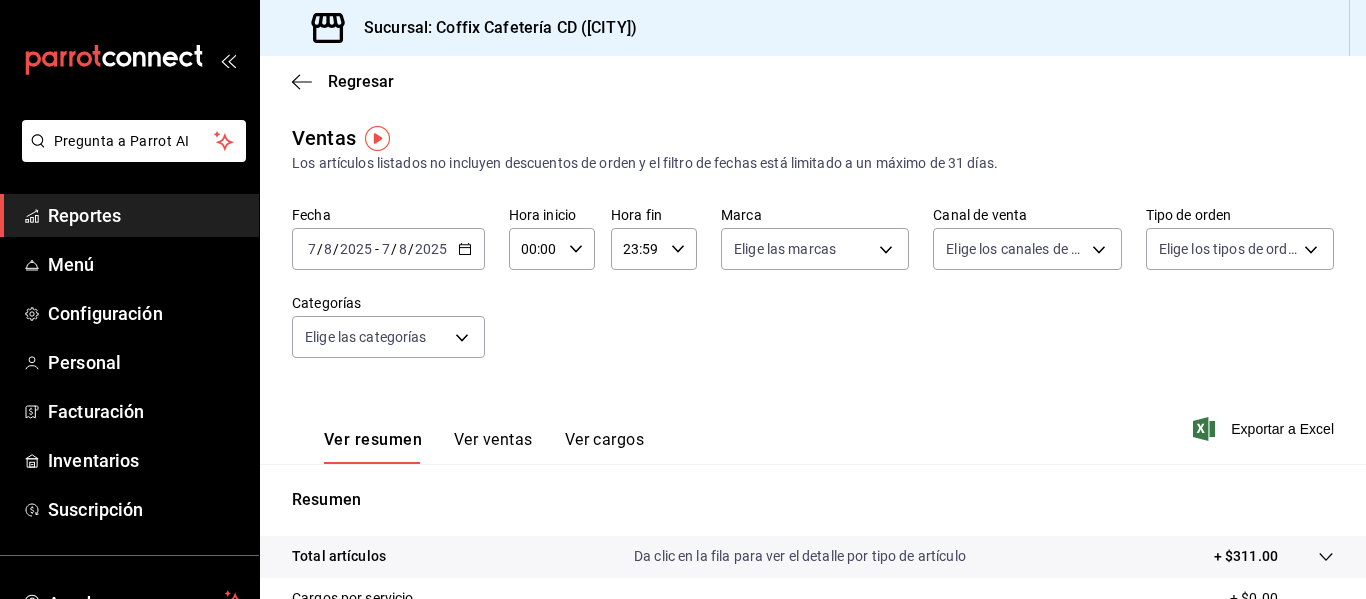 click on "2025-08-07 7 / 8 / 2025 - 2025-08-07 7 / 8 / 2025" at bounding box center (388, 249) 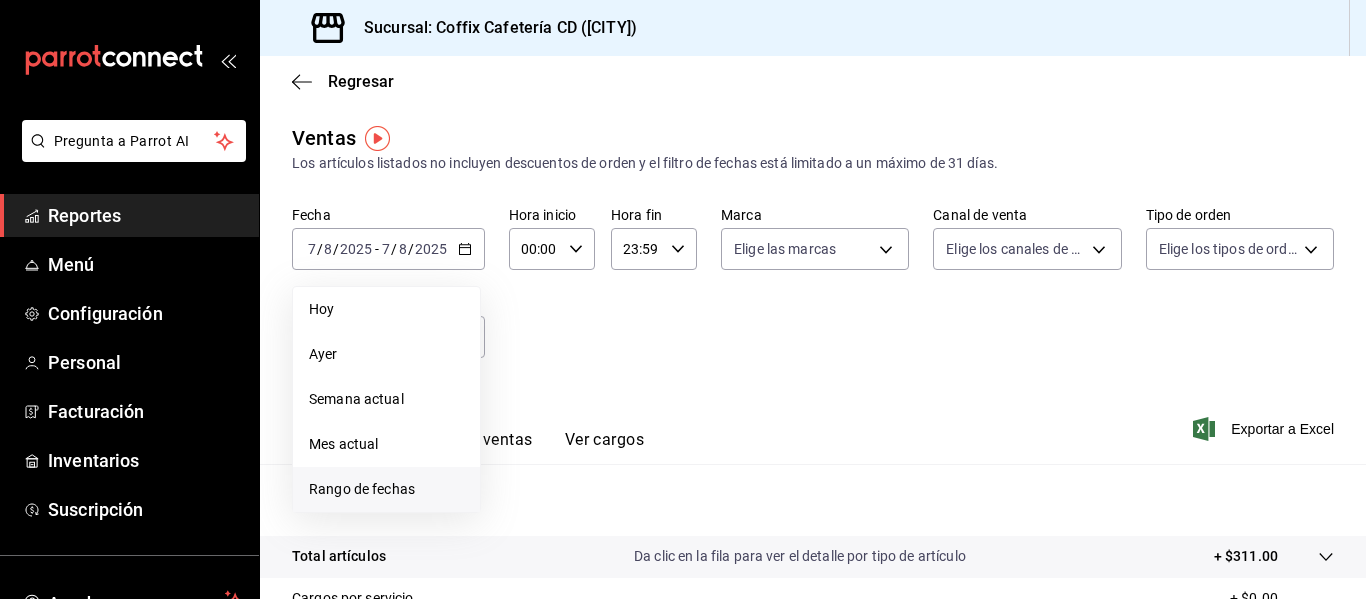 click on "Rango de fechas" at bounding box center [386, 489] 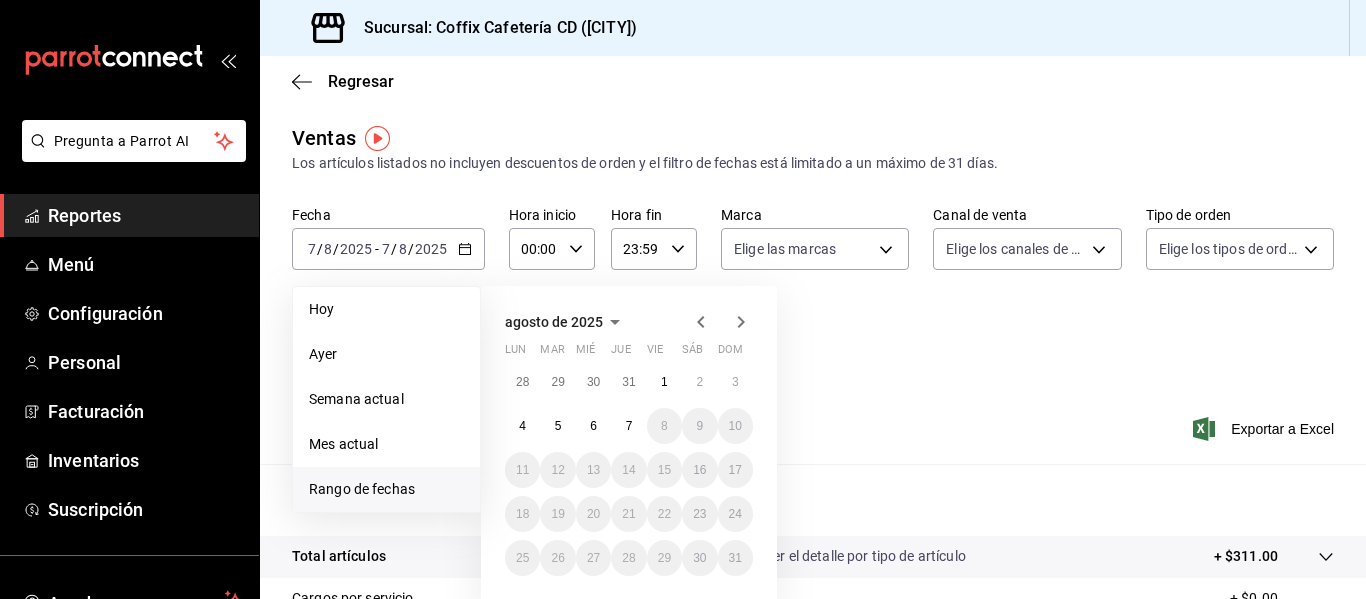 click 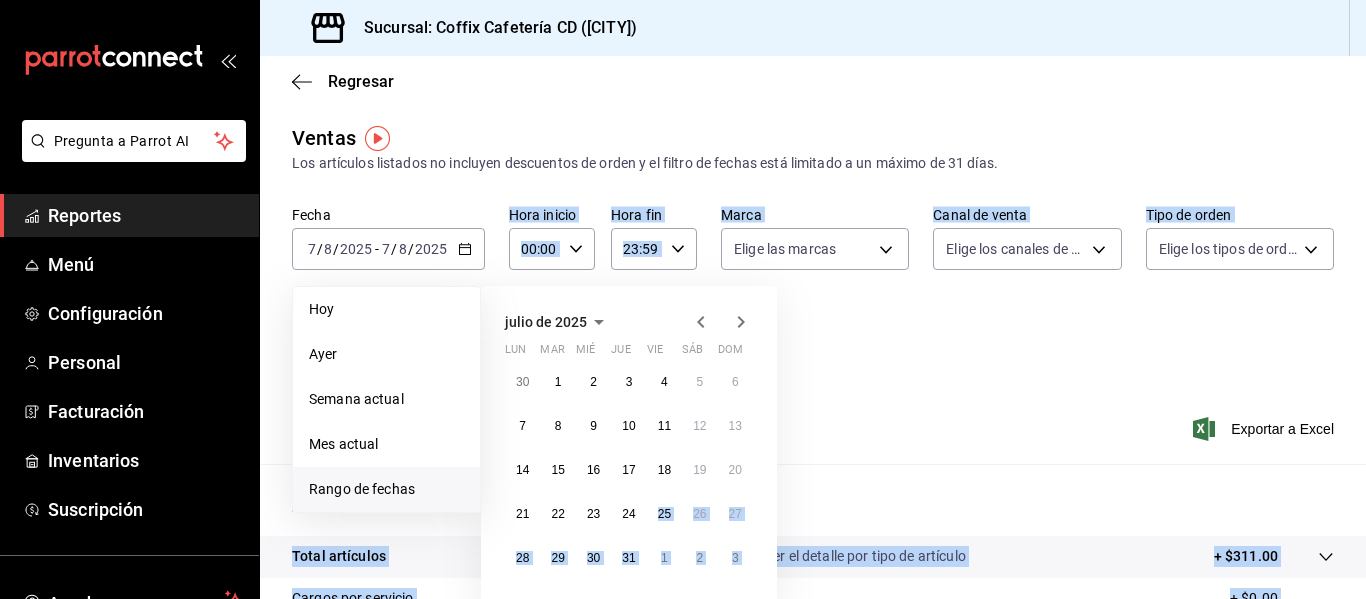 scroll, scrollTop: 359, scrollLeft: 0, axis: vertical 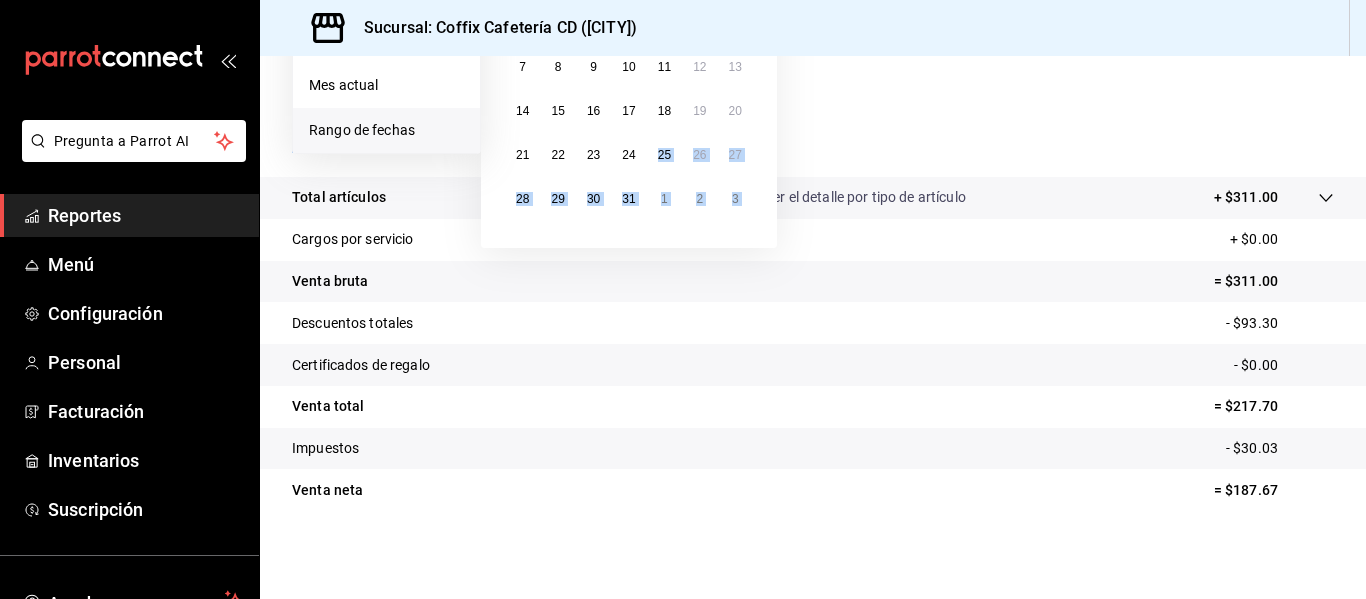 drag, startPoint x: 636, startPoint y: 496, endPoint x: 762, endPoint y: 625, distance: 180.3247 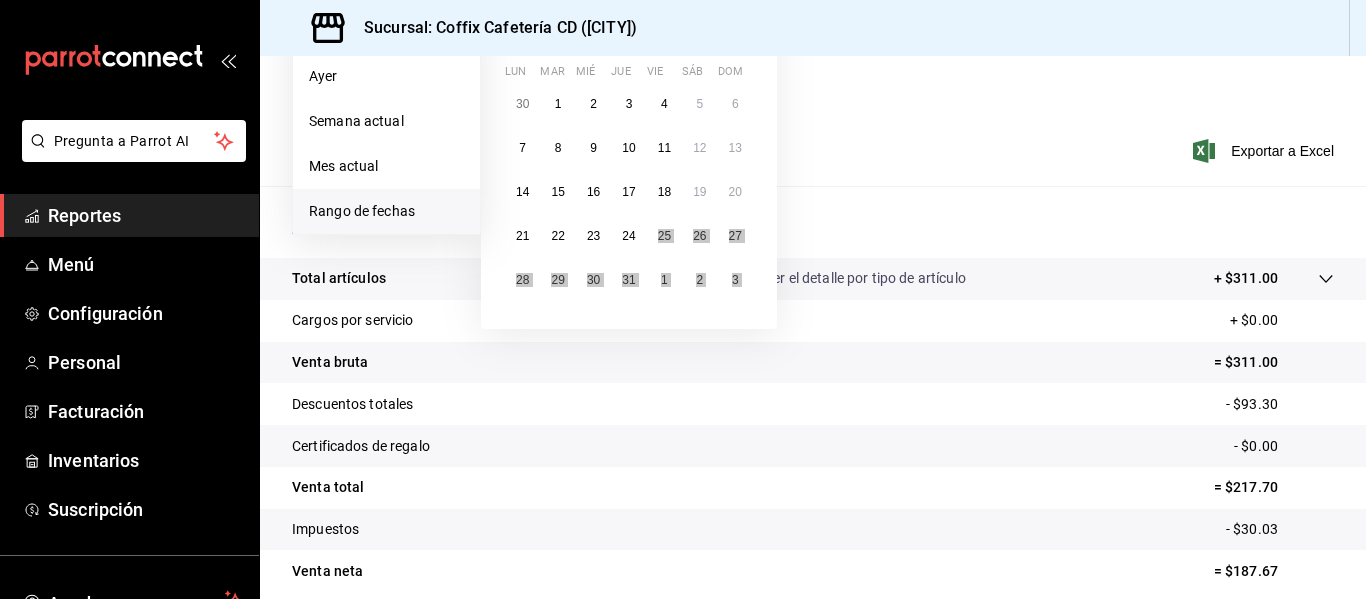 scroll, scrollTop: 279, scrollLeft: 0, axis: vertical 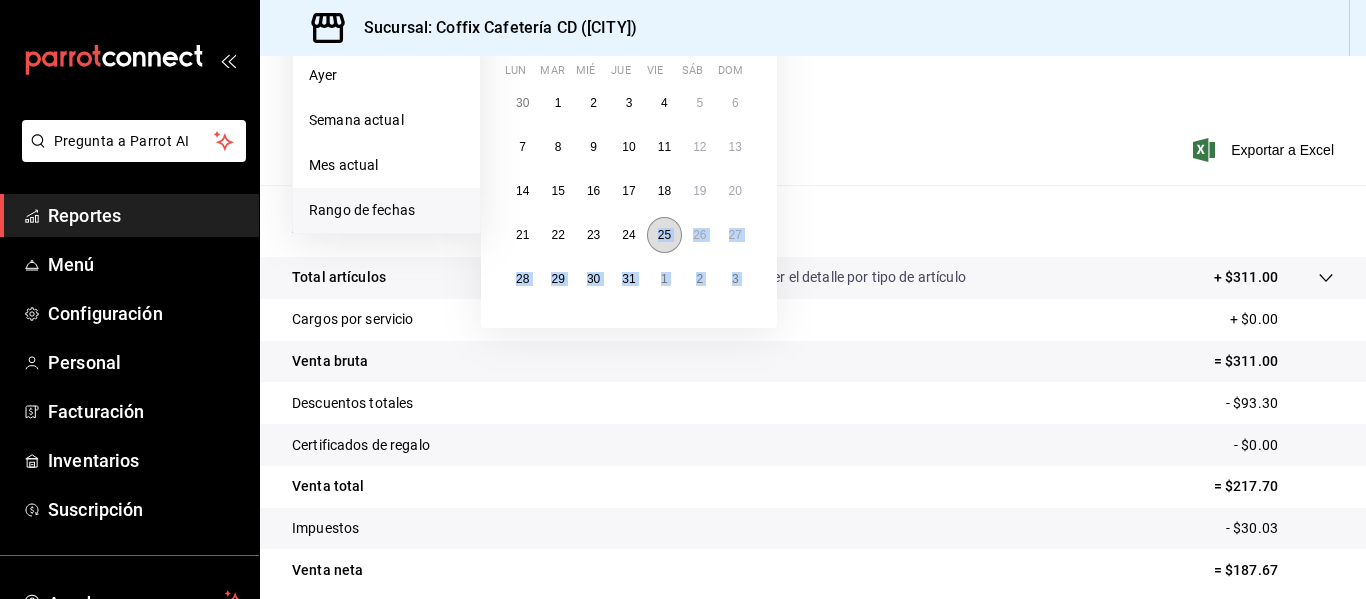 click on "25" at bounding box center [664, 235] 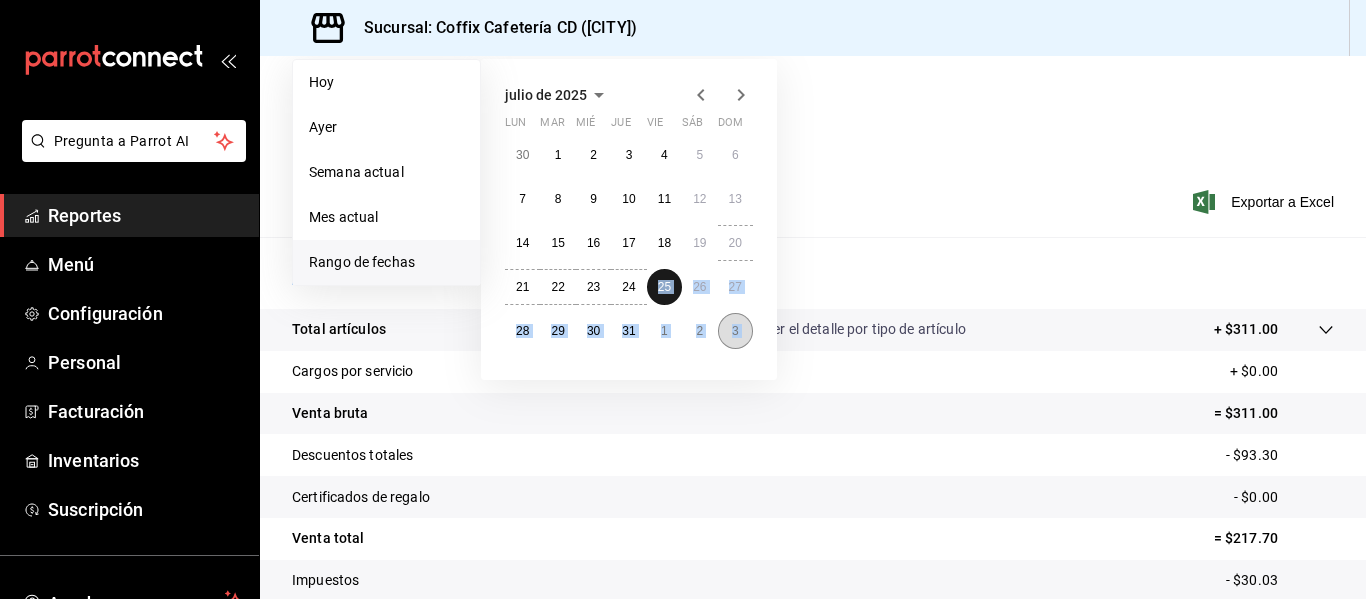 scroll, scrollTop: 178, scrollLeft: 0, axis: vertical 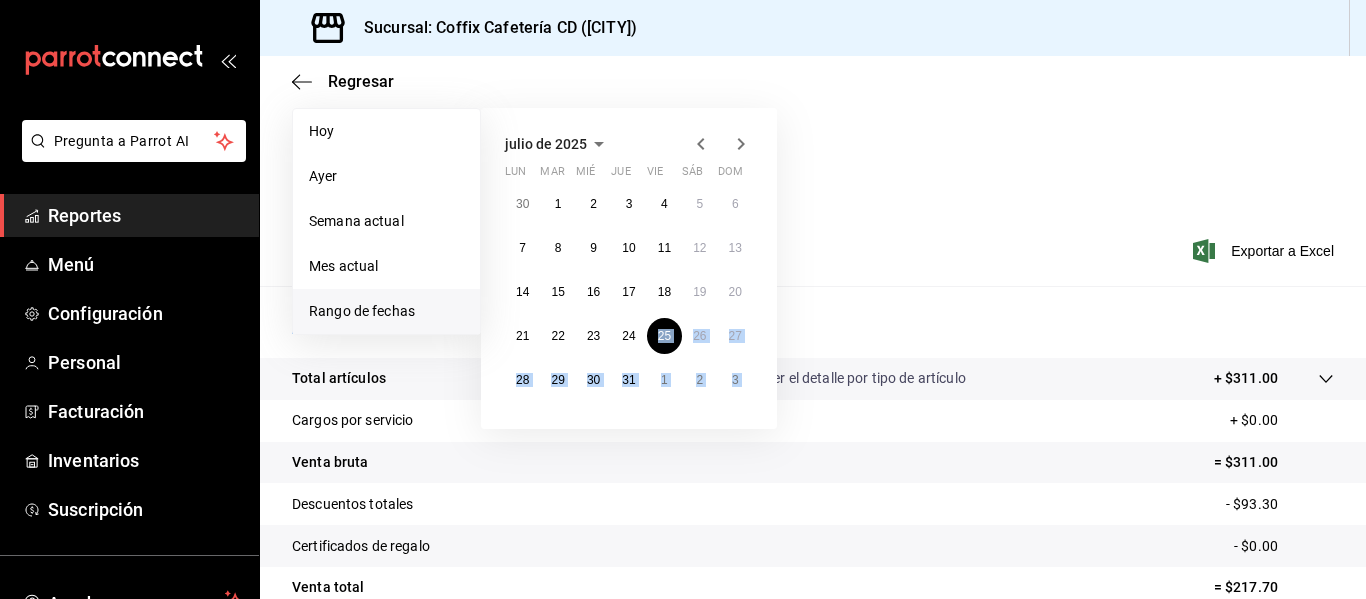 click 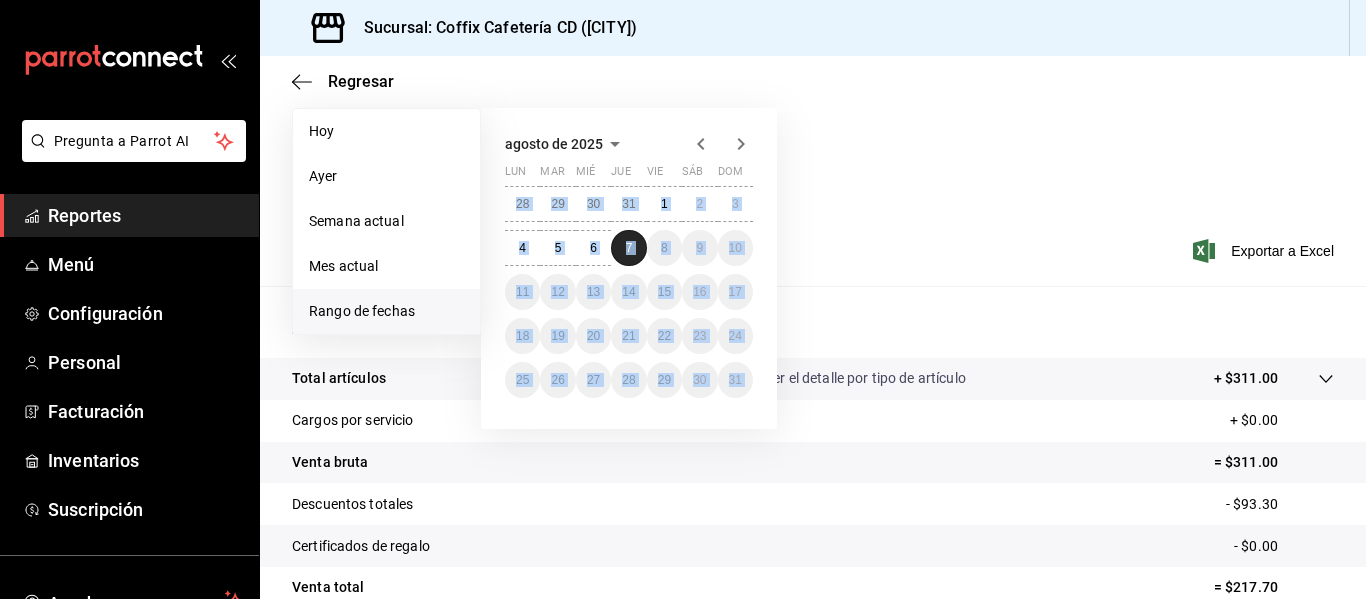 click on "7" at bounding box center [628, 248] 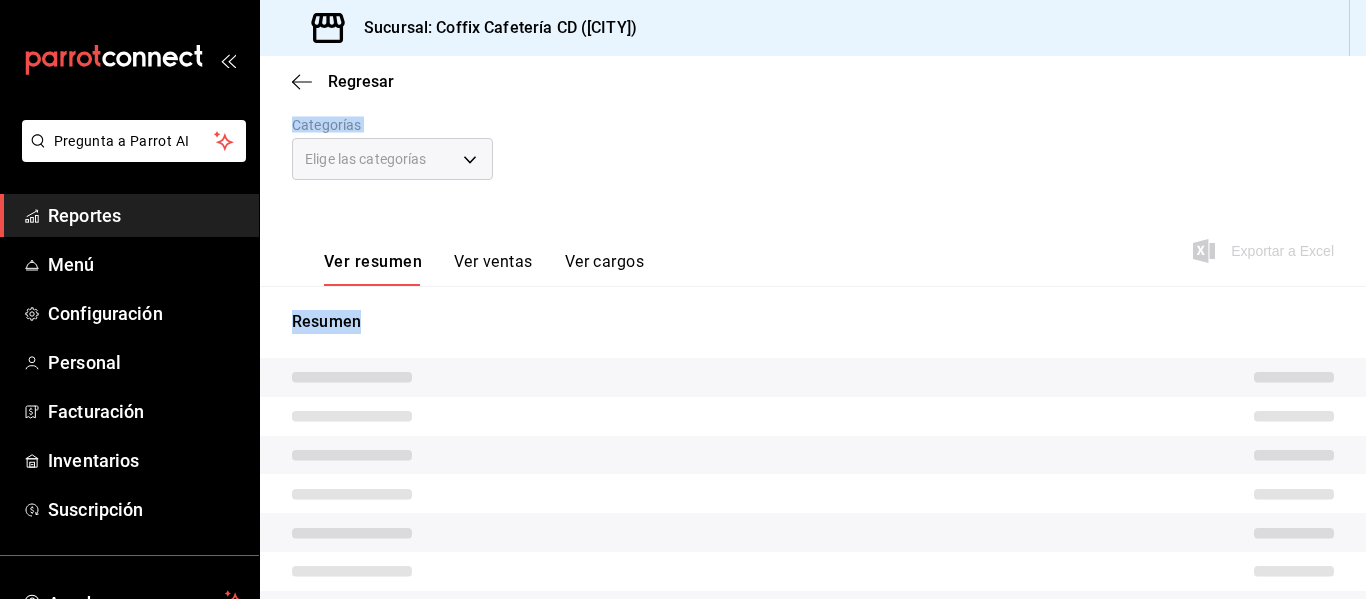 click on "Ver resumen Ver ventas Ver cargos Exportar a Excel" at bounding box center [813, 245] 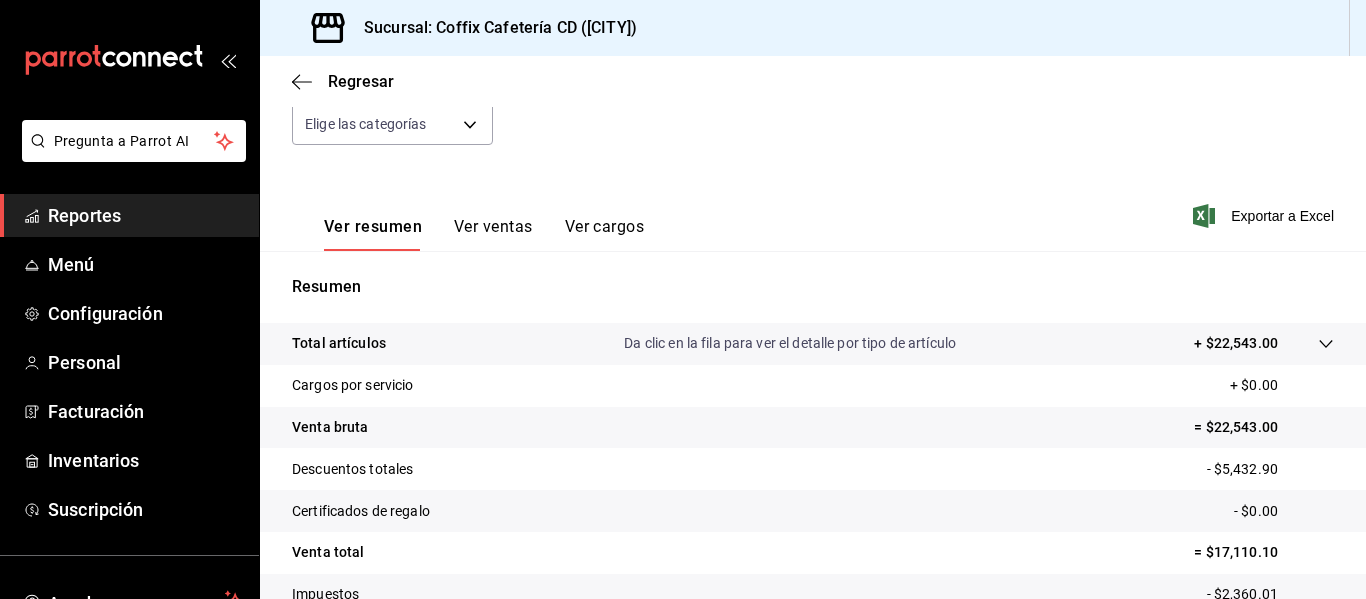 scroll, scrollTop: 212, scrollLeft: 0, axis: vertical 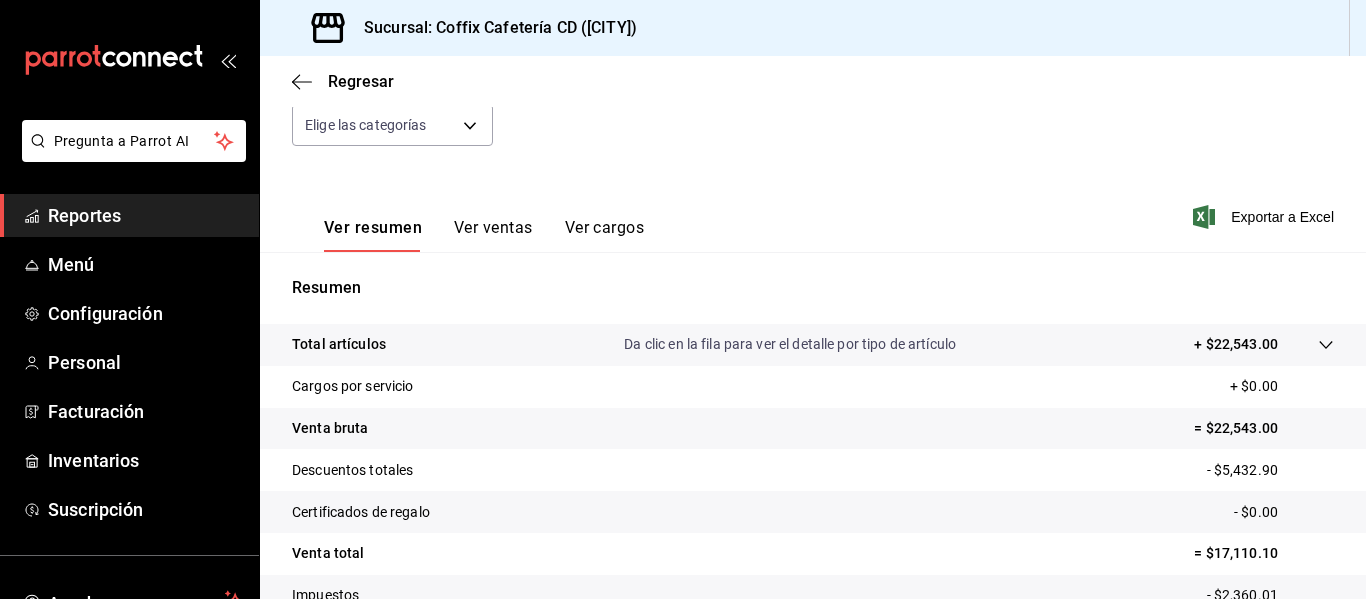click on "Ver ventas" at bounding box center (493, 235) 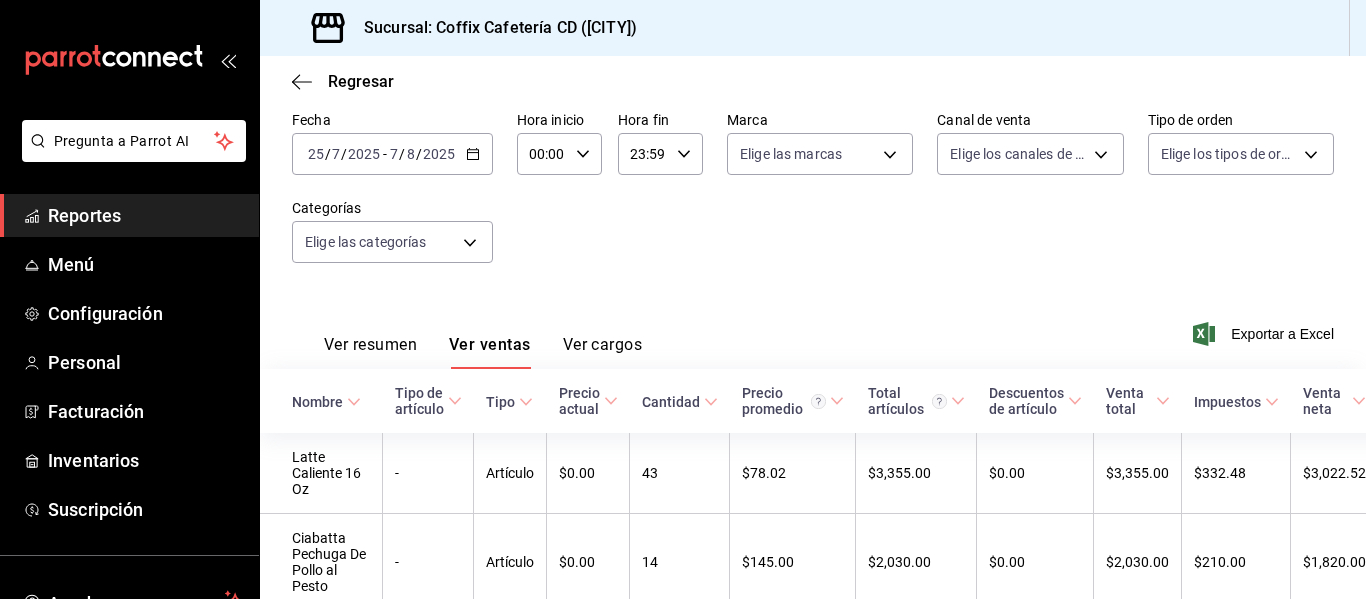 scroll, scrollTop: 94, scrollLeft: 0, axis: vertical 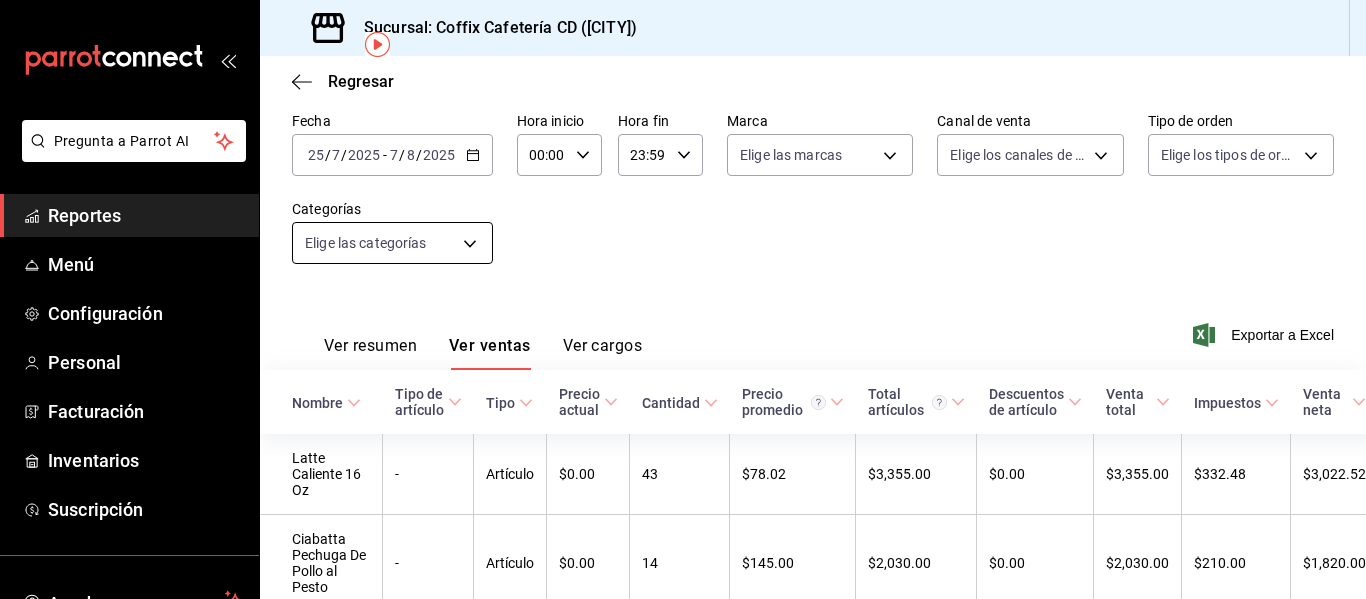 click on "Pregunta a Parrot AI Reportes   Menú   Configuración   Personal   Facturación   Inventarios   Suscripción   Ayuda Recomienda Parrot   Andrea Quintana   Sugerir nueva función   Sucursal: Coffix Cafetería CD (Queretaro) Regresar Ventas Los artículos listados no incluyen descuentos de orden y el filtro de fechas está limitado a un máximo de 31 días. Fecha 2025-07-25 25 / 7 / 2025 - 2025-08-07 7 / 8 / 2025 Hora inicio 00:00 Hora inicio Hora fin 23:59 Hora fin Marca Elige las marcas Canal de venta Elige los canales de venta Tipo de orden Elige los tipos de orden Categorías Elige las categorías Ver resumen Ver ventas Ver cargos Exportar a Excel Nombre Tipo de artículo Tipo Precio actual Cantidad Precio promedio   Total artículos   Descuentos de artículo Venta total Impuestos Venta neta Latte Caliente 16 Oz - Artículo $0.00 43 $78.02 $3,355.00 $0.00 $3,355.00 $332.48 $3,022.52 Ciabatta Pechuga De Pollo al Pesto - Artículo $0.00 14 $145.00 $2,030.00 $0.00 $2,030.00 $210.00 $1,820.00 - Artículo $1.00" at bounding box center [683, 299] 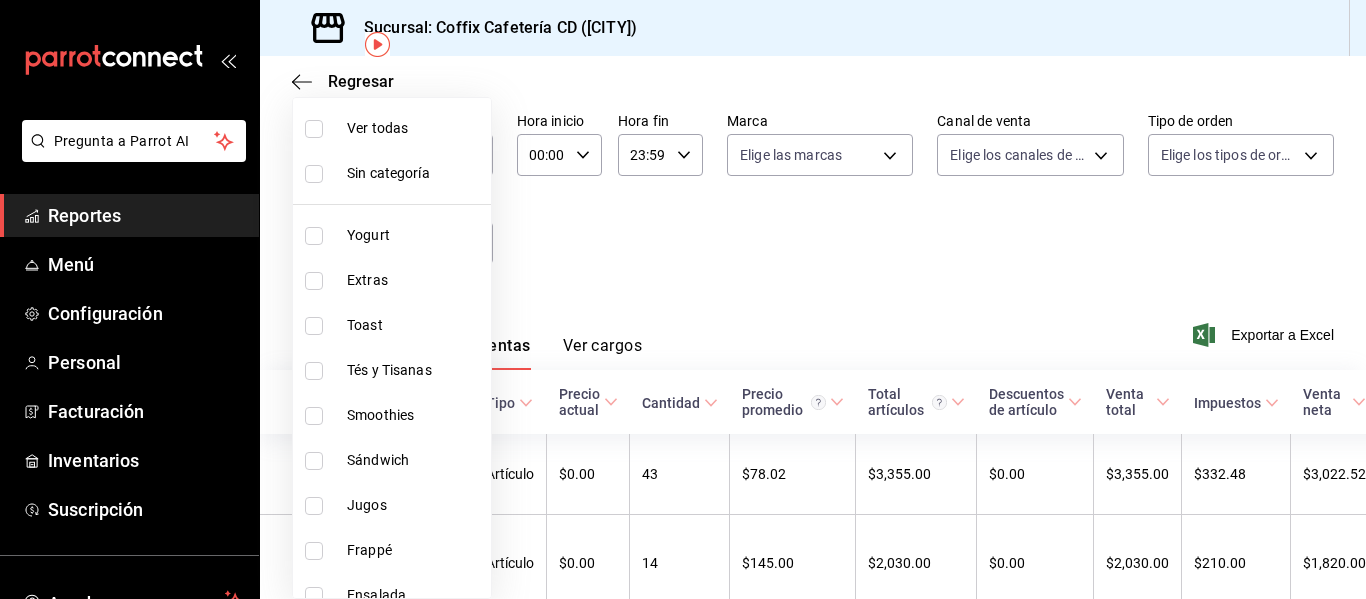 click on "Yogurt" at bounding box center [415, 235] 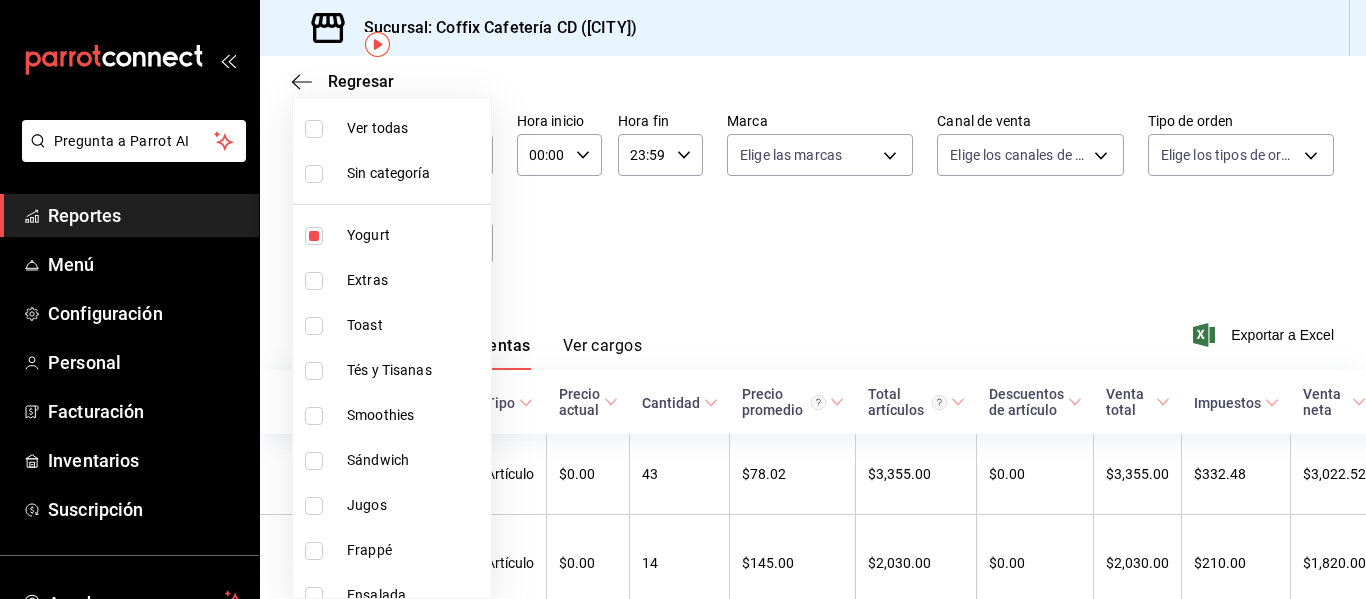 type on "f6a0309d-2ffd-409e-a33c-e7740053ea11" 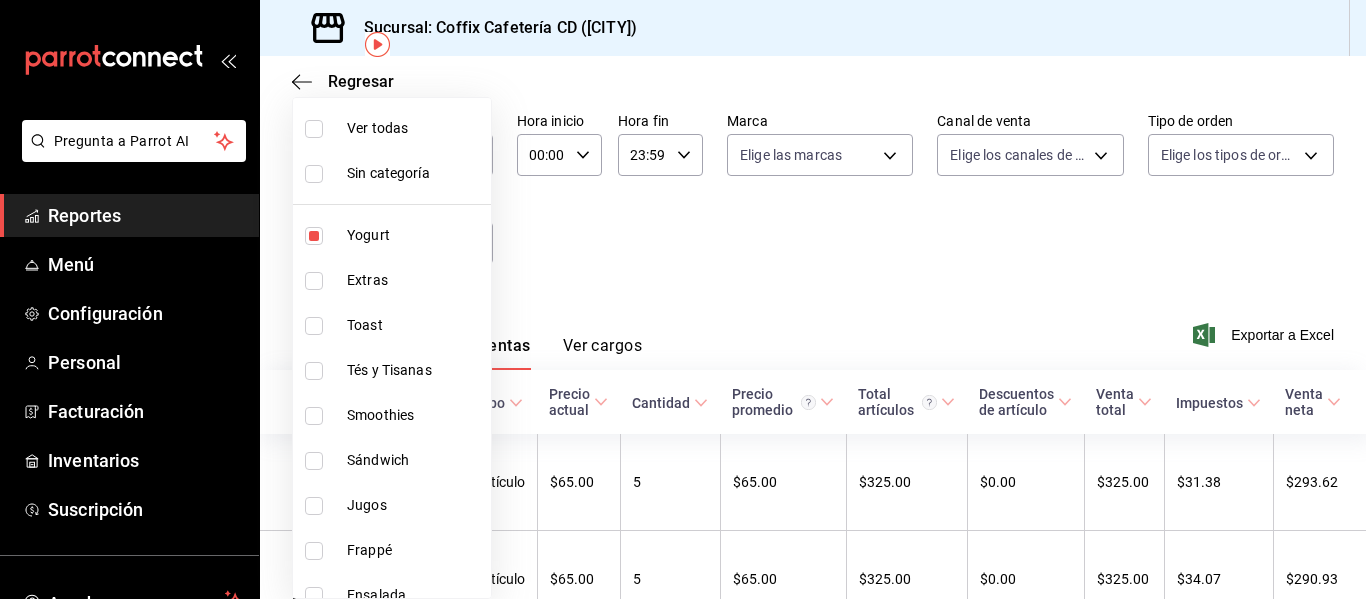 click at bounding box center [683, 299] 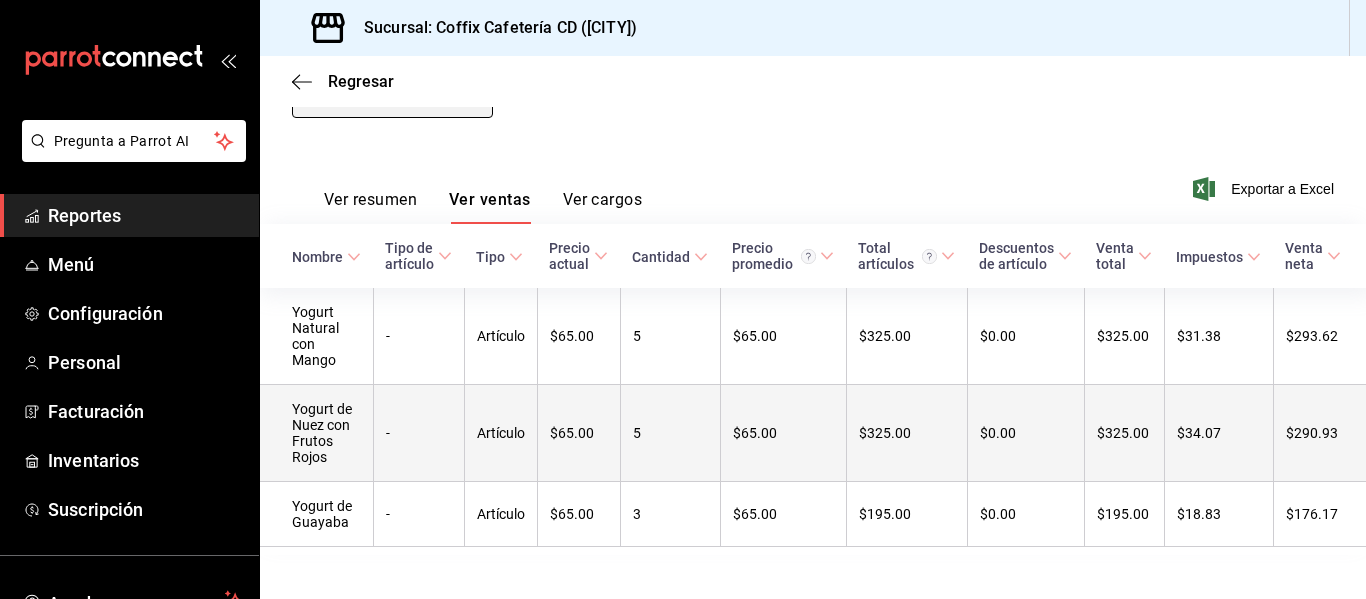 scroll, scrollTop: 278, scrollLeft: 0, axis: vertical 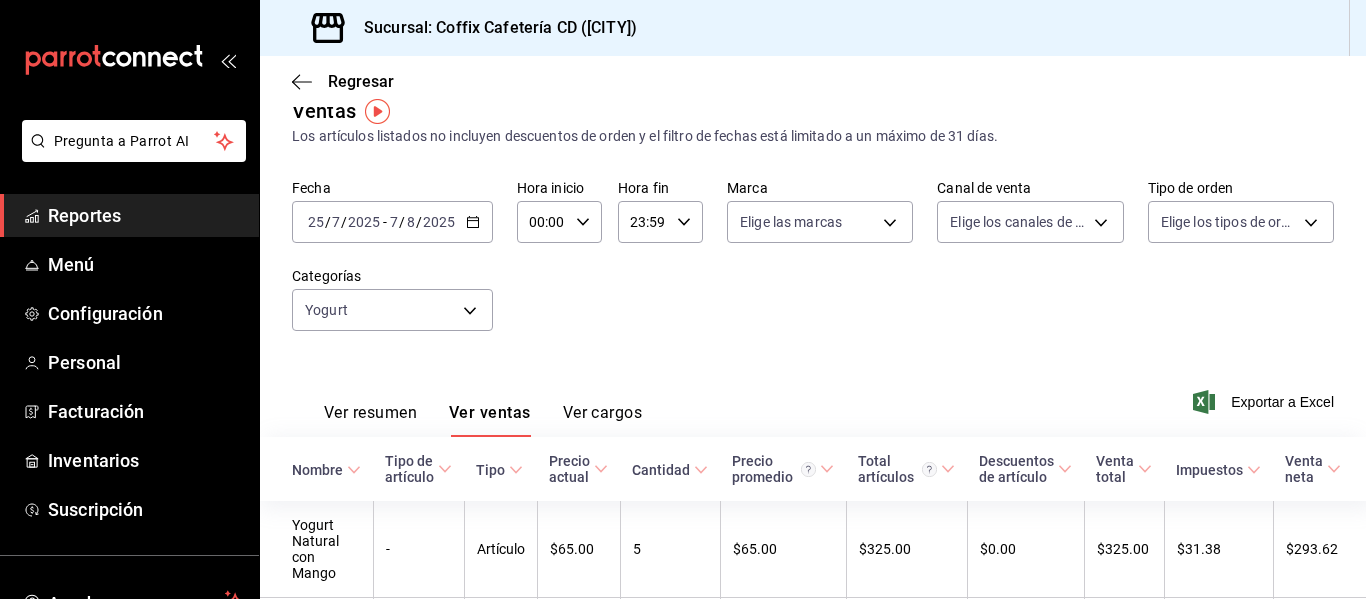 click on "Ver resumen Ver ventas Ver cargos Exportar a Excel" at bounding box center [813, 396] 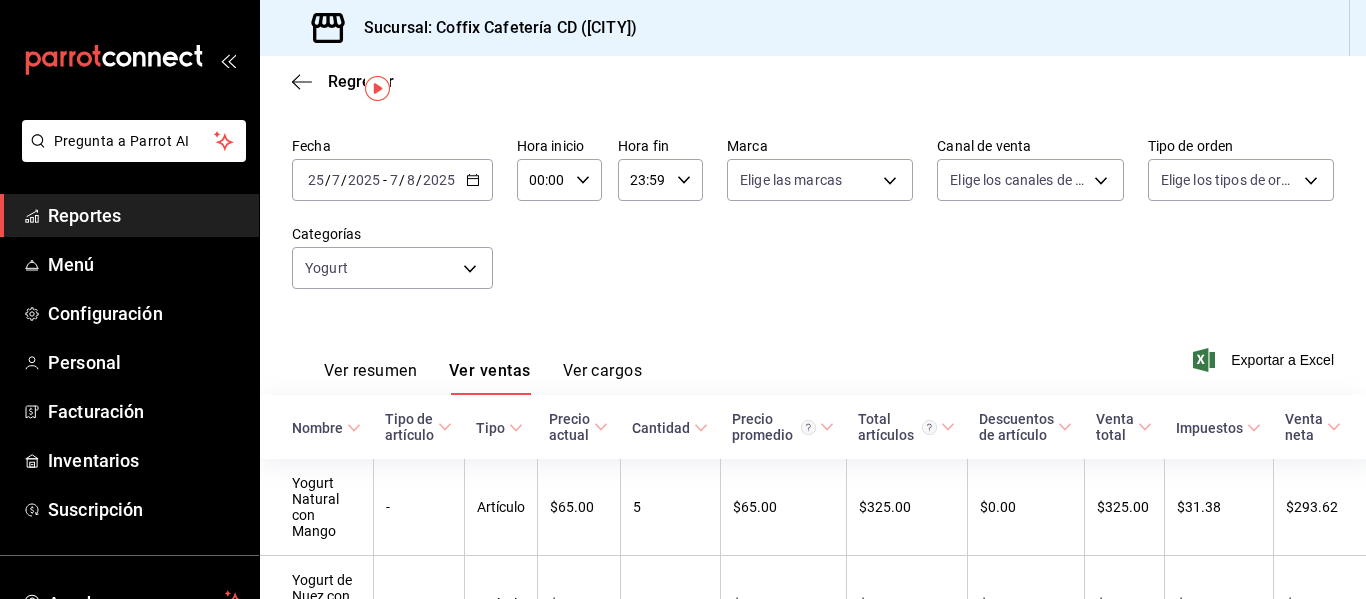 scroll, scrollTop: 6, scrollLeft: 0, axis: vertical 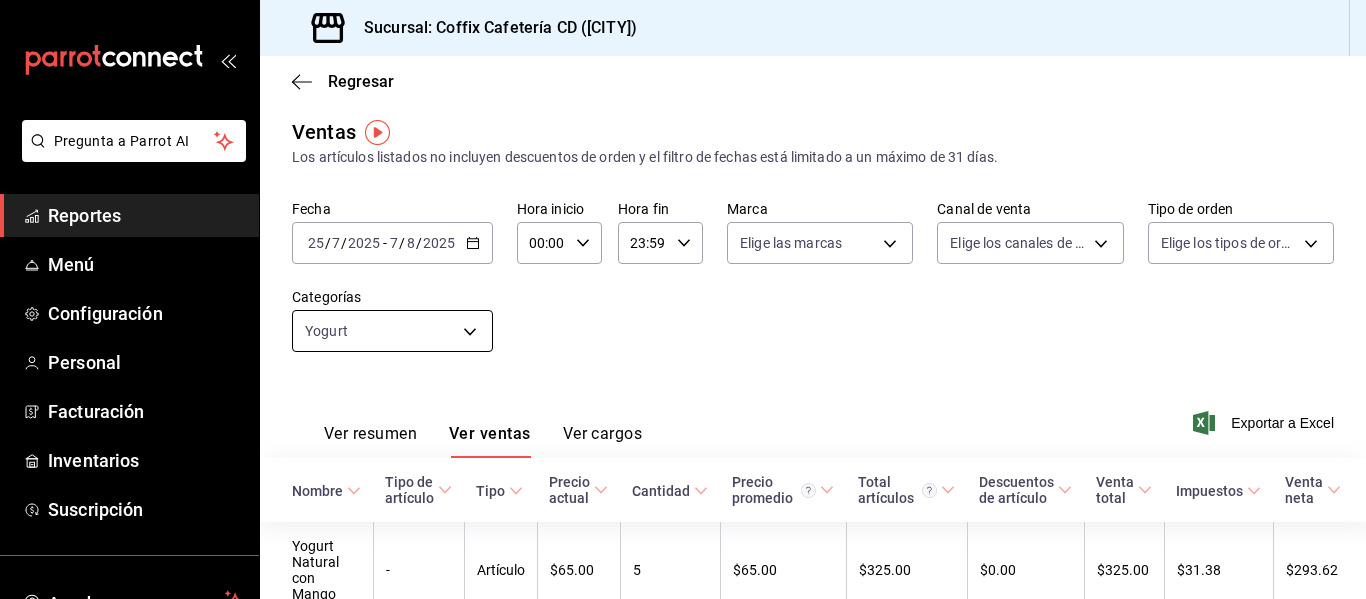 click on "Pregunta a Parrot AI Reportes   Menú   Configuración   Personal   Facturación   Inventarios   Suscripción   Ayuda Recomienda Parrot   Andrea Quintana   Sugerir nueva función   Sucursal: Coffix Cafetería CD (Queretaro) Regresar Ventas Los artículos listados no incluyen descuentos de orden y el filtro de fechas está limitado a un máximo de 31 días. Fecha 2025-07-25 25 / 7 / 2025 - 2025-08-07 7 / 8 / 2025 Hora inicio 00:00 Hora inicio Hora fin 23:59 Hora fin Marca Elige las marcas Canal de venta Elige los canales de venta Tipo de orden Elige los tipos de orden Categorías Yogurt f6a0309d-2ffd-409e-a33c-e7740053ea11 Ver resumen Ver ventas Ver cargos Exportar a Excel Nombre Tipo de artículo Tipo Precio actual Cantidad Precio promedio   Total artículos   Descuentos de artículo Venta total Impuestos Venta neta Yogurt Natural con Mango - Artículo $65.00 5 $65.00 $325.00 $0.00 $325.00 $31.38 $293.62 Yogurt de Nuez con Frutos Rojos - Artículo $65.00 5 $65.00 $325.00 $0.00 $325.00 $34.07 $290.93 - $65.00" at bounding box center (683, 299) 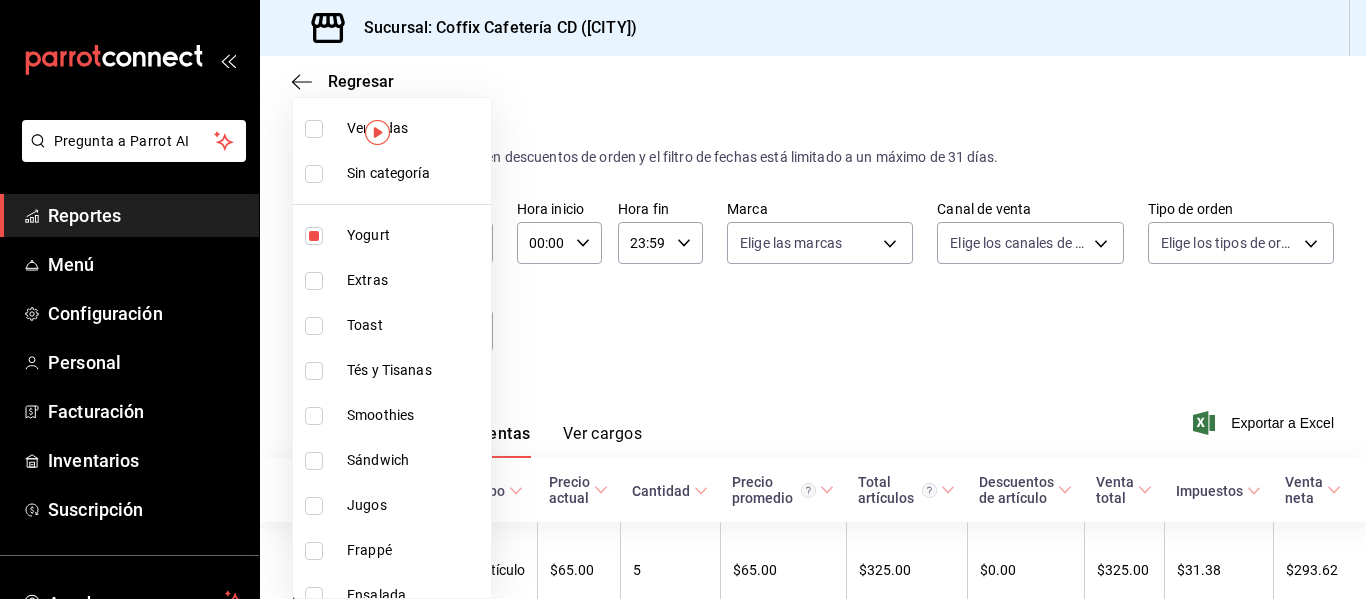 click at bounding box center [314, 236] 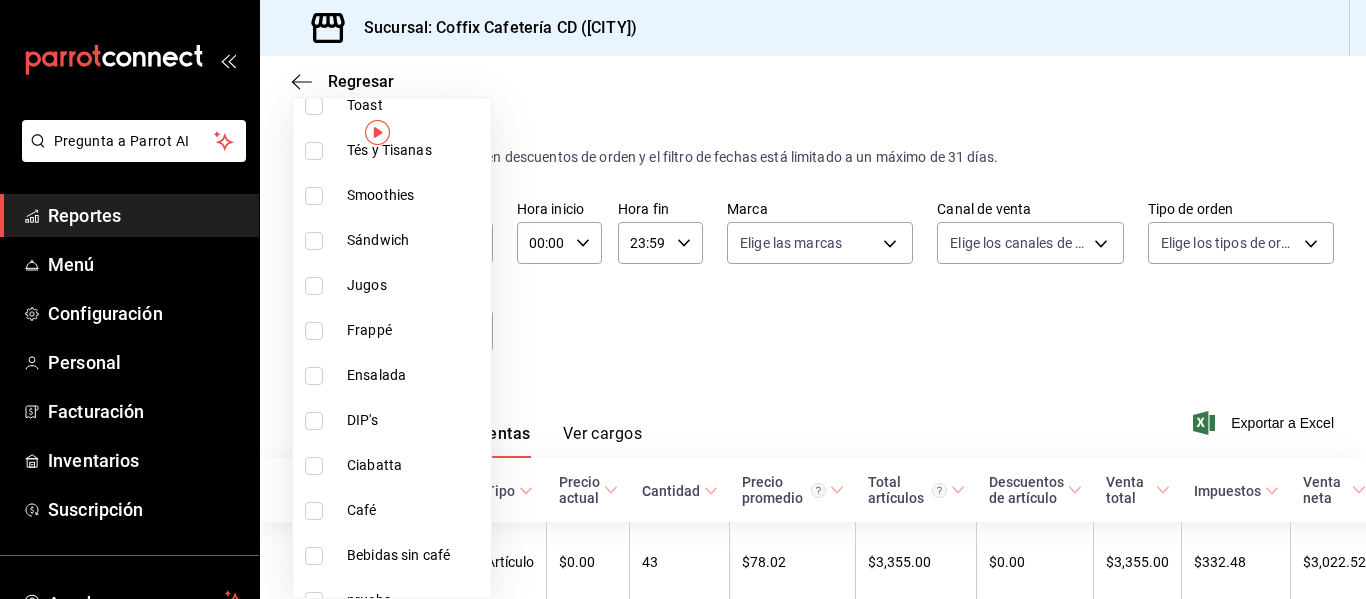 scroll, scrollTop: 245, scrollLeft: 0, axis: vertical 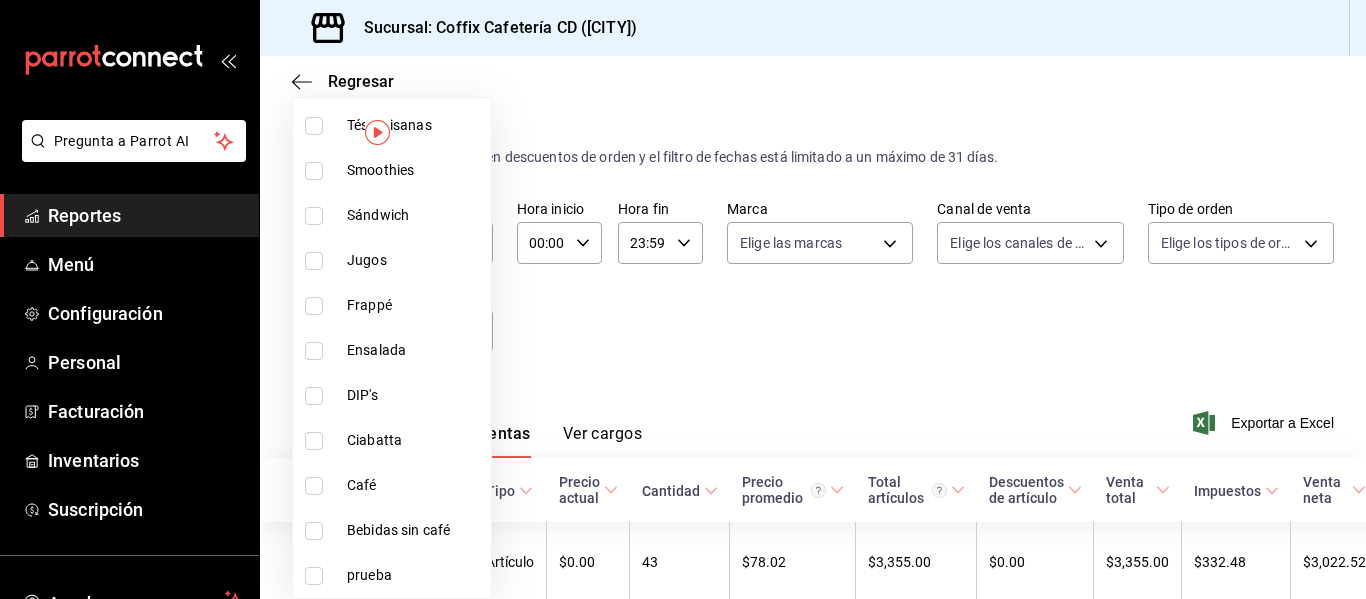 click at bounding box center [683, 299] 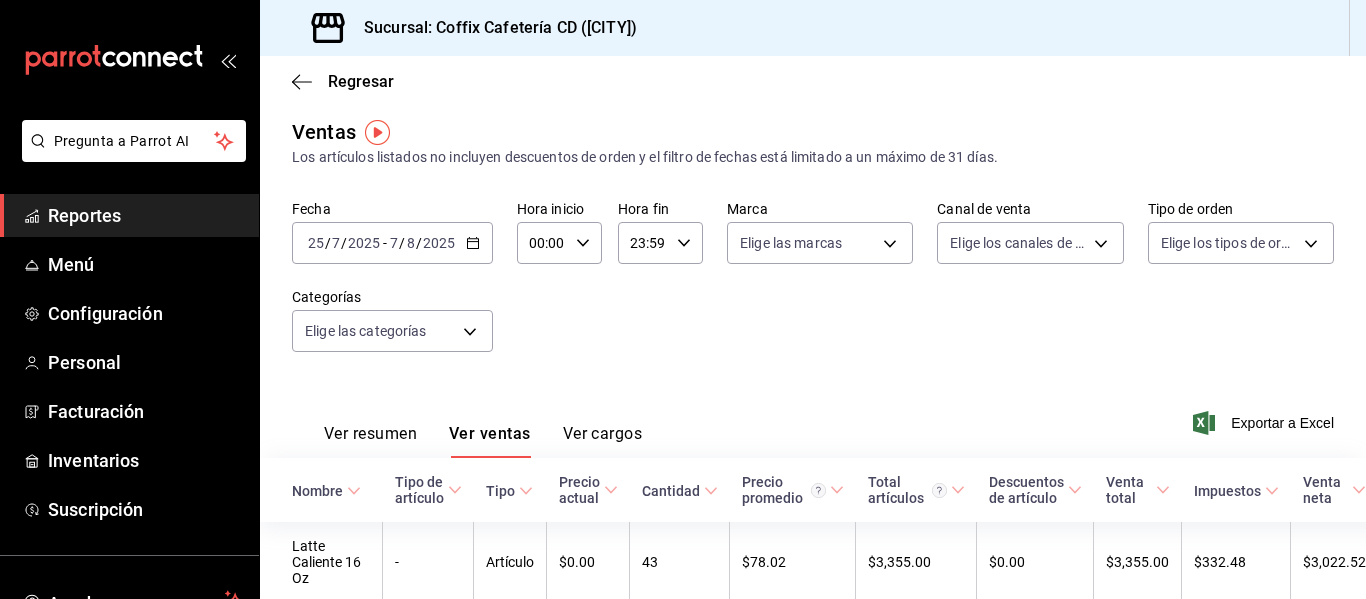 click on "Fecha 2025-07-25 25 / 7 / 2025 - 2025-08-07 7 / 8 / 2025 Hora inicio 00:00 Hora inicio Hora fin 23:59 Hora fin Marca Elige las marcas Canal de venta Elige los canales de venta Tipo de orden Elige los tipos de orden Categorías Elige las categorías" at bounding box center (813, 288) 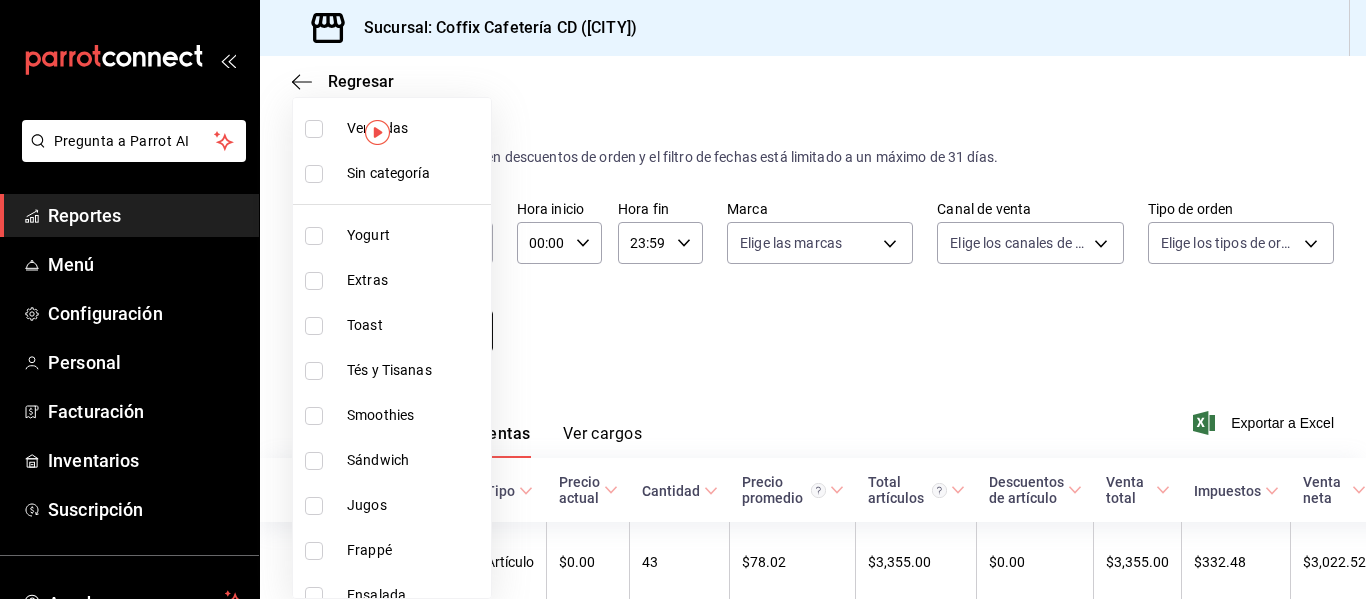 click on "Pregunta a Parrot AI Reportes   Menú   Configuración   Personal   Facturación   Inventarios   Suscripción   Ayuda Recomienda Parrot   Andrea Quintana   Sugerir nueva función   Sucursal: Coffix Cafetería CD (Queretaro) Regresar Ventas Los artículos listados no incluyen descuentos de orden y el filtro de fechas está limitado a un máximo de 31 días. Fecha 2025-07-25 25 / 7 / 2025 - 2025-08-07 7 / 8 / 2025 Hora inicio 00:00 Hora inicio Hora fin 23:59 Hora fin Marca Elige las marcas Canal de venta Elige los canales de venta Tipo de orden Elige los tipos de orden Categorías Elige las categorías Ver resumen Ver ventas Ver cargos Exportar a Excel Nombre Tipo de artículo Tipo Precio actual Cantidad Precio promedio   Total artículos   Descuentos de artículo Venta total Impuestos Venta neta Latte Caliente 16 Oz - Artículo $0.00 43 $78.02 $3,355.00 $0.00 $3,355.00 $332.48 $3,022.52 Ciabatta Pechuga De Pollo al Pesto - Artículo $0.00 14 $145.00 $2,030.00 $0.00 $2,030.00 $210.00 $1,820.00 - Artículo $1.00" at bounding box center [683, 299] 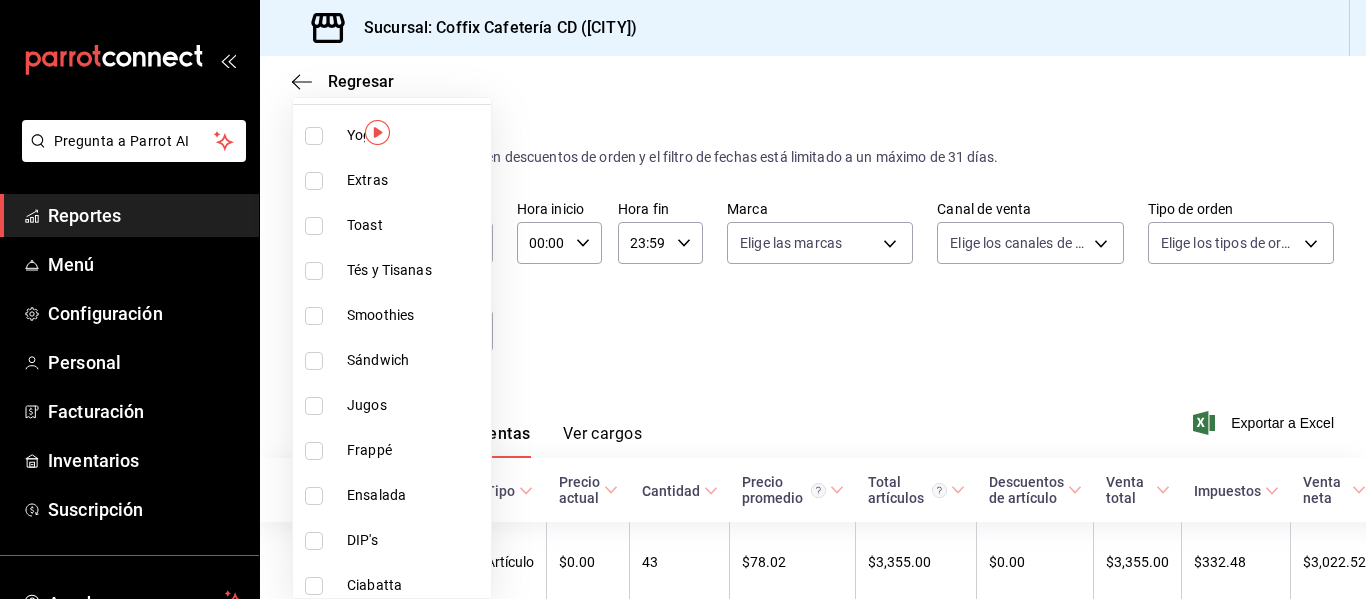 scroll, scrollTop: 101, scrollLeft: 0, axis: vertical 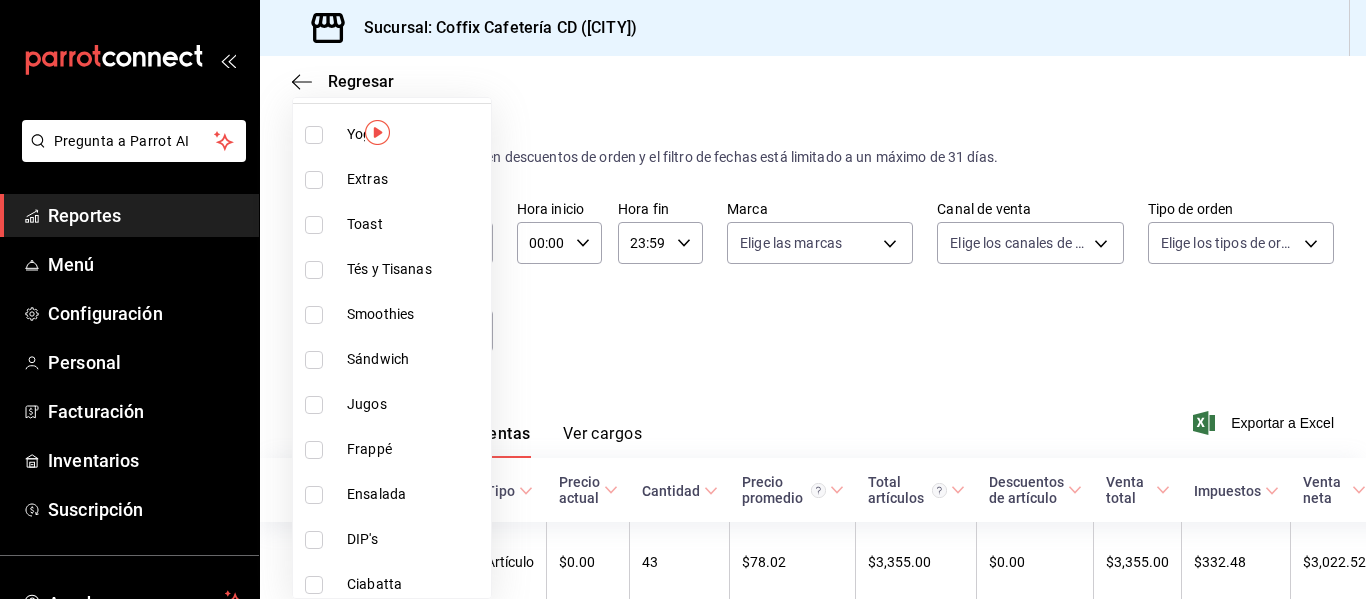click on "Ensalada" at bounding box center (415, 494) 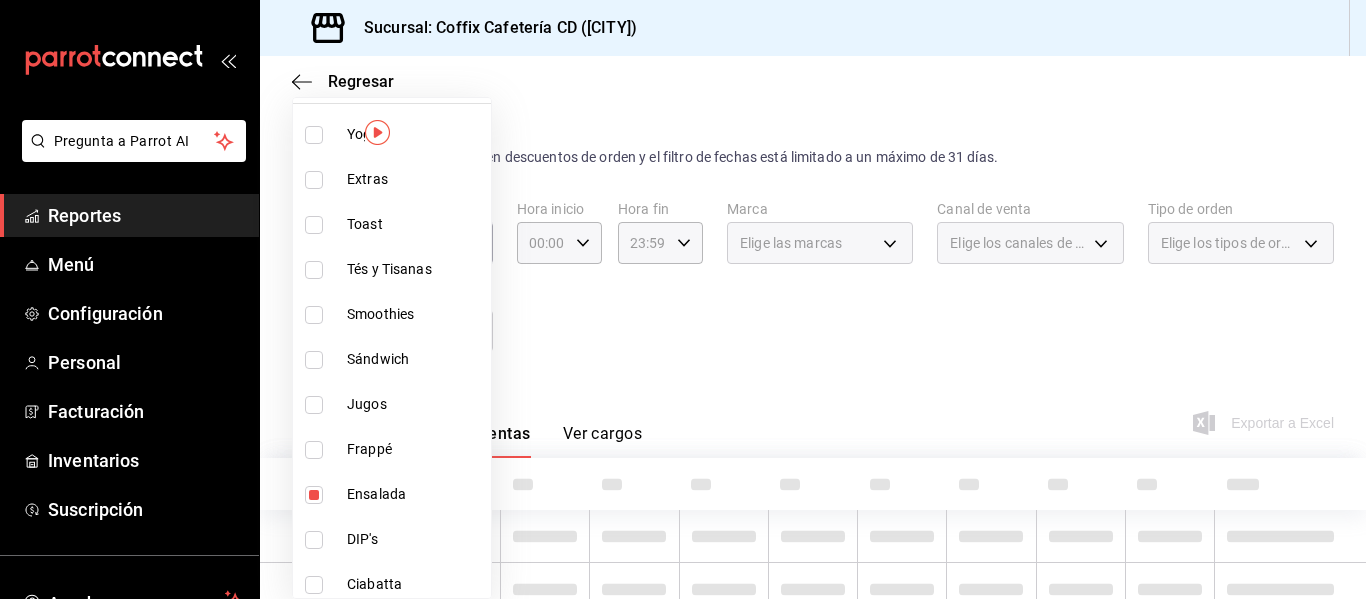 click at bounding box center (683, 299) 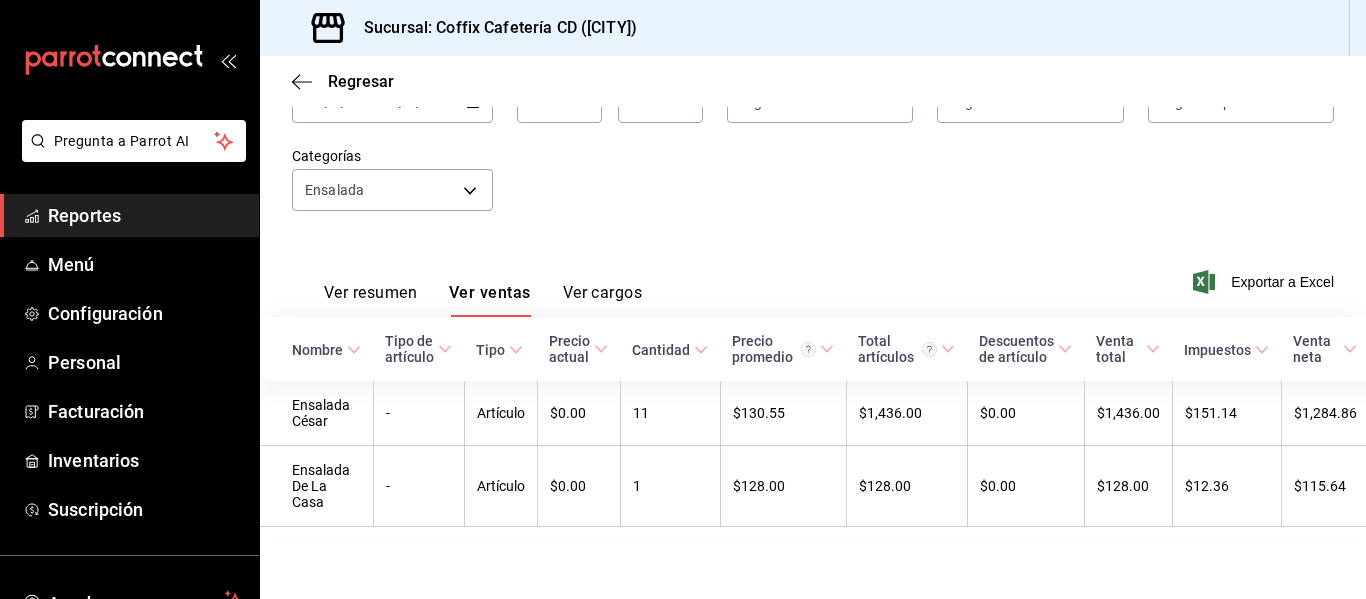 scroll, scrollTop: 169, scrollLeft: 0, axis: vertical 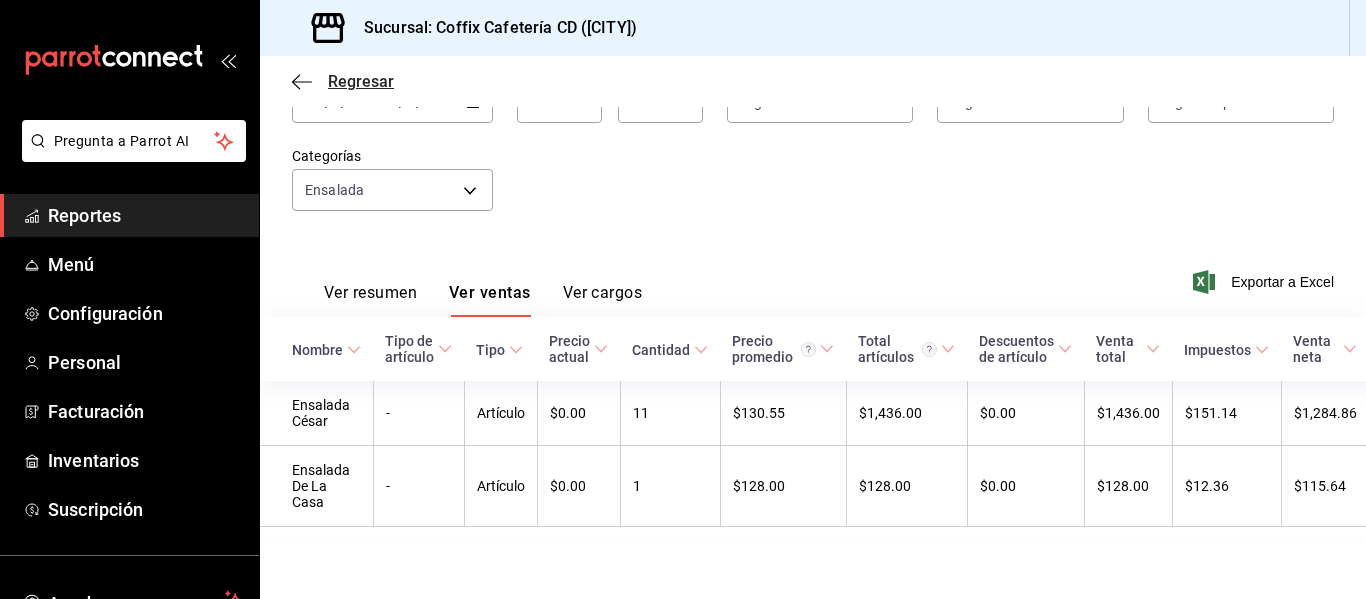 click 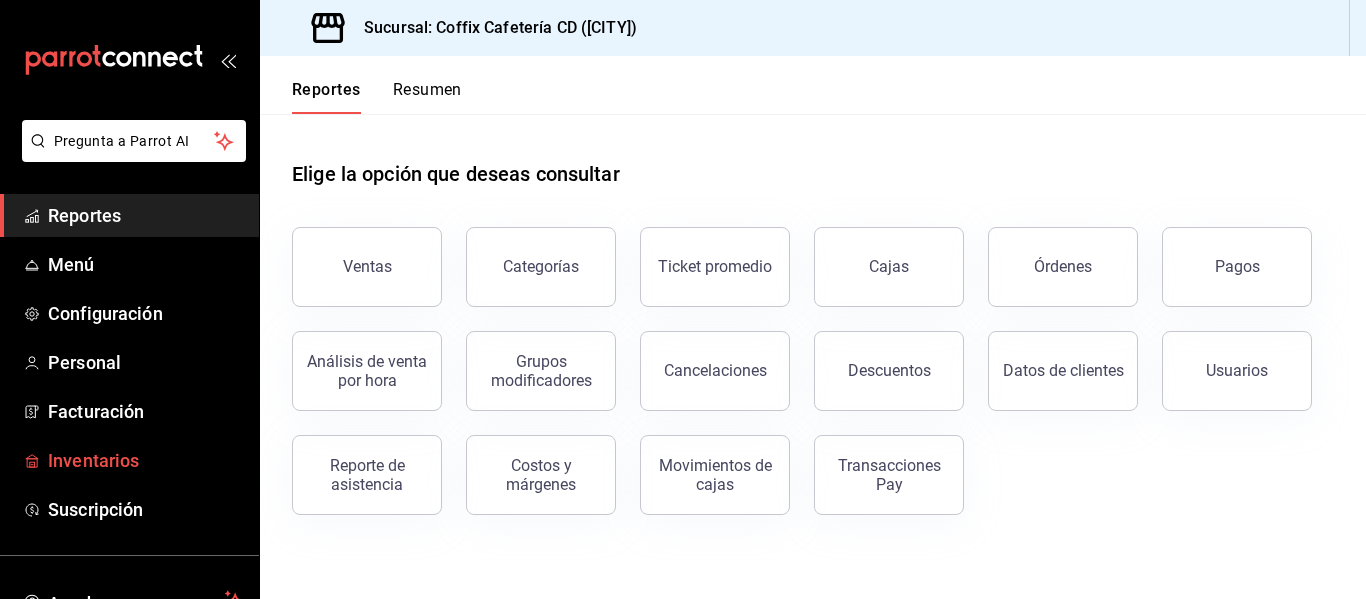 click on "Inventarios" at bounding box center (145, 460) 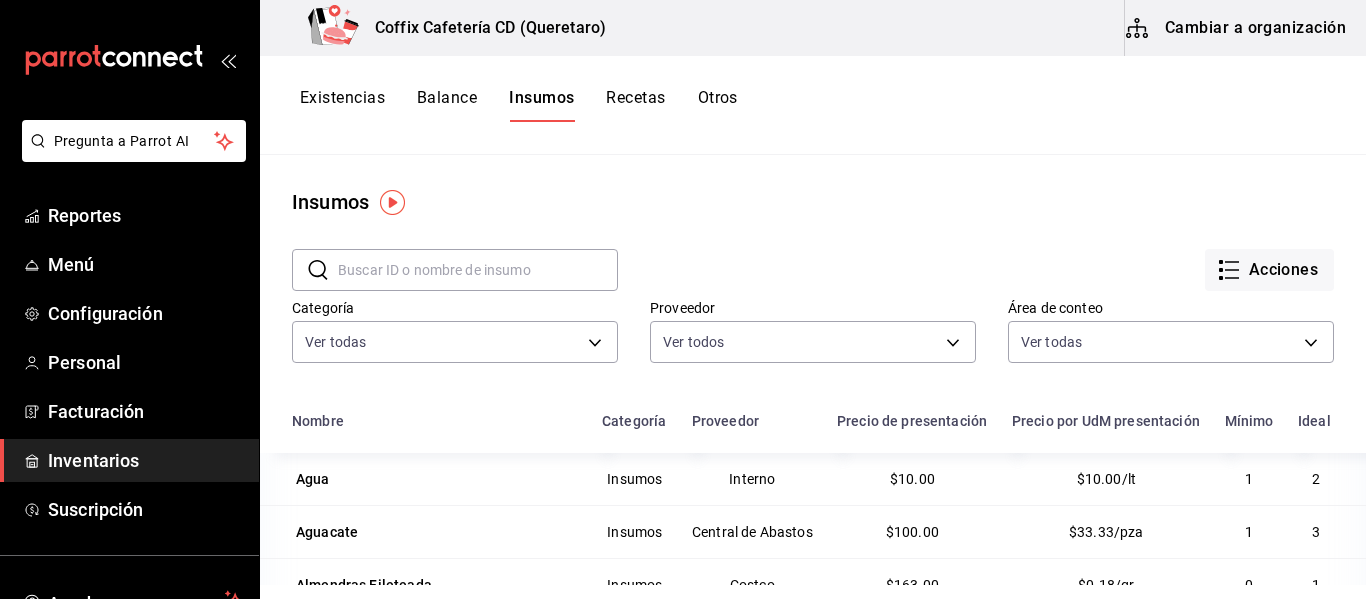 click at bounding box center (478, 270) 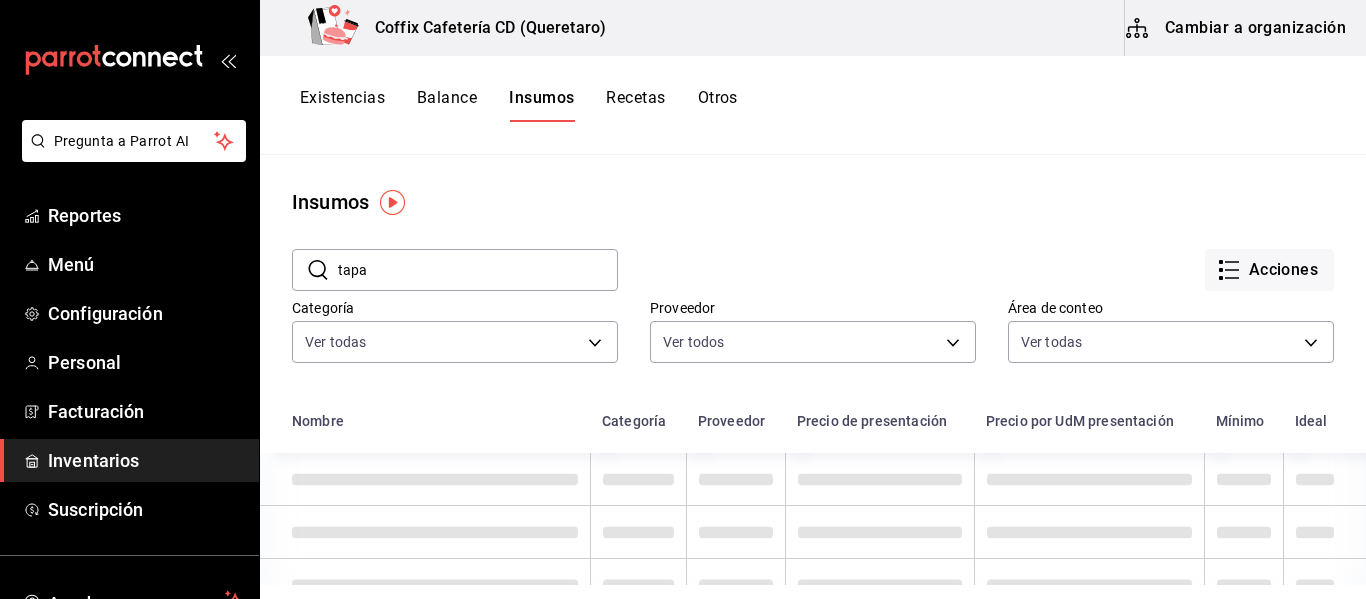 type on "tapa" 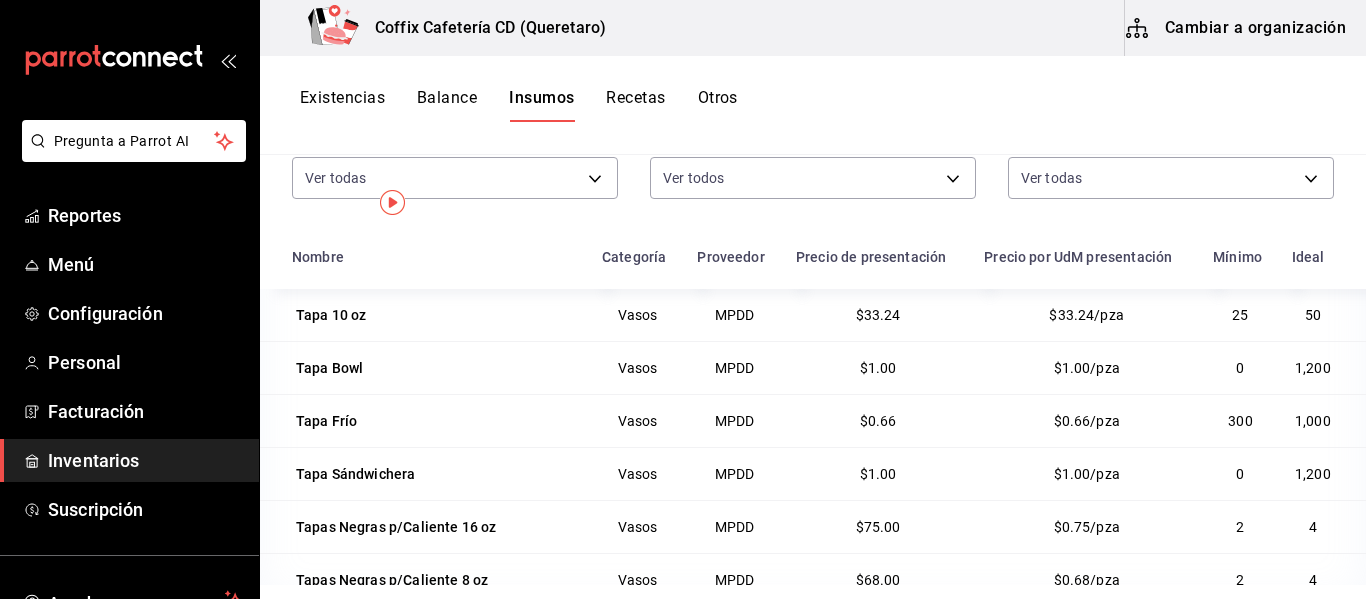 scroll, scrollTop: 0, scrollLeft: 0, axis: both 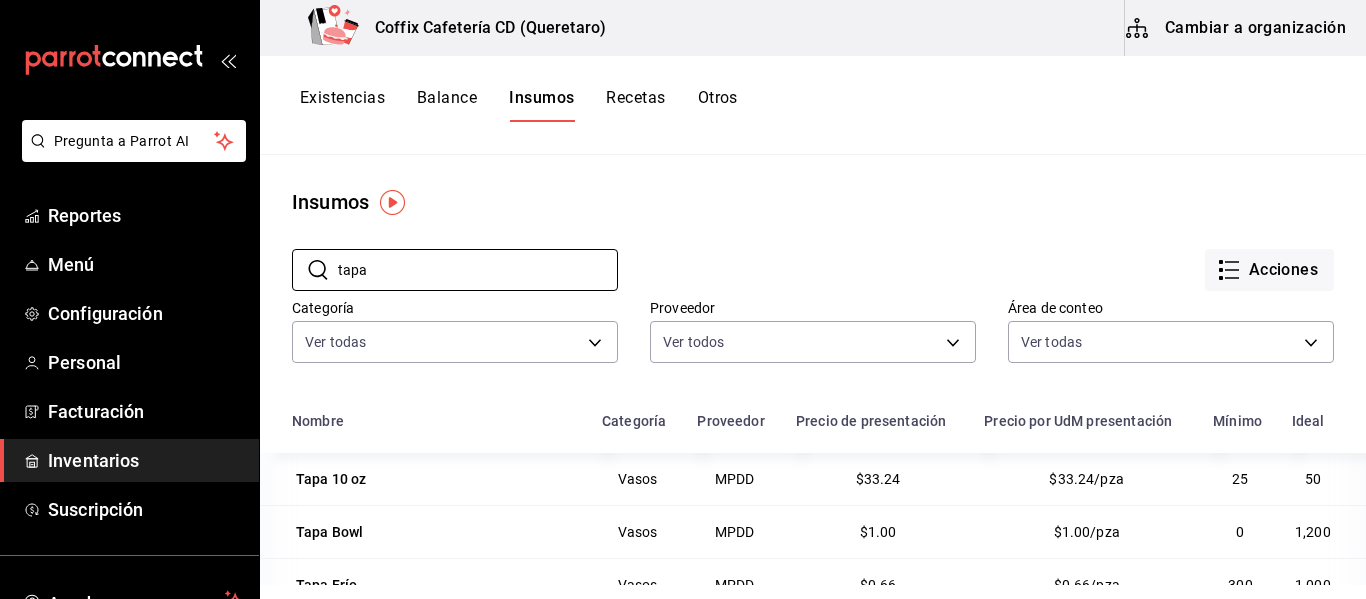 click on "Cambiar a organización" at bounding box center (1237, 28) 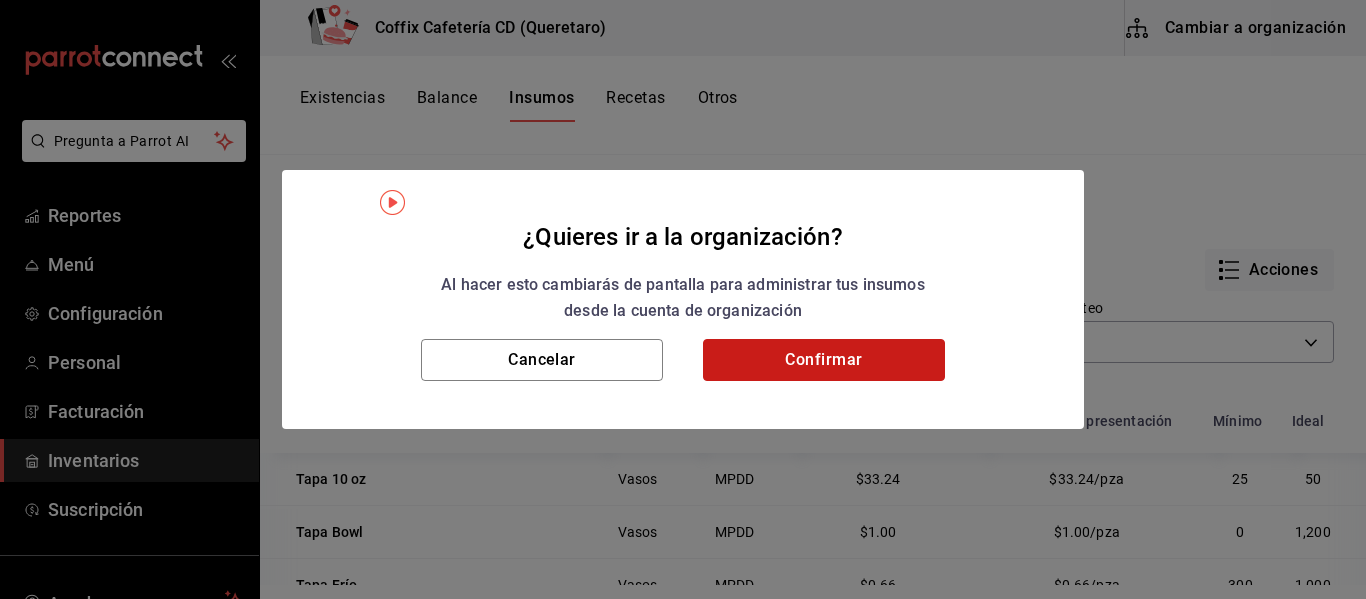 click on "Confirmar" at bounding box center [824, 360] 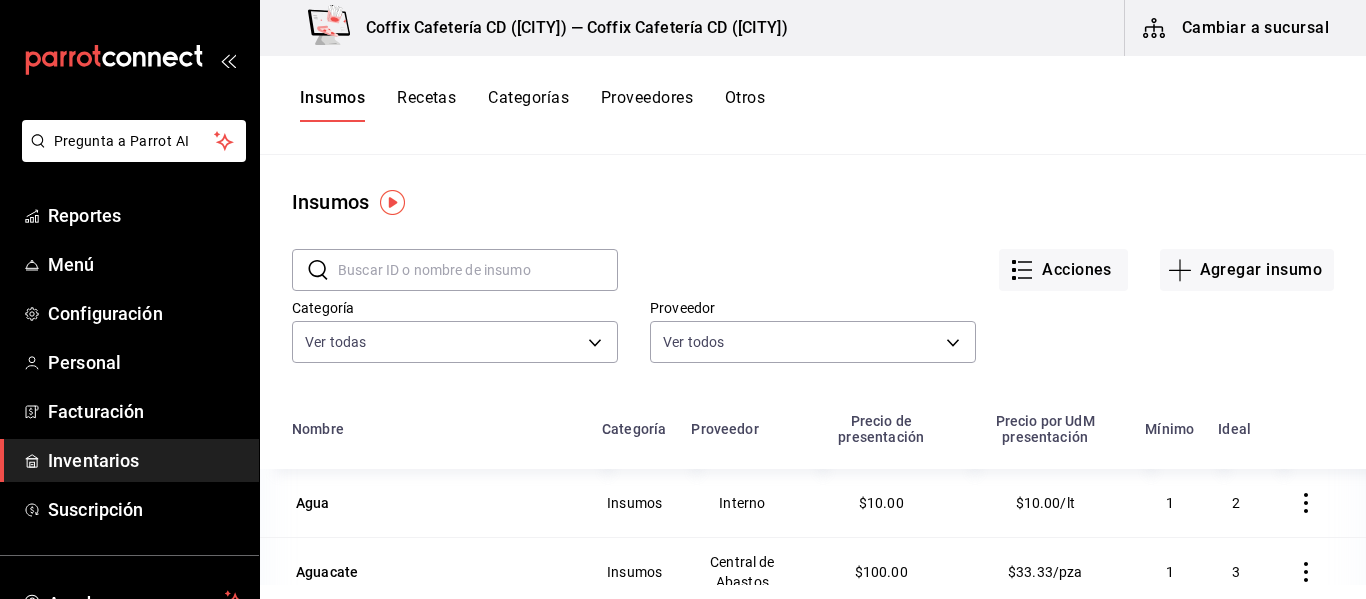 click on "Nombre" at bounding box center (425, 435) 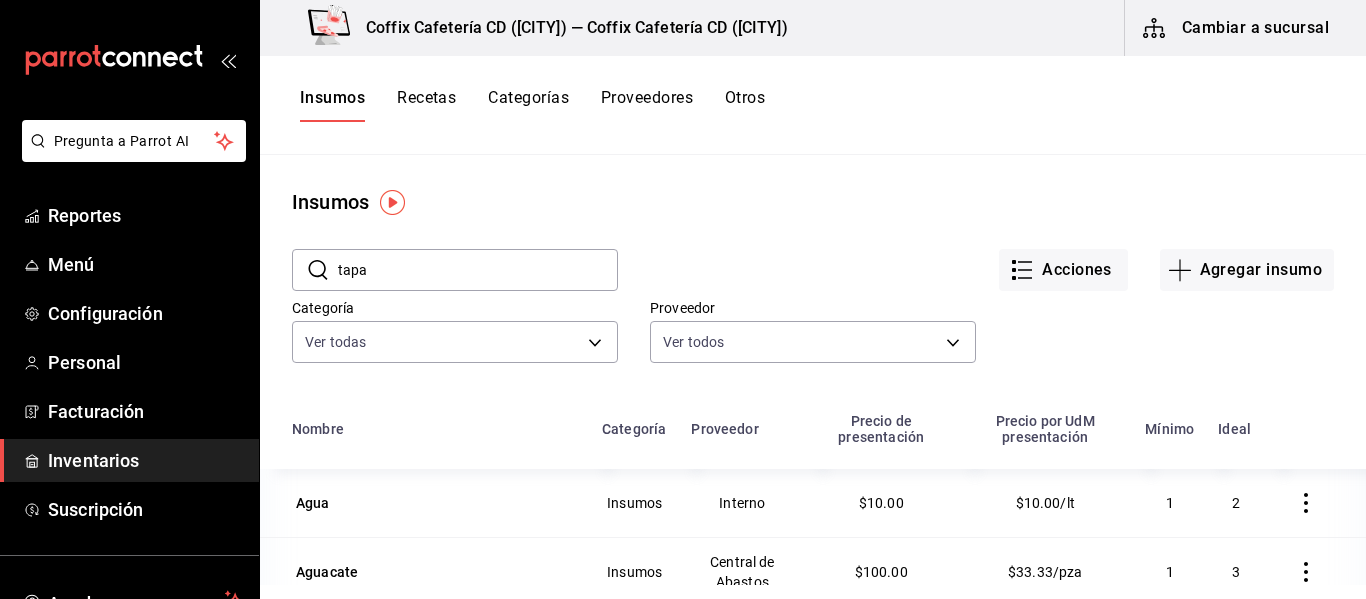 type on "tapa" 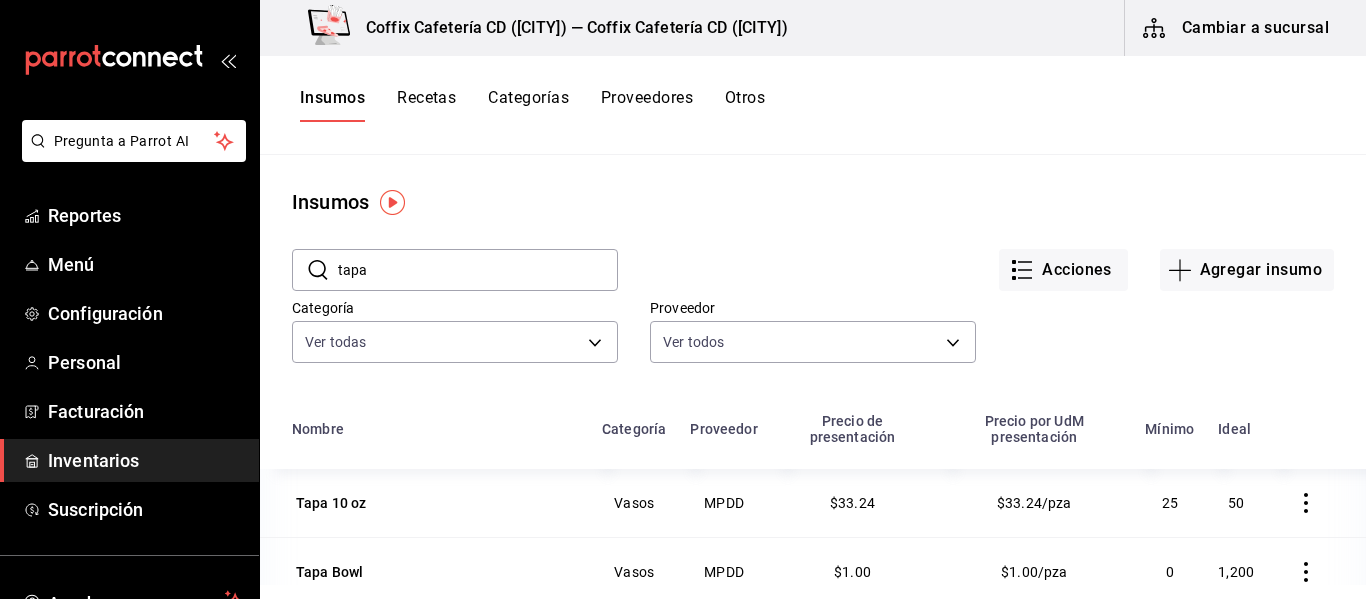 click on "Acciones Agregar insumo" at bounding box center (976, 254) 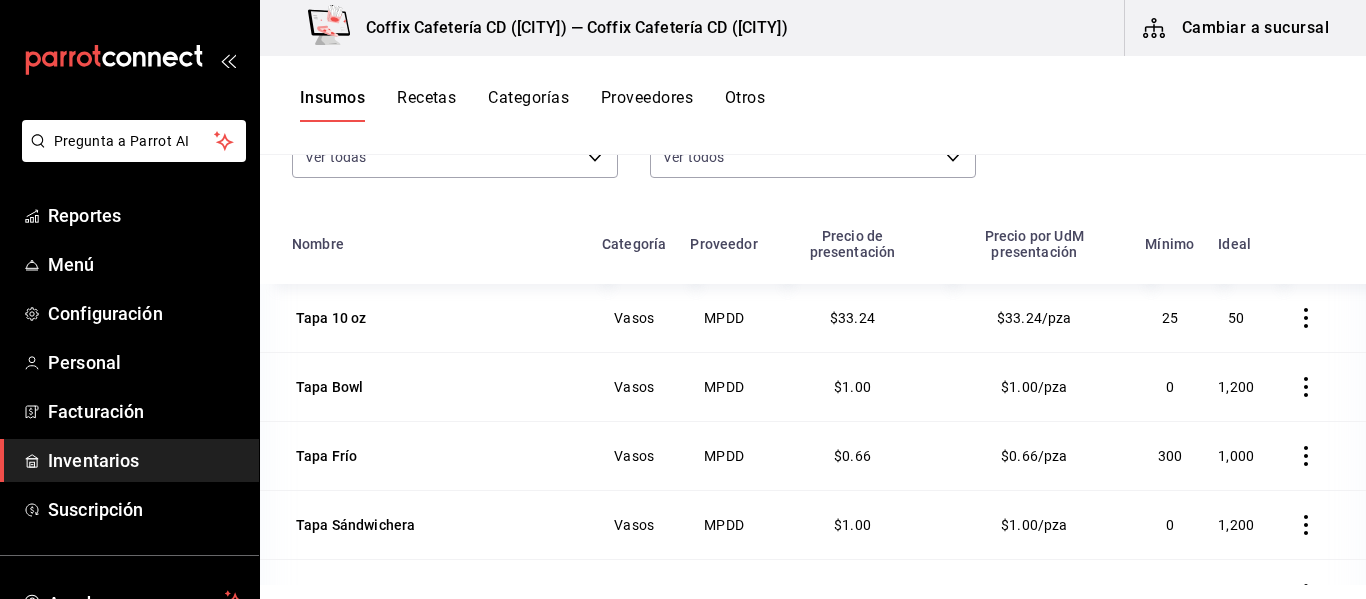 scroll, scrollTop: 0, scrollLeft: 0, axis: both 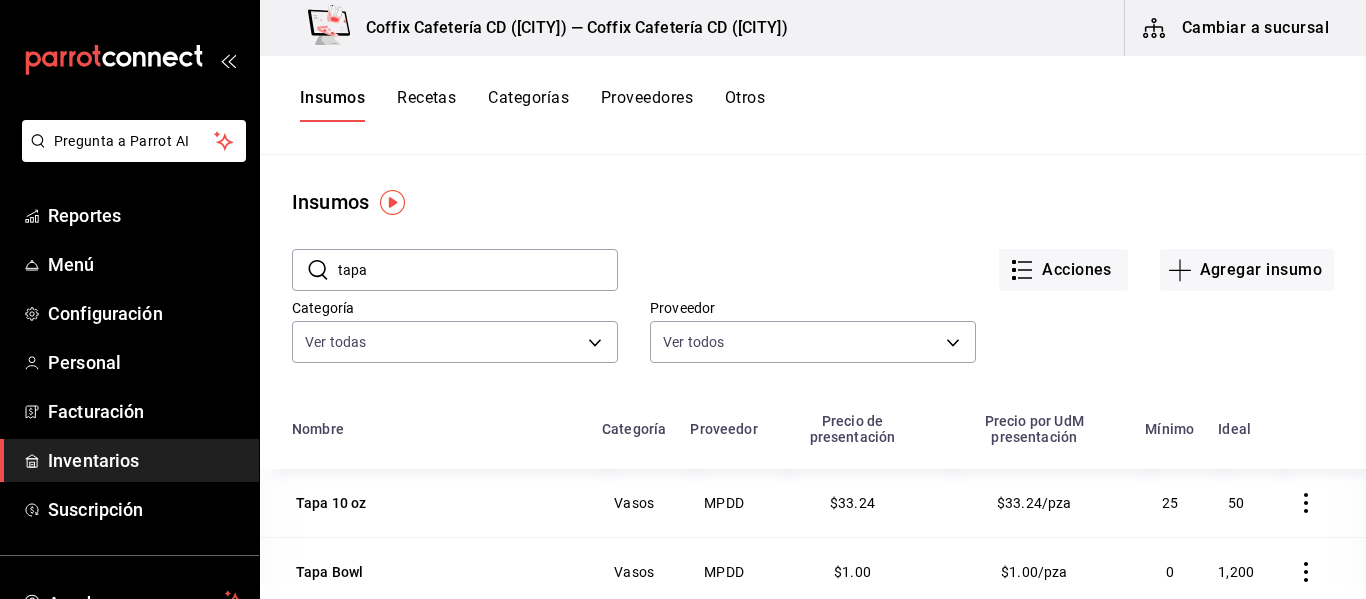 click on "Cambiar a sucursal" at bounding box center [1237, 28] 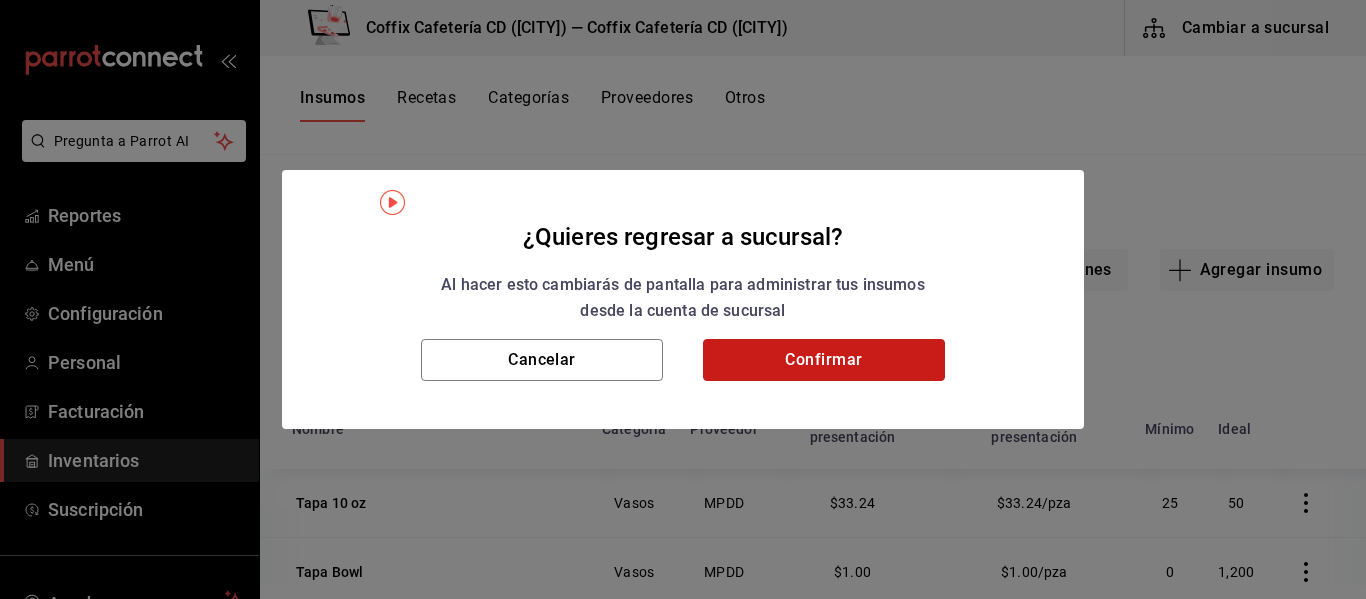 click on "Confirmar" at bounding box center [824, 360] 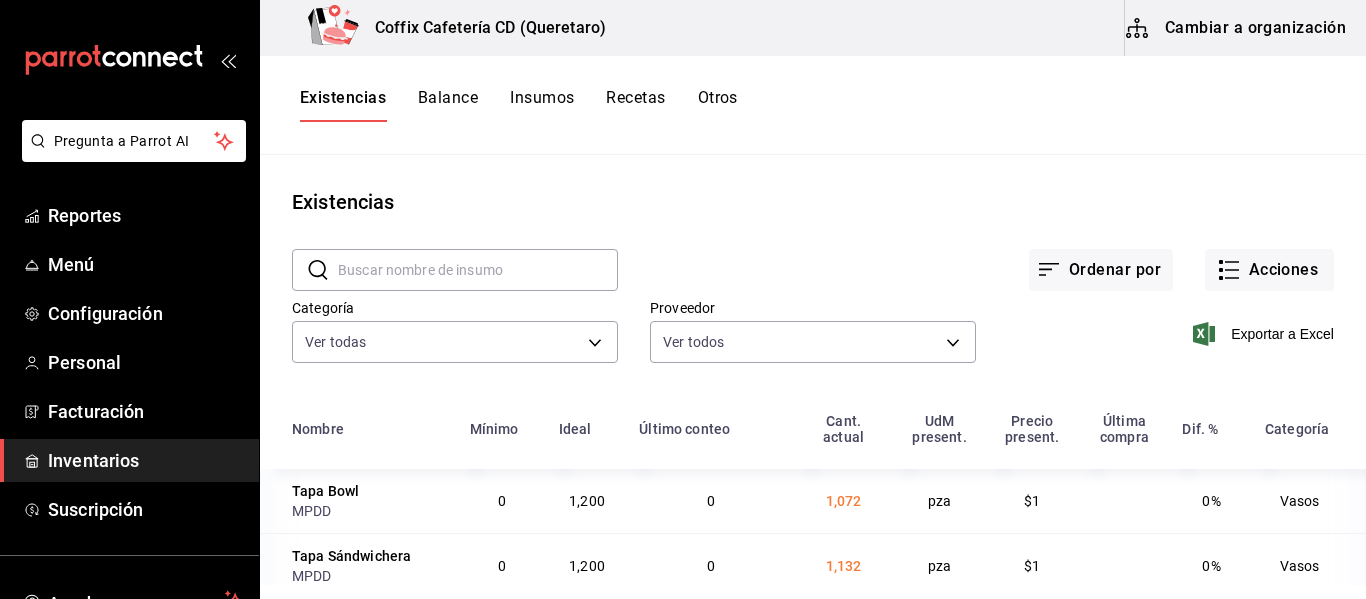 click at bounding box center [478, 270] 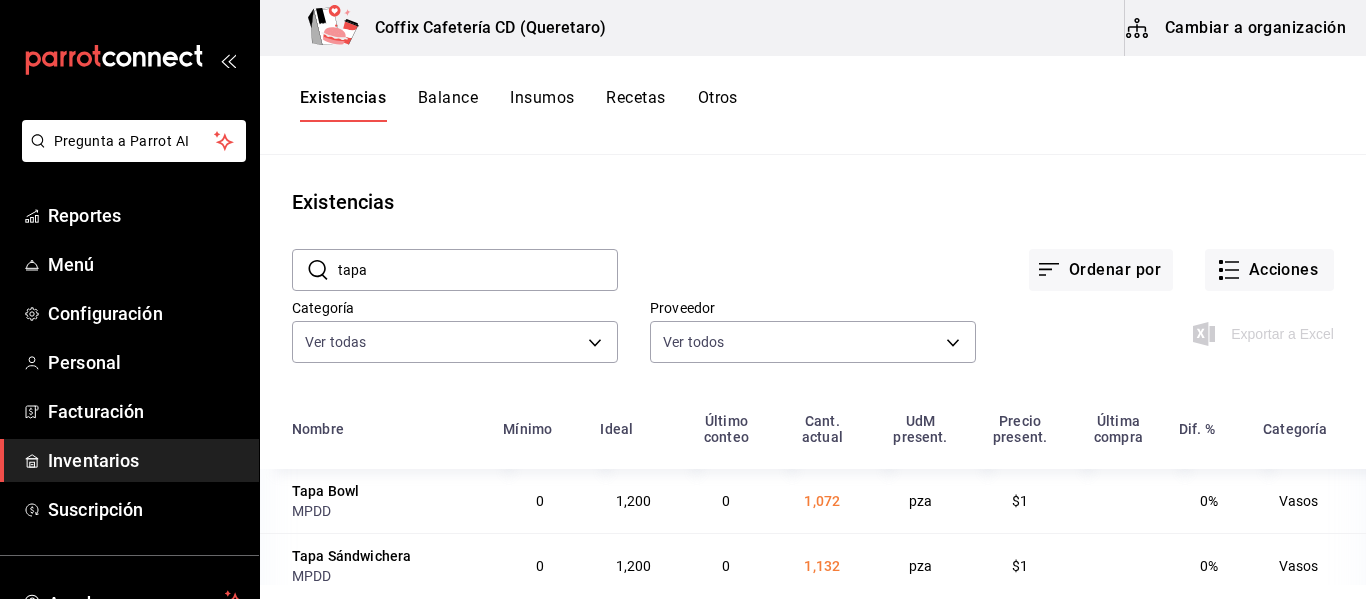 type on "tapa" 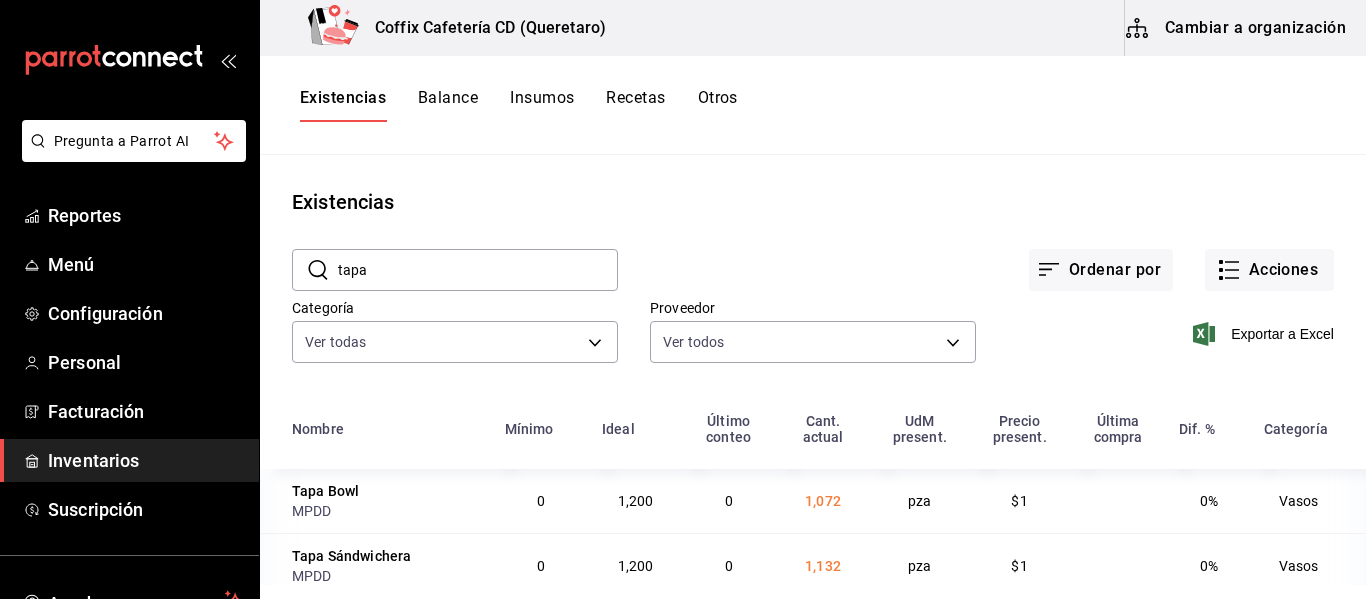 click on "Existencias ​ tapa ​ Ordenar por Acciones Categoría Ver todas 253cc11b-f3ad-4845-aa12-2fa91aceb89d,d610eae4-484d-4fb6-9d51-51d6cfb2cabf,b6563184-c99a-41b8-a2b8-dba917c7be71,0cb43236-3366-41ba-b1e2-ce2bd43a3777,9305e4cc-b9bd-4019-83b3-9cd174cd45f8,5e3ea90a-9ef5-40f2-9970-0166d346b893,5f82fff9-c772-40e8-989e-191055543496,4564362c-75c7-4eaa-b34c-fb86d0fa71a3 Proveedor Ver todos 346d4822-b76d-4e10-8c6e-55c4dace4fb6,571499b8-ab11-47ce-8636-289efa0207c7,bb6ee969-c7ad-4ec1-900b-e4a23cfd74ab,695196d7-a3c4-44c4-b080-9e69698ca4b9,8a45b9ff-4d29-4658-997b-0db9a31b80a8,2e816530-a62e-4658-8169-e1203808a0cb,e8229ef8-3f66-46bb-a6cf-c8862d9e5f32,6032da14-d131-4d6d-9e50-11a6cfd36519,21a110c4-515c-4da9-8489-6d94a651a83d,49f9998f-c7e9-41cb-9d0f-f320be7db51c,3061366d-e0a5-406a-8858-815e7b5629f2,381982f7-1f14-4a61-a6fd-7417c2332bd8 Exportar a Excel Nombre Mínimo Ideal Último conteo Cant. actual UdM present. Precio present. Última compra Dif. % Categoría Tapa Bowl MPDD 0 1,200 0 1,072 pza $1 0% Vasos Tapa Sándwichera MPDD" at bounding box center [813, 370] 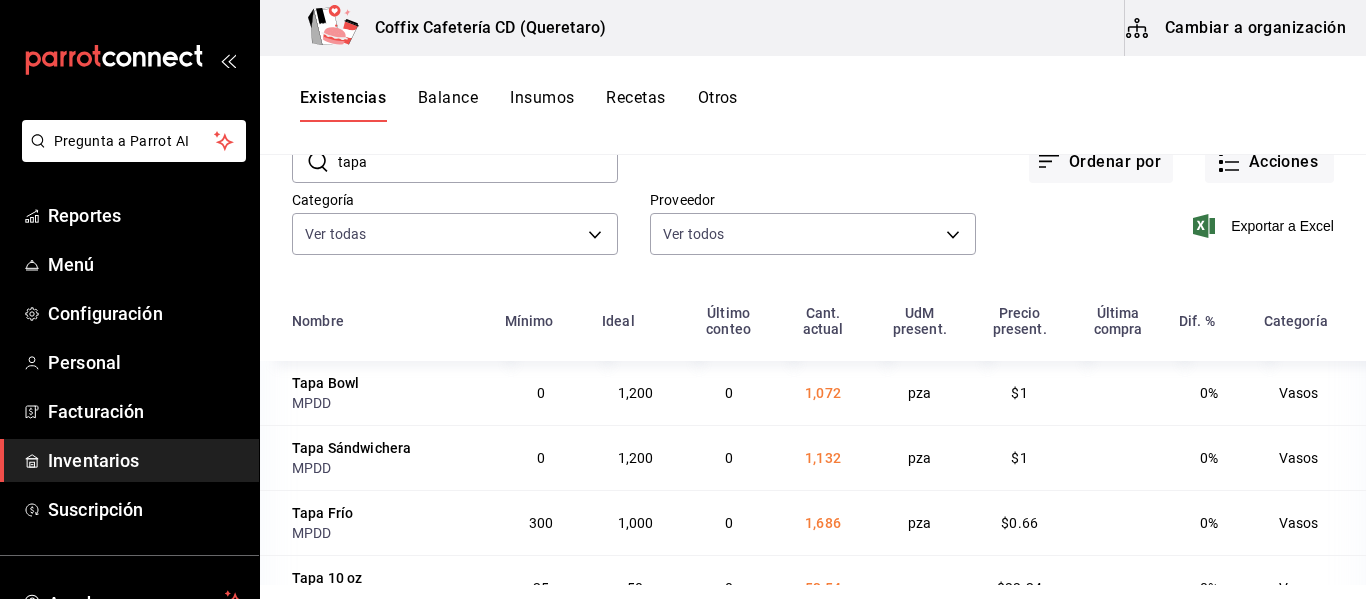 scroll, scrollTop: 115, scrollLeft: 0, axis: vertical 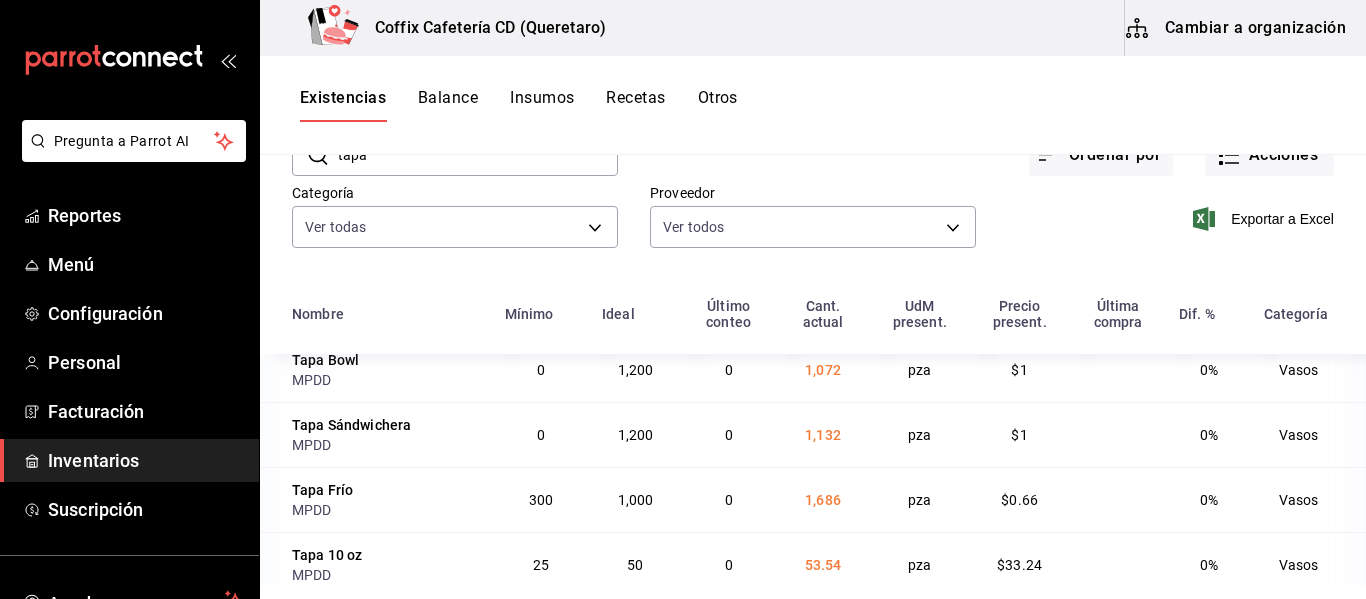 click on "Tapa Sándwichera" at bounding box center (351, 425) 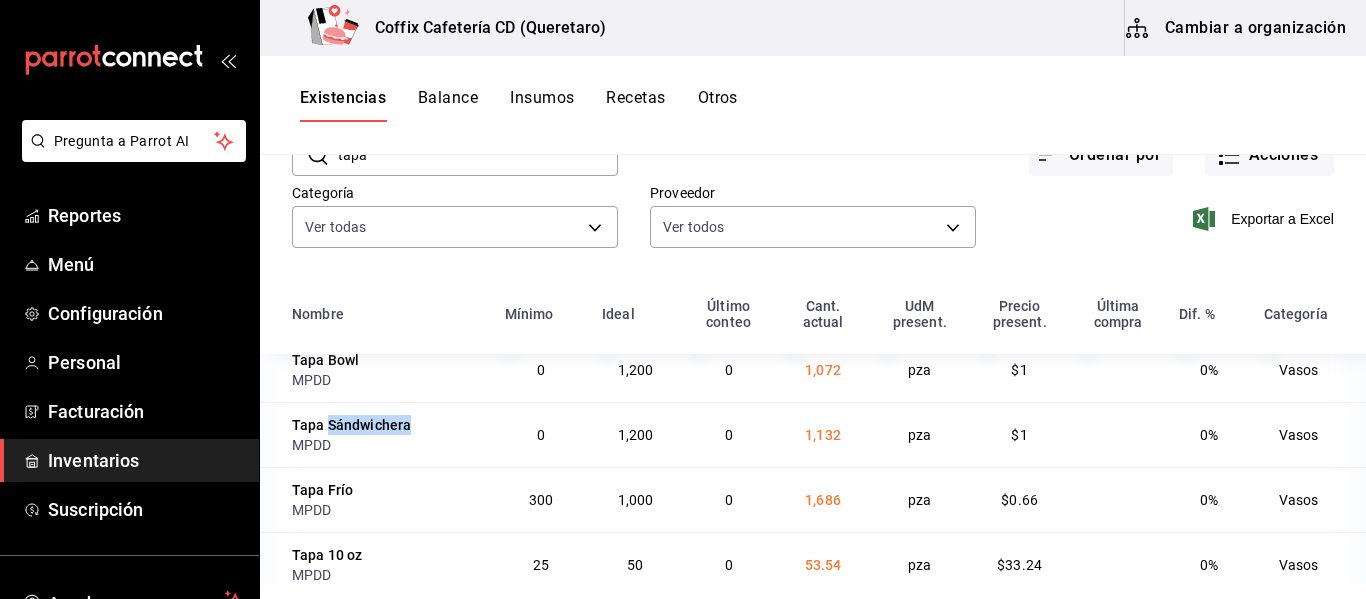 click on "Tapa Sándwichera" at bounding box center [351, 425] 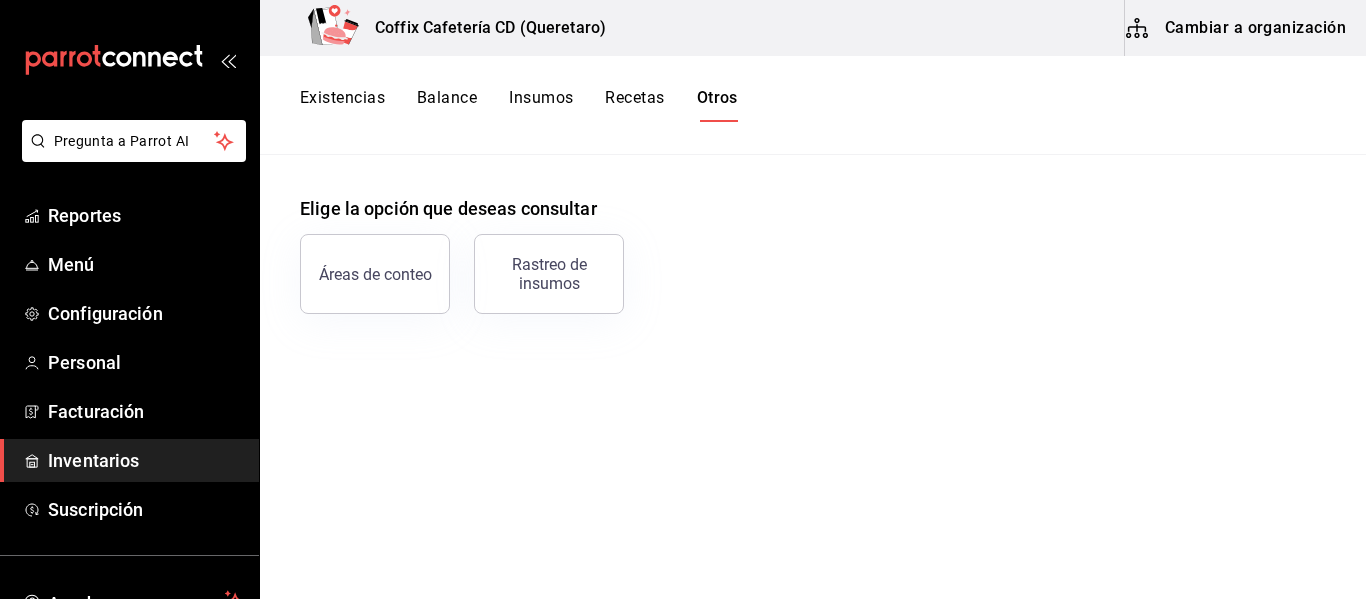 scroll, scrollTop: 0, scrollLeft: 0, axis: both 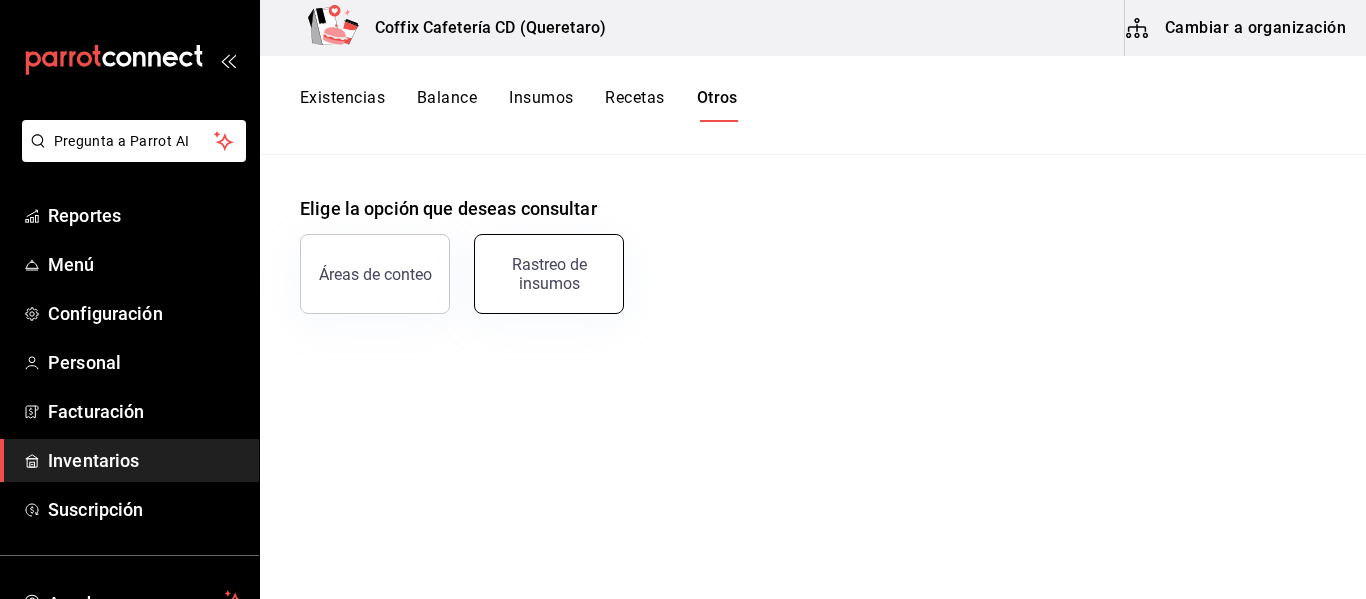 click on "Rastreo de insumos" at bounding box center [549, 274] 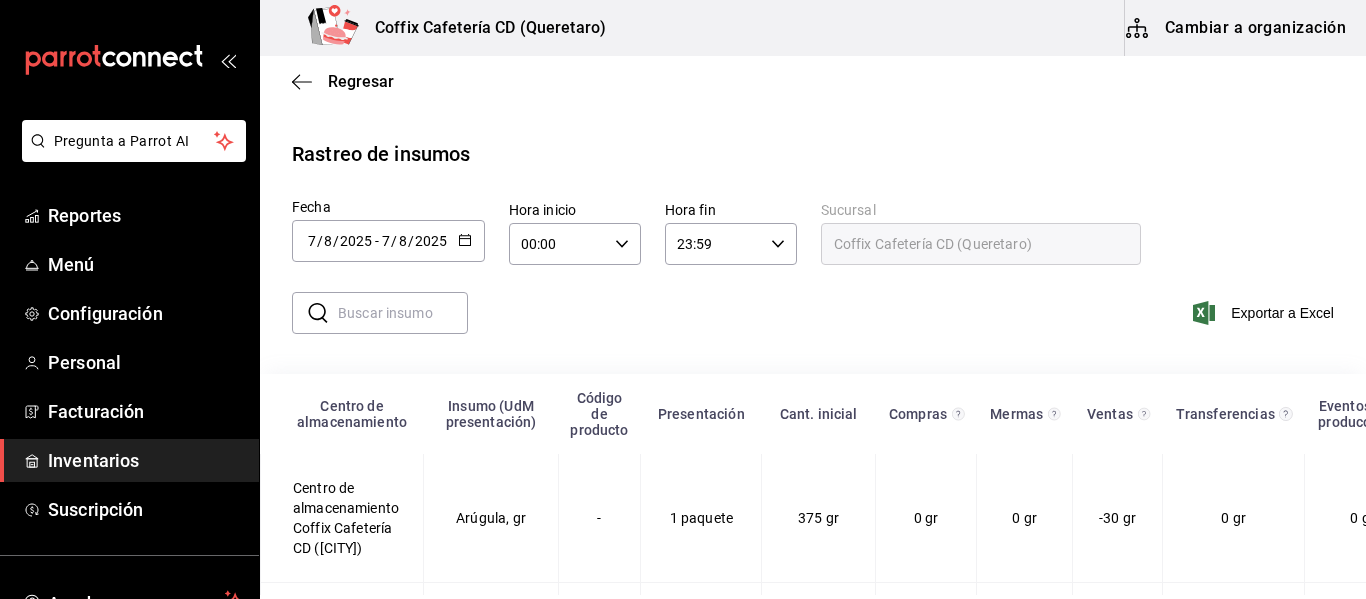 click 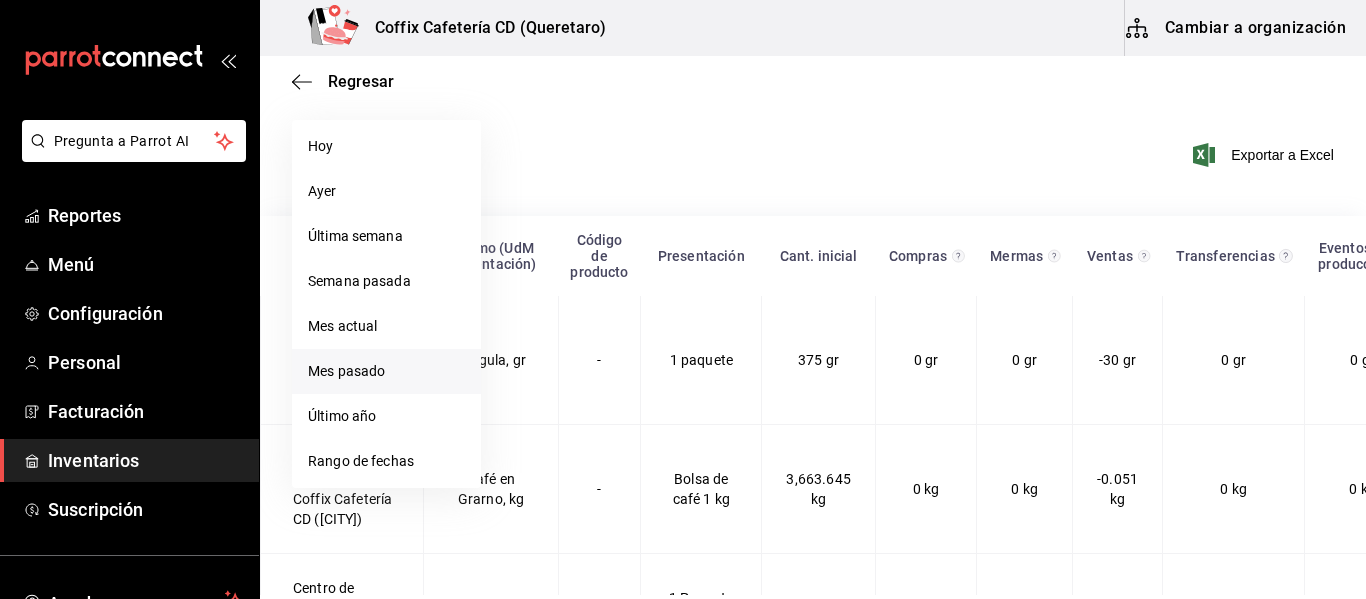 scroll, scrollTop: 173, scrollLeft: 0, axis: vertical 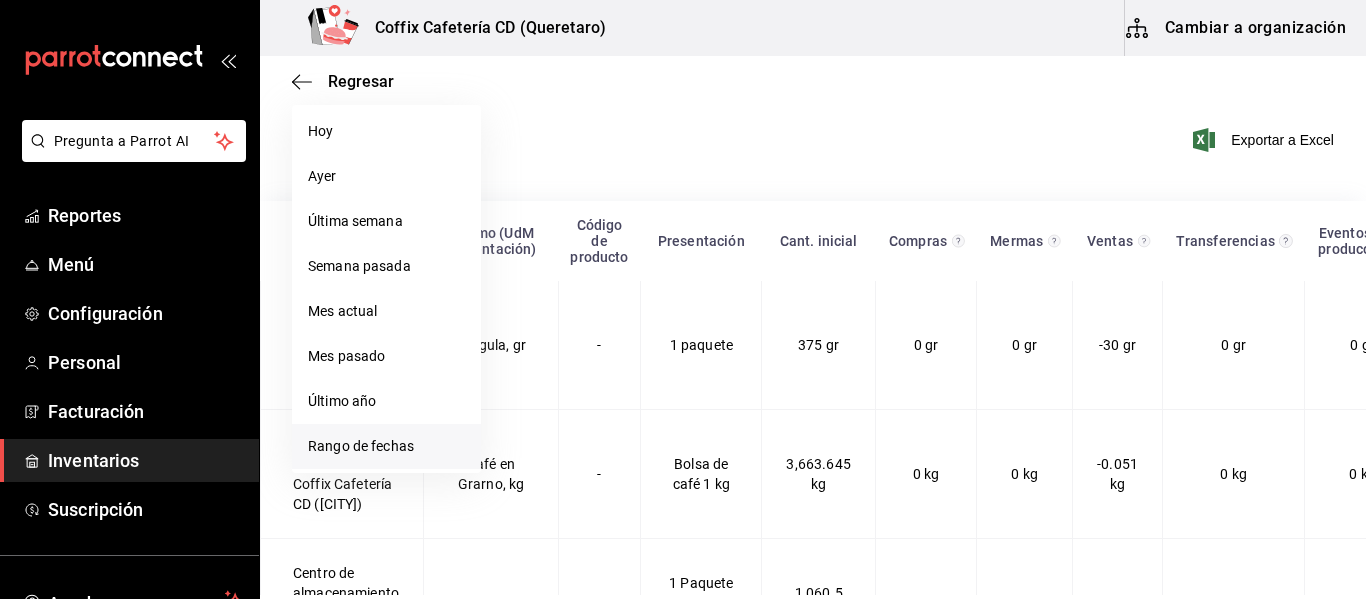 click on "Rango de fechas" at bounding box center (386, 446) 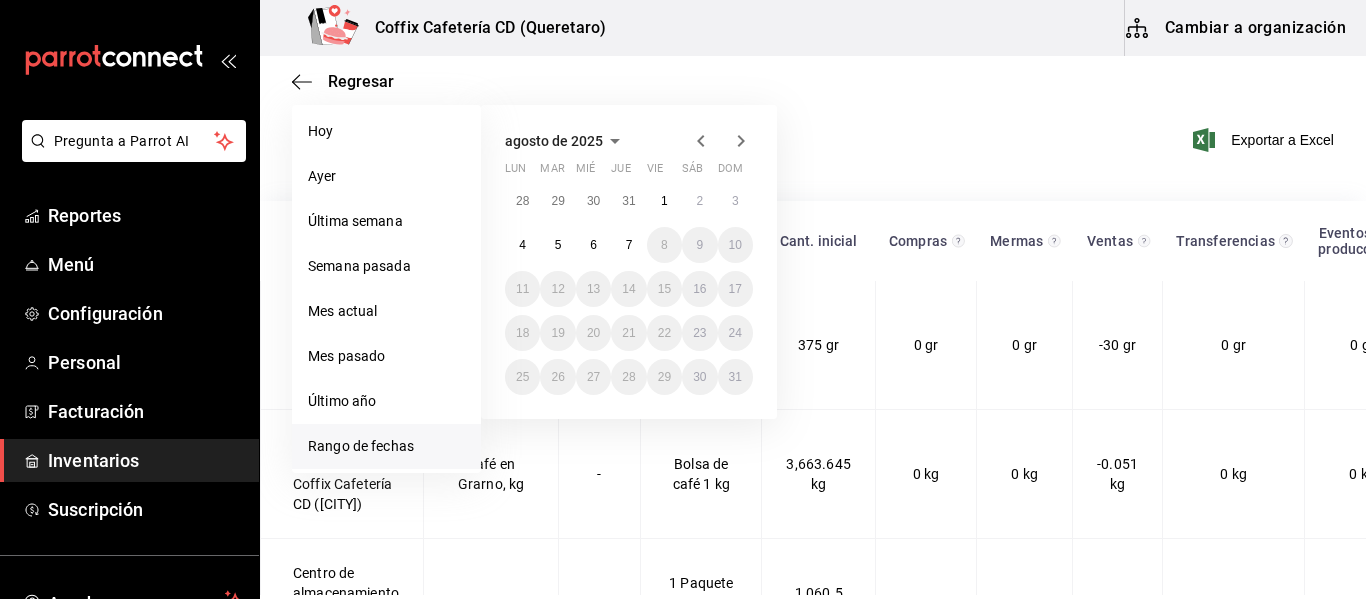 click 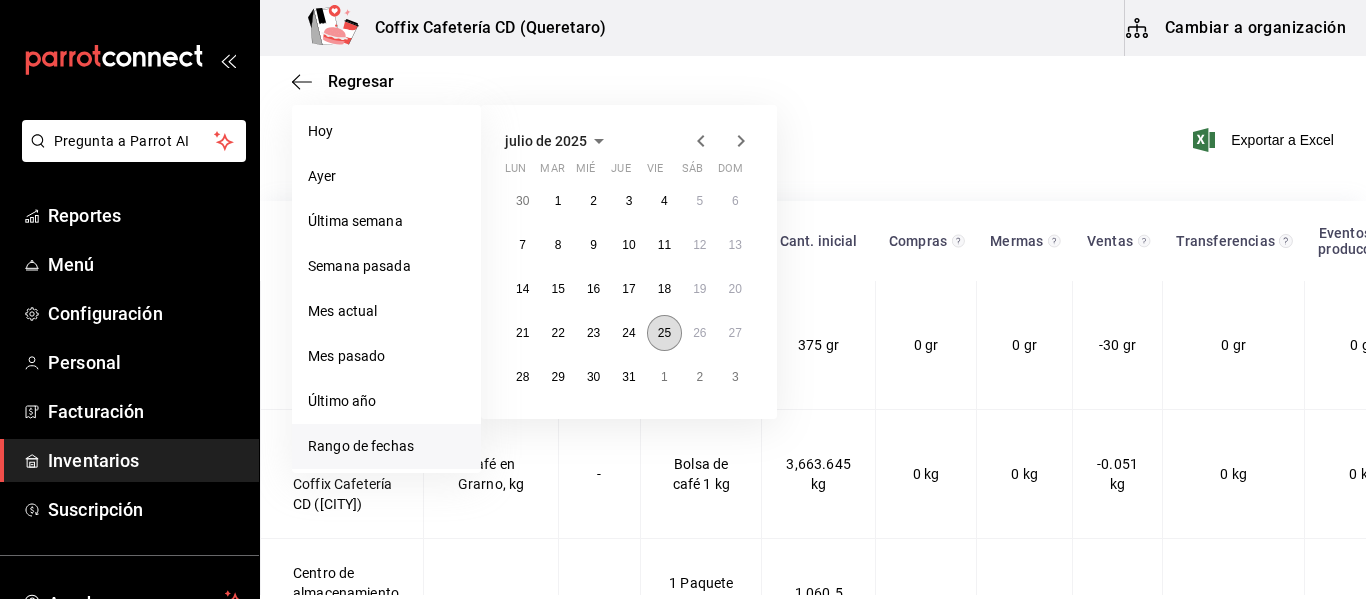 click on "25" at bounding box center [664, 333] 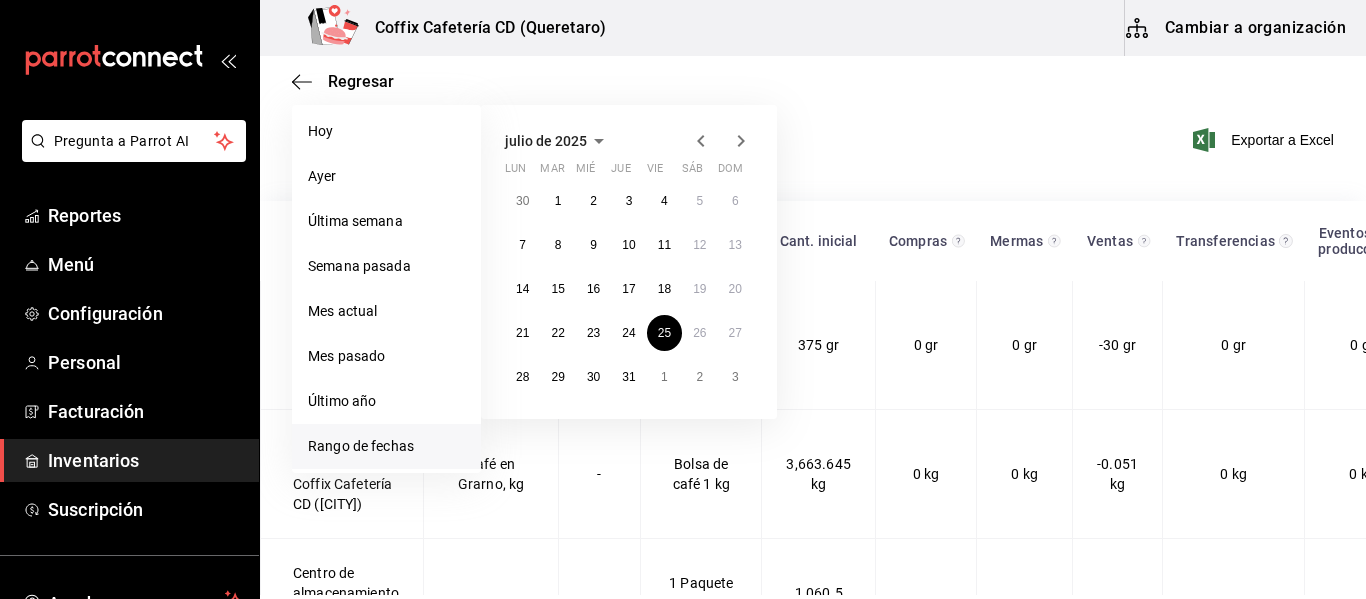 click 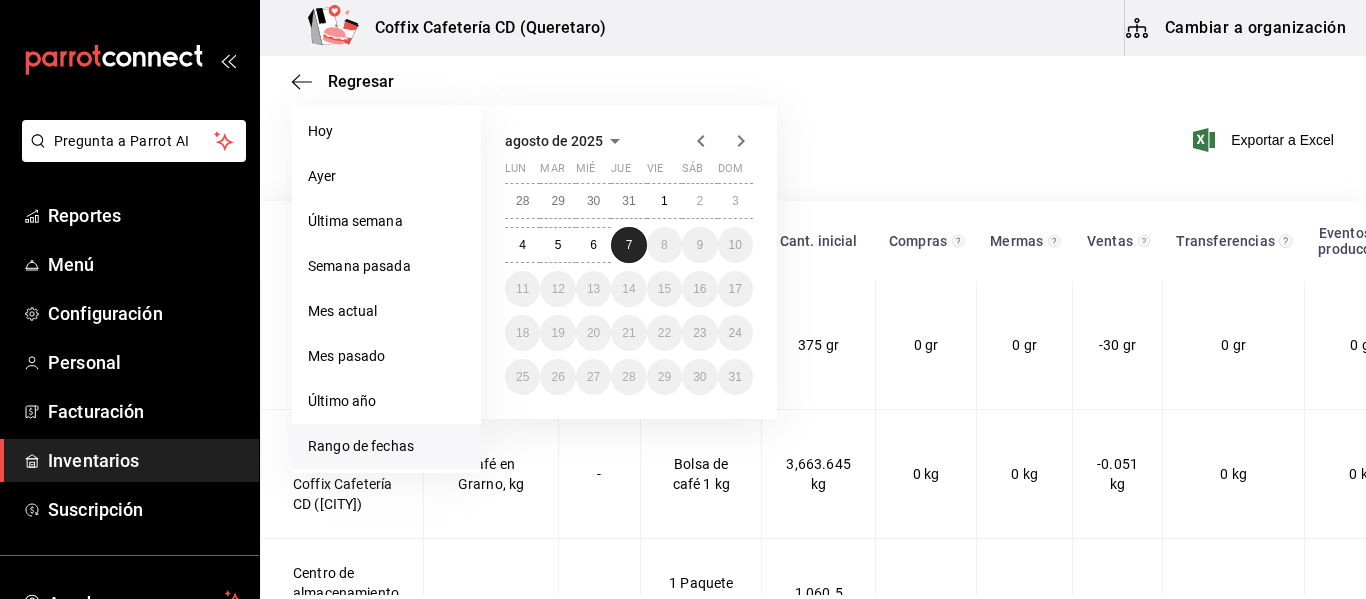 click on "7" at bounding box center (629, 245) 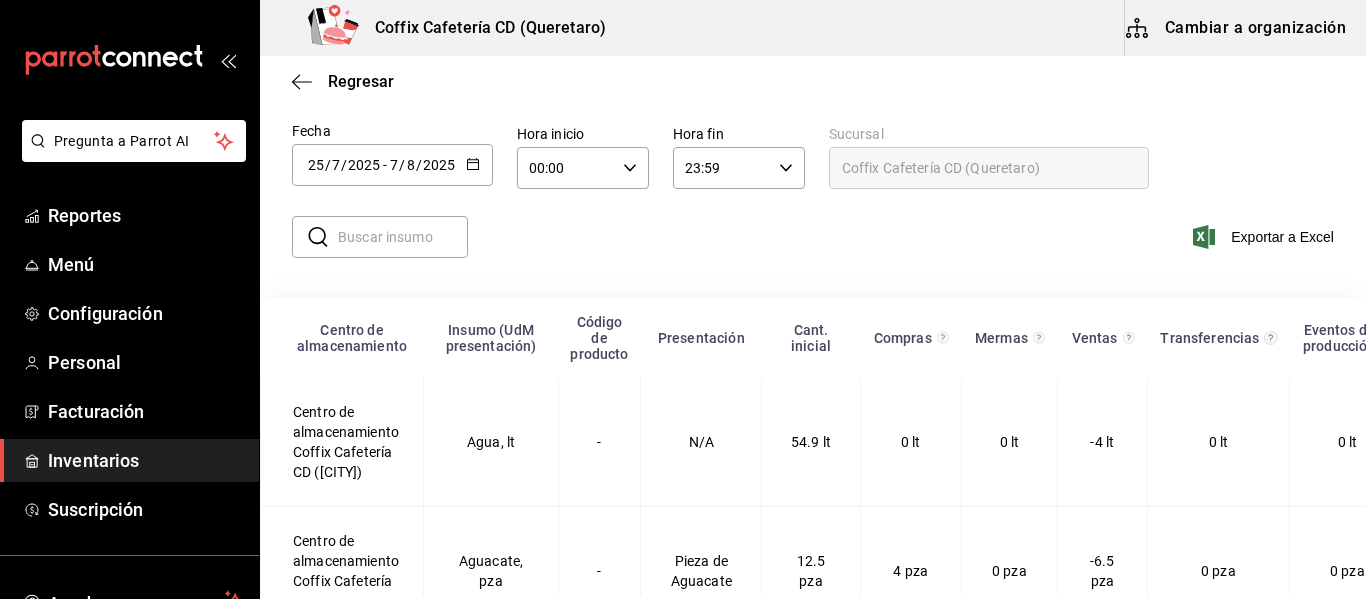 scroll, scrollTop: 74, scrollLeft: 0, axis: vertical 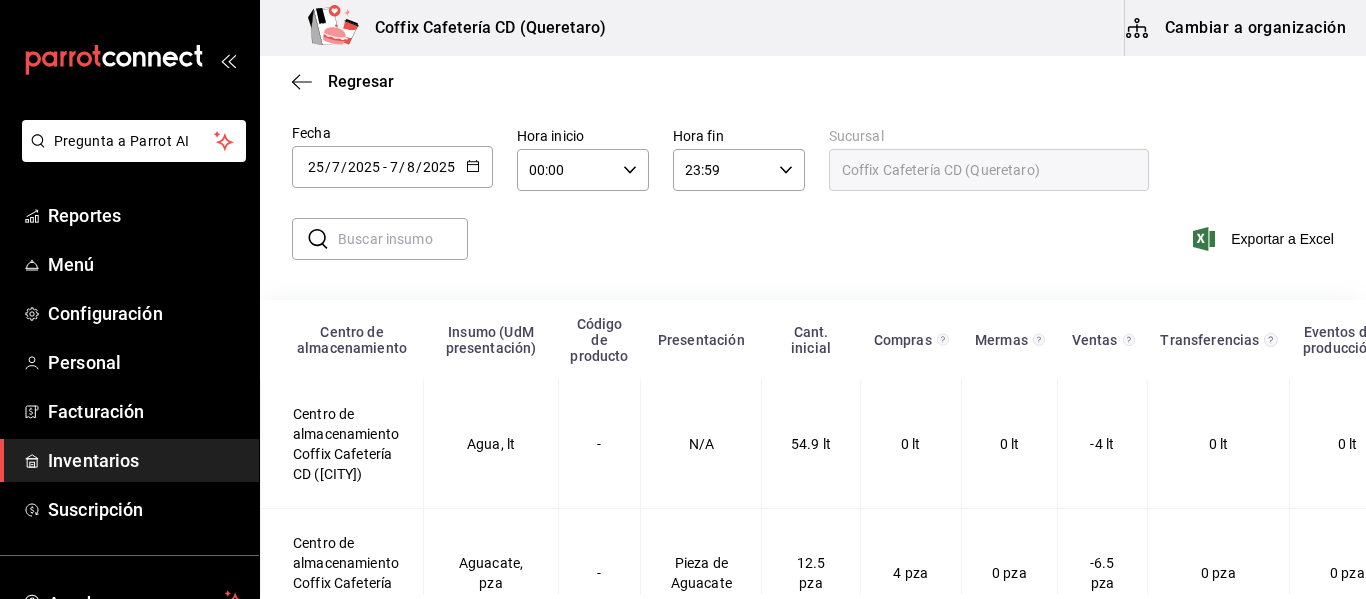 click at bounding box center [403, 239] 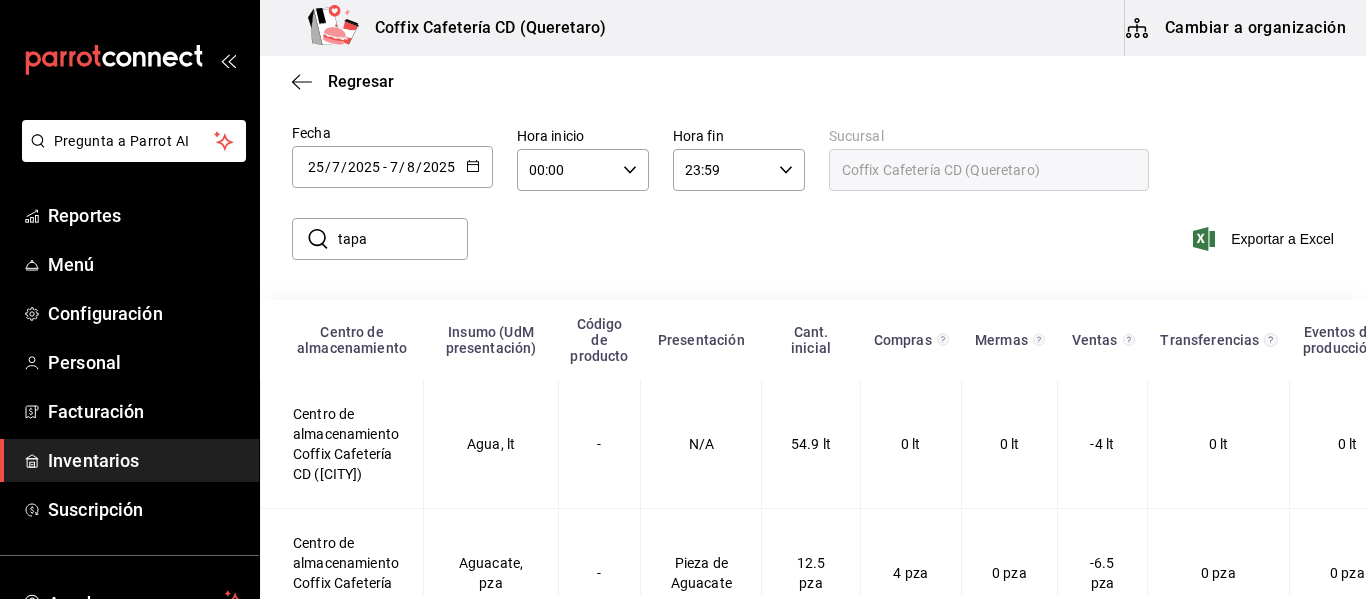 type on "tapa" 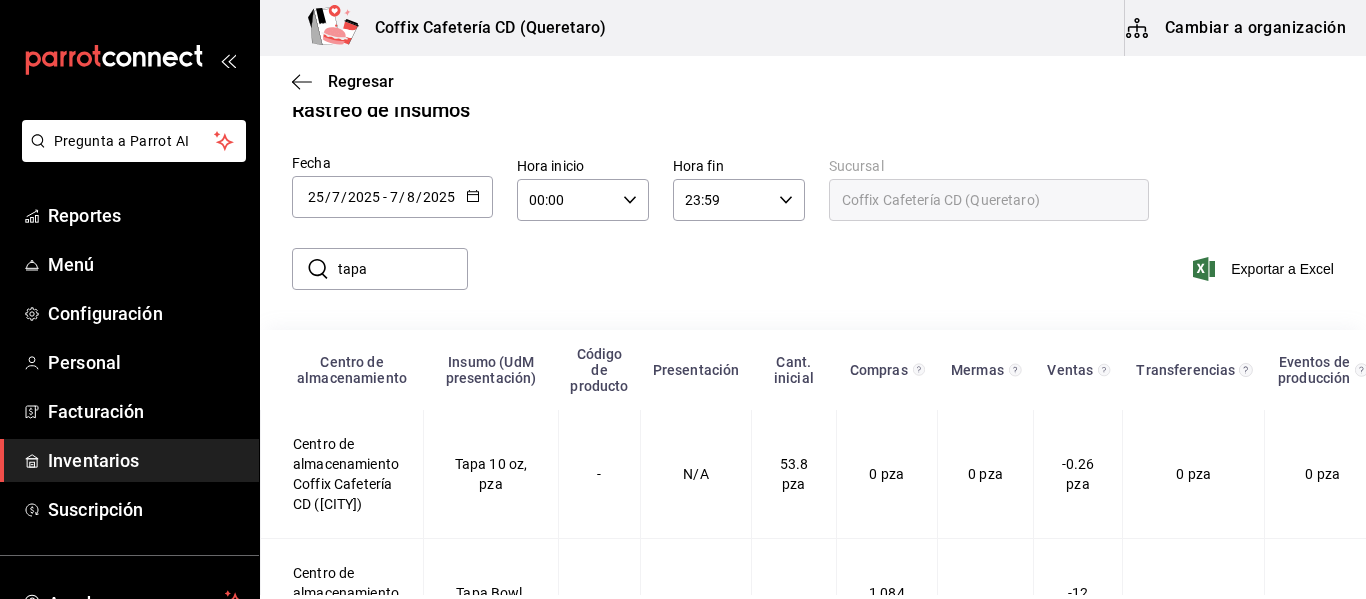 scroll, scrollTop: 74, scrollLeft: 0, axis: vertical 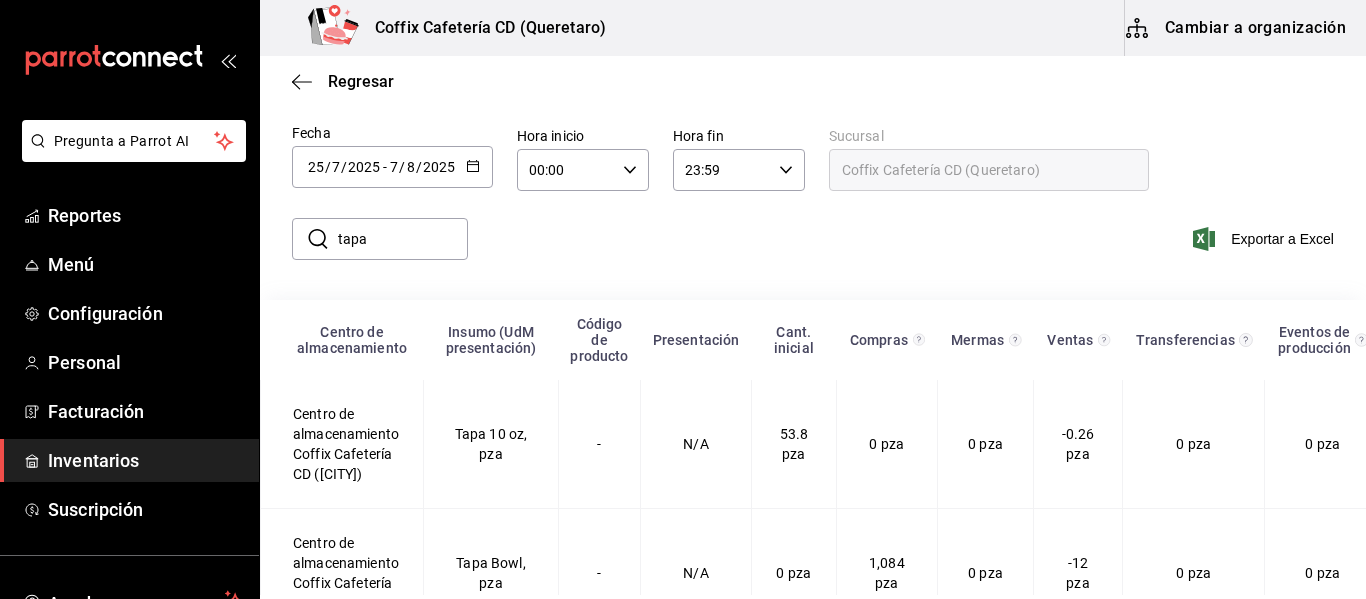 click on "​ tapa ​ Exportar a Excel" at bounding box center [805, 251] 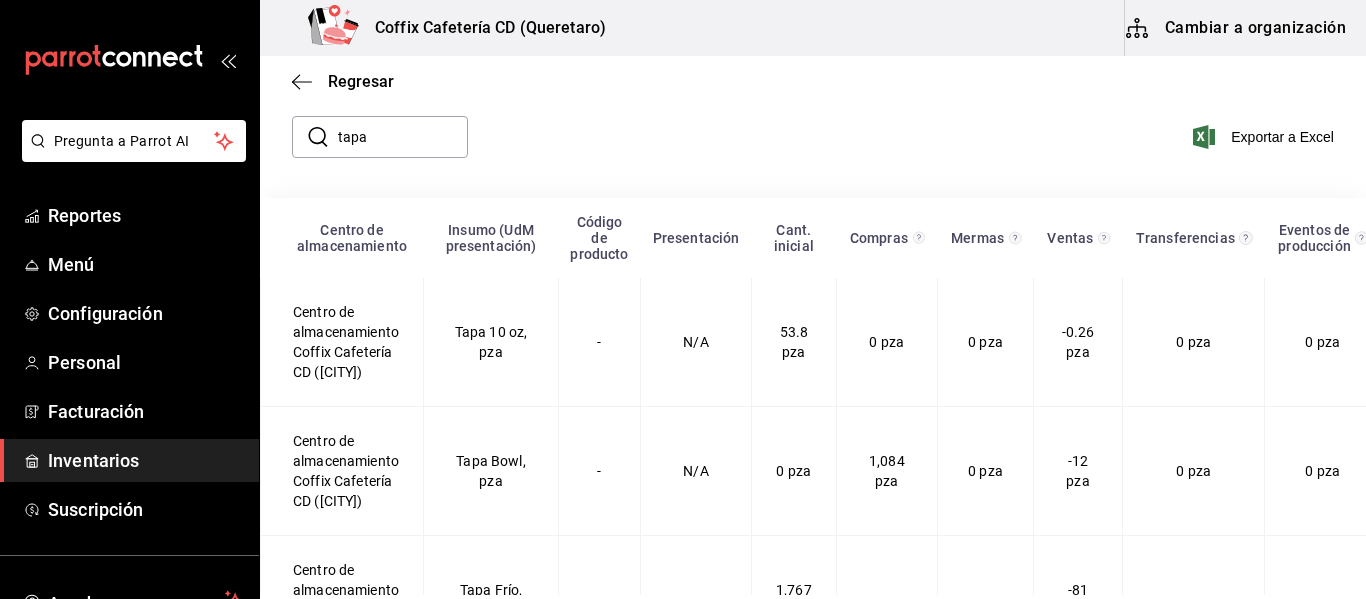 scroll, scrollTop: 177, scrollLeft: 0, axis: vertical 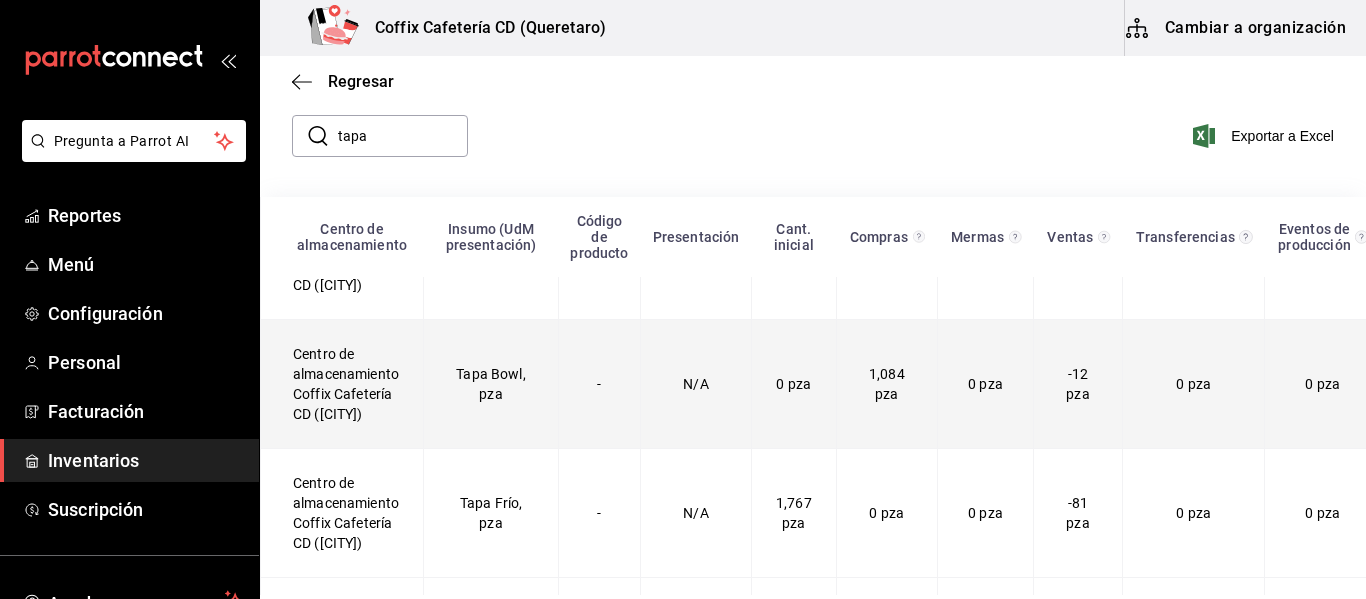 click on "Tapa Bowl, pza" at bounding box center (491, 384) 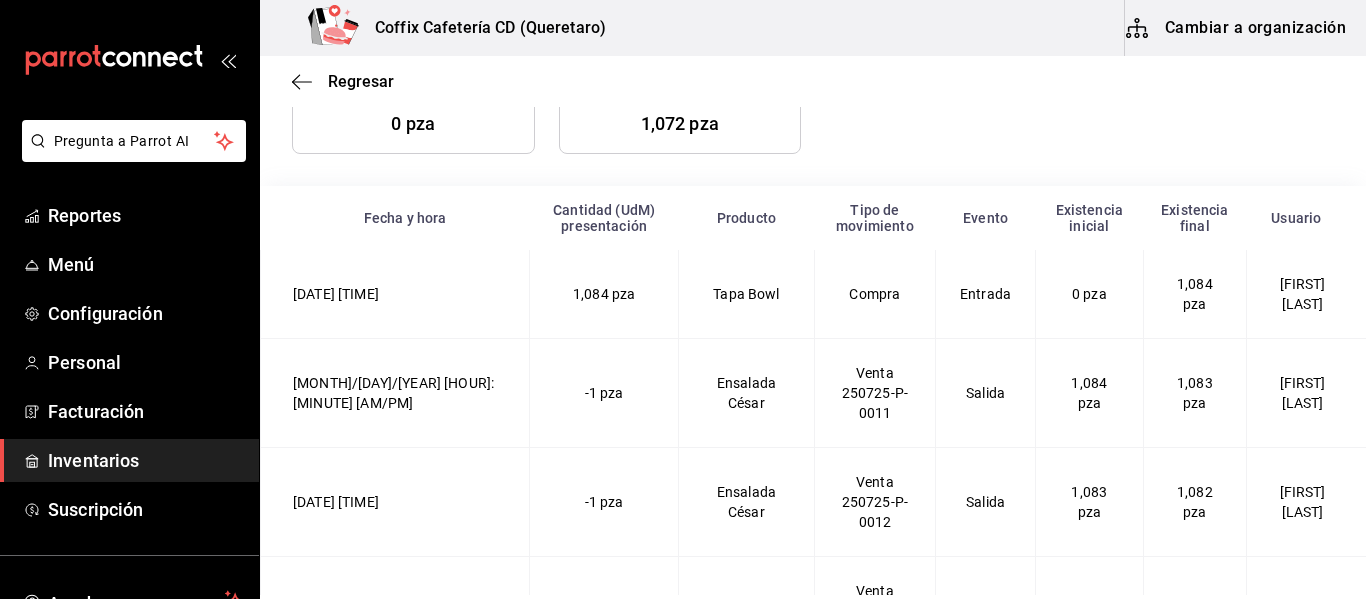 scroll, scrollTop: 307, scrollLeft: 0, axis: vertical 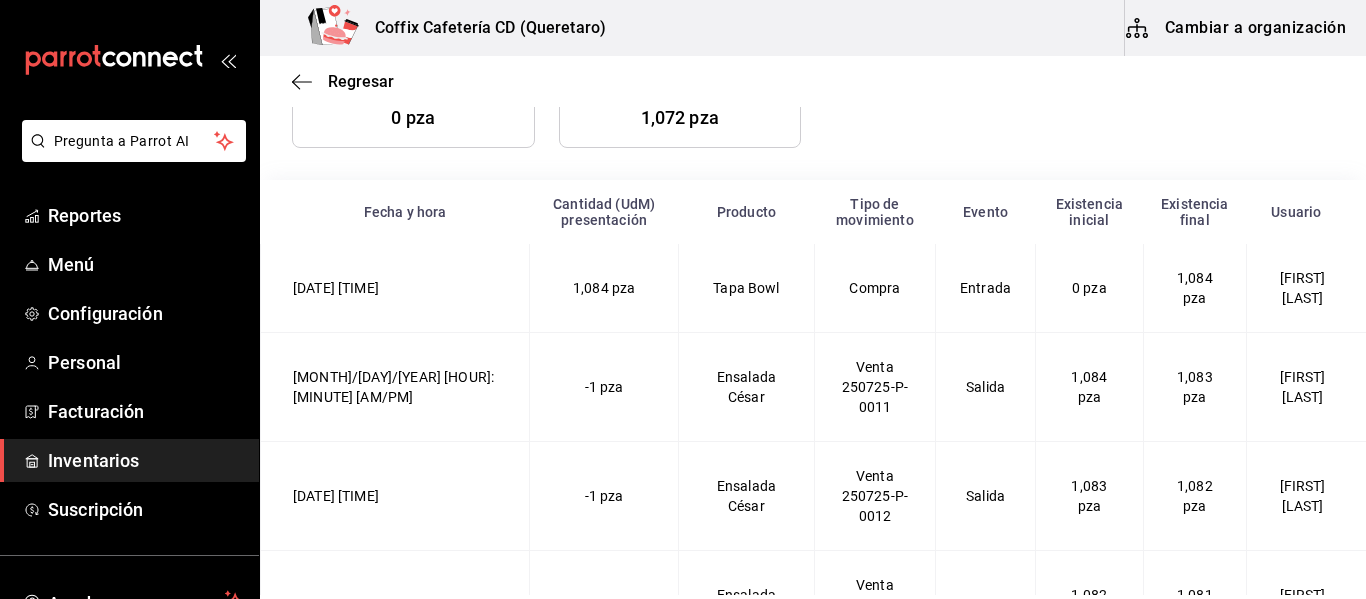 click on "1,084 pza" at bounding box center [604, 288] 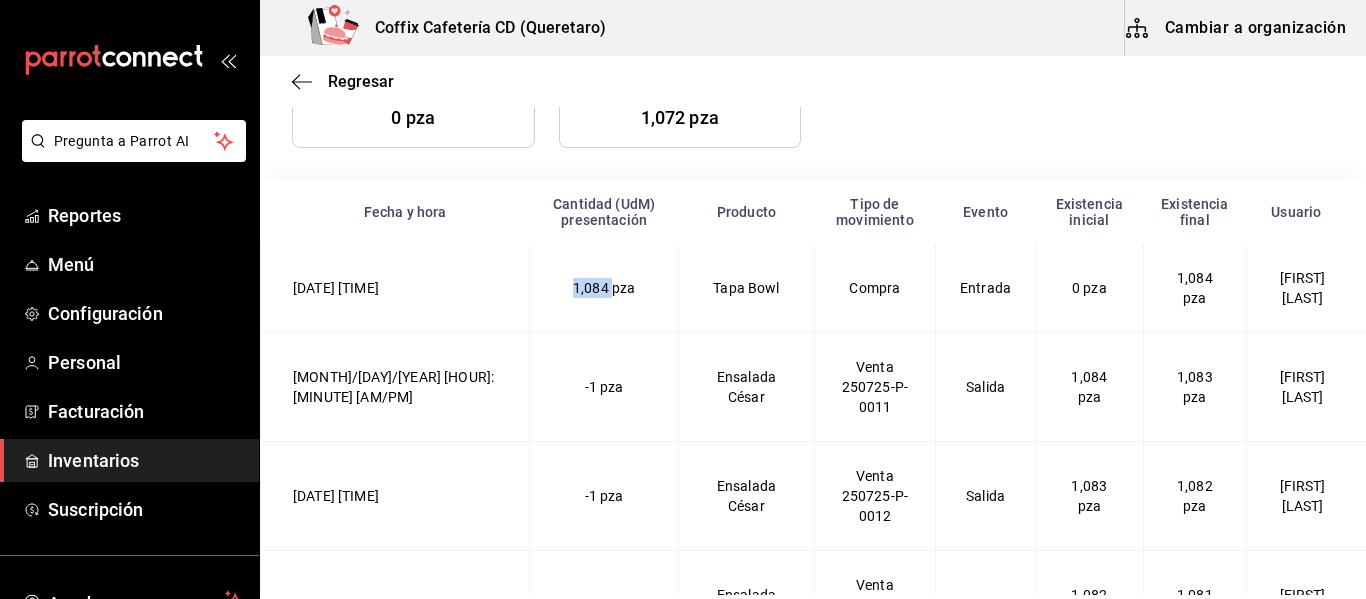 click on "1,084 pza" at bounding box center (604, 288) 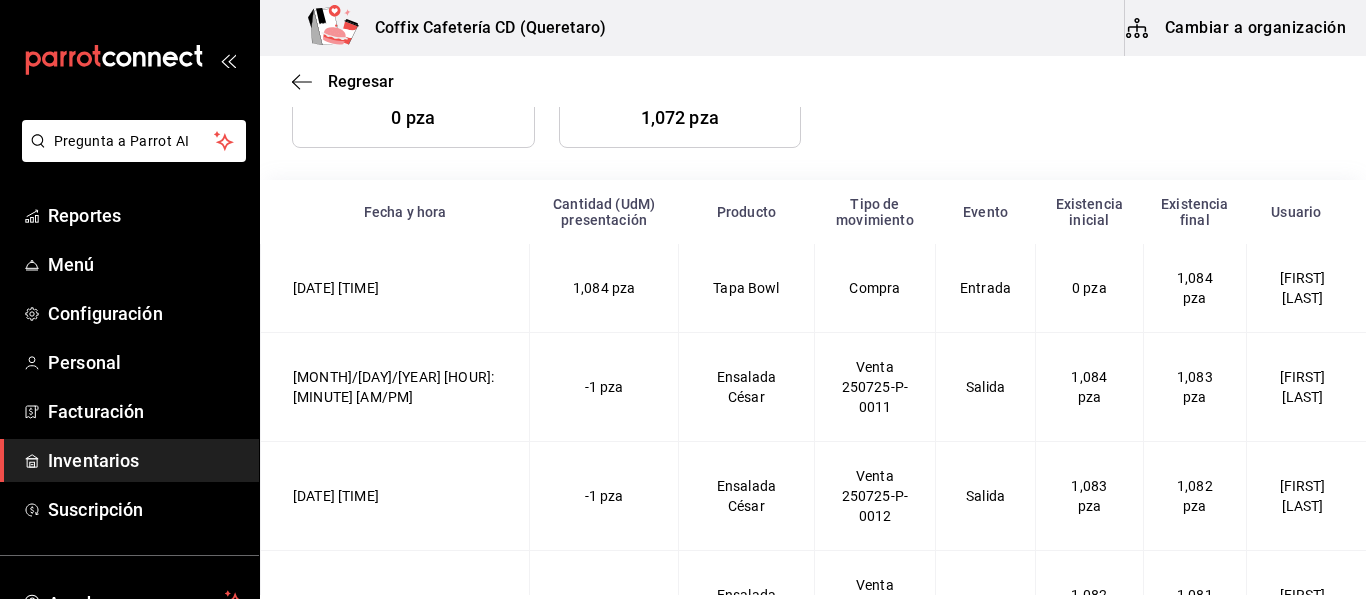 click on "1,084 pza" at bounding box center [604, 288] 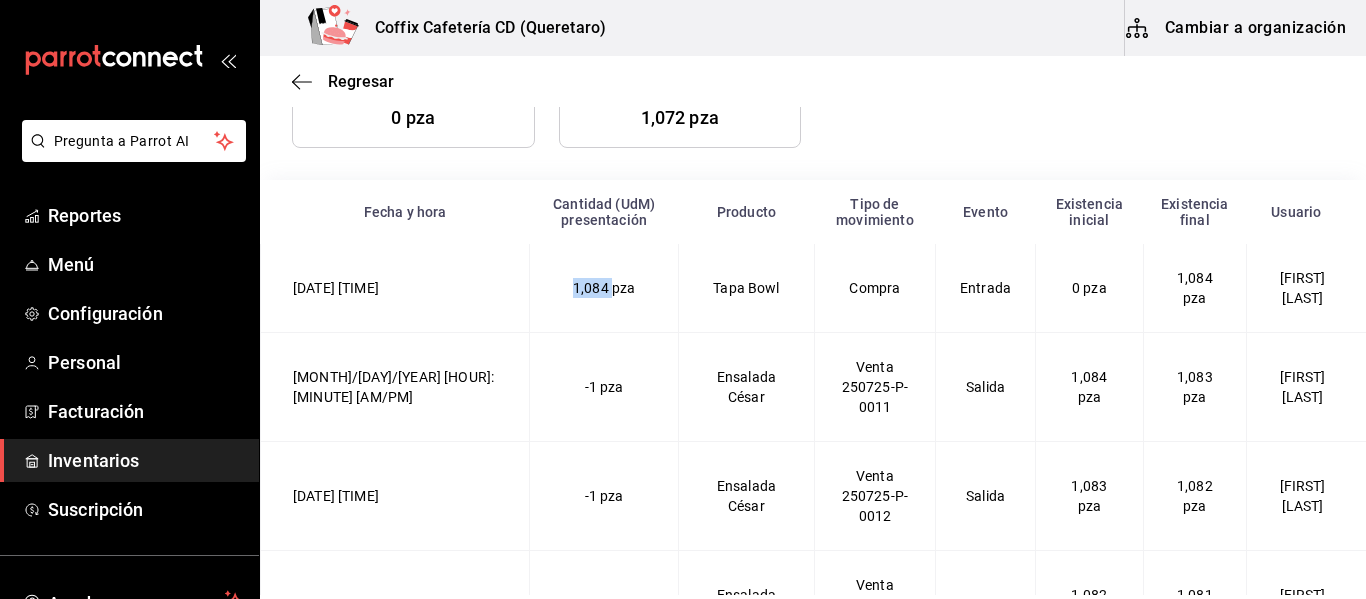 click on "1,084 pza" at bounding box center [604, 288] 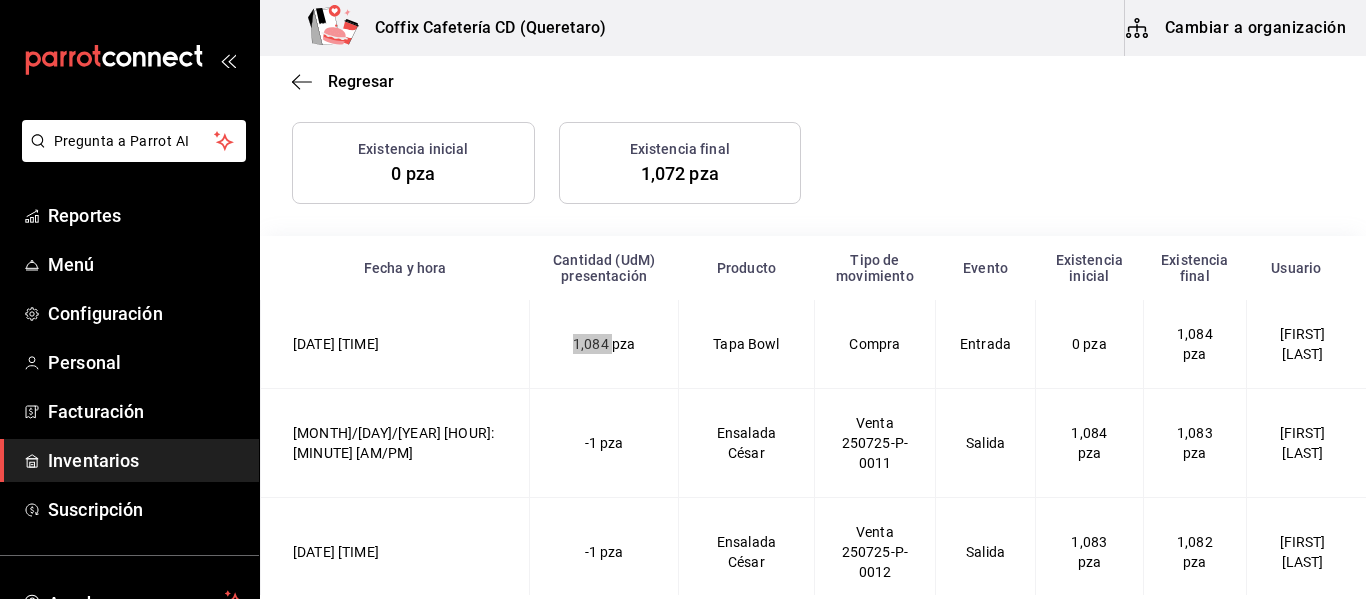 scroll, scrollTop: 252, scrollLeft: 0, axis: vertical 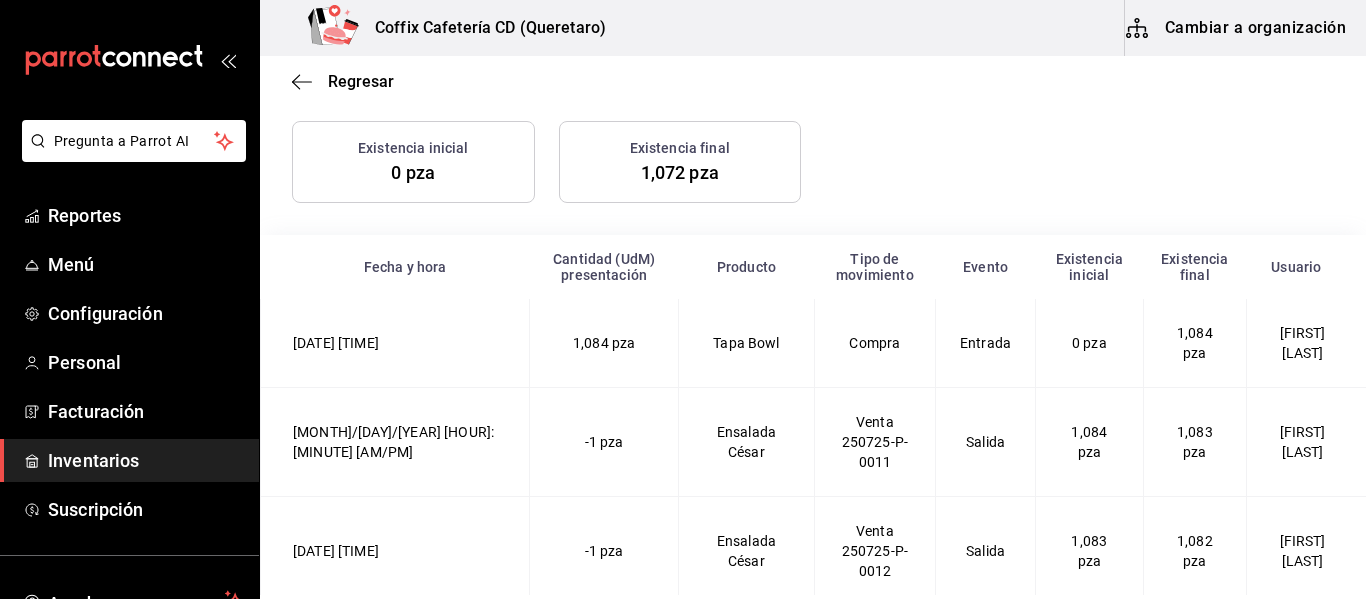 click on "Producto" at bounding box center (747, 267) 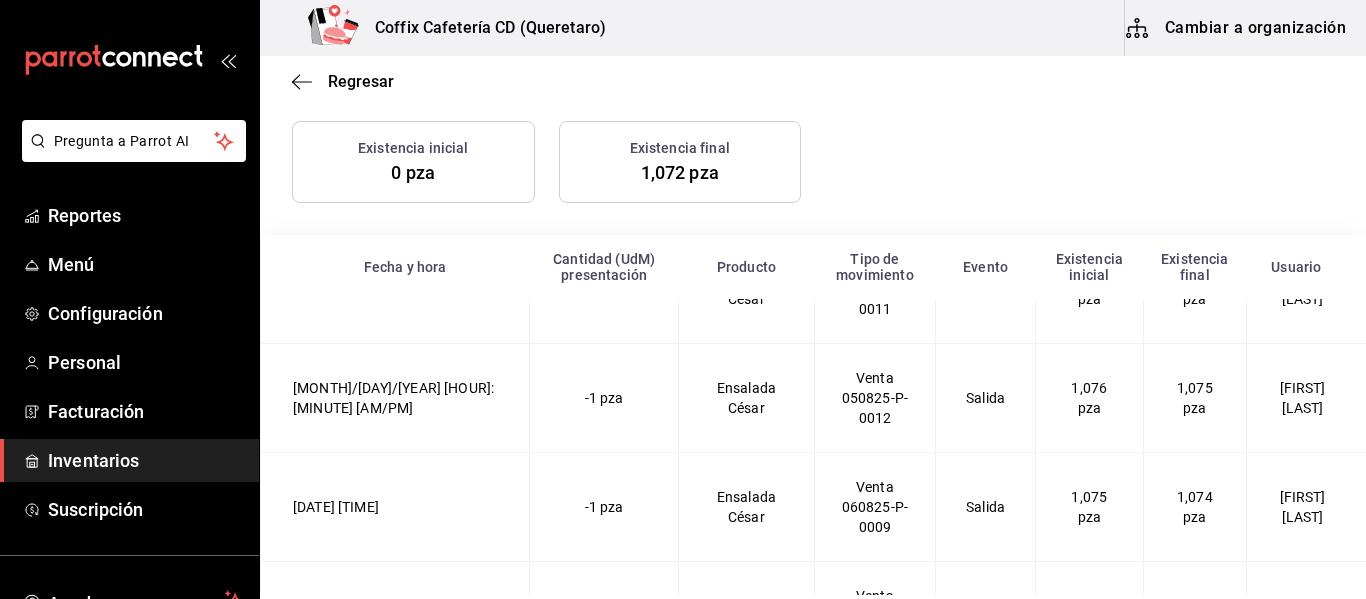 scroll, scrollTop: 878, scrollLeft: 0, axis: vertical 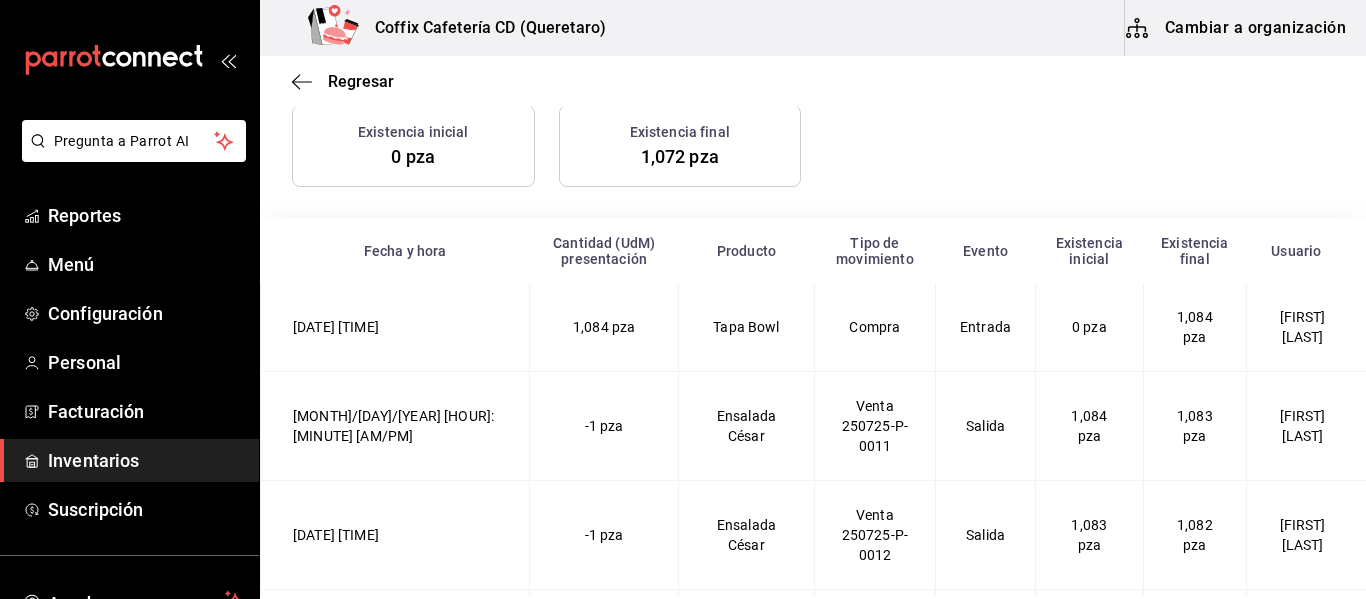 click on "-1 pza" at bounding box center (604, 426) 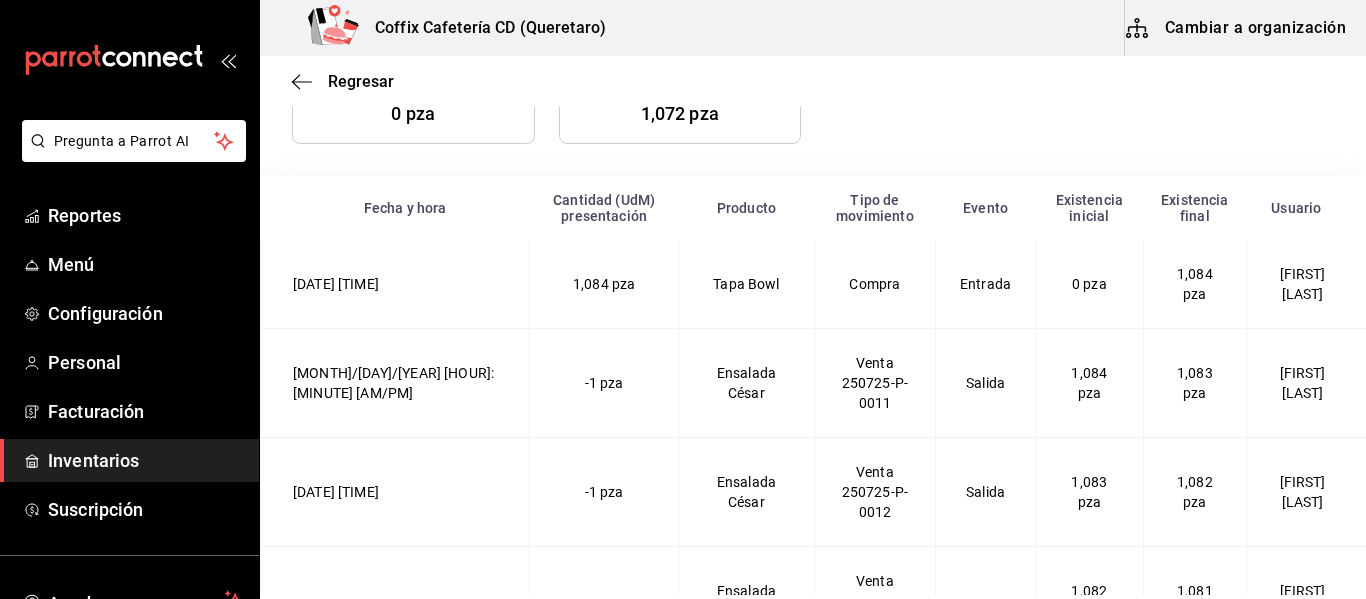 scroll, scrollTop: 313, scrollLeft: 0, axis: vertical 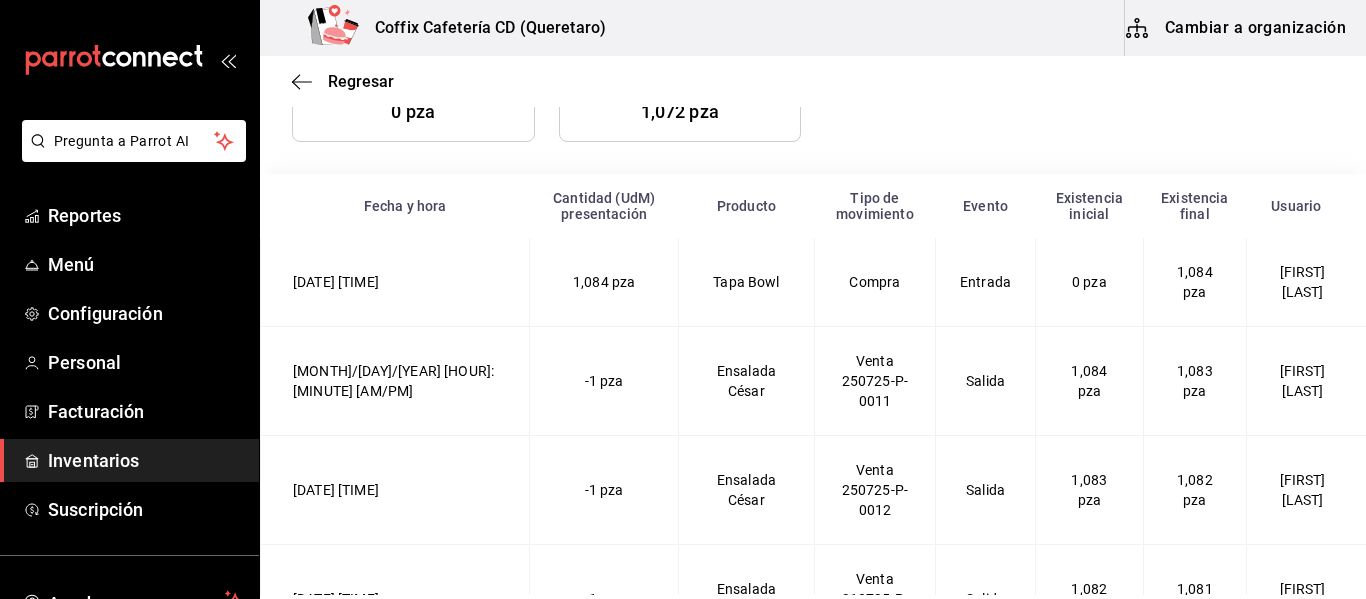 click on "1,084 pza" at bounding box center (604, 282) 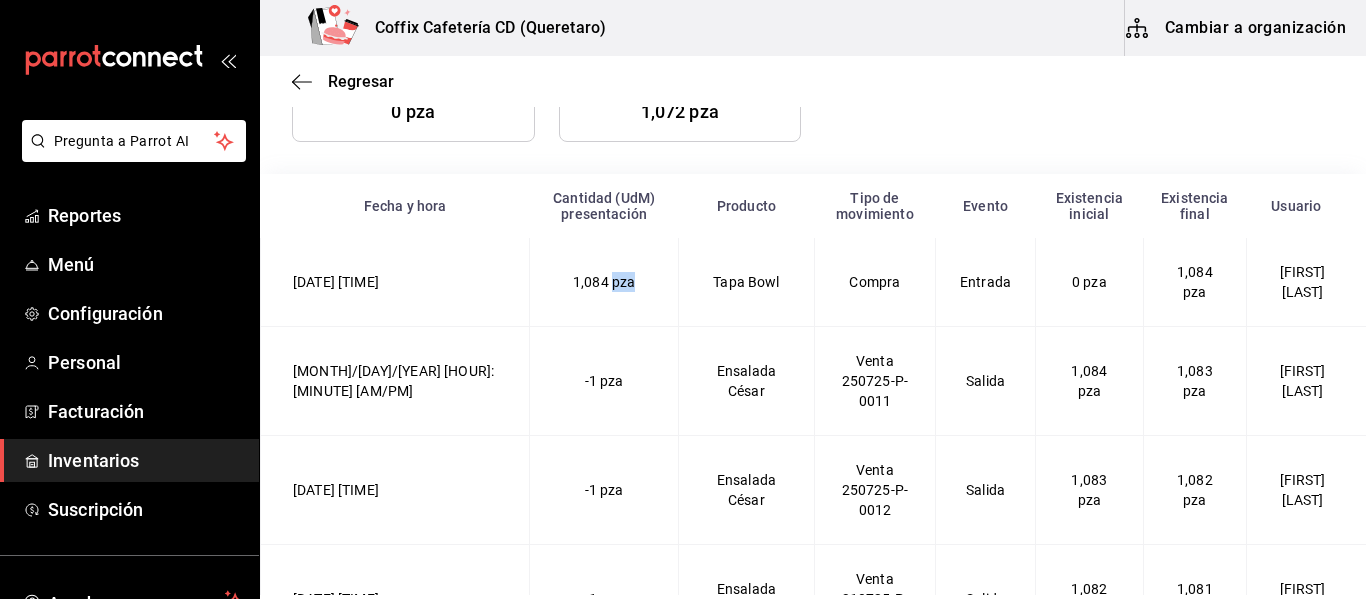 click on "1,084 pza" at bounding box center (604, 282) 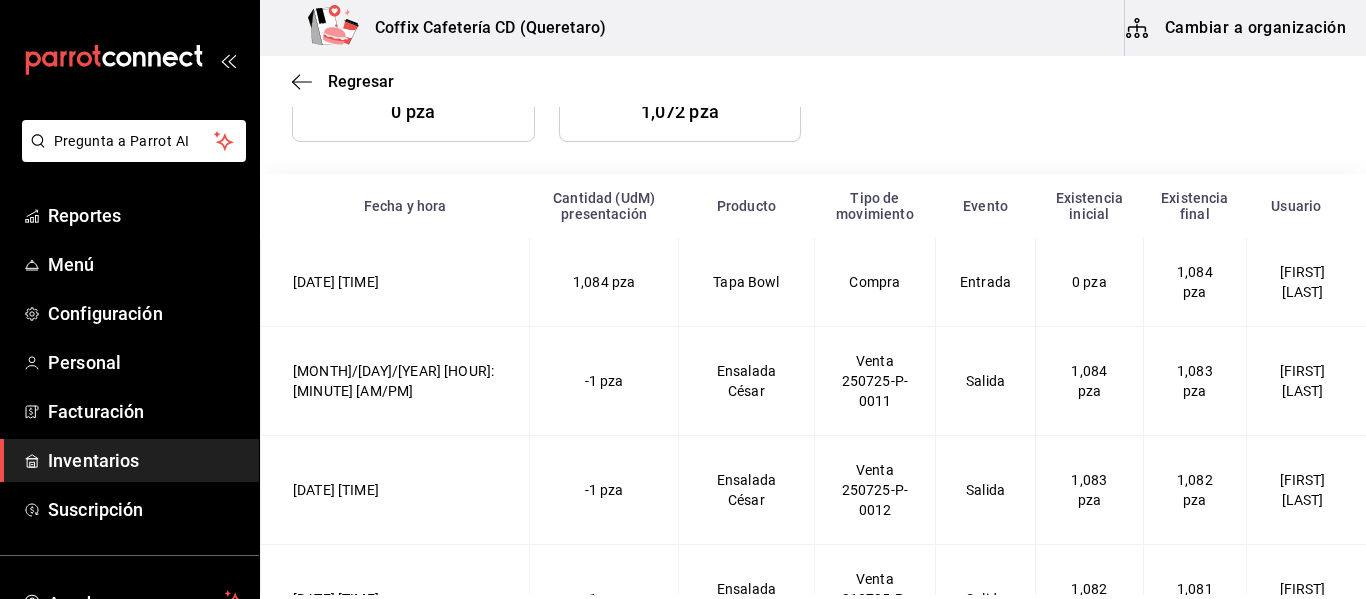 click on "Compra" at bounding box center [874, 282] 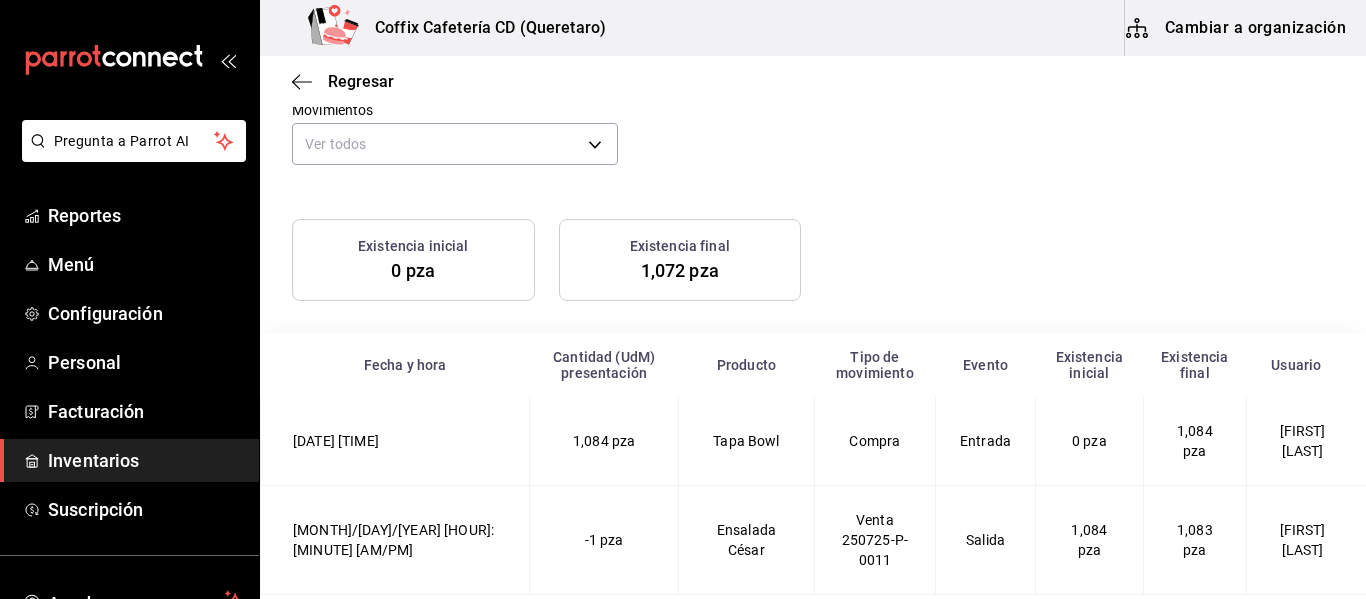 scroll, scrollTop: 151, scrollLeft: 0, axis: vertical 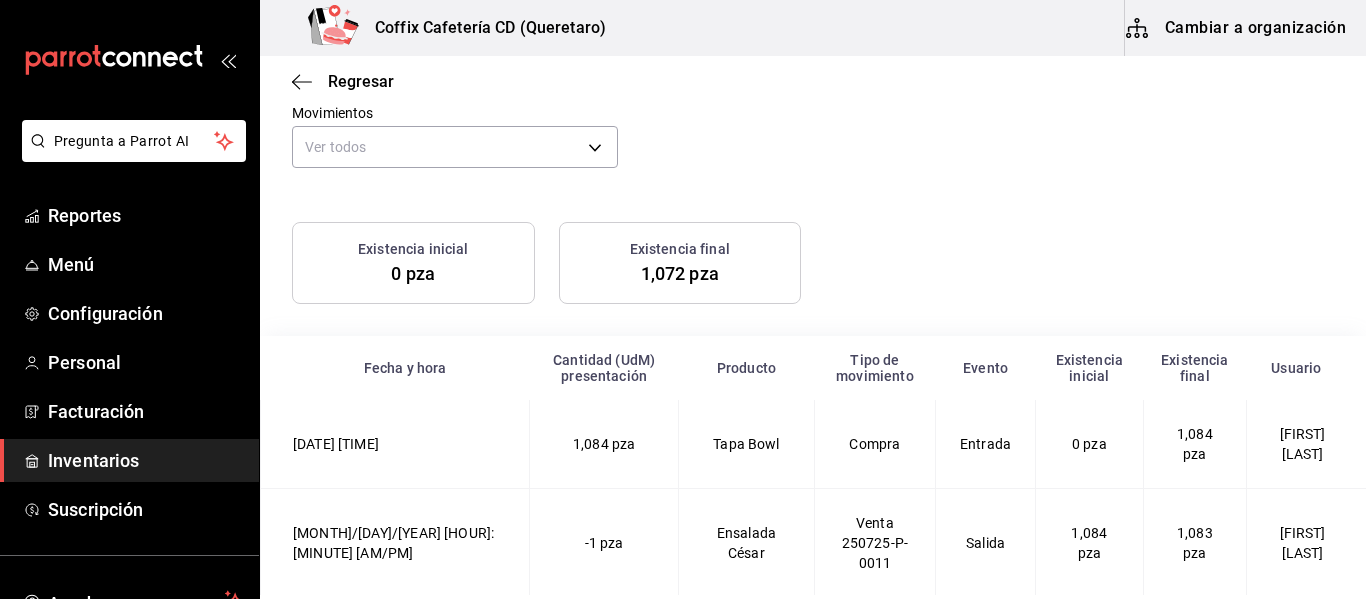 click on "Existencia inicial 0 pza Existencia final 1,072 pza" at bounding box center (801, 251) 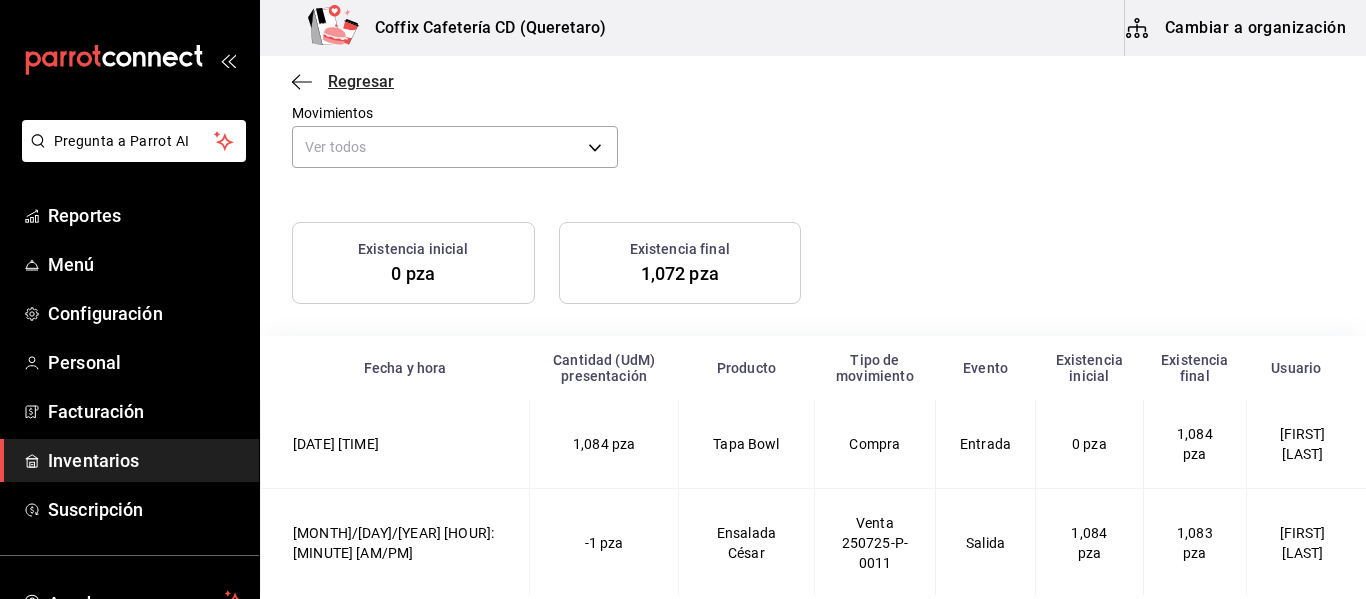 click 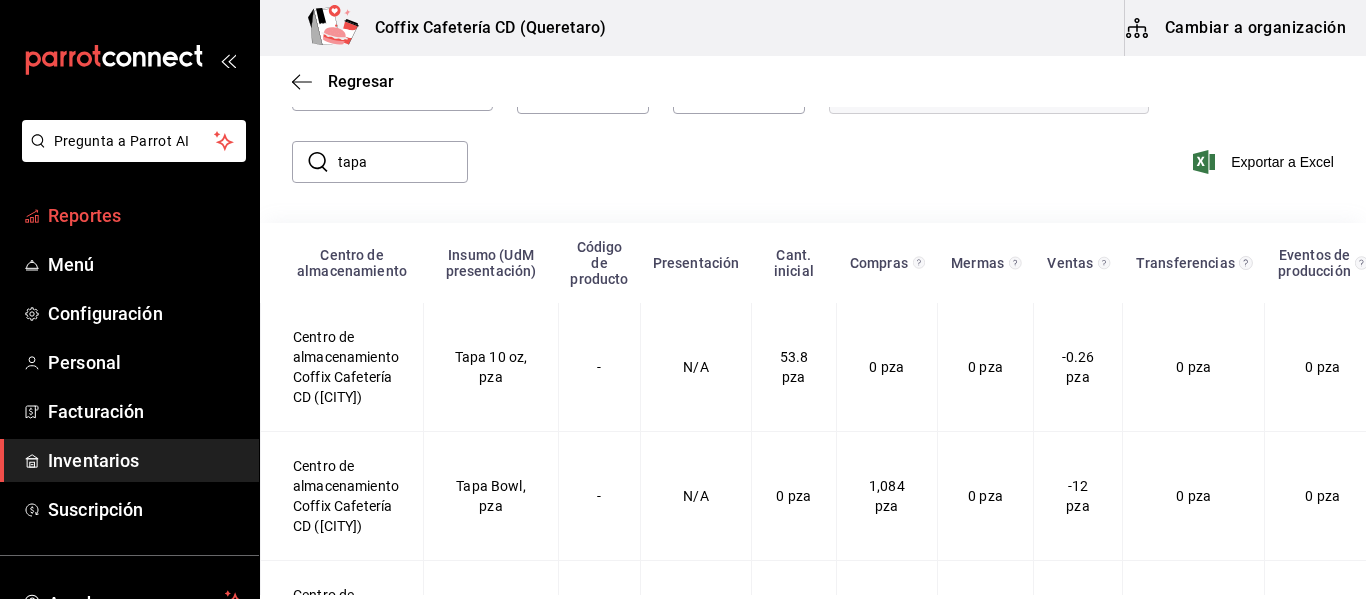 click on "Reportes" at bounding box center [145, 215] 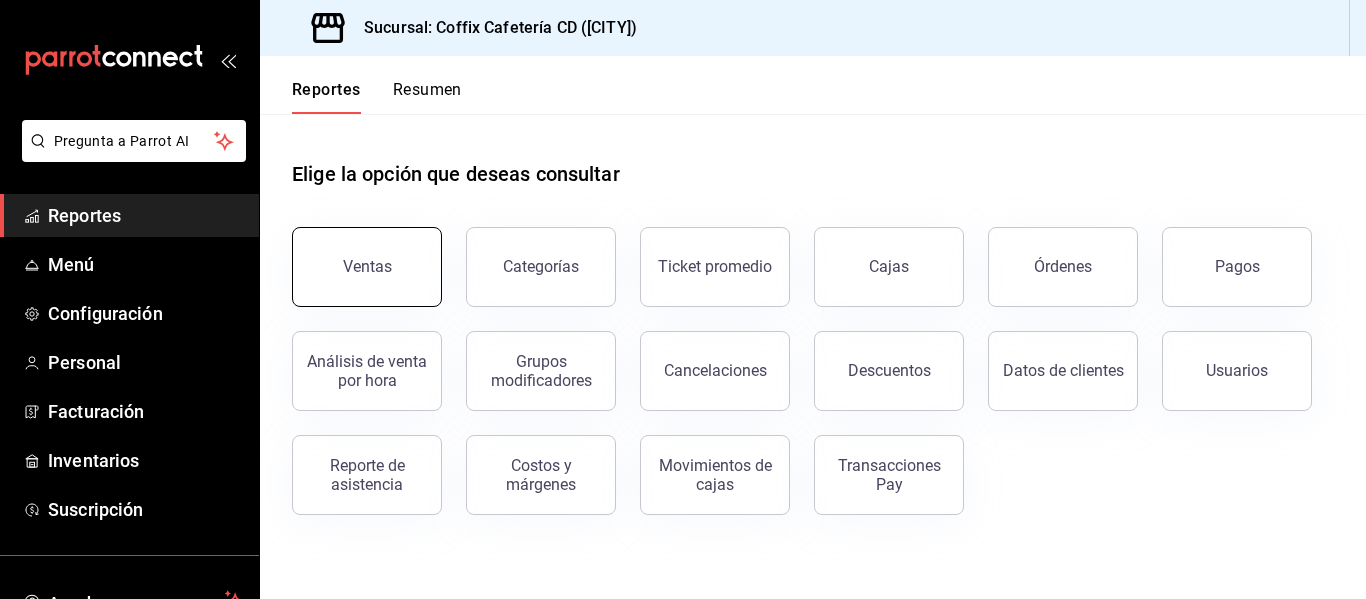 click on "Ventas" at bounding box center [367, 267] 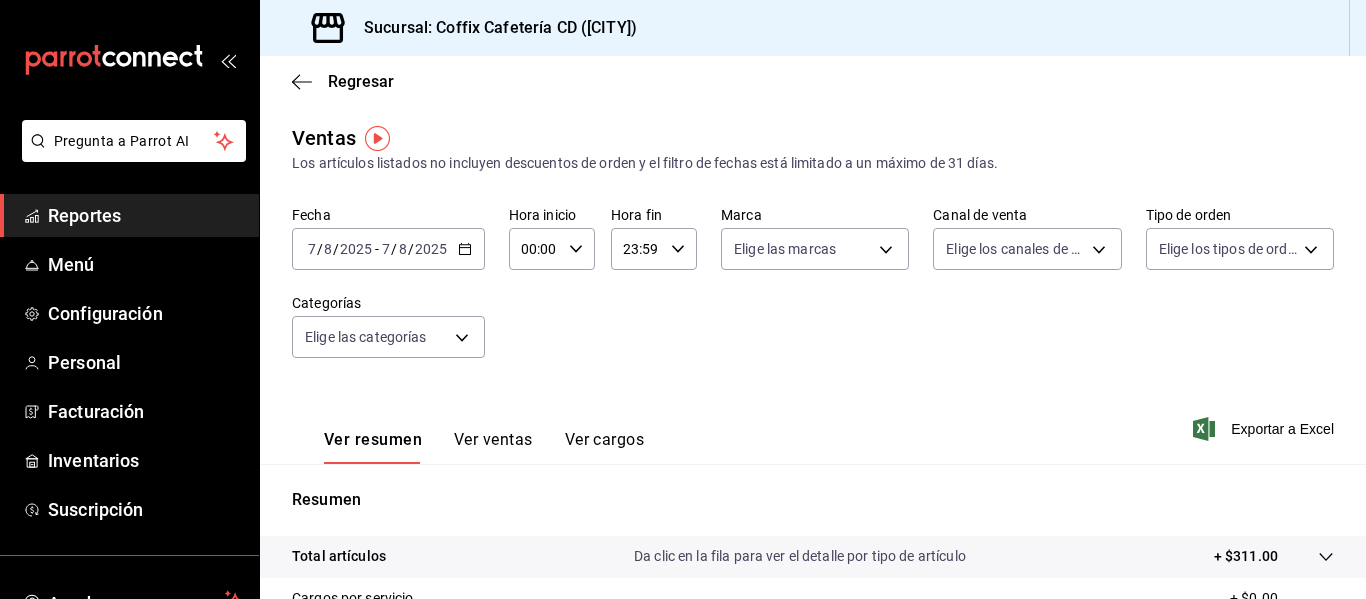 click on "2025-08-07 7 / 8 / 2025 - 2025-08-07 7 / 8 / 2025" at bounding box center [388, 249] 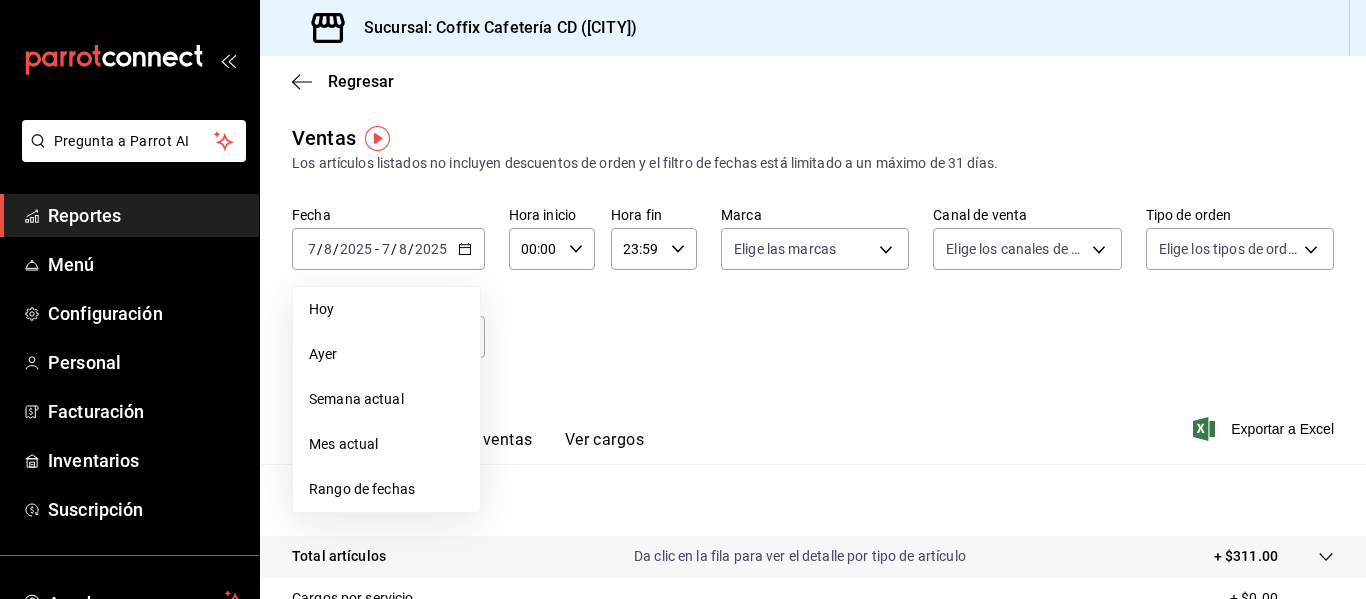 click on "Rango de fechas" at bounding box center [386, 489] 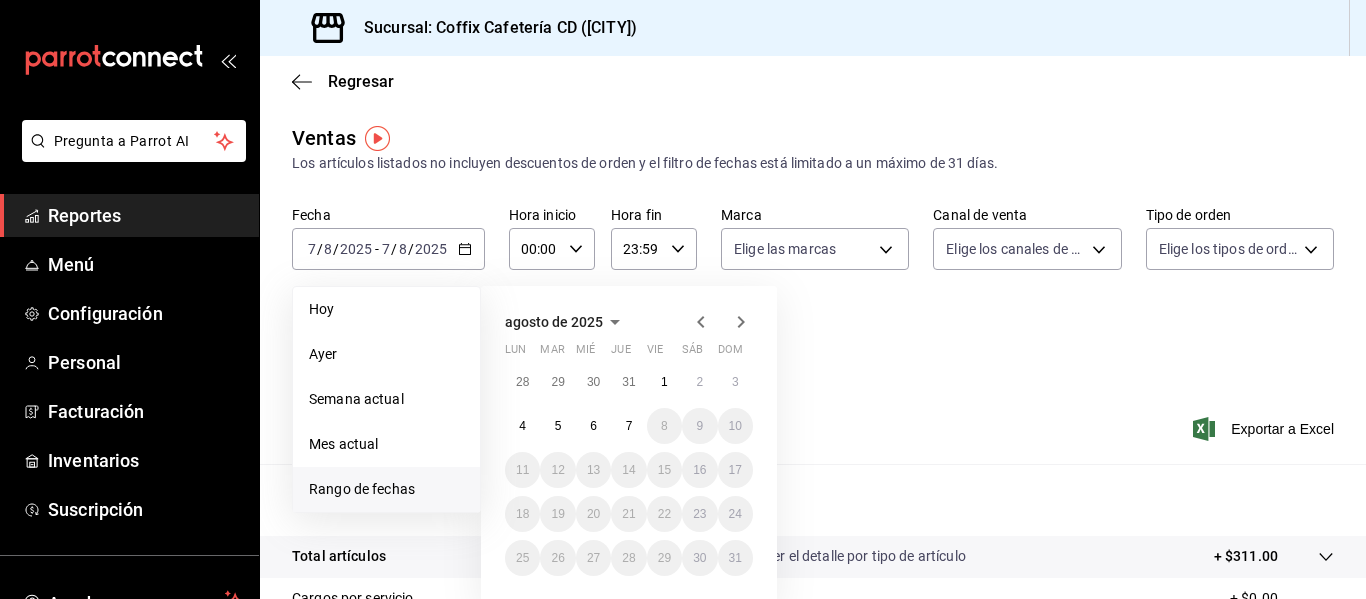 click 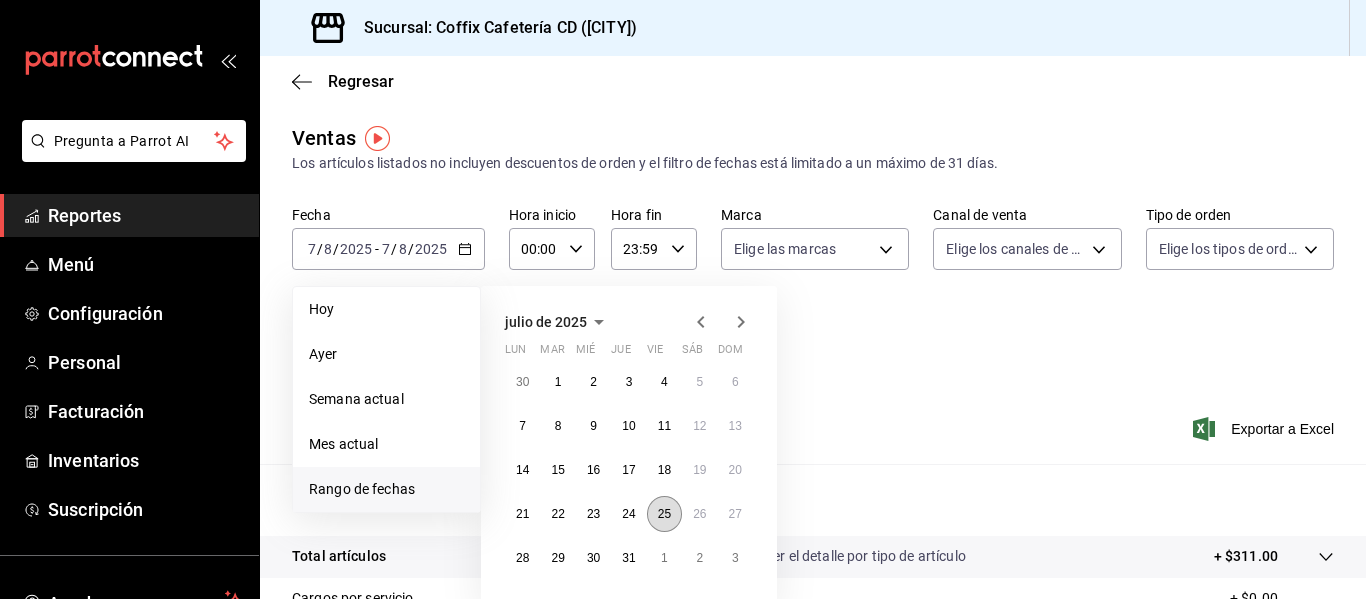 click on "25" at bounding box center (664, 514) 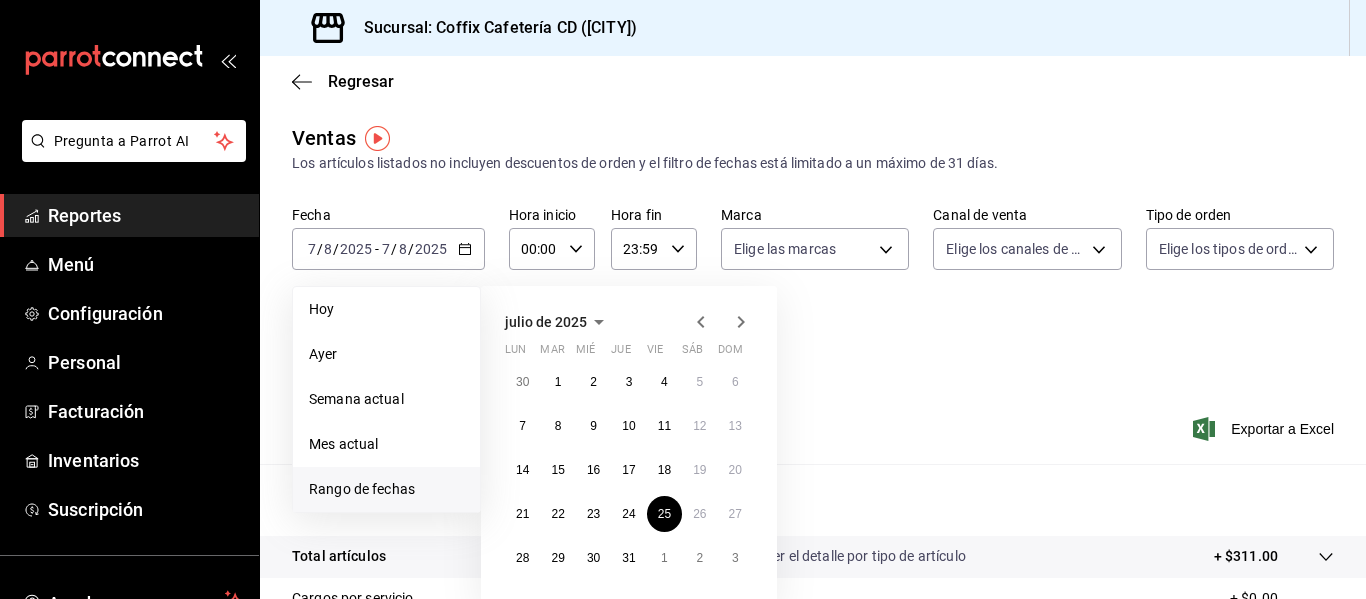 click 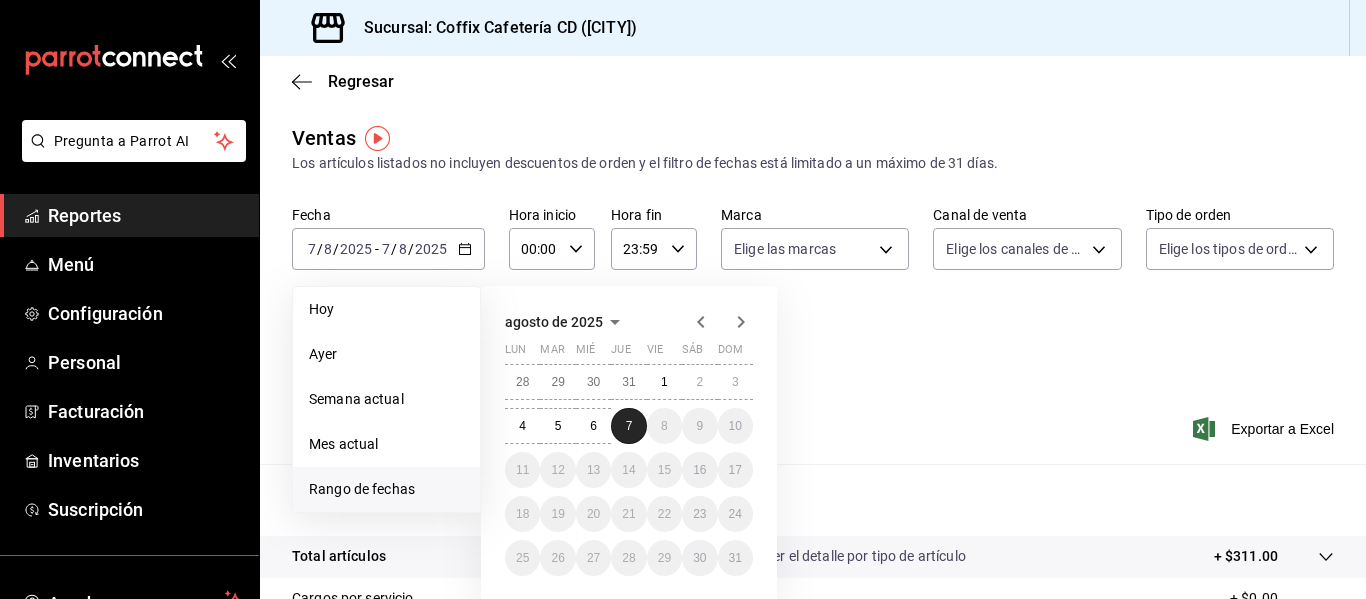 click on "7" at bounding box center (629, 426) 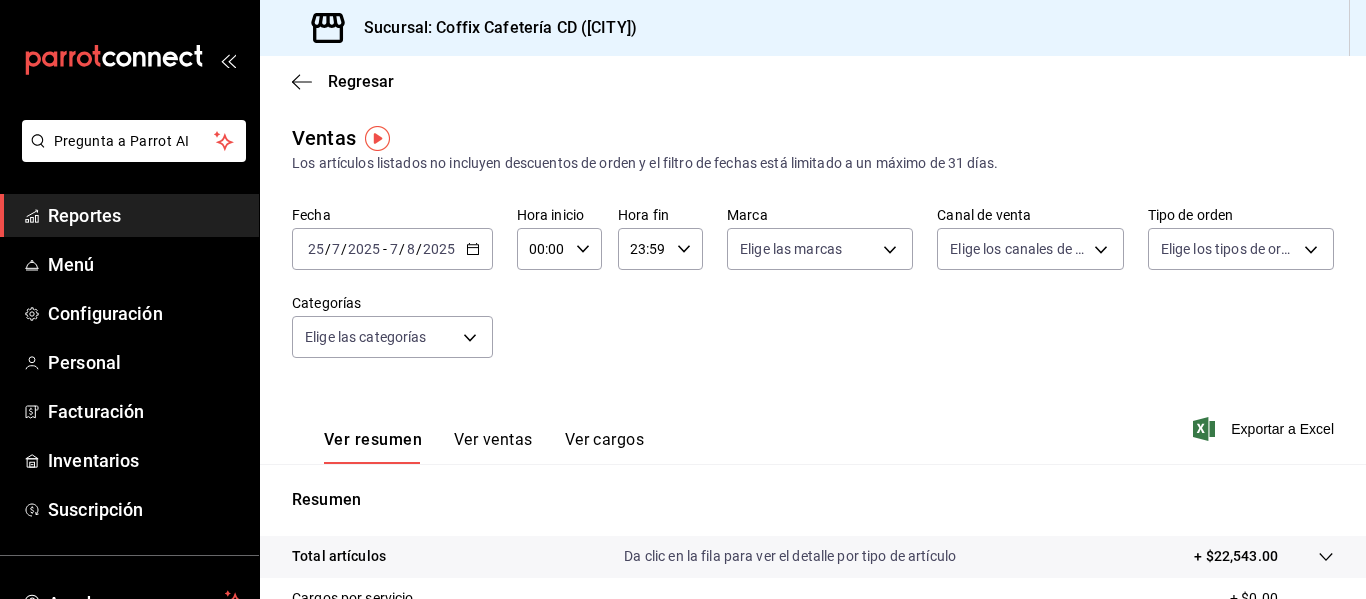 click on "Ver resumen Ver ventas Ver cargos" at bounding box center [468, 435] 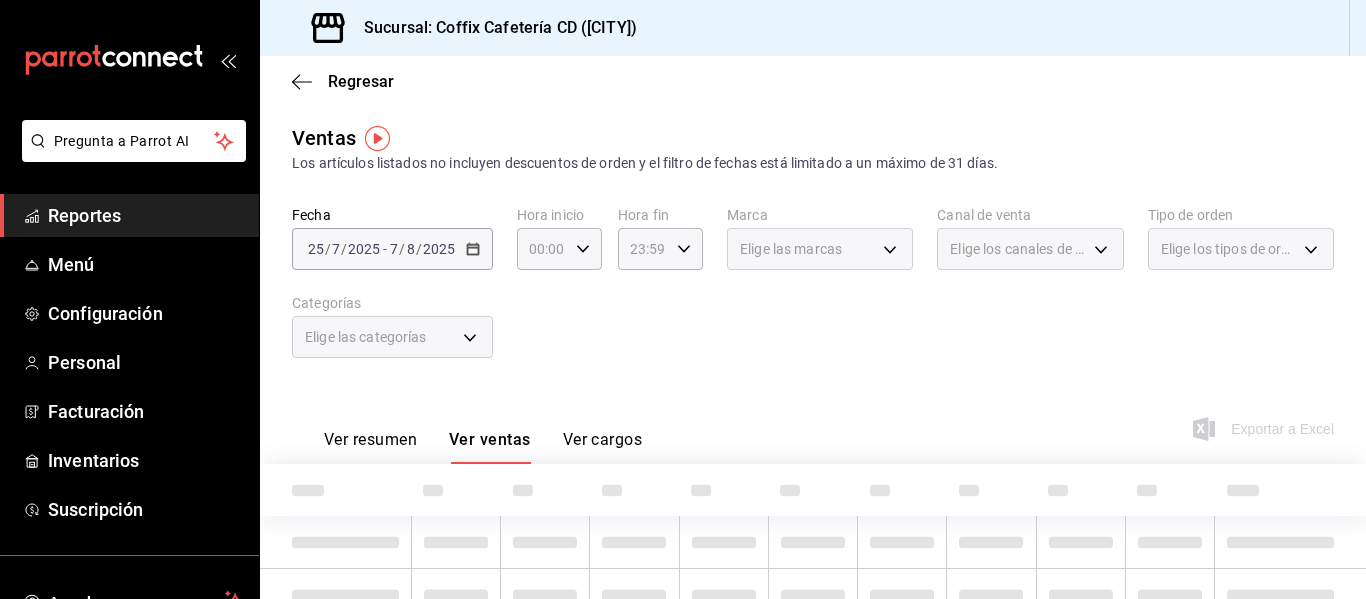 scroll, scrollTop: 140, scrollLeft: 0, axis: vertical 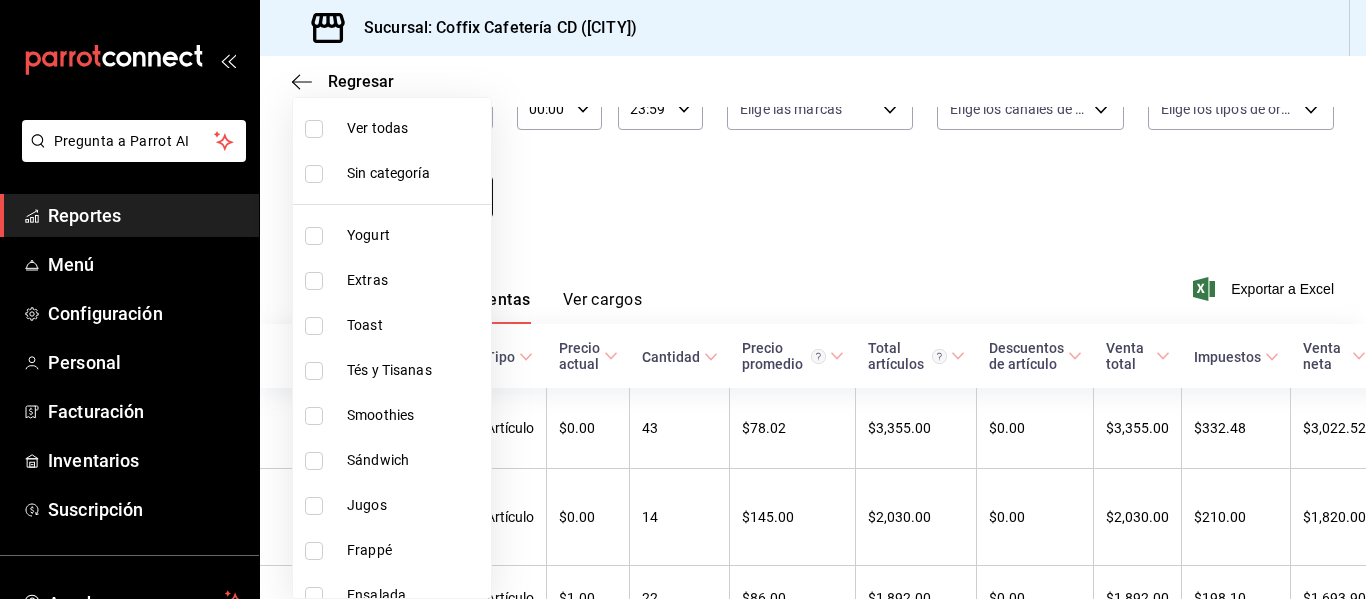 click on "Pregunta a Parrot AI Reportes   Menú   Configuración   Personal   Facturación   Inventarios   Suscripción   Ayuda Recomienda Parrot   Andrea Quintana   Sugerir nueva función   Sucursal: Coffix Cafetería CD (Queretaro) Regresar Ventas Los artículos listados no incluyen descuentos de orden y el filtro de fechas está limitado a un máximo de 31 días. Fecha 2025-07-25 25 / 7 / 2025 - 2025-08-07 7 / 8 / 2025 Hora inicio 00:00 Hora inicio Hora fin 23:59 Hora fin Marca Elige las marcas Canal de venta Elige los canales de venta Tipo de orden Elige los tipos de orden Categorías Elige las categorías Ver resumen Ver ventas Ver cargos Exportar a Excel Nombre Tipo de artículo Tipo Precio actual Cantidad Precio promedio   Total artículos   Descuentos de artículo Venta total Impuestos Venta neta Latte Caliente 16 Oz - Artículo $0.00 43 $78.02 $3,355.00 $0.00 $3,355.00 $332.48 $3,022.52 Ciabatta Pechuga De Pollo al Pesto - Artículo $0.00 14 $145.00 $2,030.00 $0.00 $2,030.00 $210.00 $1,820.00 - Artículo $1.00" at bounding box center [683, 299] 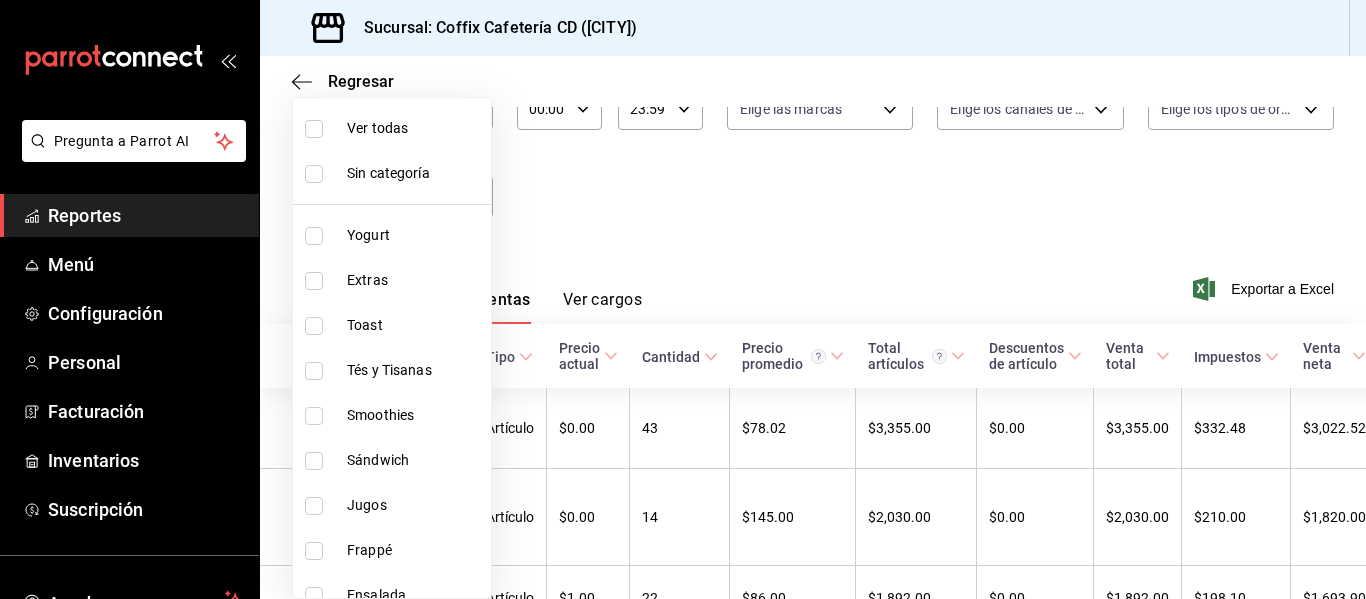 scroll, scrollTop: 72, scrollLeft: 0, axis: vertical 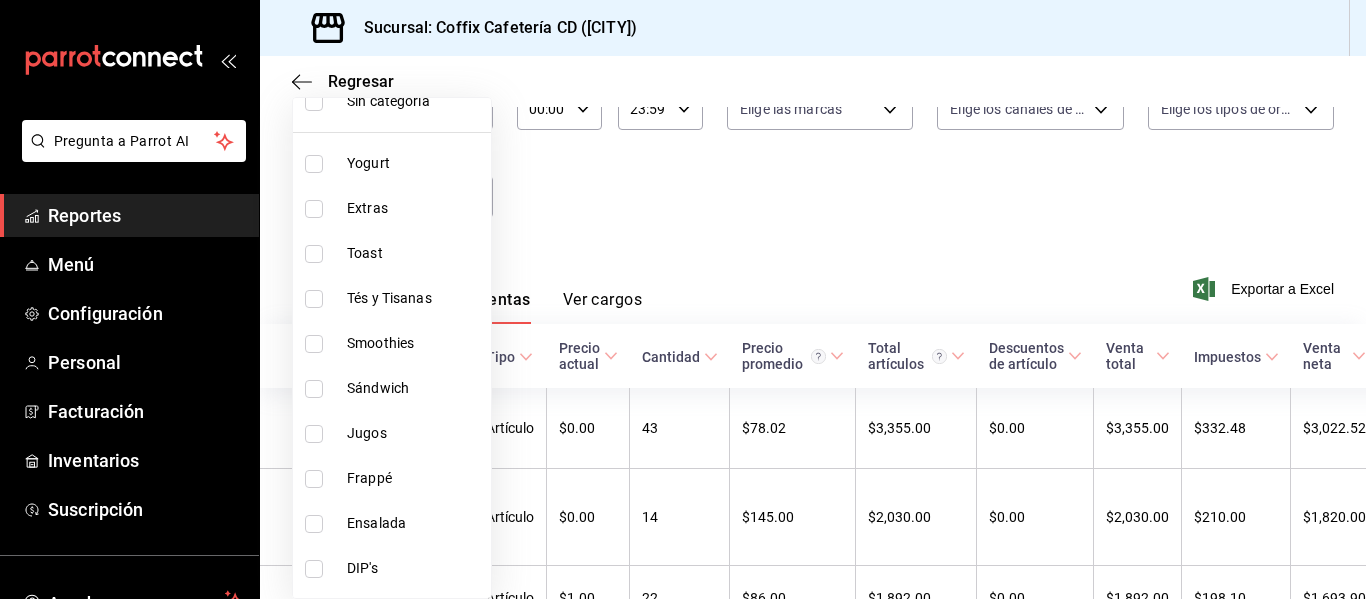 click on "Sándwich" at bounding box center (392, 388) 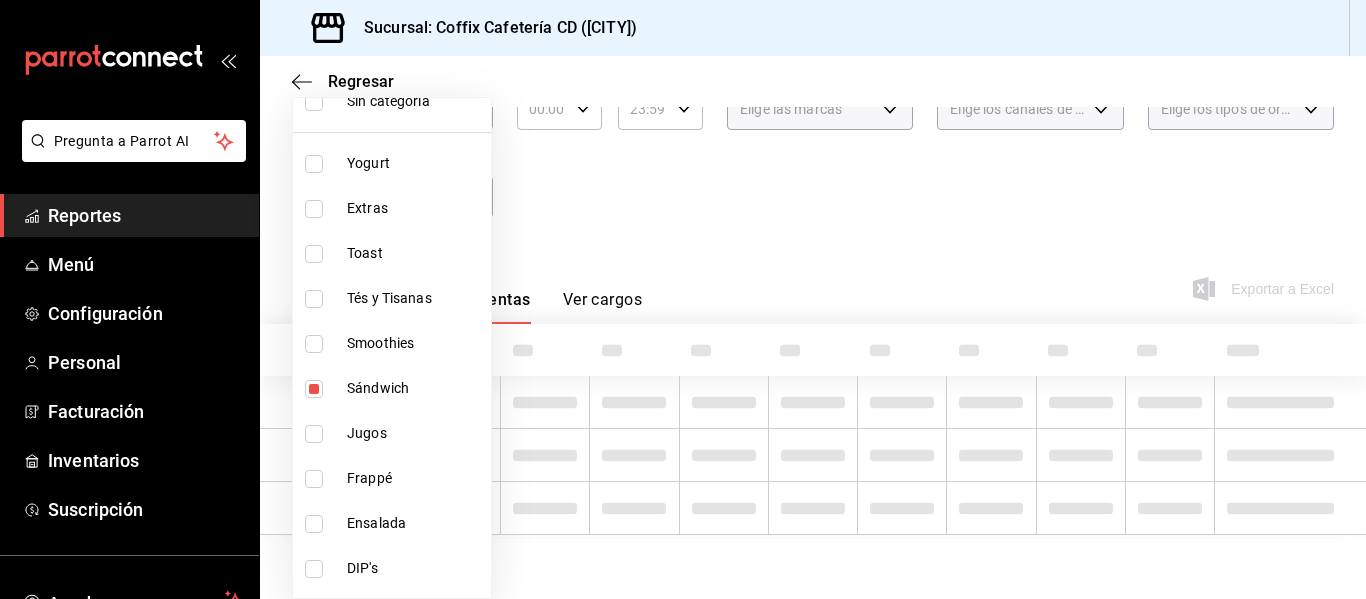 scroll, scrollTop: 102, scrollLeft: 0, axis: vertical 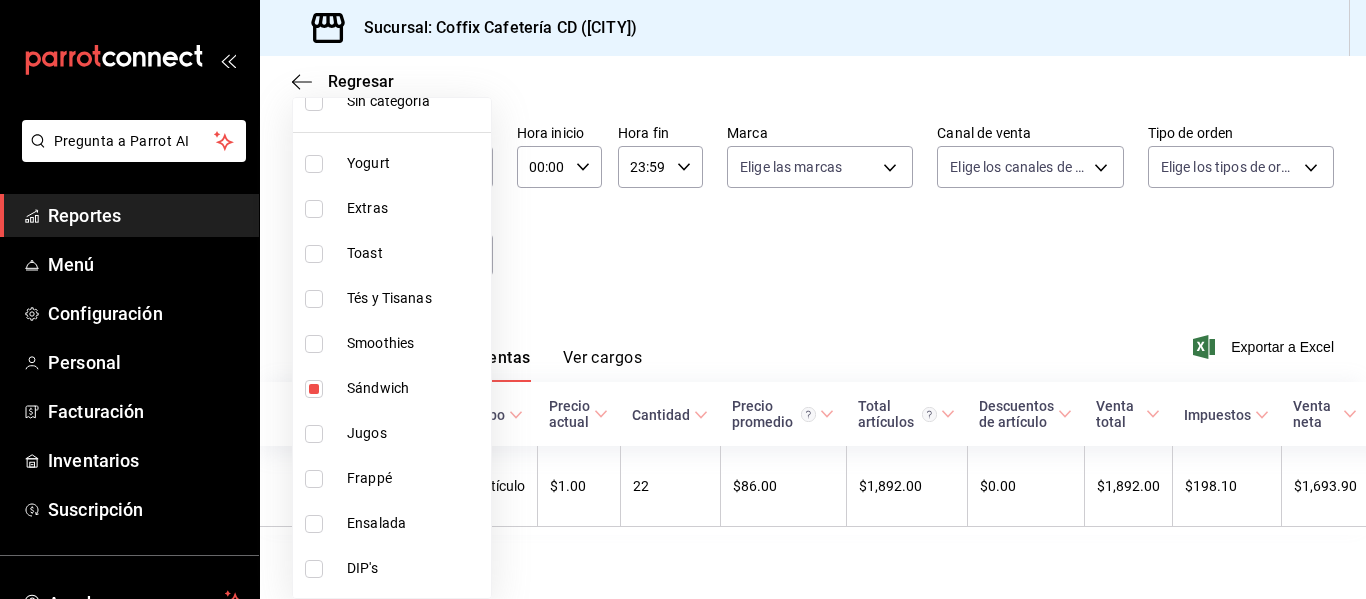 click at bounding box center (318, 254) 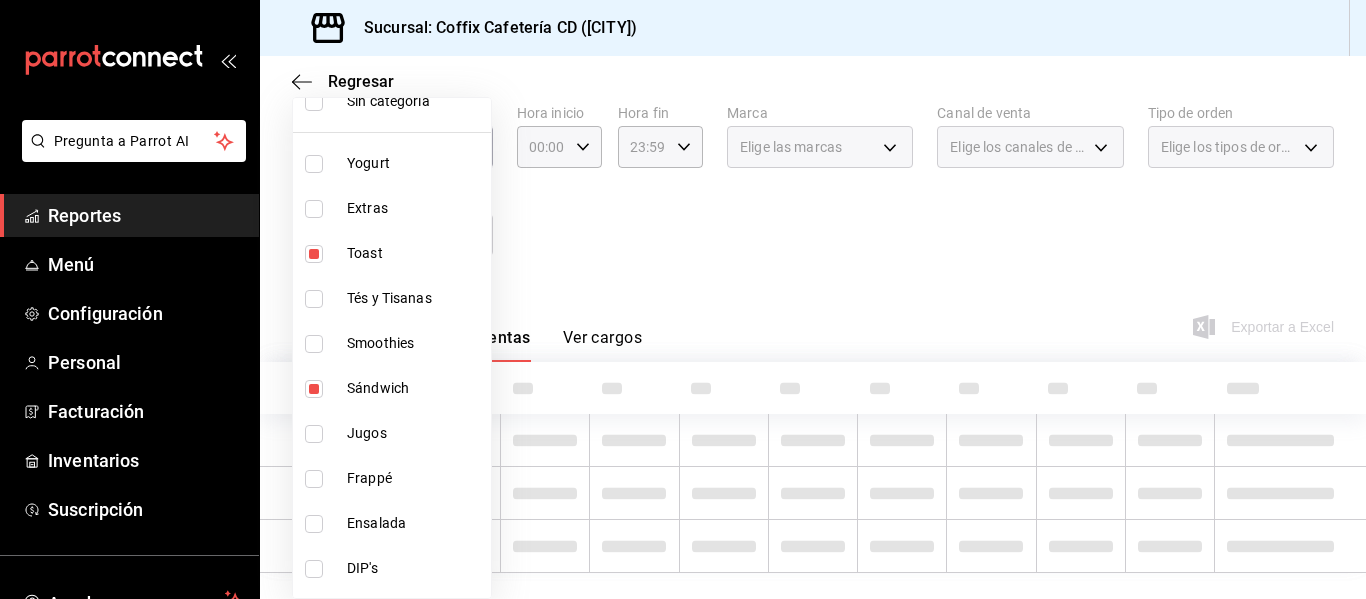 scroll, scrollTop: 140, scrollLeft: 0, axis: vertical 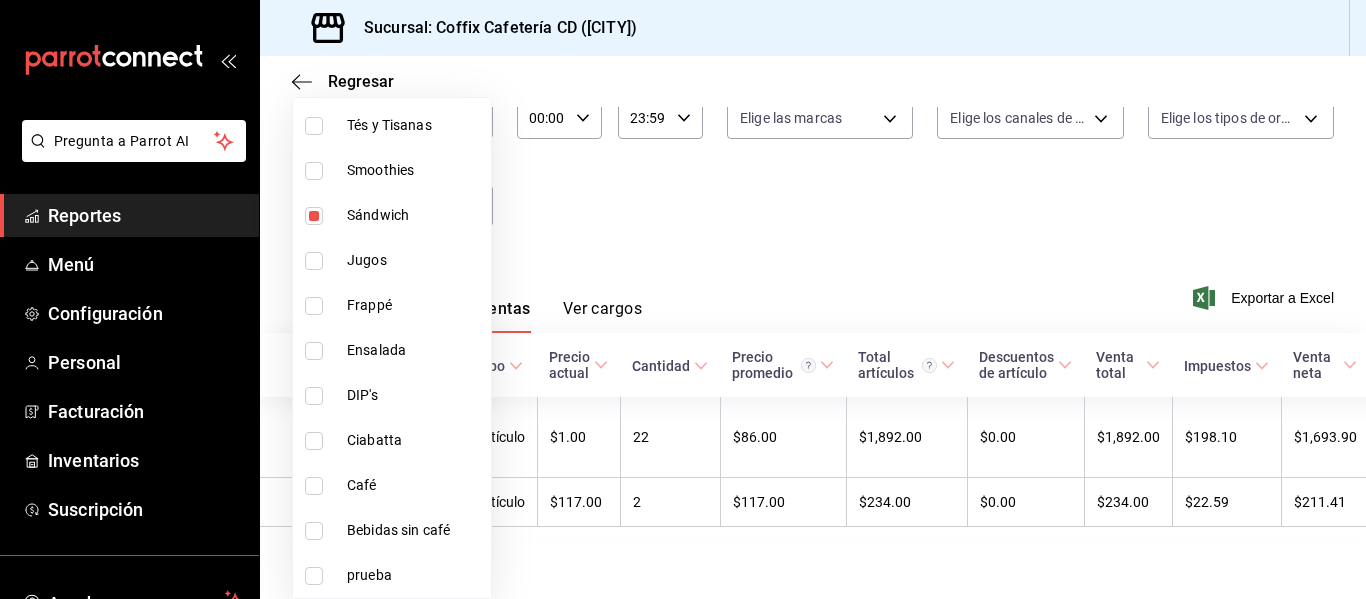 click at bounding box center [314, 441] 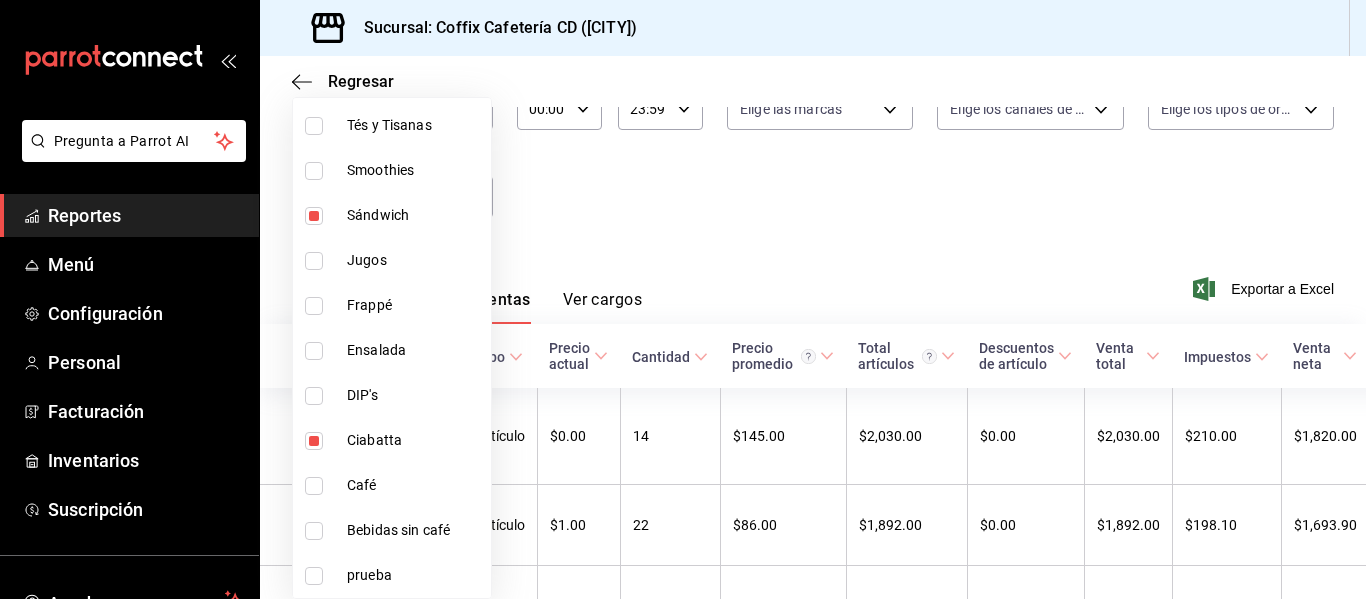 click at bounding box center (683, 299) 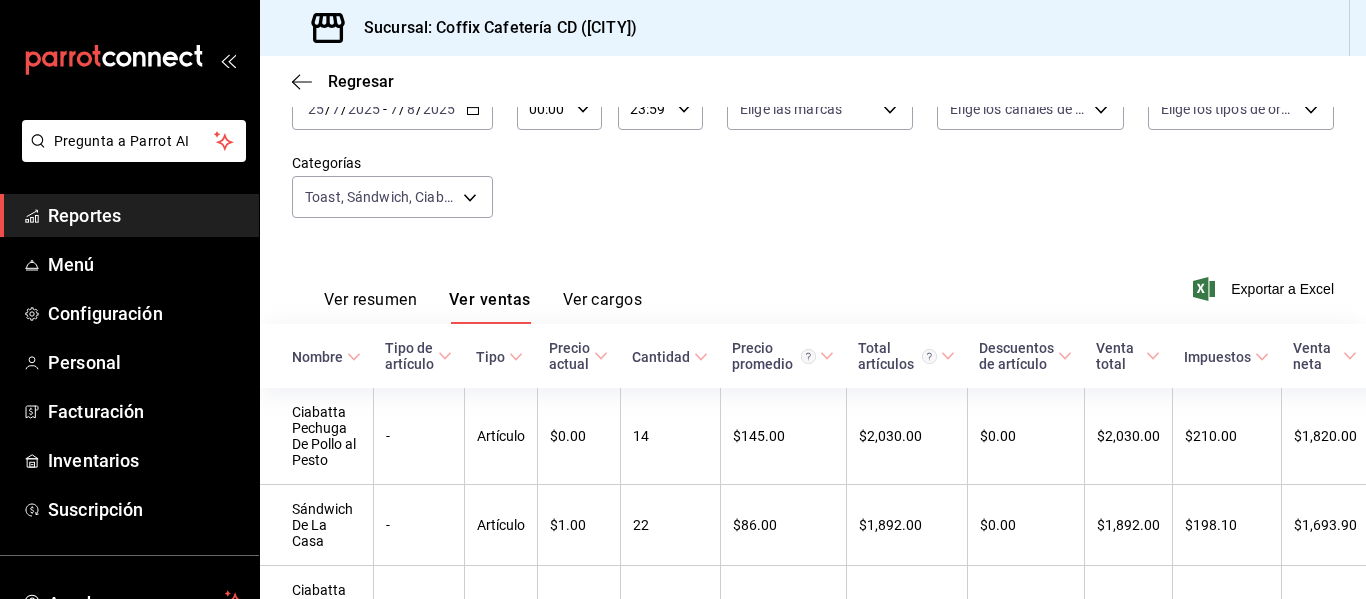 click on "Fecha 2025-07-25 25 / 7 / 2025 - 2025-08-07 7 / 8 / 2025 Hora inicio 00:00 Hora inicio Hora fin 23:59 Hora fin Marca Elige las marcas Canal de venta Elige los canales de venta Tipo de orden Elige los tipos de orden Categorías Toast, Sándwich, Ciabatta ef24dc93-60fa-4fda-b2a7-0f7516a9ad73,fbceb30d-9324-483c-8f8a-cfb572f72776,794be08b-40e9-4b04-b04b-3a01b507156b" at bounding box center [813, 154] 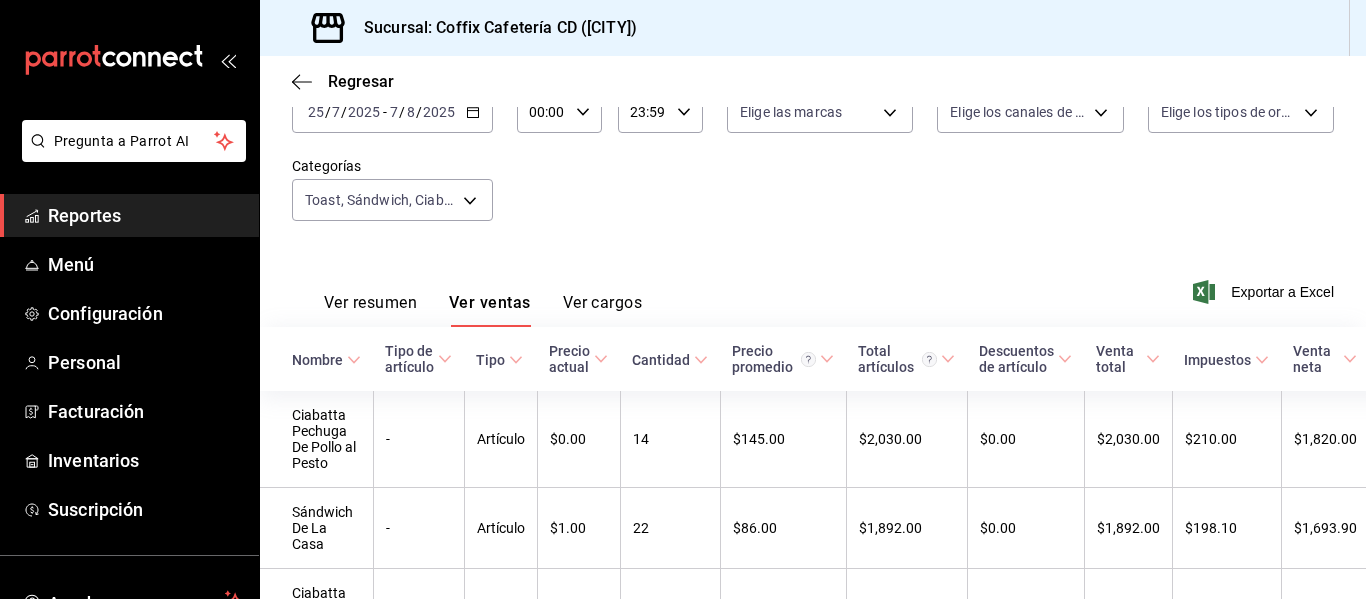 scroll, scrollTop: 0, scrollLeft: 0, axis: both 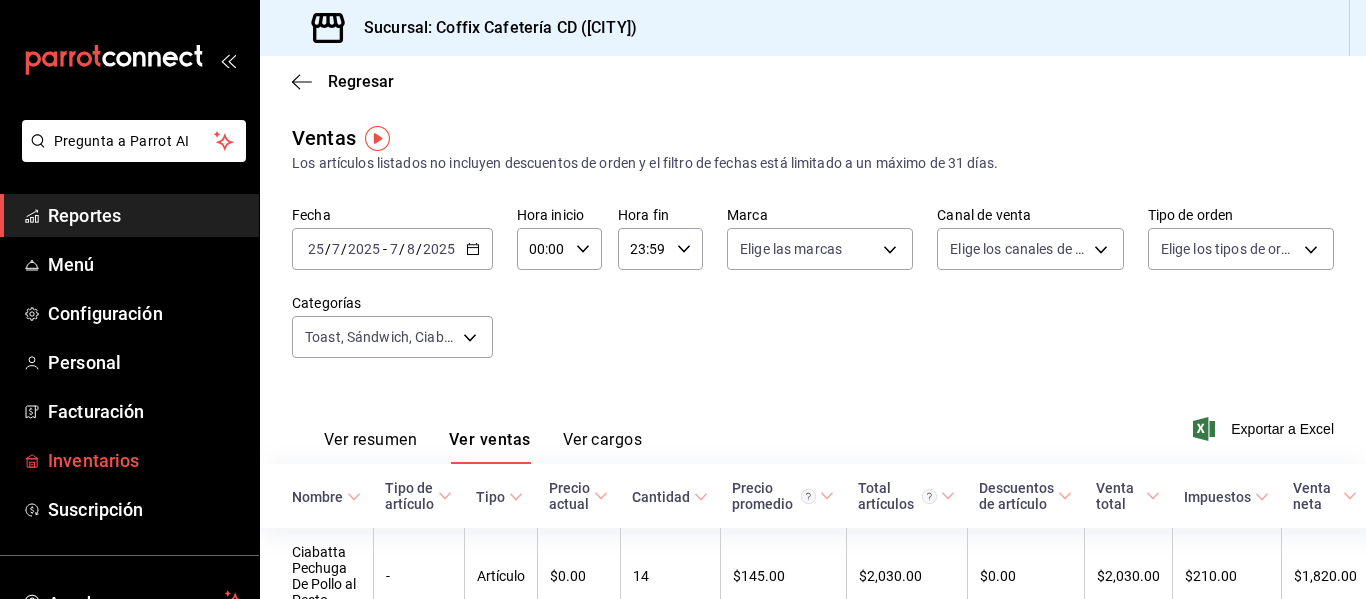 click on "Inventarios" at bounding box center [145, 460] 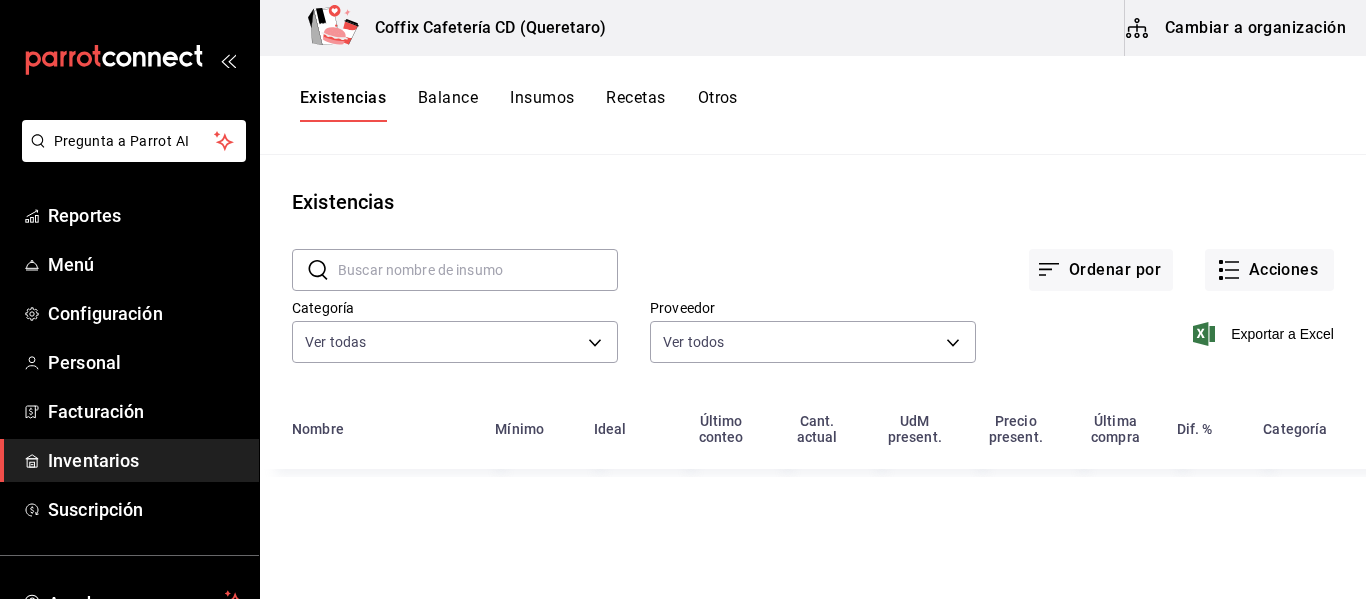 click at bounding box center (478, 270) 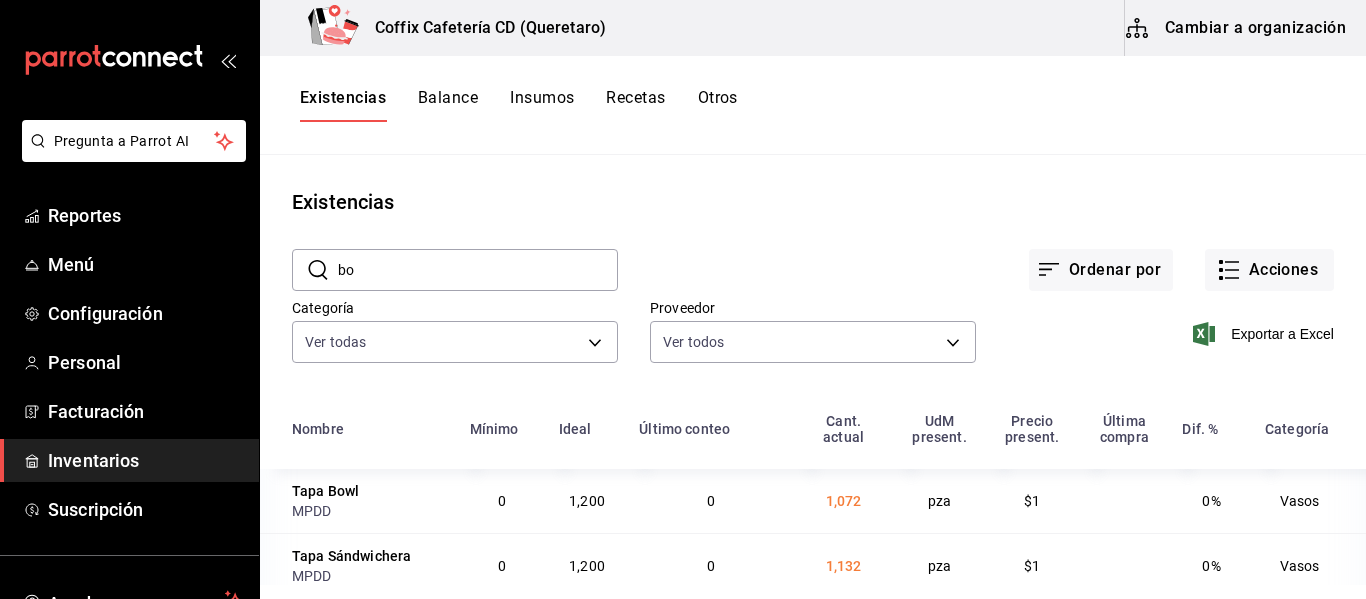 type on "b" 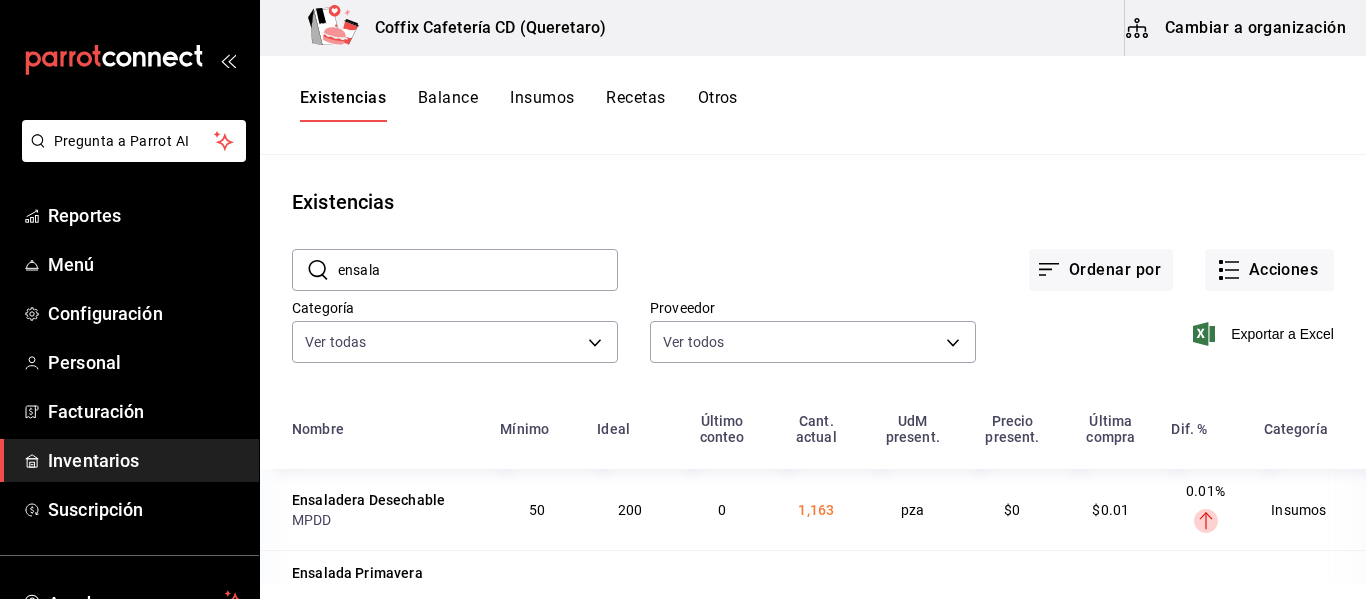 type on "ensala" 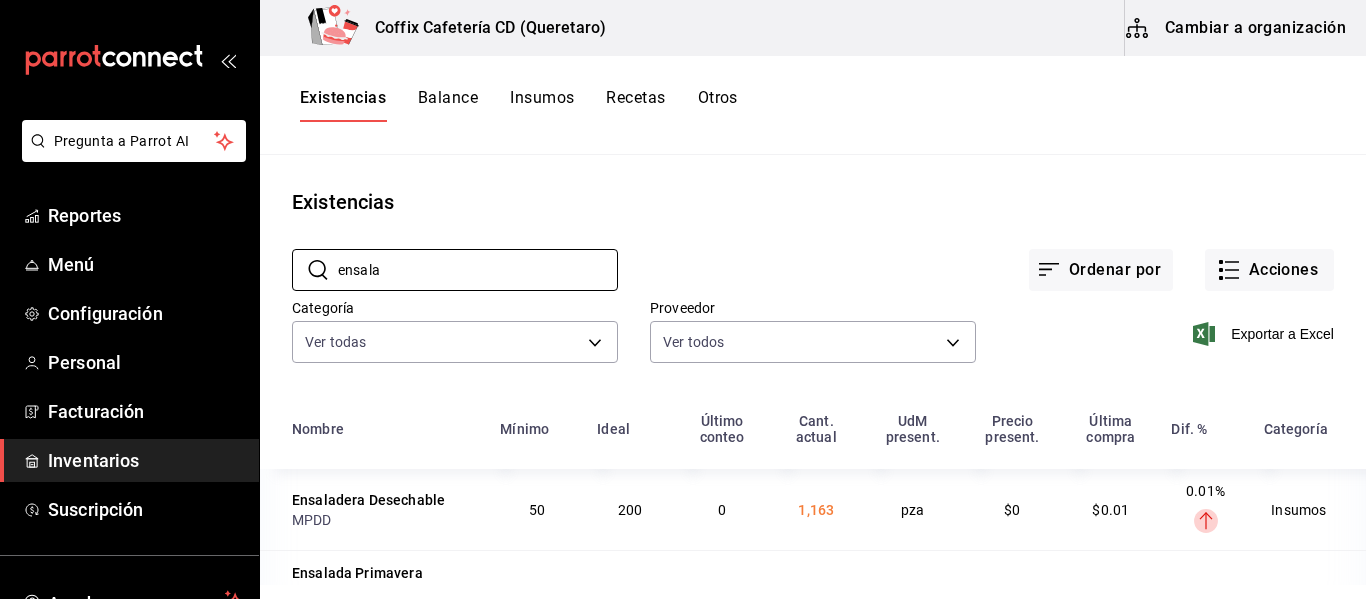 scroll, scrollTop: 61, scrollLeft: 0, axis: vertical 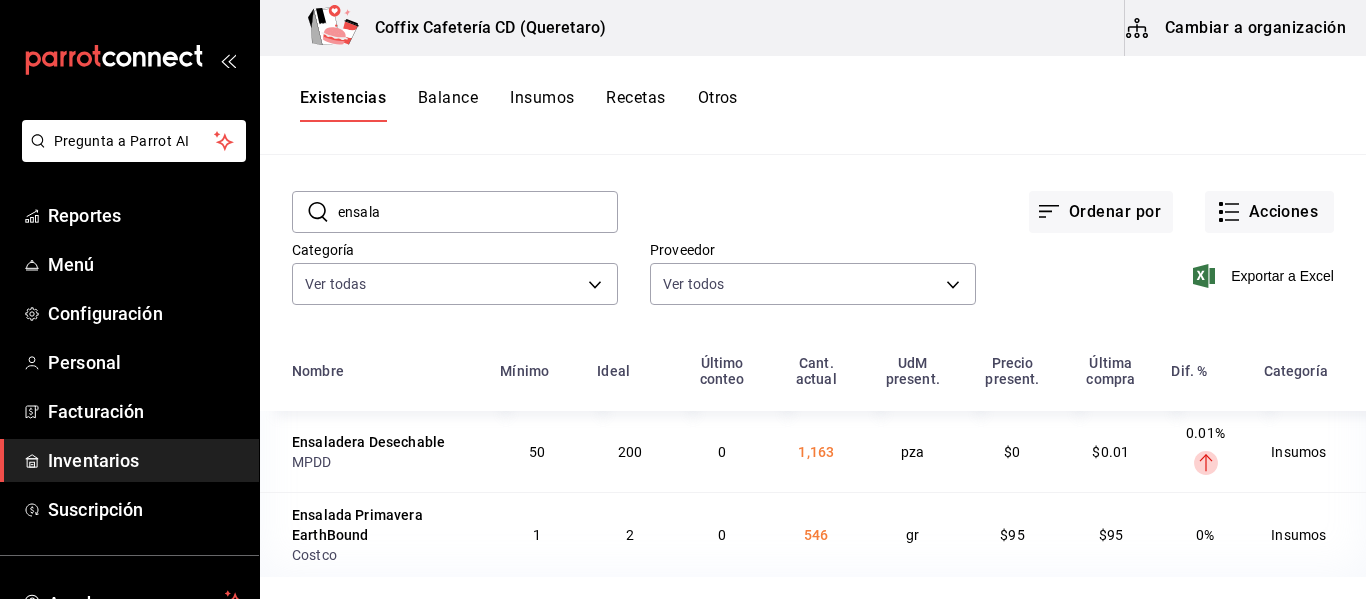 click on "1,163" at bounding box center [816, 452] 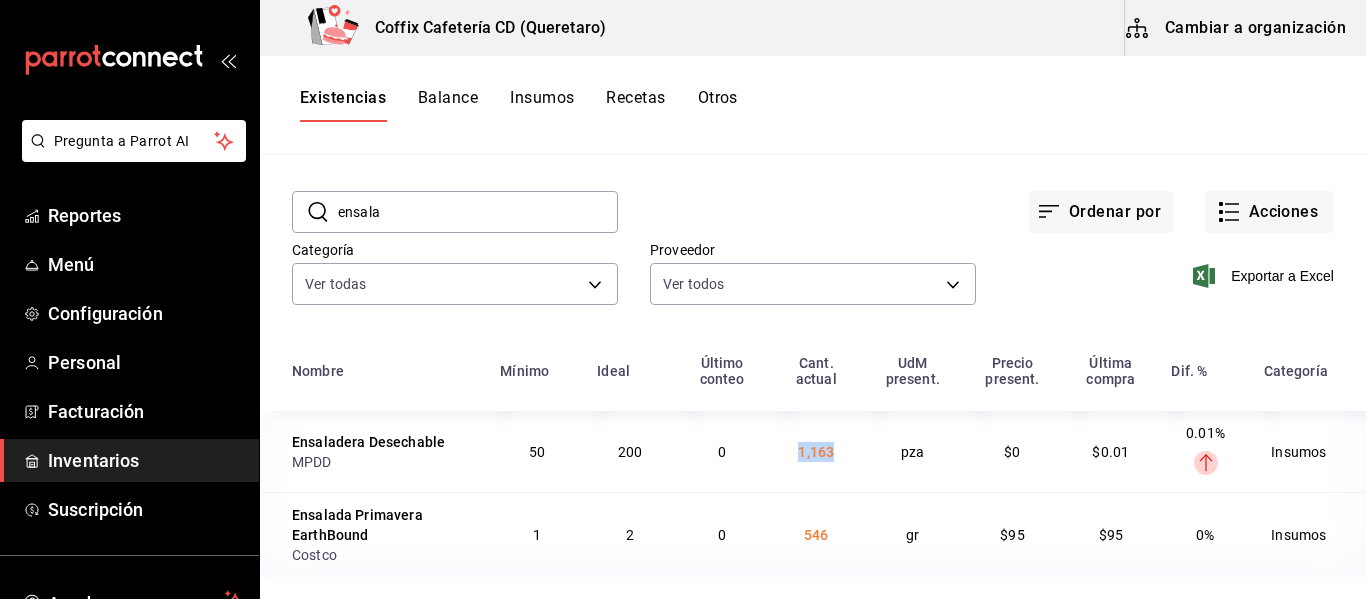 click on "1,163" at bounding box center (816, 452) 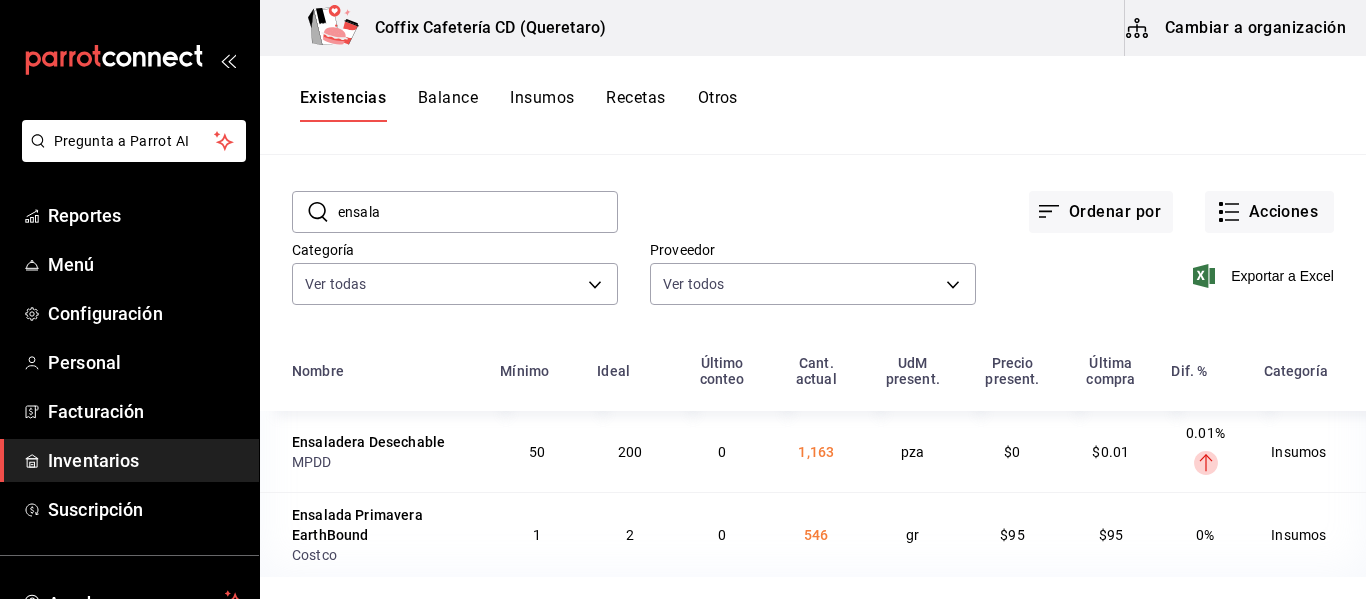 click on "Nombre" at bounding box center (384, 371) 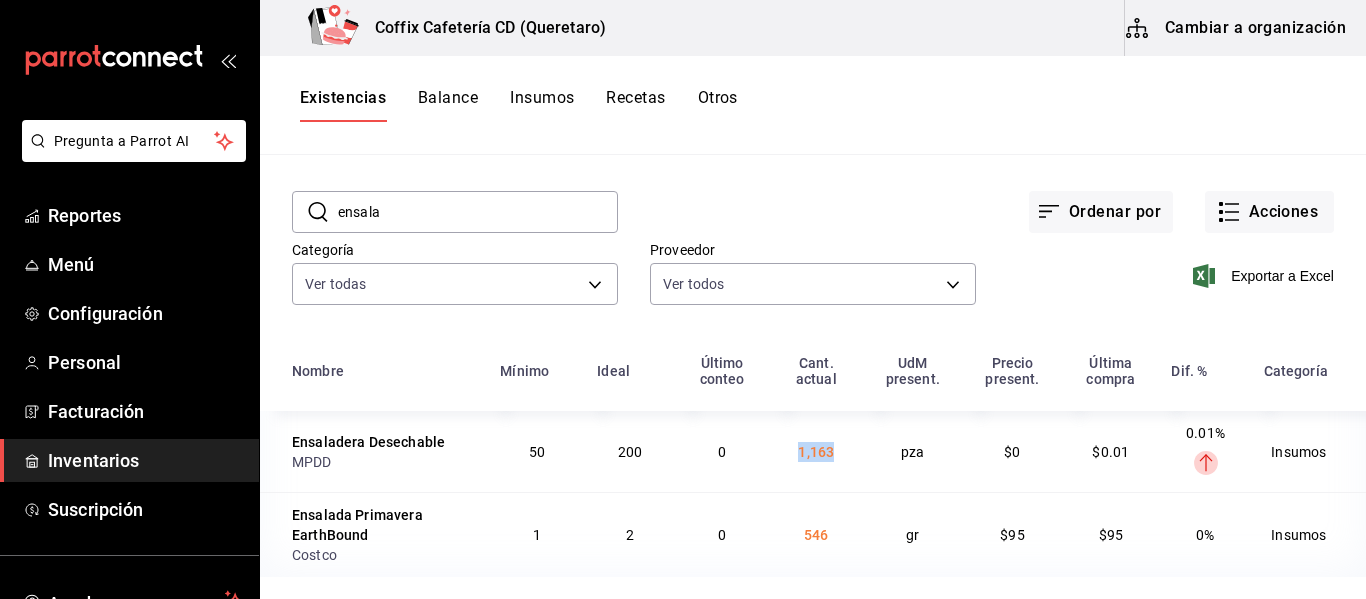 click on "1,163" at bounding box center [816, 452] 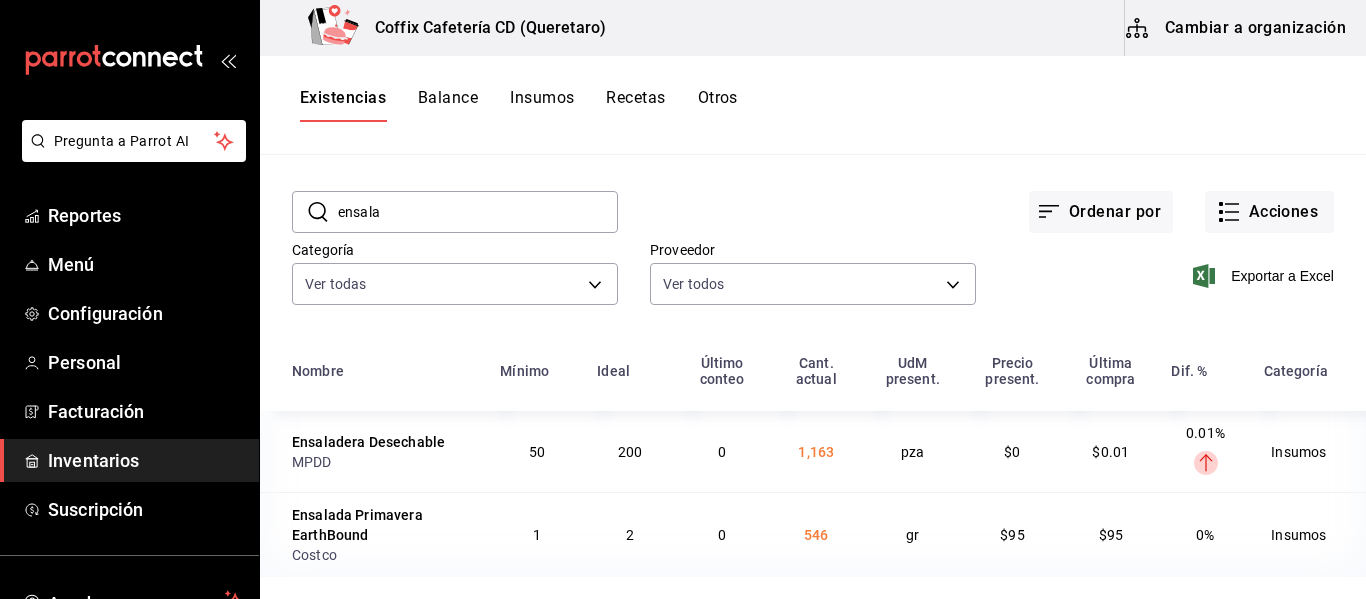 click on "ensala" at bounding box center [478, 212] 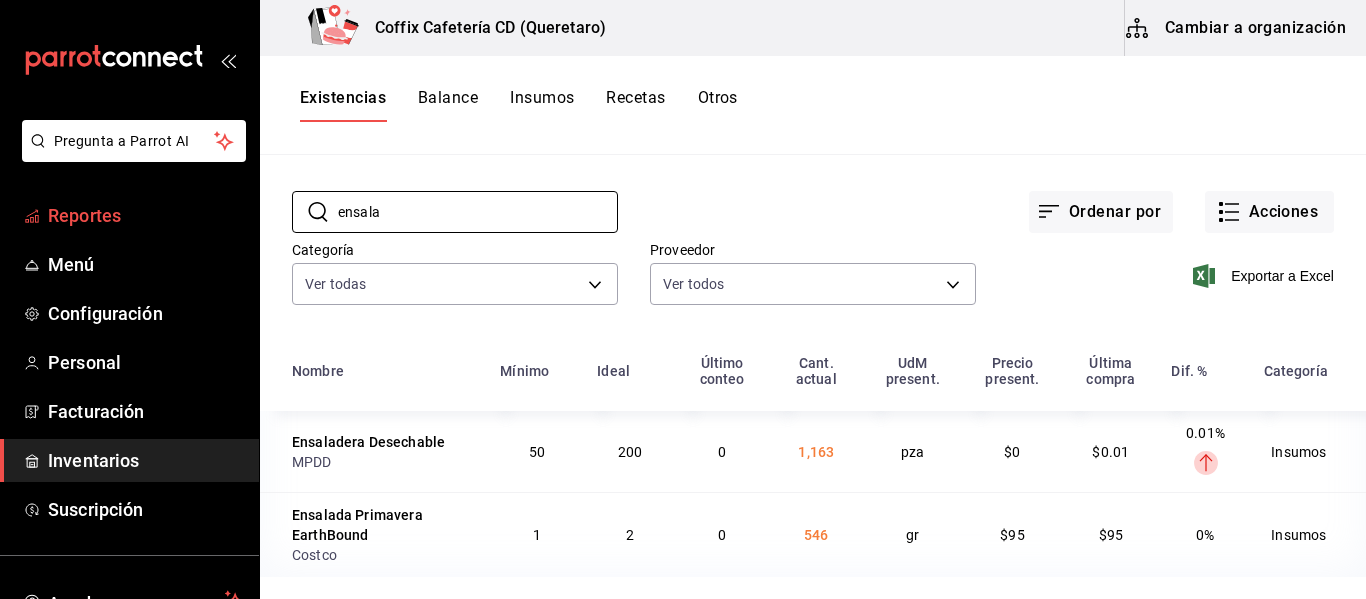 click on "Reportes" at bounding box center [129, 215] 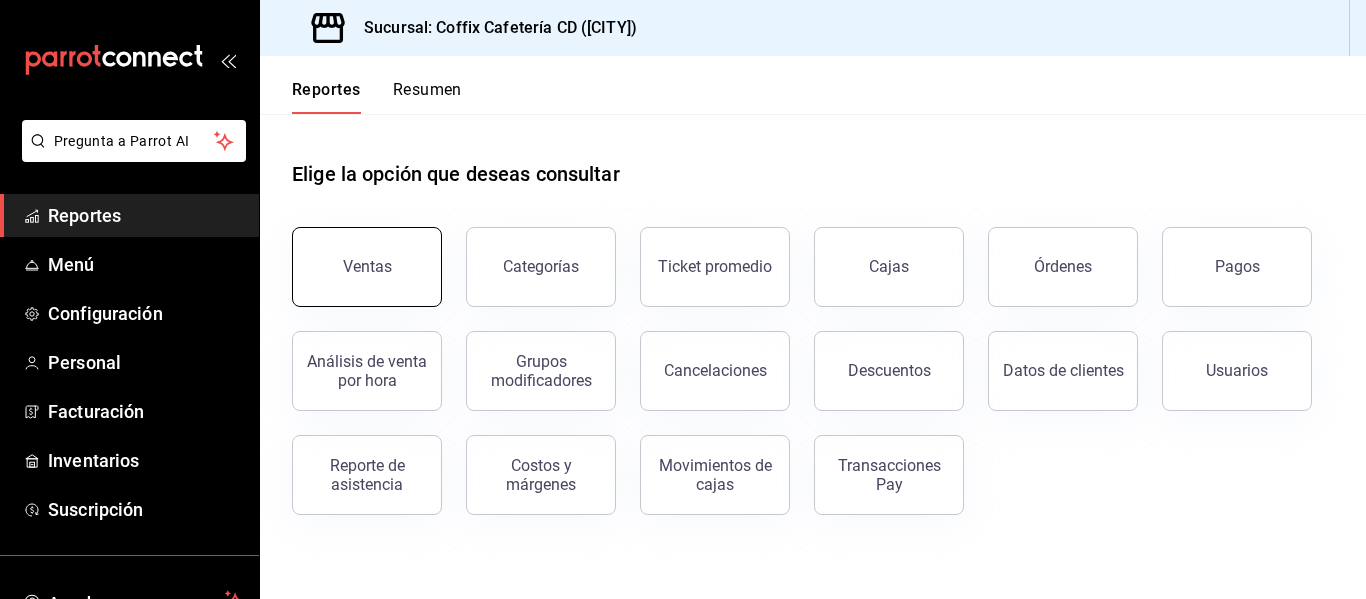 click on "Ventas" at bounding box center [367, 267] 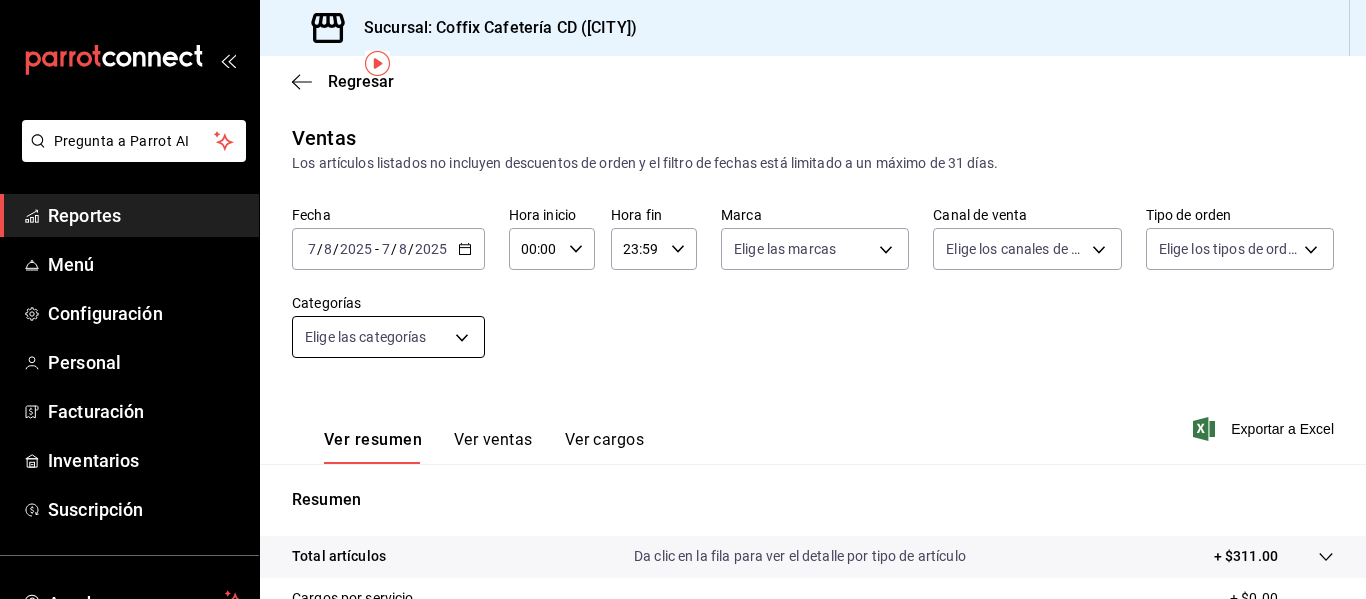 scroll, scrollTop: 78, scrollLeft: 0, axis: vertical 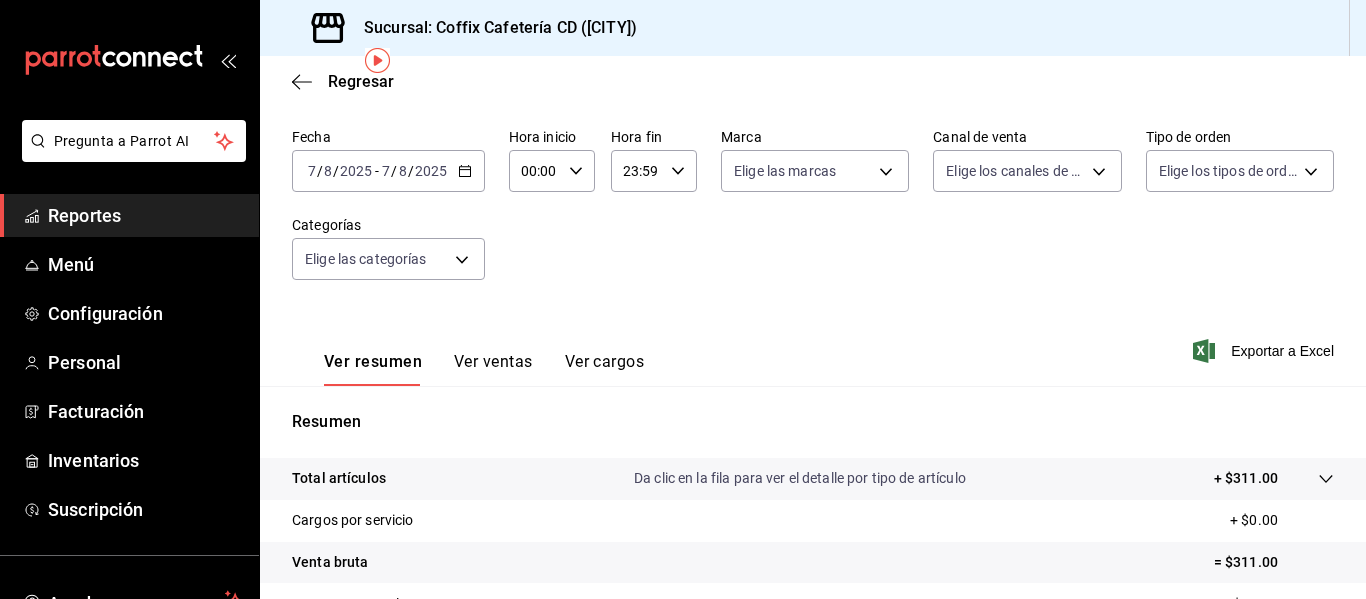 click on "2025-08-07 7 / 8 / 2025 - 2025-08-07 7 / 8 / 2025" at bounding box center (388, 171) 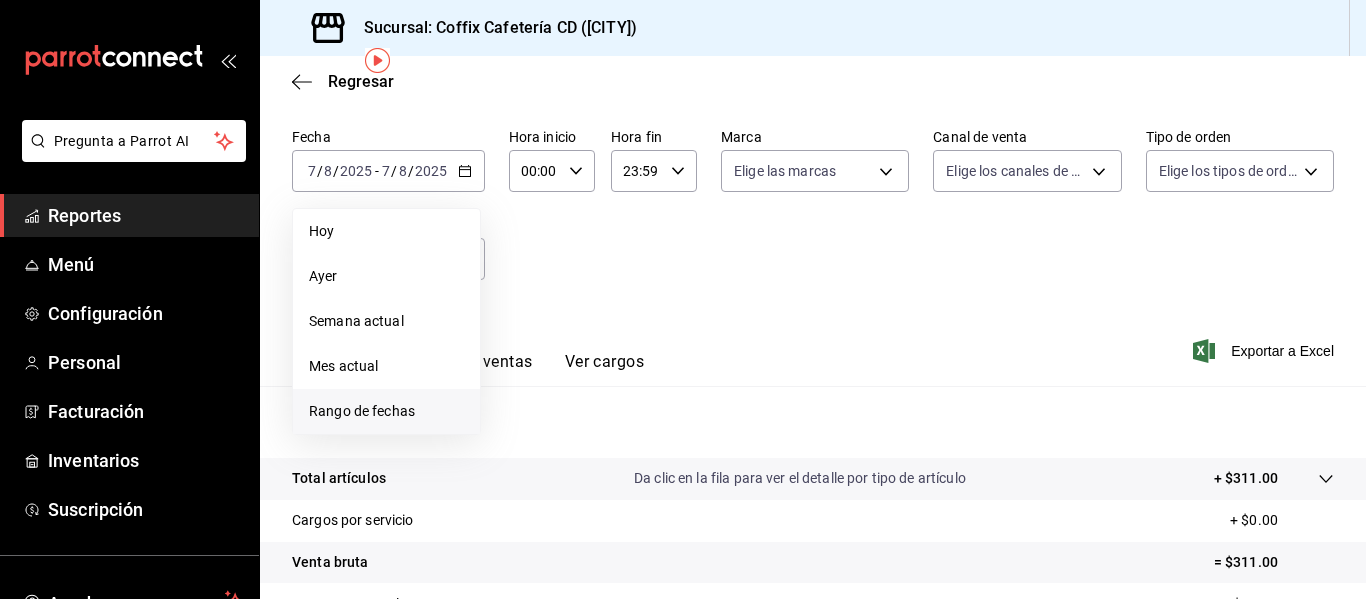 click on "Rango de fechas" at bounding box center (386, 411) 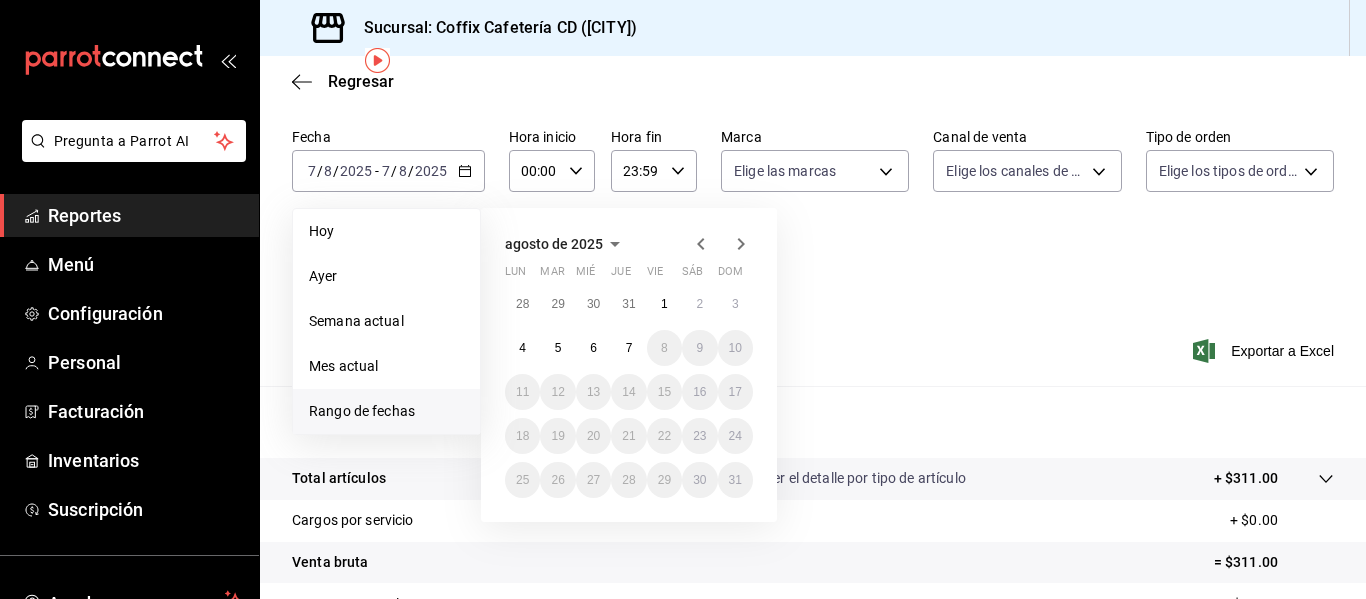click 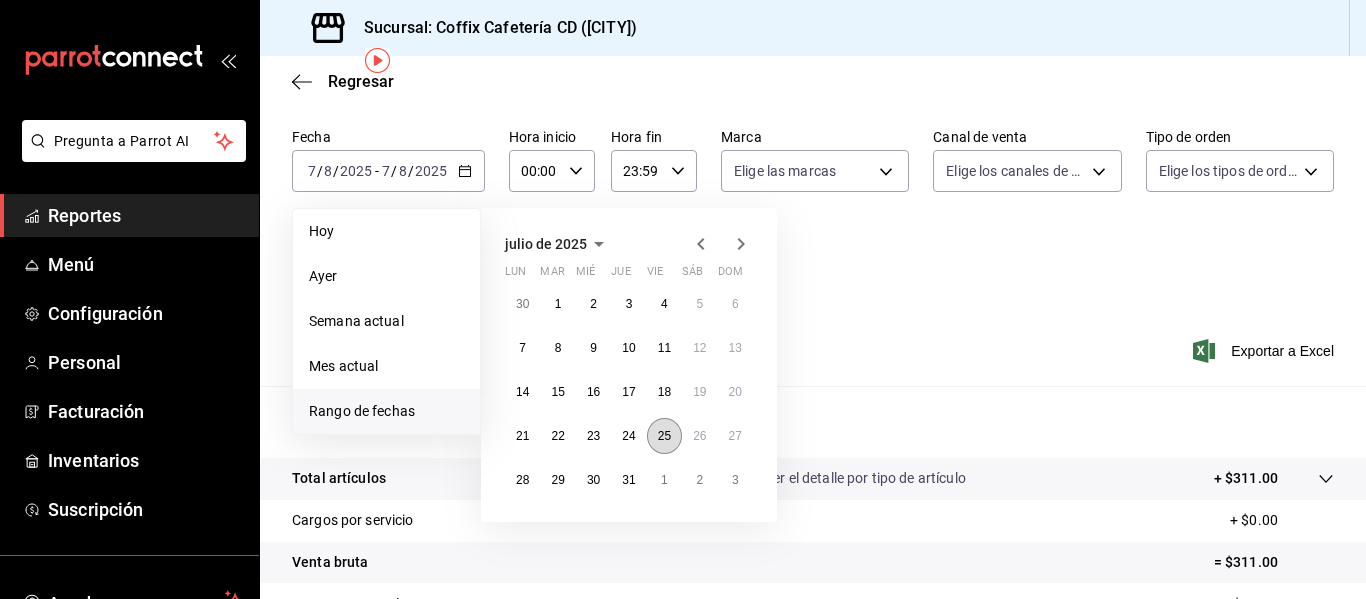click on "25" at bounding box center (664, 436) 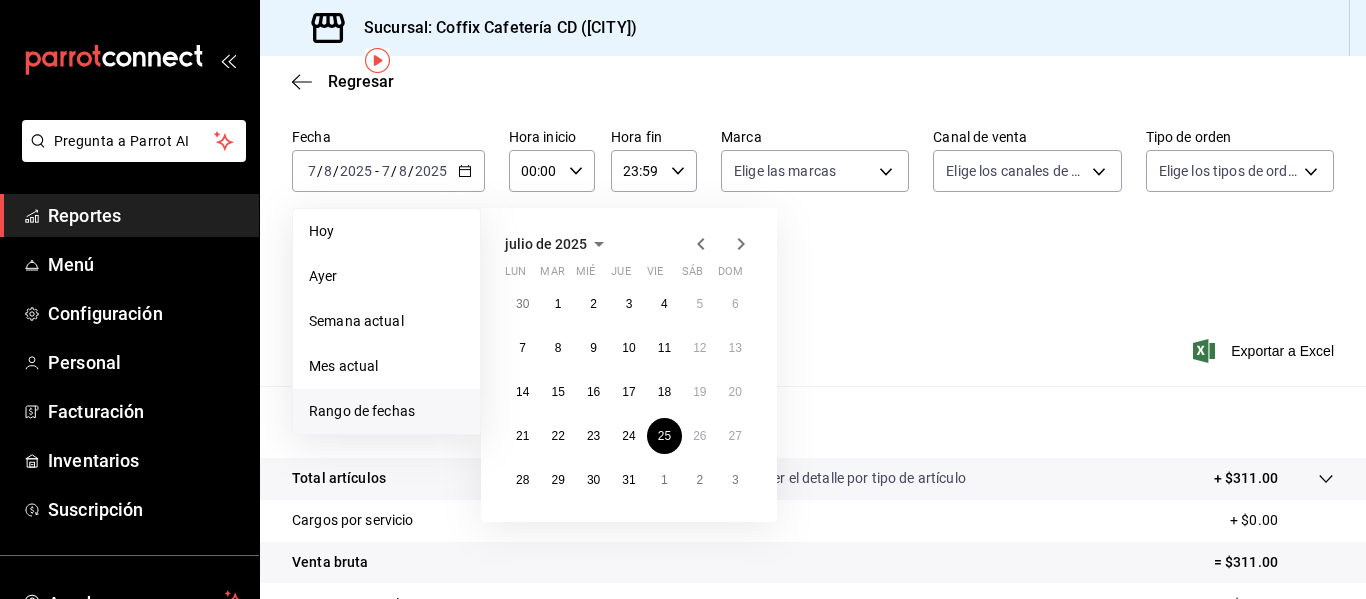 click 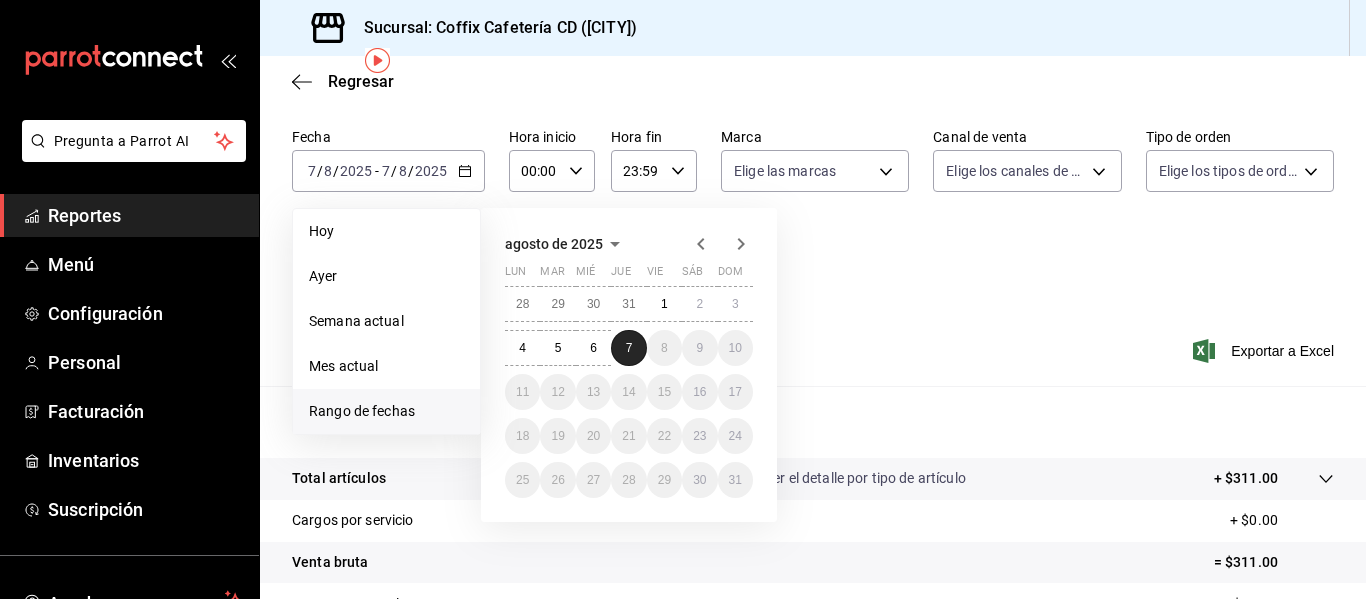 click on "7" at bounding box center [628, 348] 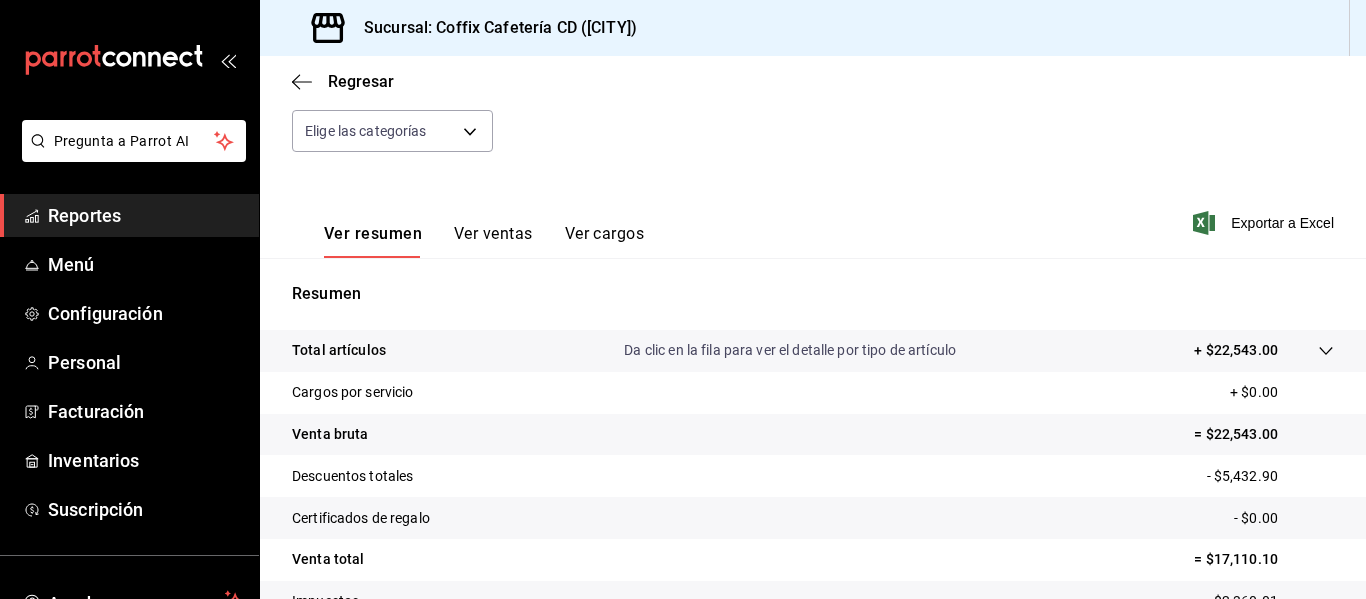 click on "Ver ventas" at bounding box center [493, 241] 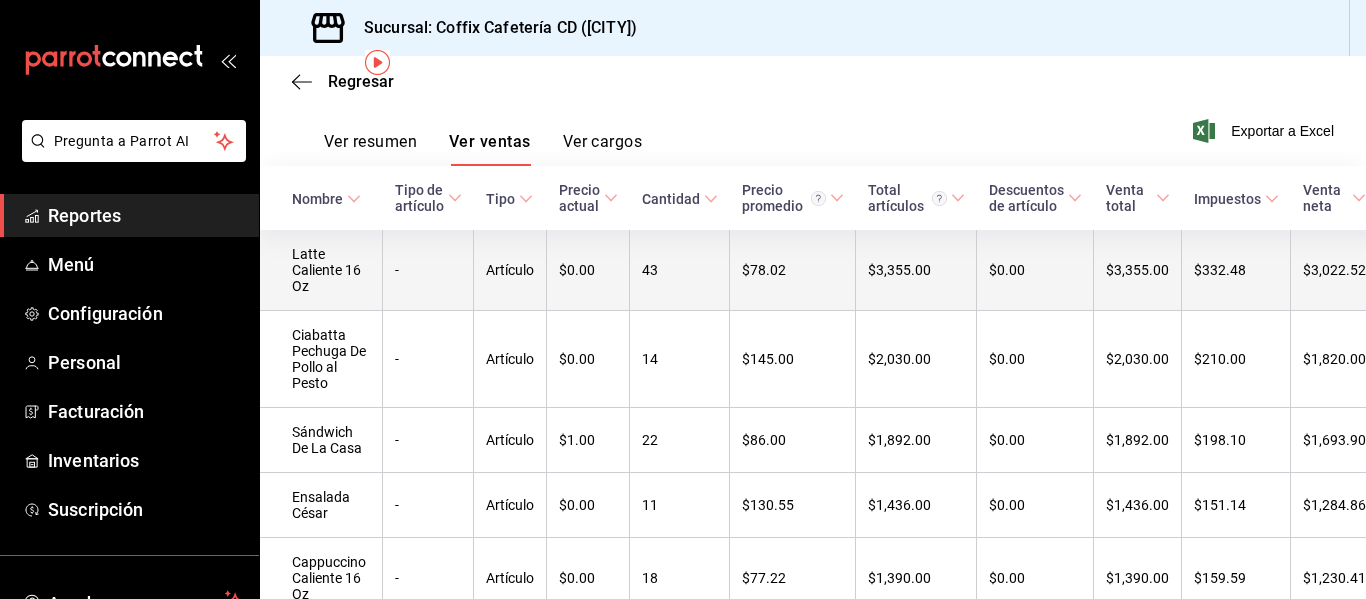 scroll, scrollTop: 0, scrollLeft: 0, axis: both 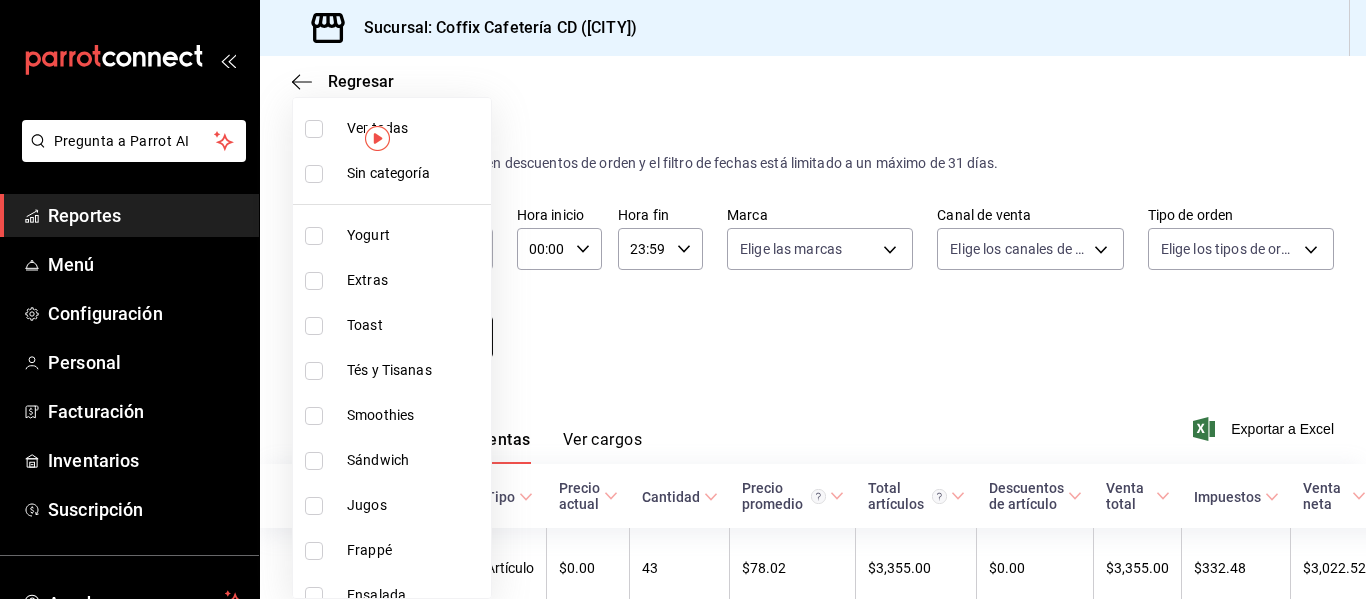 click on "Pregunta a Parrot AI Reportes   Menú   Configuración   Personal   Facturación   Inventarios   Suscripción   Ayuda Recomienda Parrot   Andrea Quintana   Sugerir nueva función   Sucursal: Coffix Cafetería CD (Queretaro) Regresar Ventas Los artículos listados no incluyen descuentos de orden y el filtro de fechas está limitado a un máximo de 31 días. Fecha 2025-07-25 25 / 7 / 2025 - 2025-08-07 7 / 8 / 2025 Hora inicio 00:00 Hora inicio Hora fin 23:59 Hora fin Marca Elige las marcas Canal de venta Elige los canales de venta Tipo de orden Elige los tipos de orden Categorías Elige las categorías Ver resumen Ver ventas Ver cargos Exportar a Excel Nombre Tipo de artículo Tipo Precio actual Cantidad Precio promedio   Total artículos   Descuentos de artículo Venta total Impuestos Venta neta Latte Caliente 16 Oz - Artículo $0.00 43 $78.02 $3,355.00 $0.00 $3,355.00 $332.48 $3,022.52 Ciabatta Pechuga De Pollo al Pesto - Artículo $0.00 14 $145.00 $2,030.00 $0.00 $2,030.00 $210.00 $1,820.00 - Artículo $1.00" at bounding box center (683, 299) 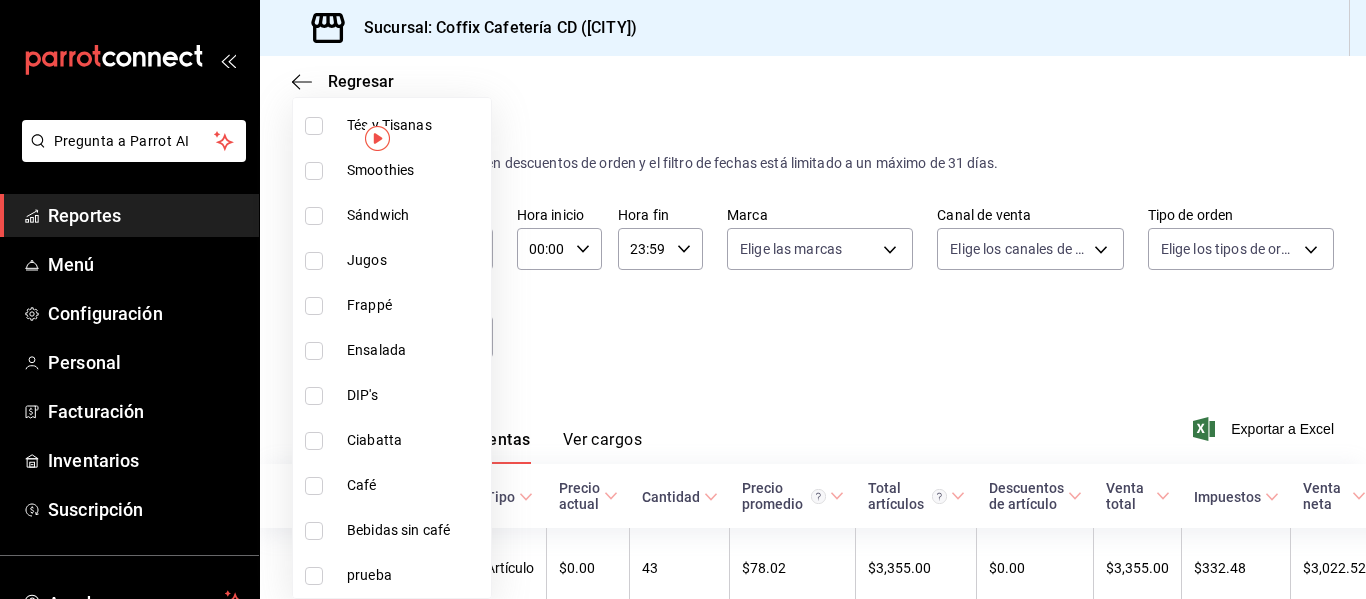 scroll, scrollTop: 206, scrollLeft: 0, axis: vertical 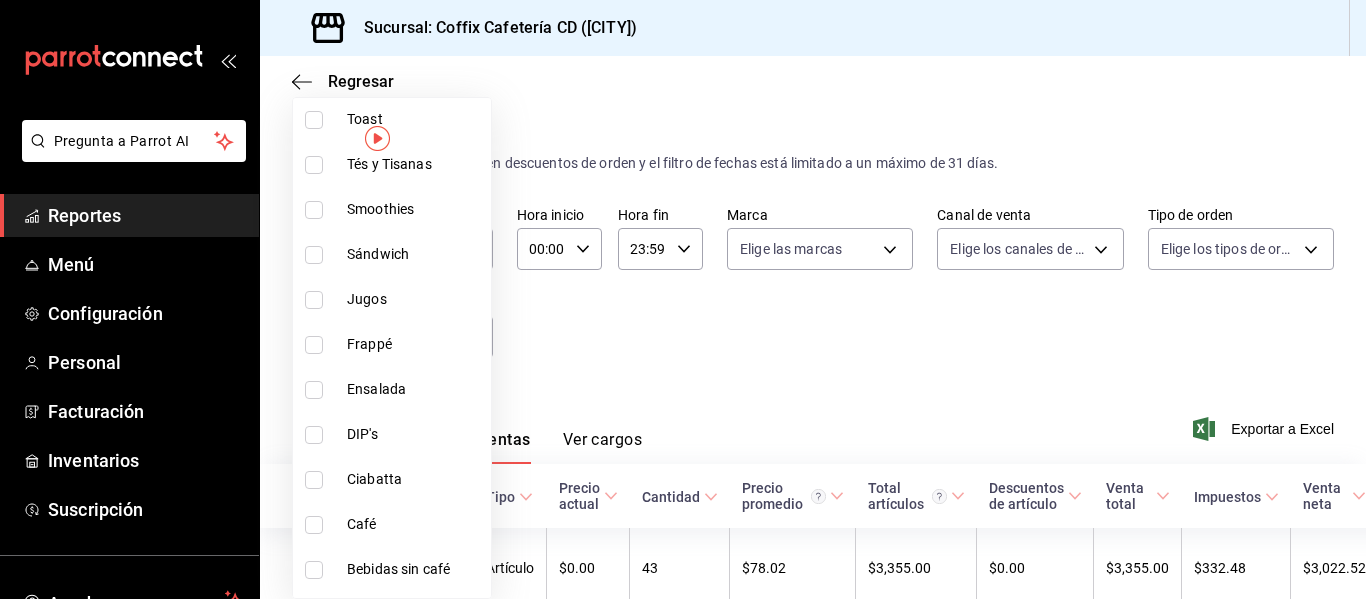 click on "Ensalada" at bounding box center [415, 389] 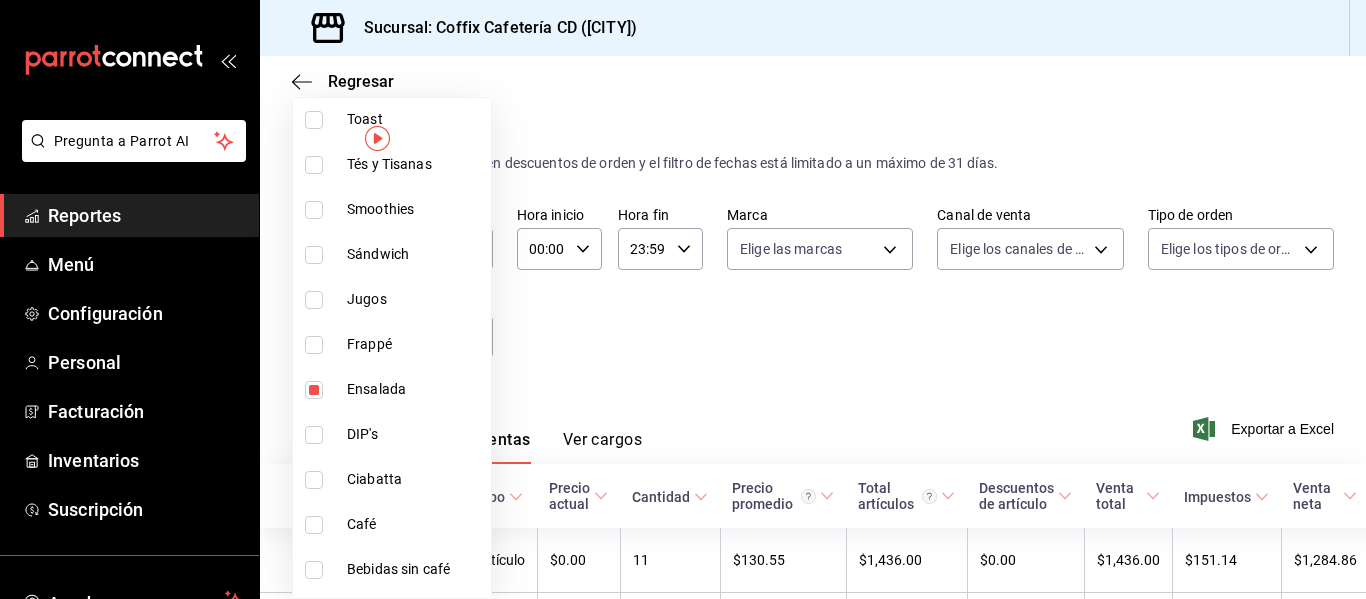 click at bounding box center [683, 299] 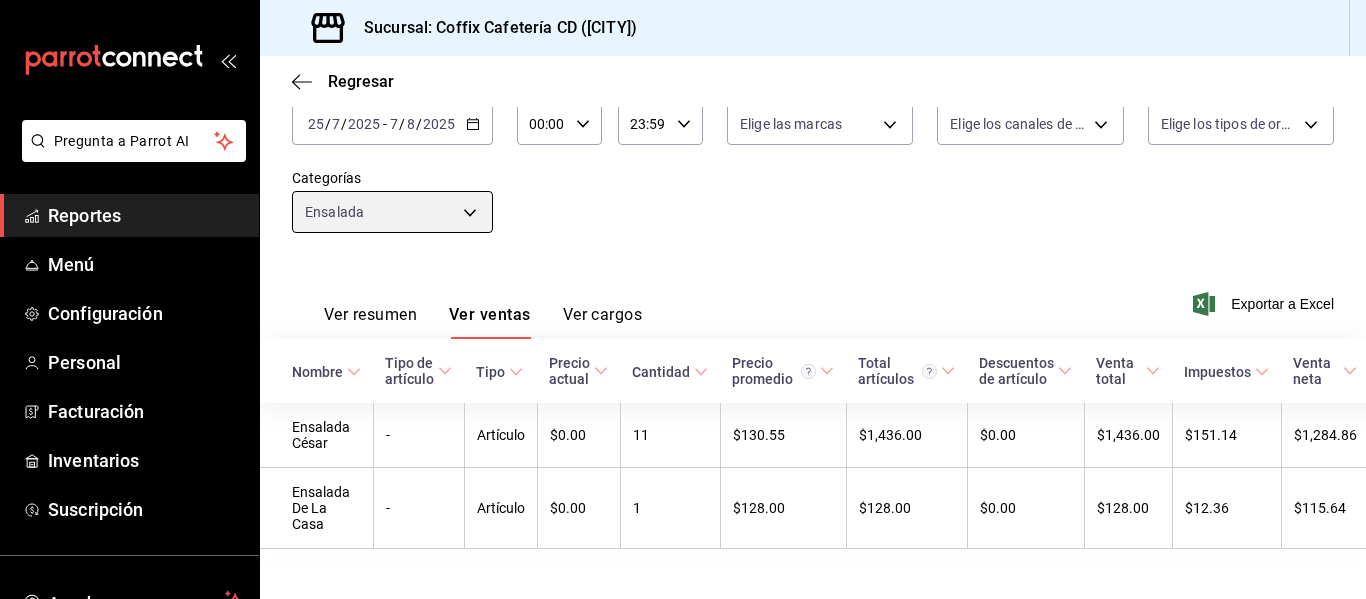 scroll, scrollTop: 146, scrollLeft: 0, axis: vertical 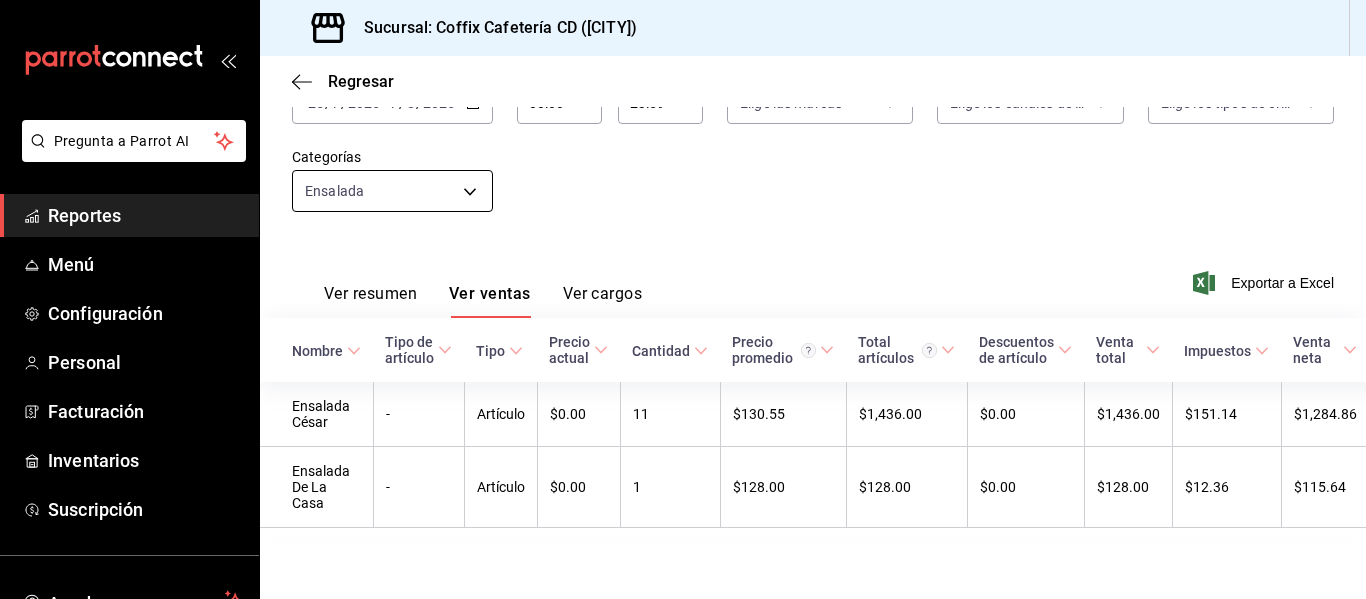 click on "Pregunta a Parrot AI Reportes   Menú   Configuración   Personal   Facturación   Inventarios   Suscripción   Ayuda Recomienda Parrot   Andrea Quintana   Sugerir nueva función   Sucursal: Coffix Cafetería CD (Queretaro) Regresar Ventas Los artículos listados no incluyen descuentos de orden y el filtro de fechas está limitado a un máximo de 31 días. Fecha 2025-07-25 25 / 7 / 2025 - 2025-08-07 7 / 8 / 2025 Hora inicio 00:00 Hora inicio Hora fin 23:59 Hora fin Marca Elige las marcas Canal de venta Elige los canales de venta Tipo de orden Elige los tipos de orden Categorías Ensalada be013e17-de55-4193-988e-333b48bfec91 Ver resumen Ver ventas Ver cargos Exportar a Excel Nombre Tipo de artículo Tipo Precio actual Cantidad Precio promedio   Total artículos   Descuentos de artículo Venta total Impuestos Venta neta Ensalada César - Artículo $0.00 11 $130.55 $1,436.00 $0.00 $1,436.00 $151.14 $1,284.86 Ensalada De La Casa - Artículo $0.00 1 $128.00 $128.00 $0.00 $128.00 $12.36 $115.64 Ver video tutorial" at bounding box center [683, 299] 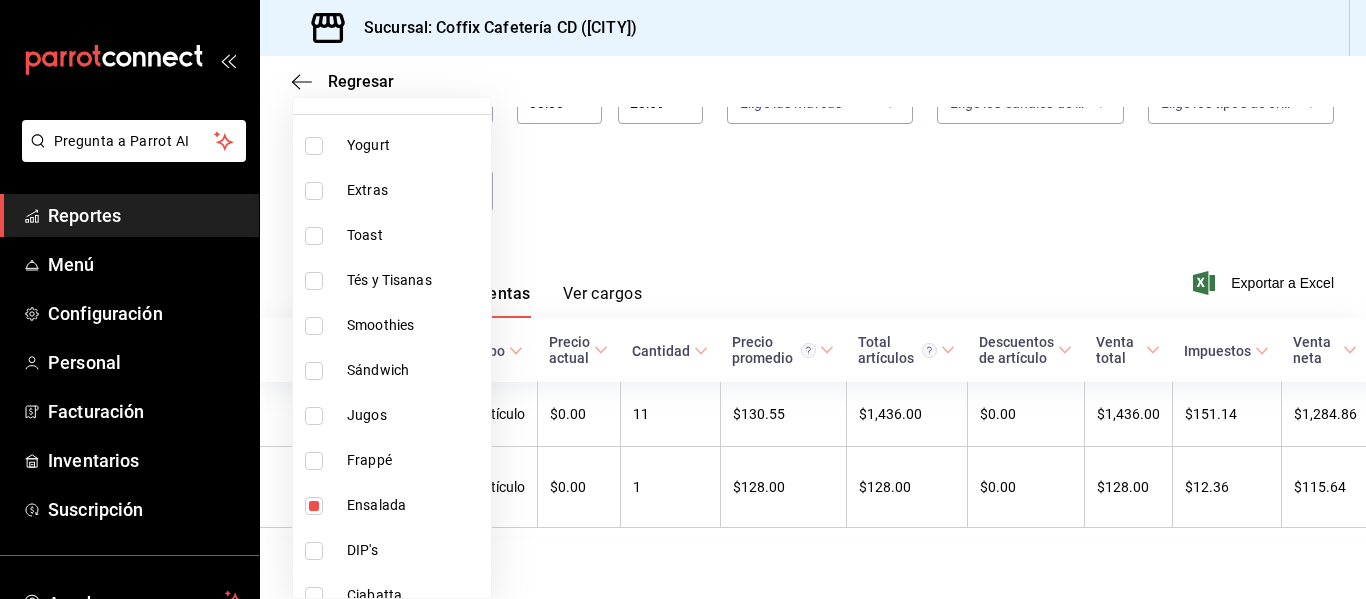 scroll, scrollTop: 91, scrollLeft: 0, axis: vertical 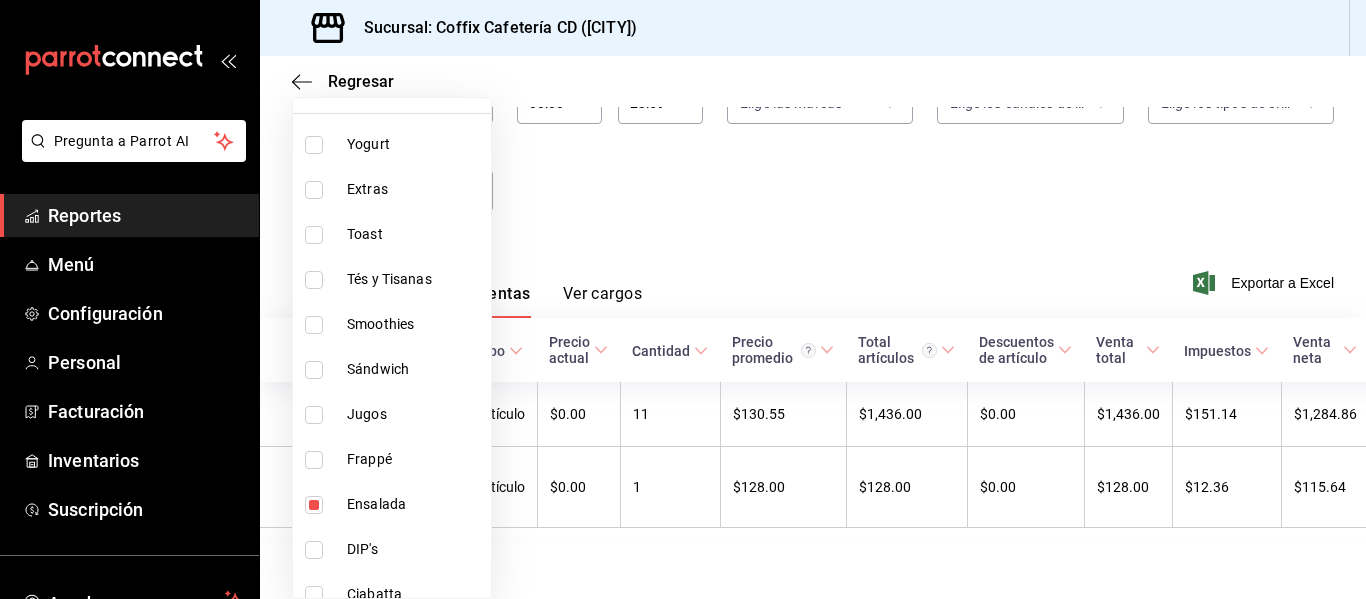 click on "Frappé" at bounding box center [415, 459] 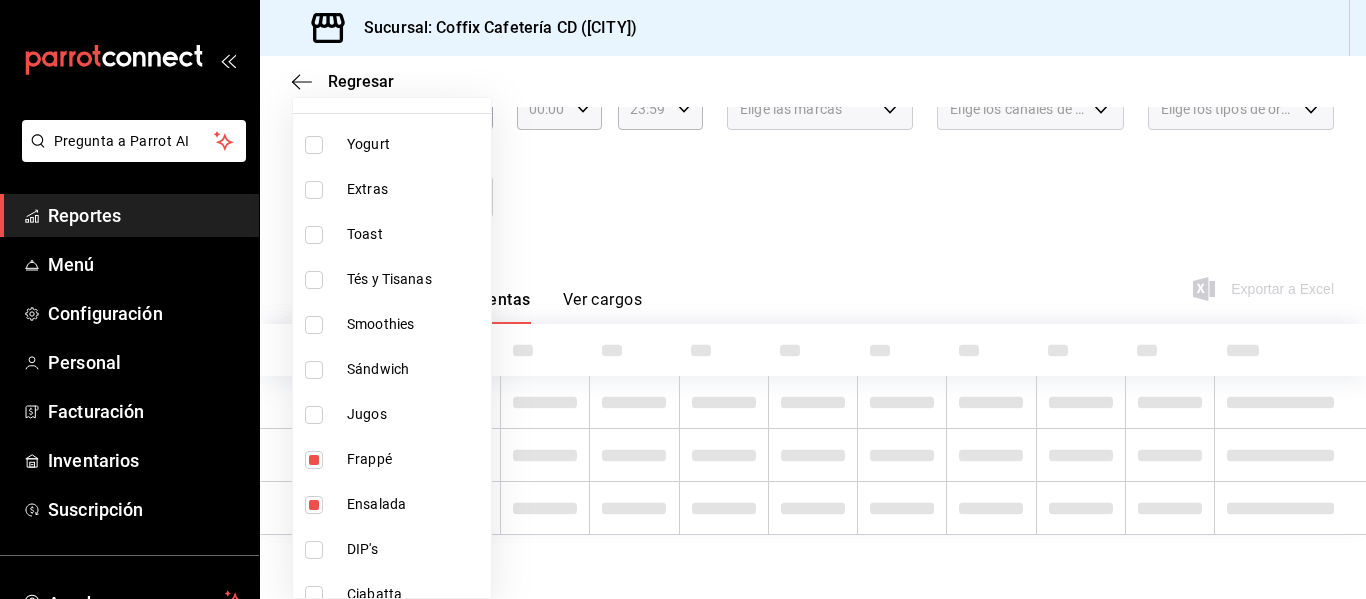 scroll, scrollTop: 140, scrollLeft: 0, axis: vertical 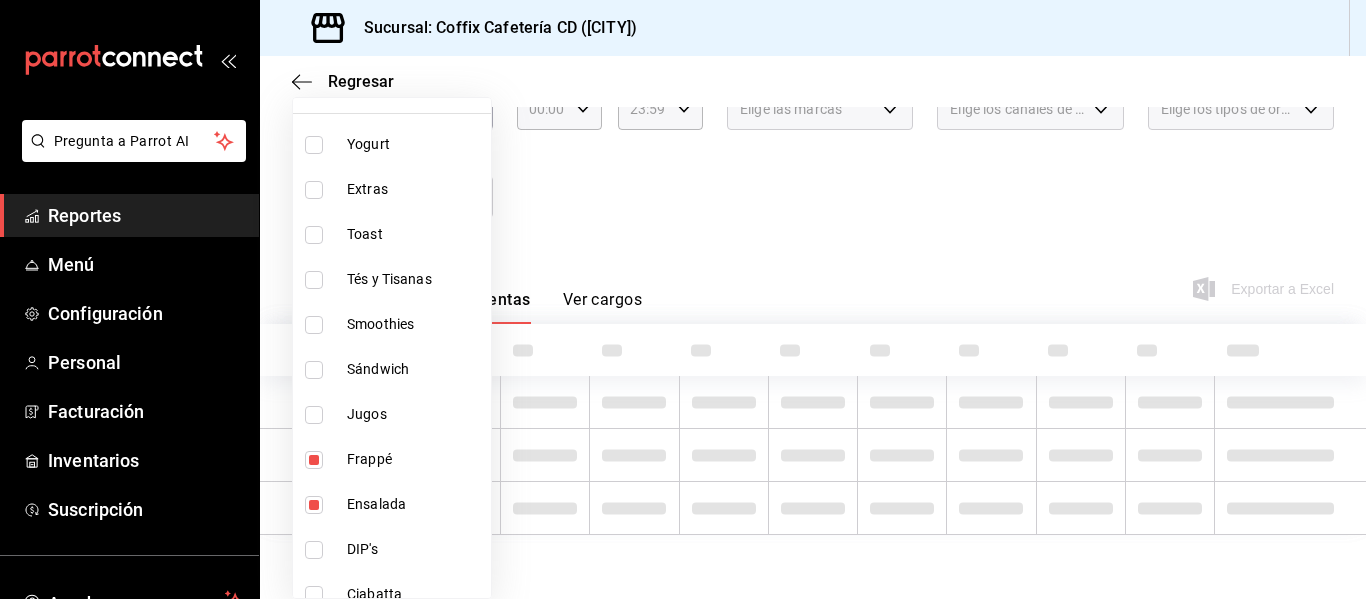 click on "Ensalada" at bounding box center (415, 504) 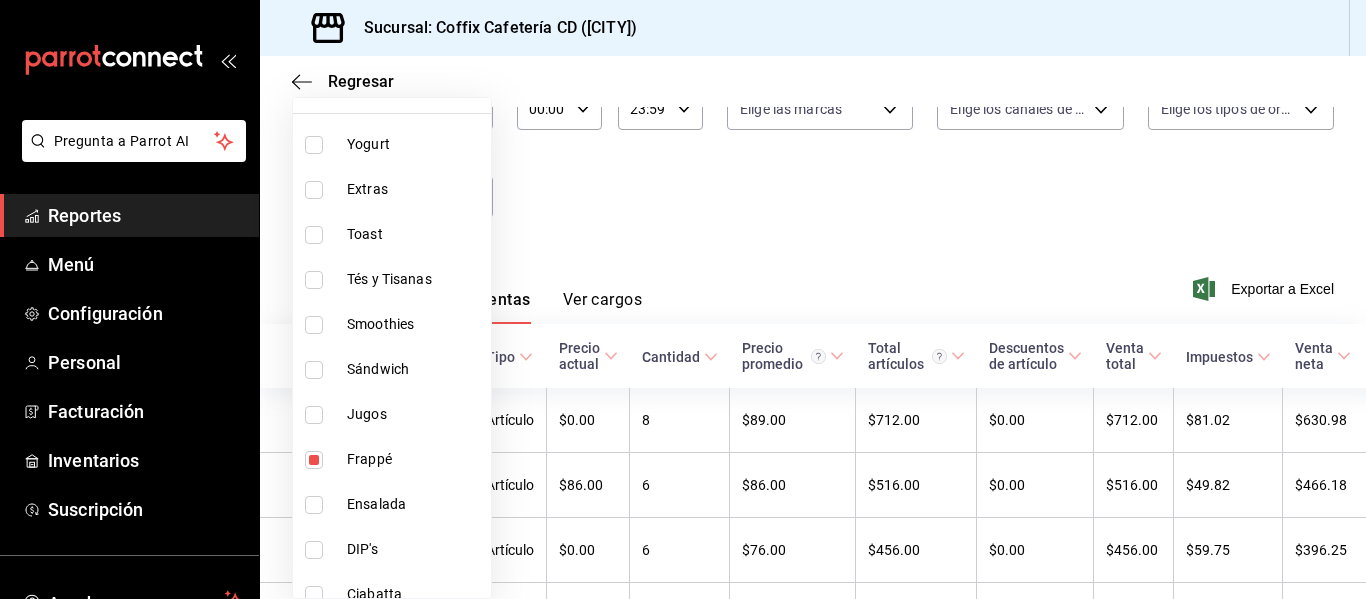 scroll, scrollTop: 146, scrollLeft: 0, axis: vertical 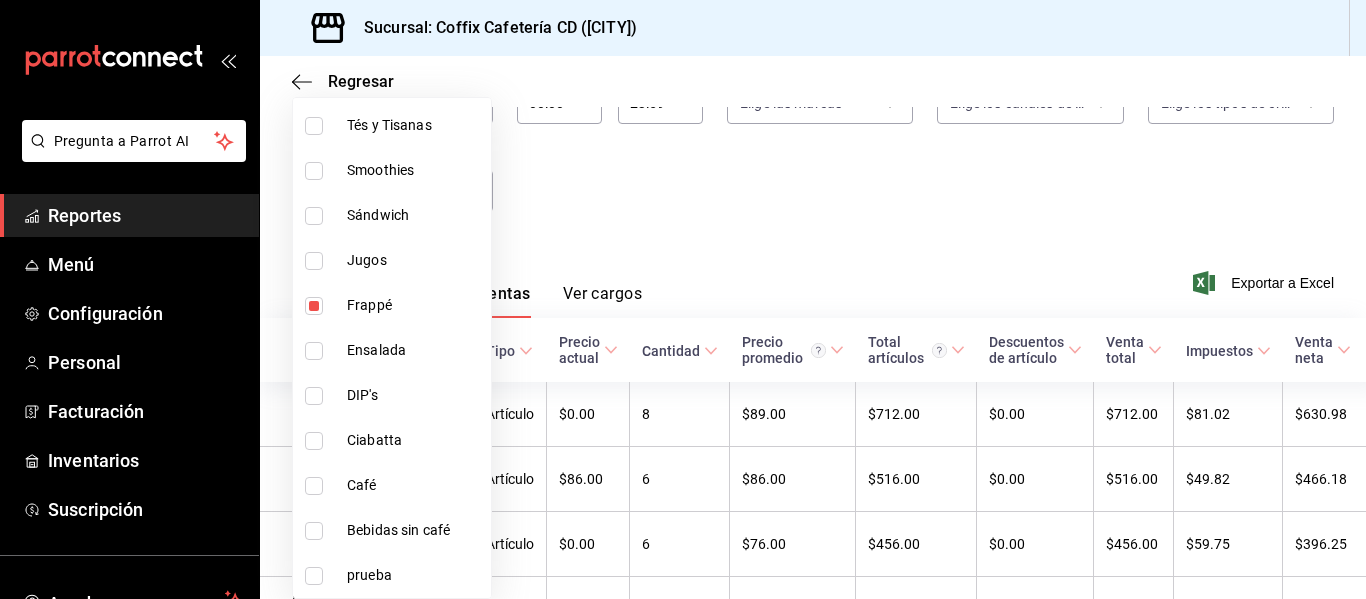 click at bounding box center [683, 299] 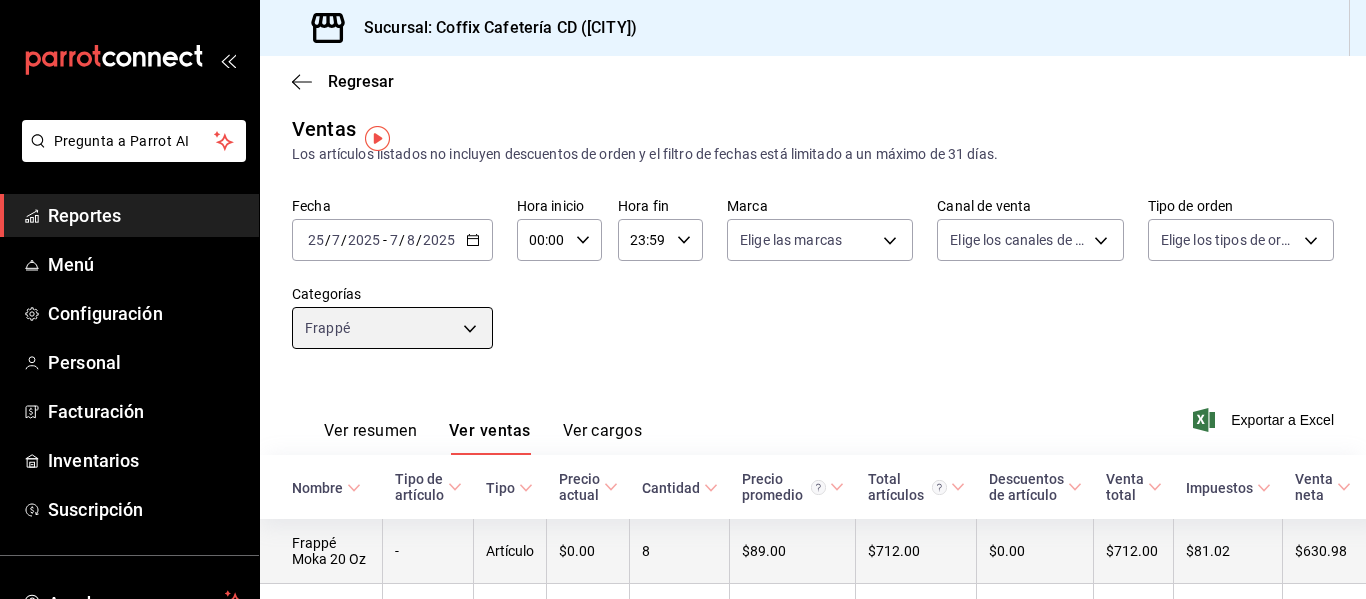 scroll, scrollTop: 0, scrollLeft: 0, axis: both 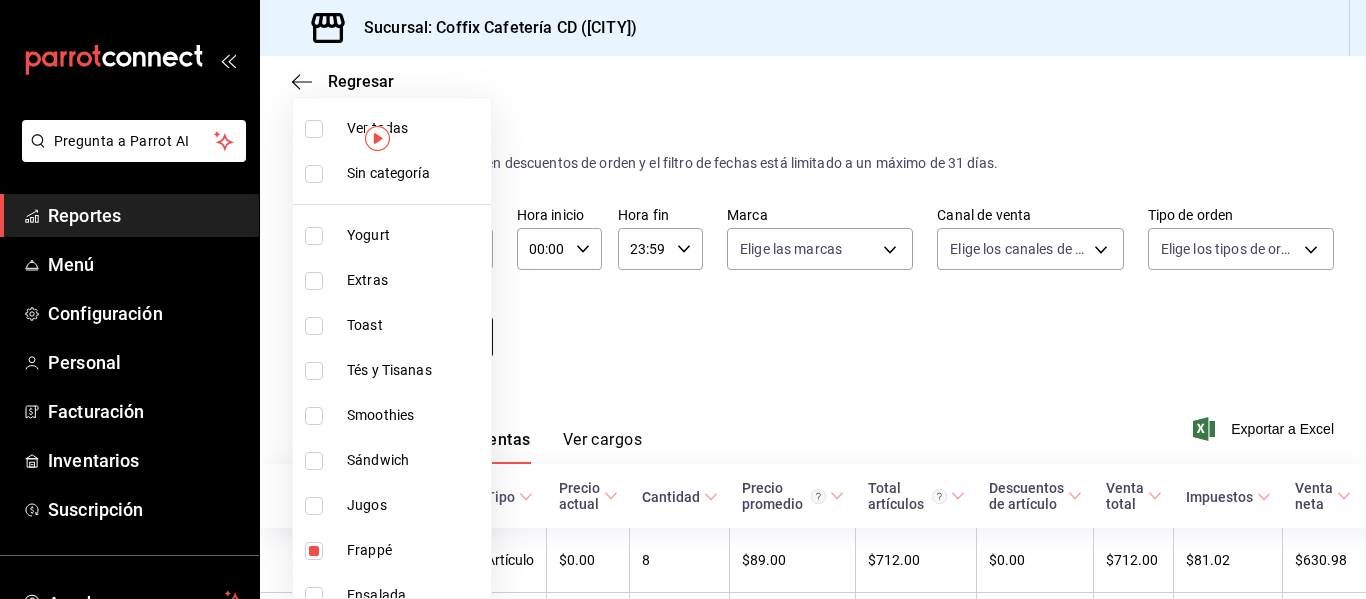 click on "Pregunta a Parrot AI Reportes   Menú   Configuración   Personal   Facturación   Inventarios   Suscripción   Ayuda Recomienda Parrot   Andrea Quintana   Sugerir nueva función   Sucursal: Coffix Cafetería CD (Queretaro) Regresar Ventas Los artículos listados no incluyen descuentos de orden y el filtro de fechas está limitado a un máximo de 31 días. Fecha 2025-07-25 25 / 7 / 2025 - 2025-08-07 7 / 8 / 2025 Hora inicio 00:00 Hora inicio Hora fin 23:59 Hora fin Marca Elige las marcas Canal de venta Elige los canales de venta Tipo de orden Elige los tipos de orden Categorías Frappé 72b5c11b-f132-4ddf-a542-fc400eb2eb76 Ver resumen Ver ventas Ver cargos Exportar a Excel Nombre Tipo de artículo Tipo Precio actual Cantidad Precio promedio   Total artículos   Descuentos de artículo Venta total Impuestos Venta neta Frappé Moka 20 Oz - Artículo $0.00 8 $89.00 $712.00 $0.00 $712.00 $81.02 $630.98 Frappuccino 20 oz - Artículo $86.00 6 $86.00 $516.00 $0.00 $516.00 $49.82 $466.18 Frappé Moka 16 Oz - $0.00 6" at bounding box center [683, 299] 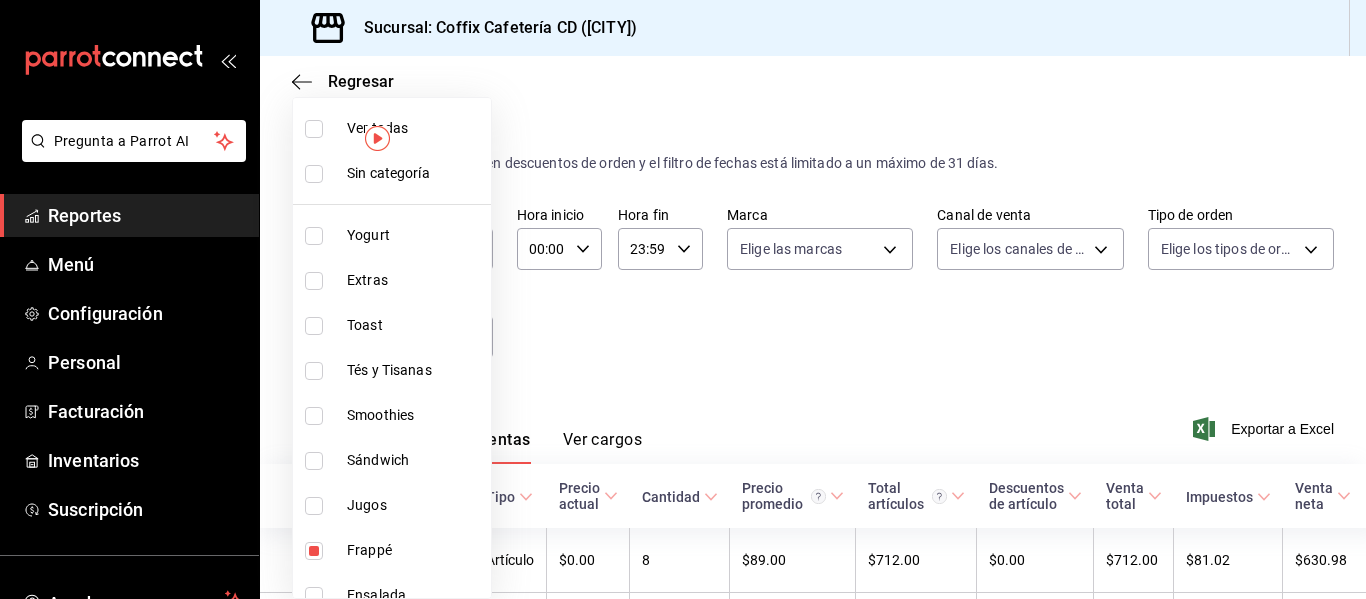 click on "Tés y Tisanas" at bounding box center [415, 370] 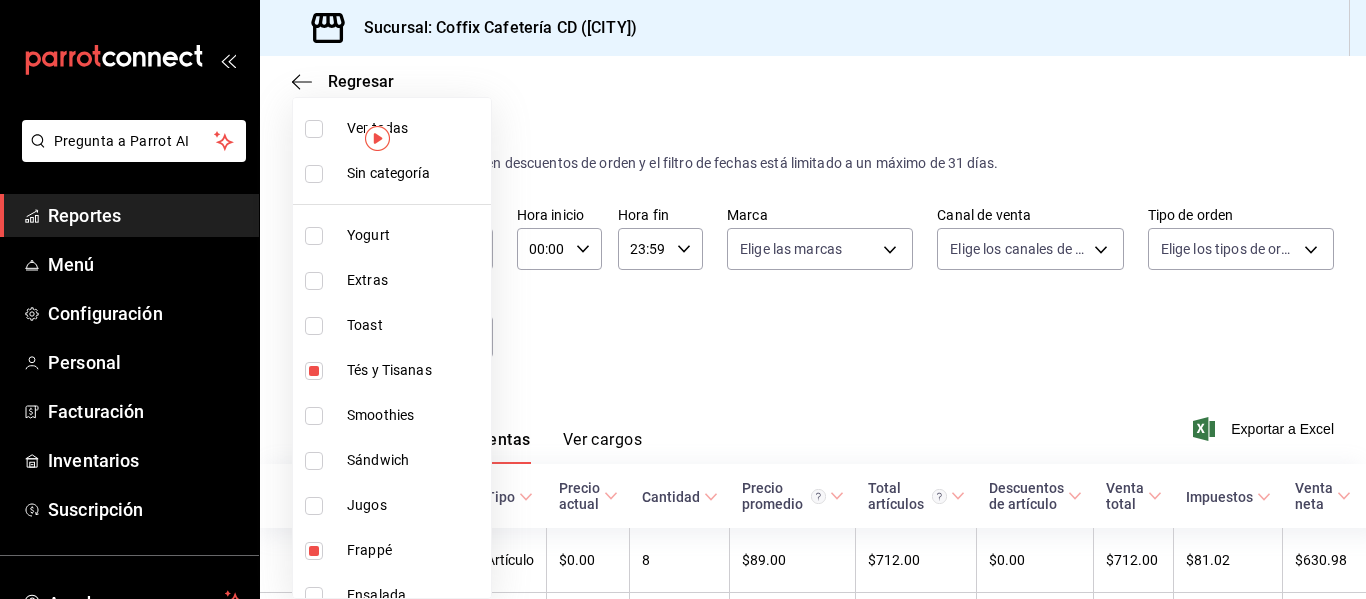click at bounding box center [683, 299] 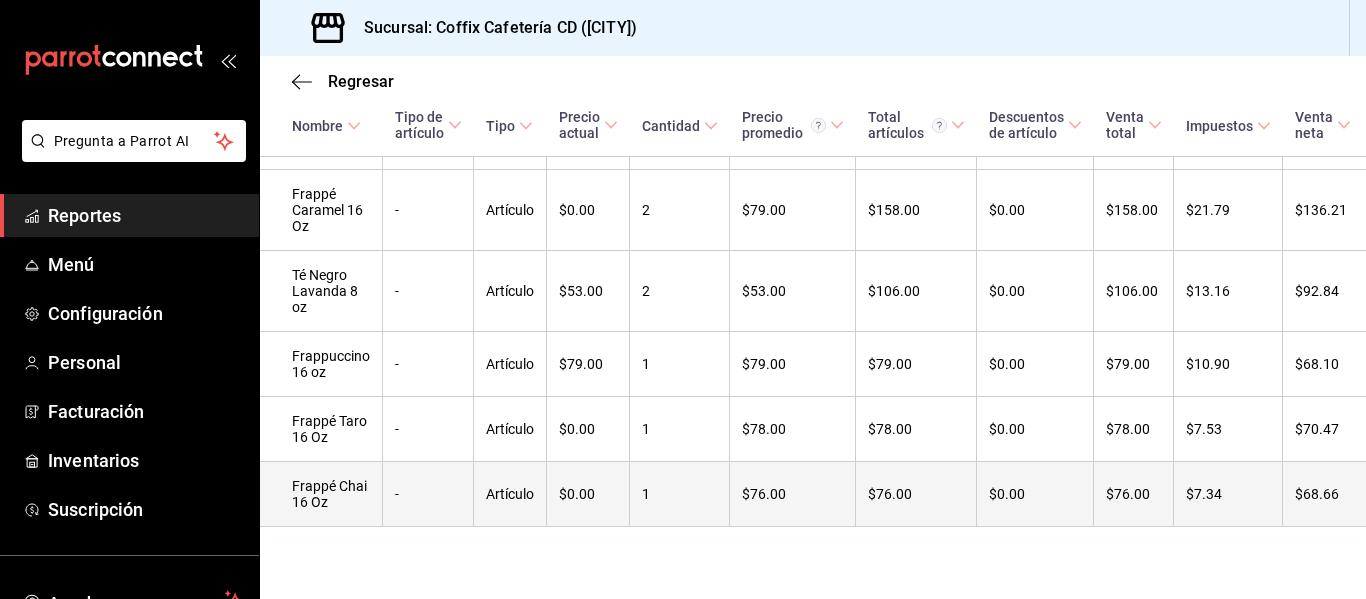 scroll, scrollTop: 1011, scrollLeft: 0, axis: vertical 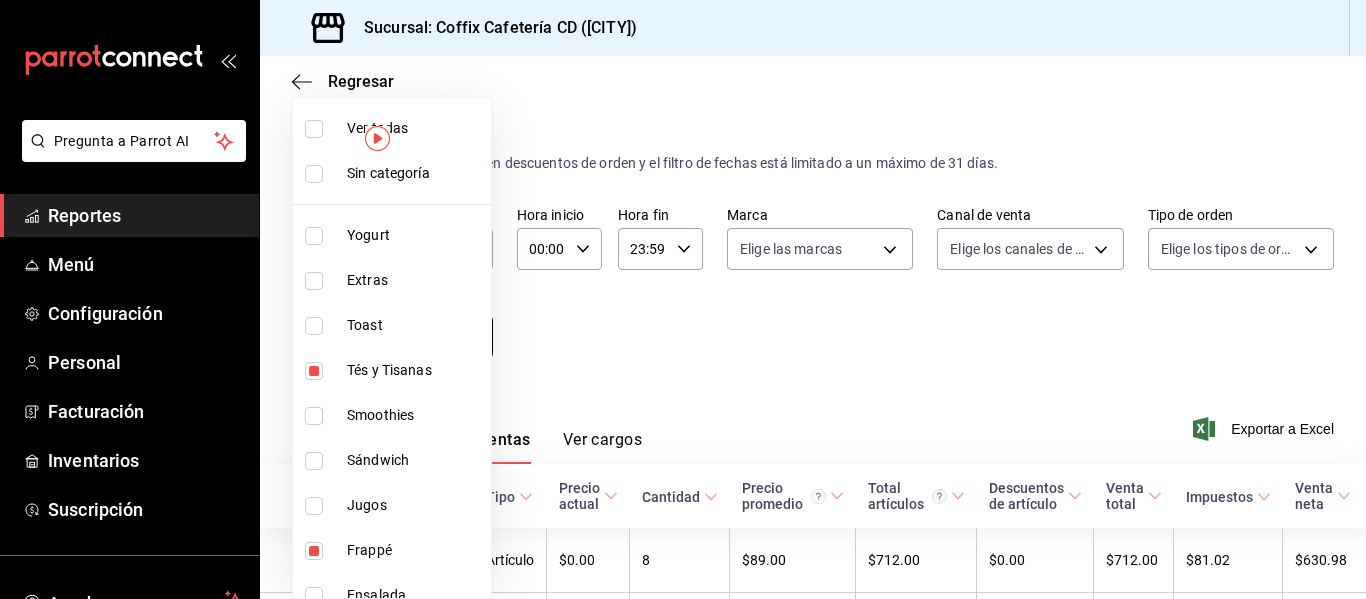 click on "Pregunta a Parrot AI Reportes   Menú   Configuración   Personal   Facturación   Inventarios   Suscripción   Ayuda Recomienda Parrot   Andrea Quintana   Sugerir nueva función   Sucursal: Coffix Cafetería CD (Queretaro) Regresar Ventas Los artículos listados no incluyen descuentos de orden y el filtro de fechas está limitado a un máximo de 31 días. Fecha 2025-07-25 25 / 7 / 2025 - 2025-08-07 7 / 8 / 2025 Hora inicio 00:00 Hora inicio Hora fin 23:59 Hora fin Marca Elige las marcas Canal de venta Elige los canales de venta Tipo de orden Elige los tipos de orden Categorías Tés y Tisanas, Frappé 72b5c11b-f132-4ddf-a542-fc400eb2eb76,d18446b8-3d88-46cf-b5e8-2dbb4e8b5988 Ver resumen Ver ventas Ver cargos Exportar a Excel Nombre Tipo de artículo Tipo Precio actual Cantidad Precio promedio   Total artículos   Descuentos de artículo Venta total Impuestos Venta neta Frappé Moka 20 Oz - Artículo $0.00 8 $89.00 $712.00 $0.00 $712.00 $81.02 $630.98 Frappuccino 20 oz - Artículo $86.00 6 $86.00 $516.00 $0.00" at bounding box center [683, 299] 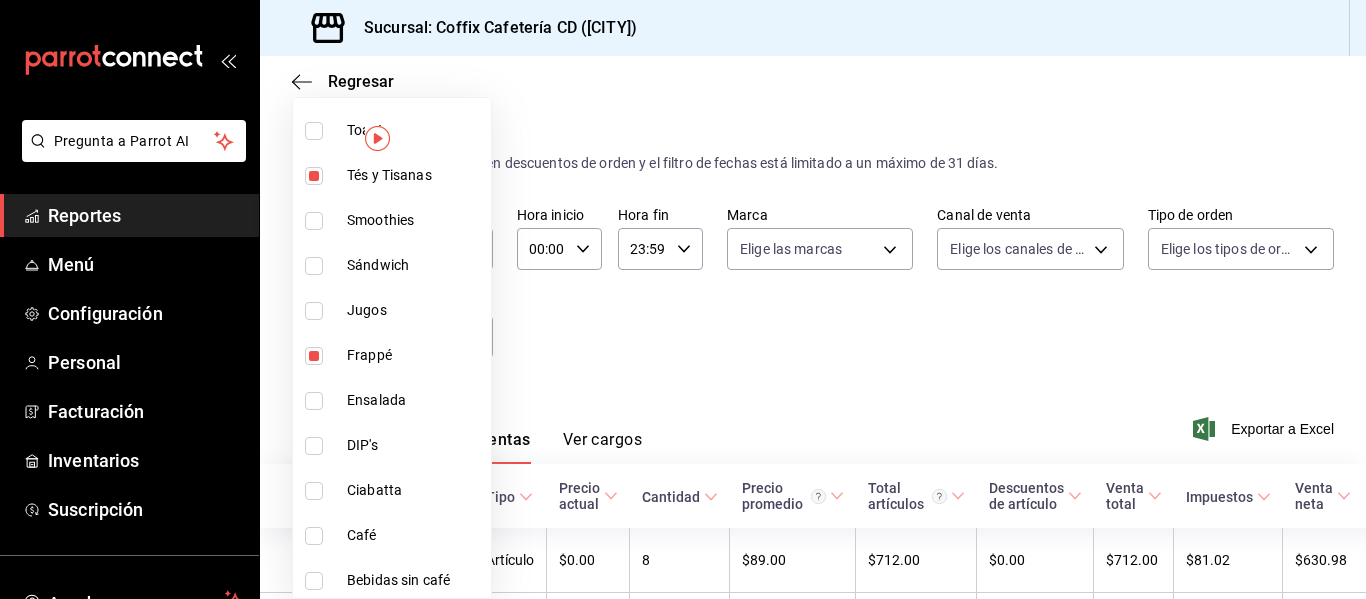 scroll, scrollTop: 197, scrollLeft: 0, axis: vertical 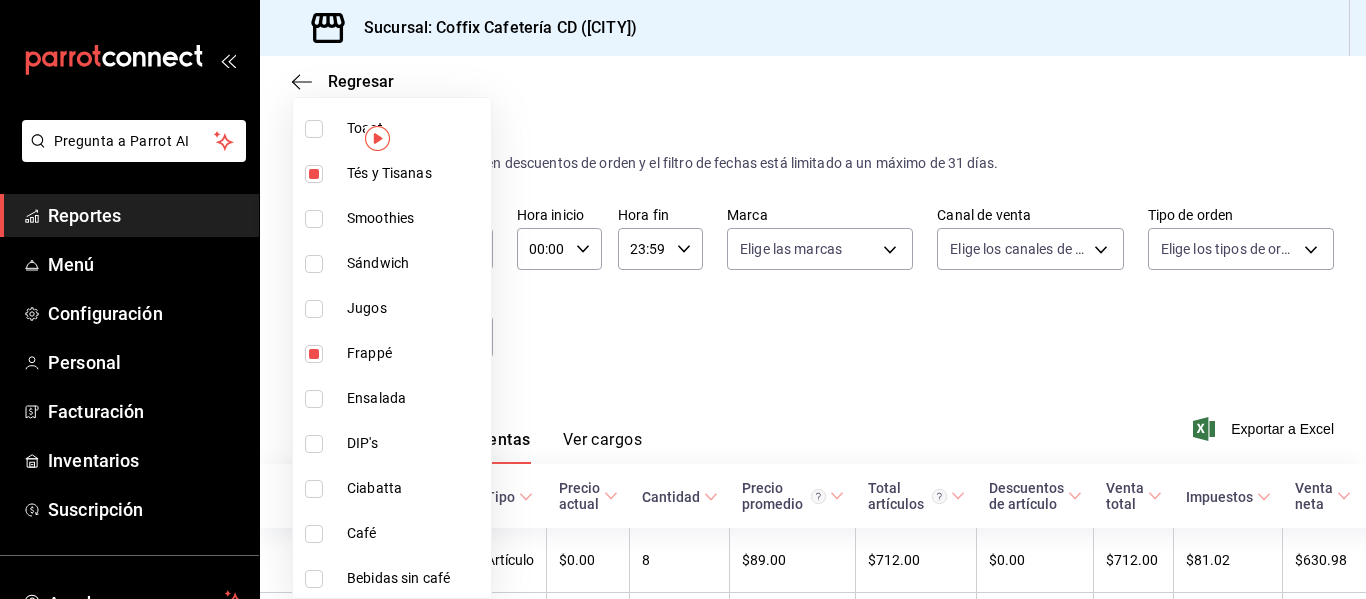 click at bounding box center [318, 309] 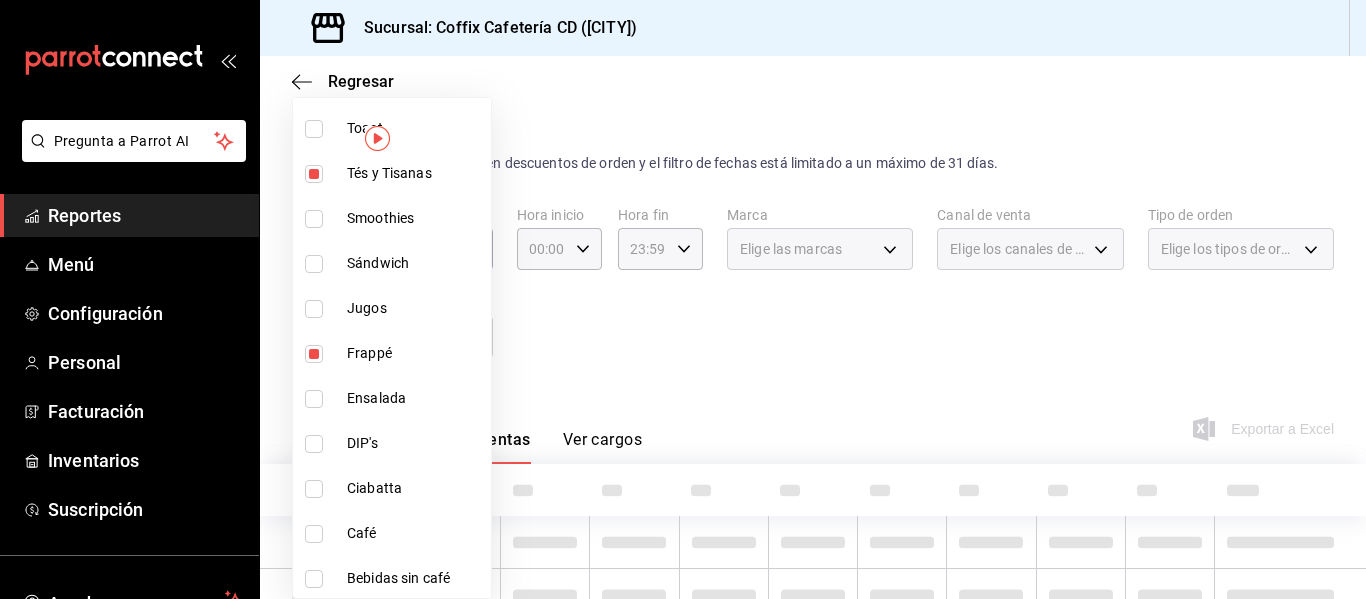 click at bounding box center (318, 219) 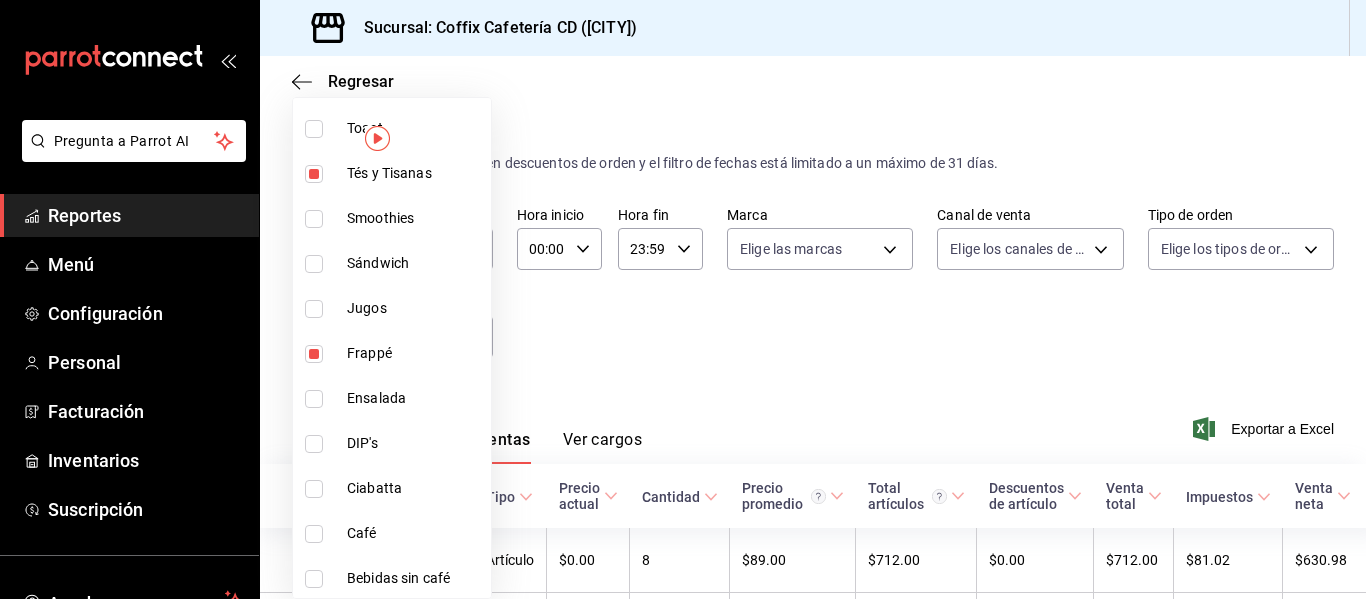 click at bounding box center [314, 219] 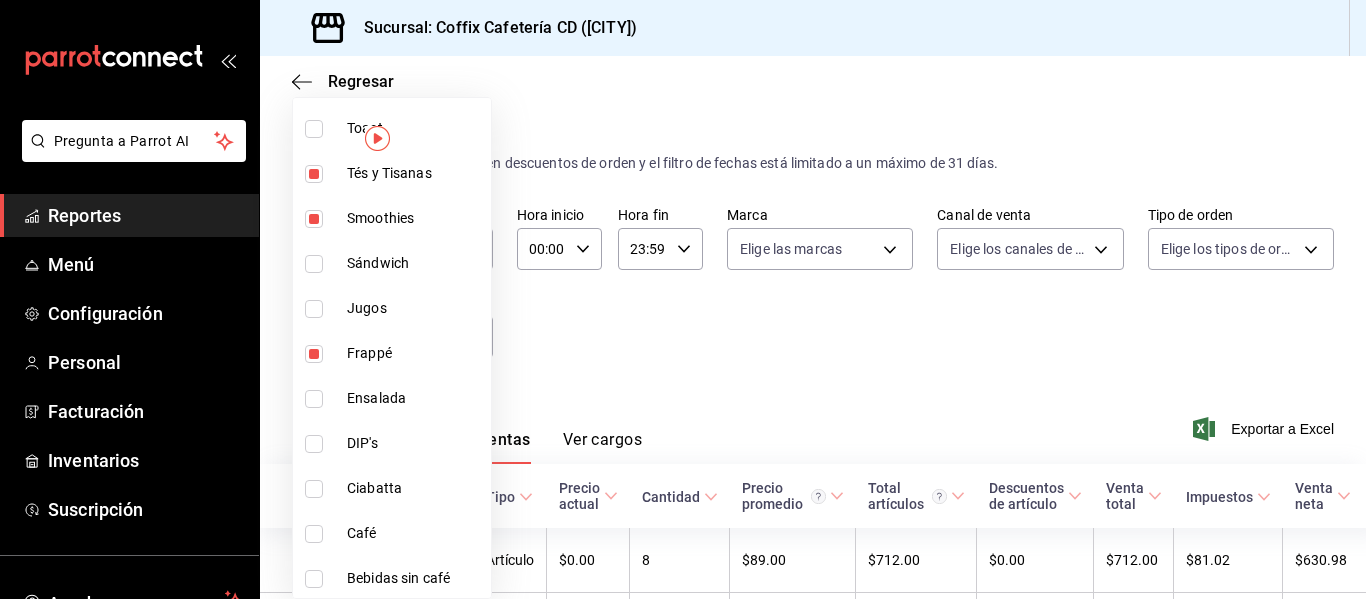 click at bounding box center (314, 309) 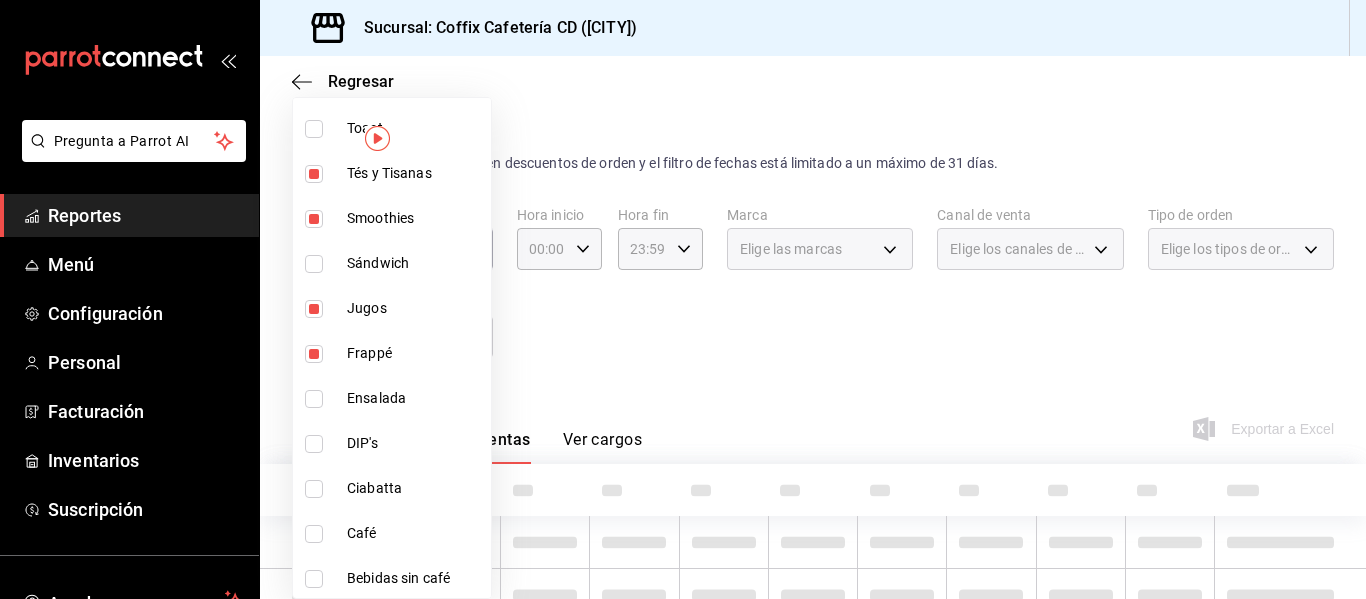 scroll, scrollTop: 245, scrollLeft: 0, axis: vertical 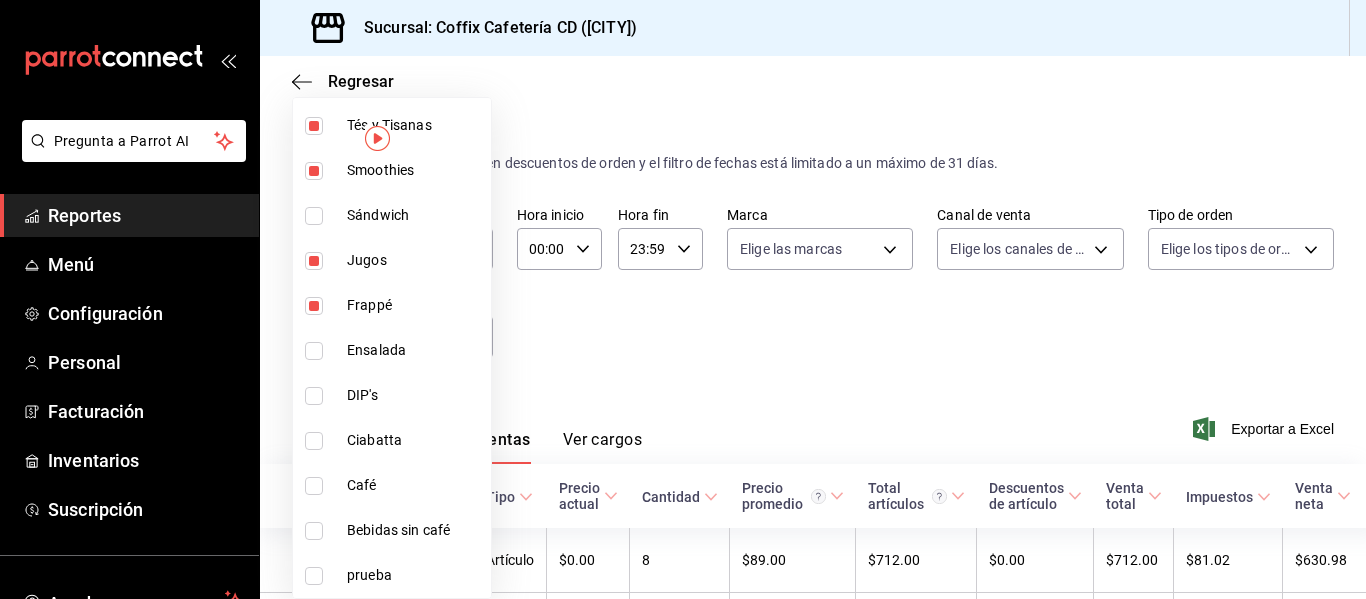 click at bounding box center [314, 486] 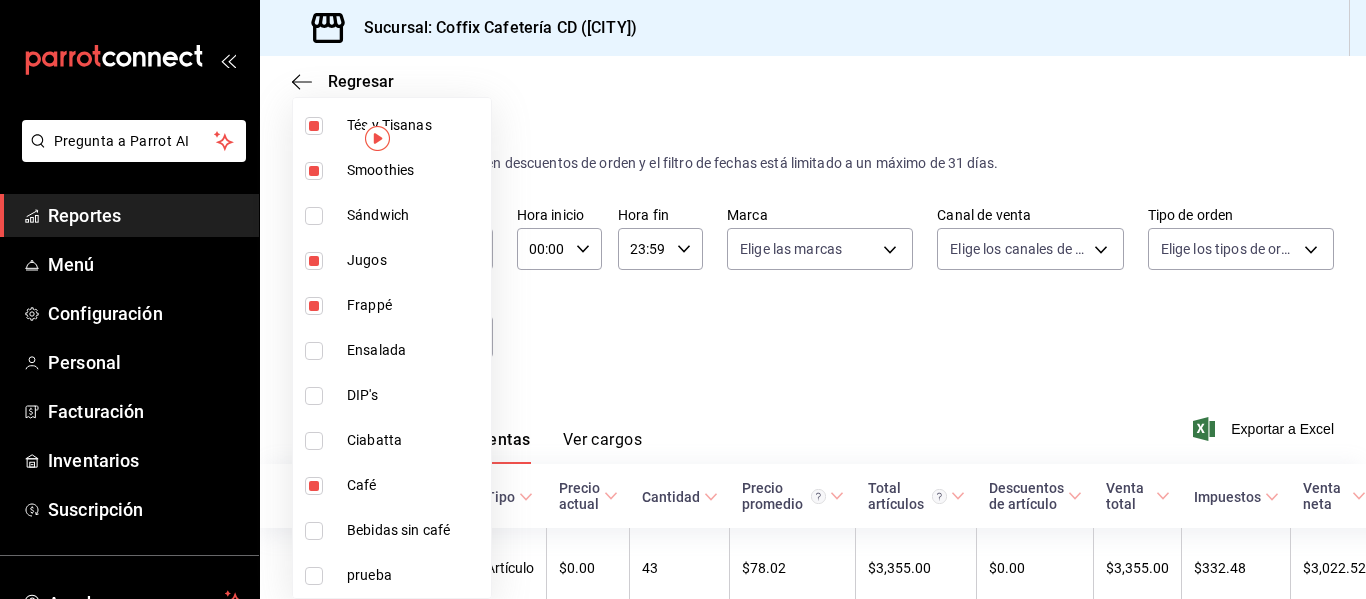 click at bounding box center (314, 531) 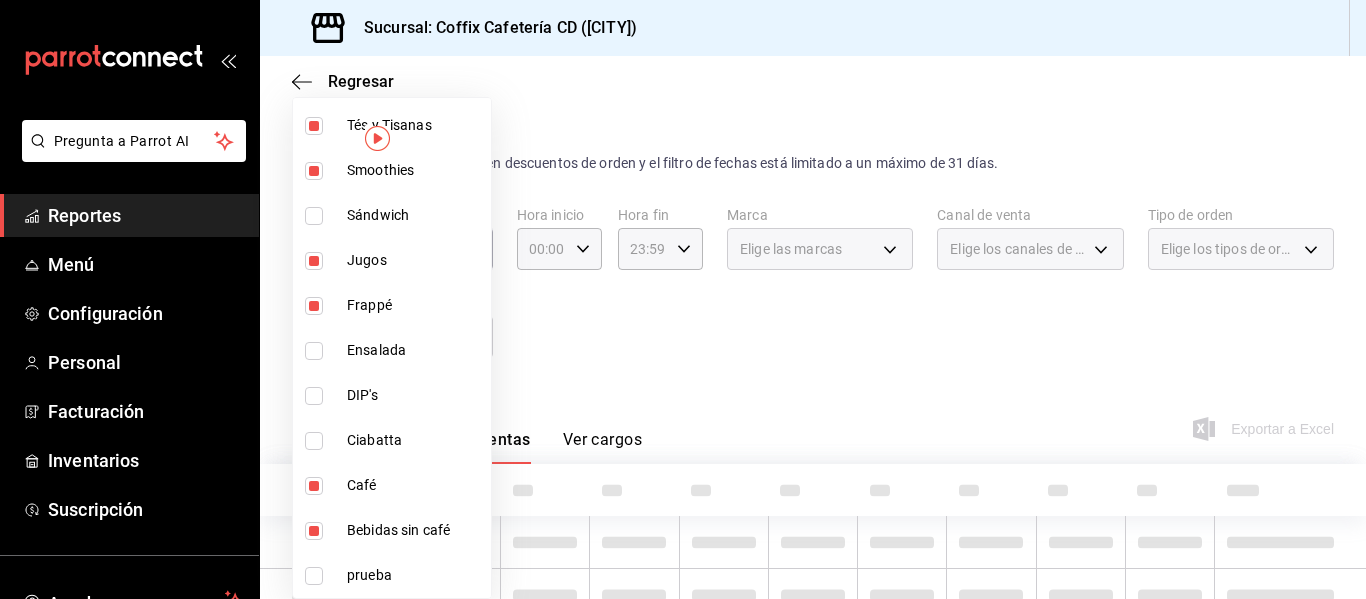 click at bounding box center (683, 299) 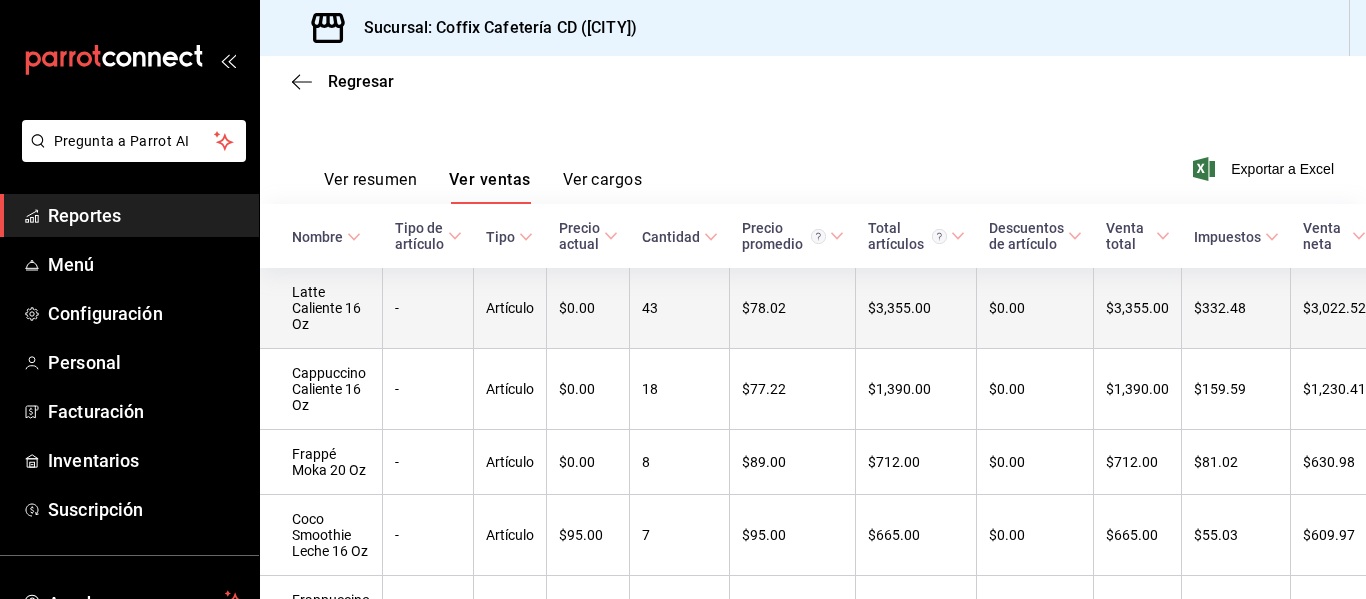 scroll, scrollTop: 259, scrollLeft: 0, axis: vertical 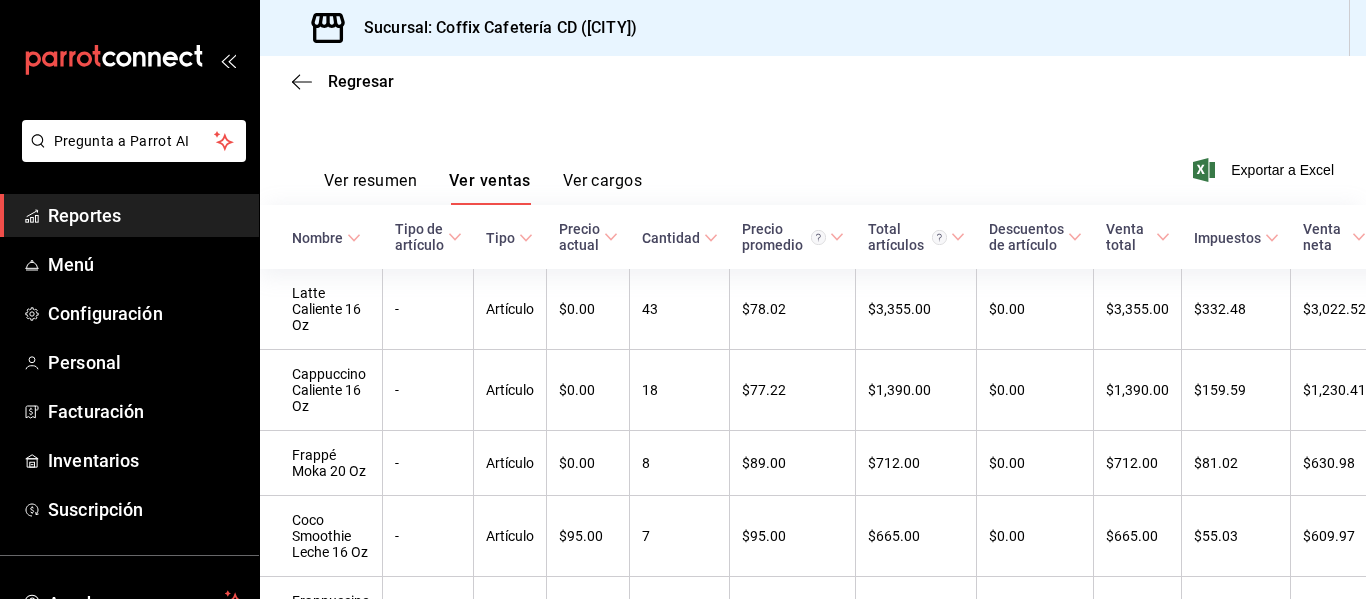 click on "Nombre" at bounding box center [317, 238] 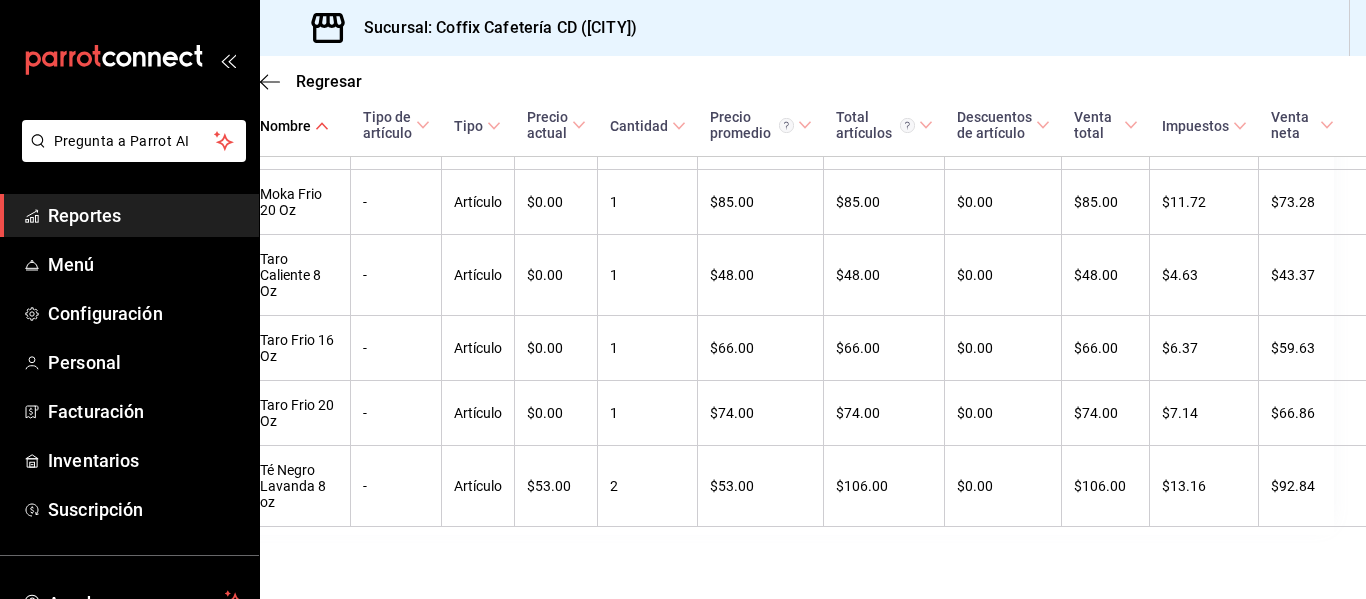 scroll, scrollTop: 3445, scrollLeft: 0, axis: vertical 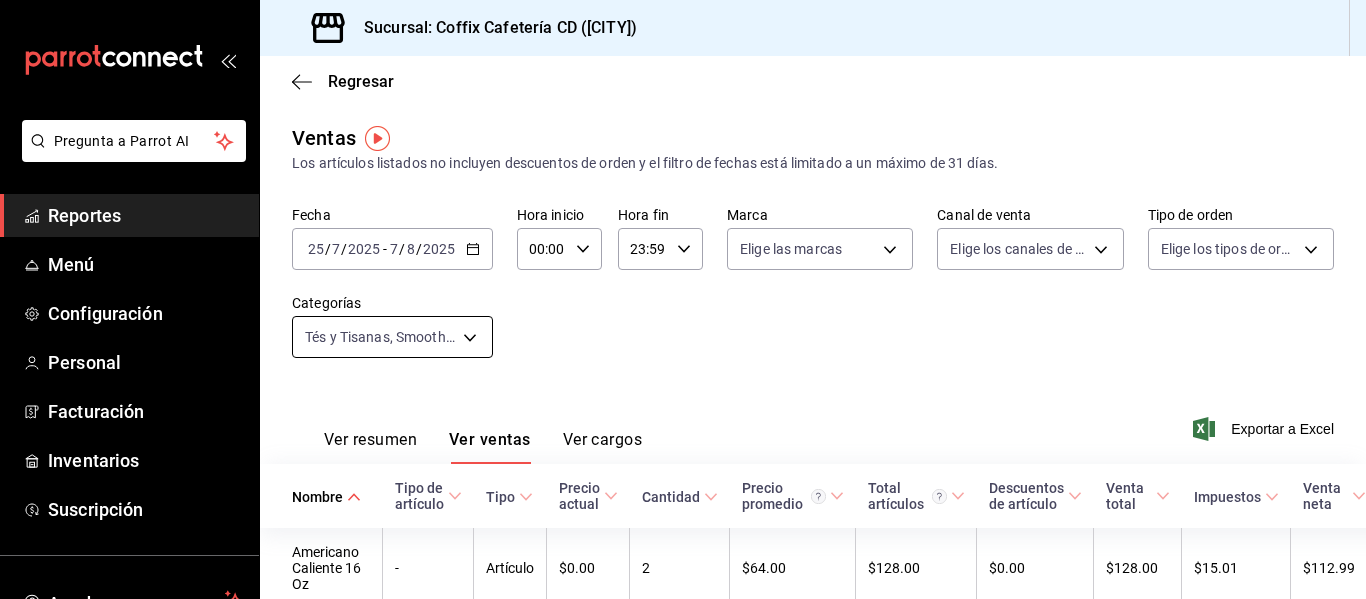 drag, startPoint x: 451, startPoint y: 309, endPoint x: 455, endPoint y: 321, distance: 12.649111 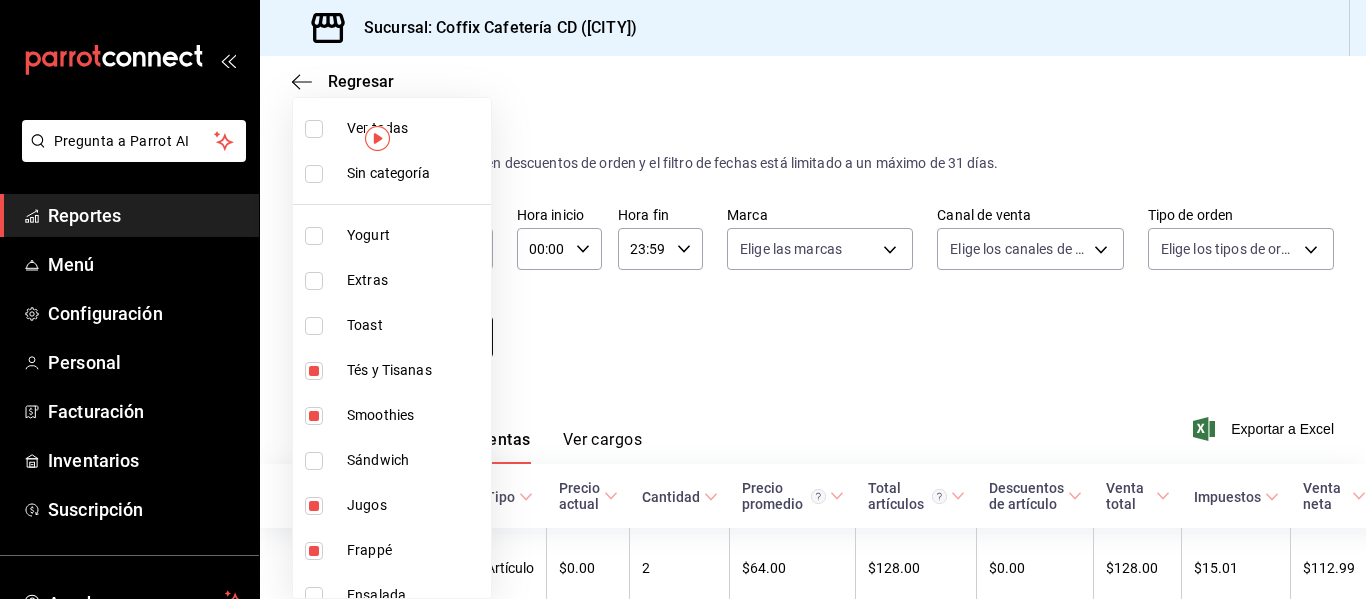 click on "Pregunta a Parrot AI Reportes   Menú   Configuración   Personal   Facturación   Inventarios   Suscripción   Ayuda Recomienda Parrot   Andrea Quintana   Sugerir nueva función   Sucursal: Coffix Cafetería CD (Queretaro) Regresar Ventas Los artículos listados no incluyen descuentos de orden y el filtro de fechas está limitado a un máximo de 31 días. Fecha 2025-07-25 25 / 7 / 2025 - 2025-08-07 7 / 8 / 2025 Hora inicio 00:00 Hora inicio Hora fin 23:59 Hora fin Marca Elige las marcas Canal de venta Elige los canales de venta Tipo de orden Elige los tipos de orden Categorías Tés y Tisanas, Smoothies, Jugos, Frappé, Café, Bebidas sin café 72b5c11b-f132-4ddf-a542-fc400eb2eb76,d18446b8-3d88-46cf-b5e8-2dbb4e8b5988,492cd3da-0789-4719-9e58-772103bb5117,00174e00-41e0-4cb7-853d-badf2b8672e3,6599a55b-b403-4d0a-86a1-5a910c0fd447,67881708-b99f-4180-8425-b7827b67dc3f Ver resumen Ver ventas Ver cargos Exportar a Excel Nombre Tipo de artículo Tipo Precio actual Cantidad Precio promedio   Total artículos   - $0.00" at bounding box center [683, 299] 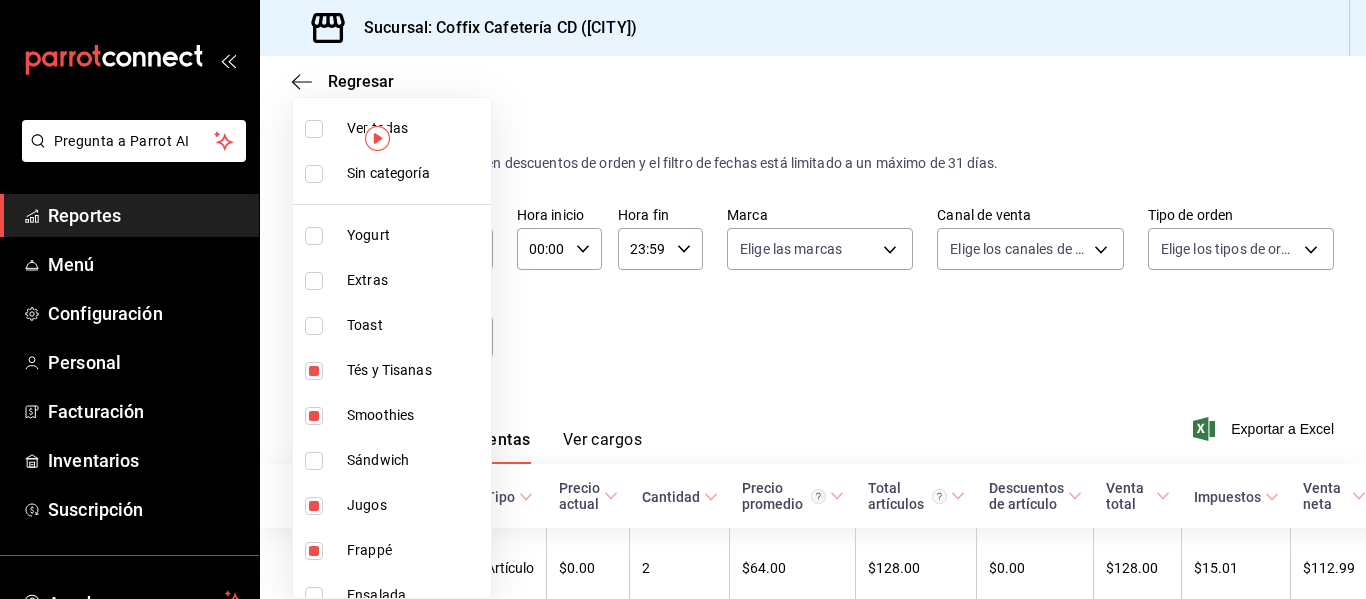 click on "Ver todas" at bounding box center (392, 128) 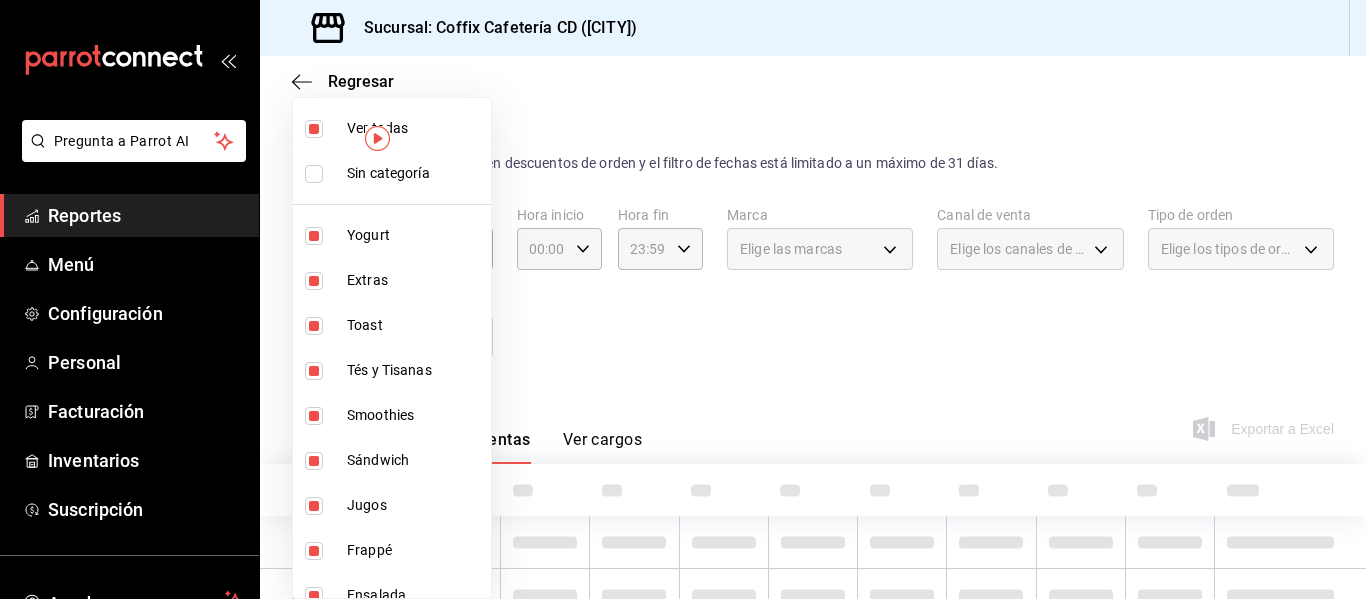 click on "Ver todas" at bounding box center (392, 128) 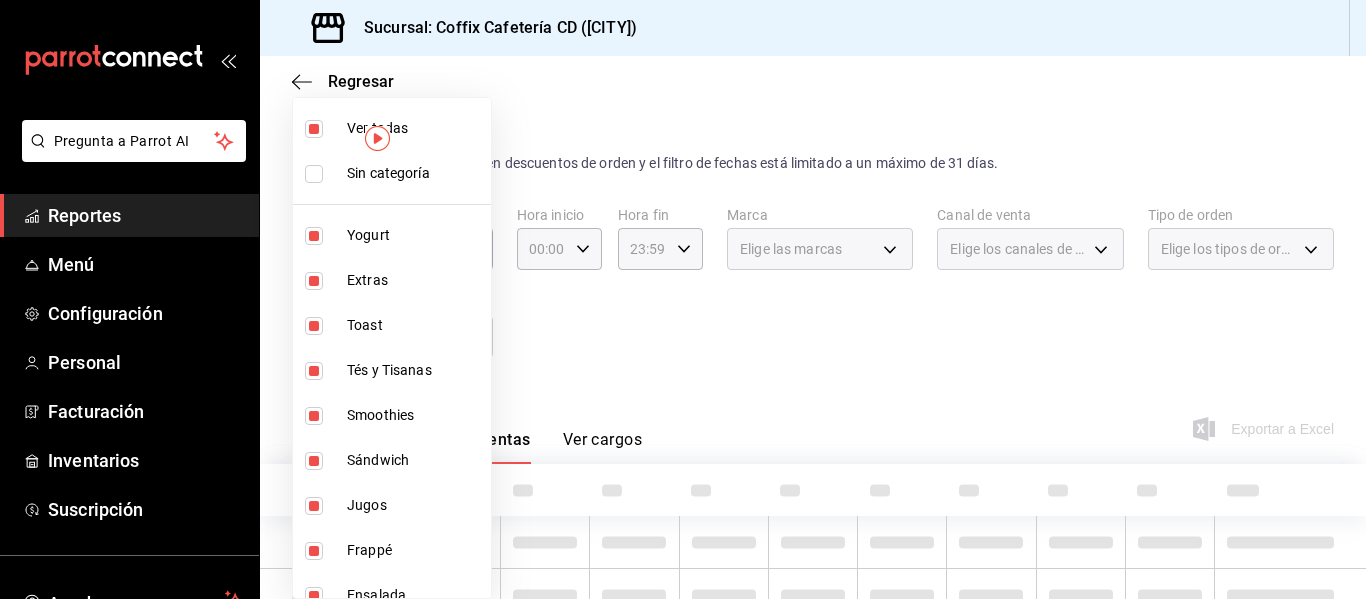 checkbox on "false" 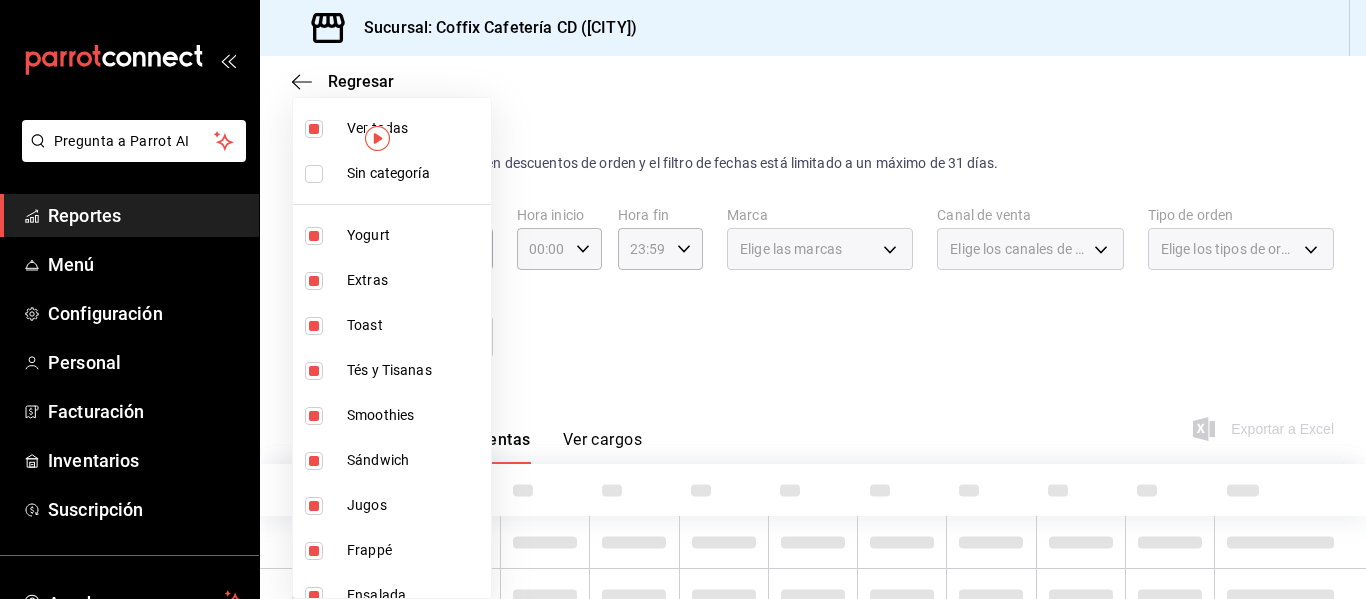 checkbox on "false" 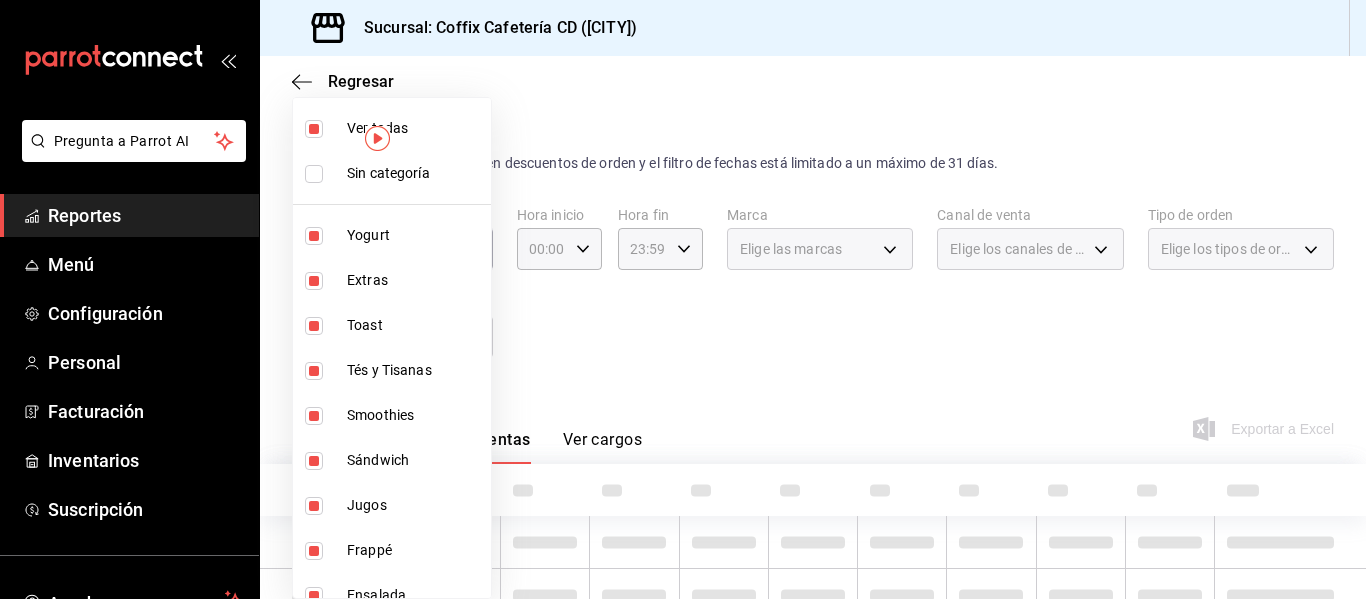 checkbox on "false" 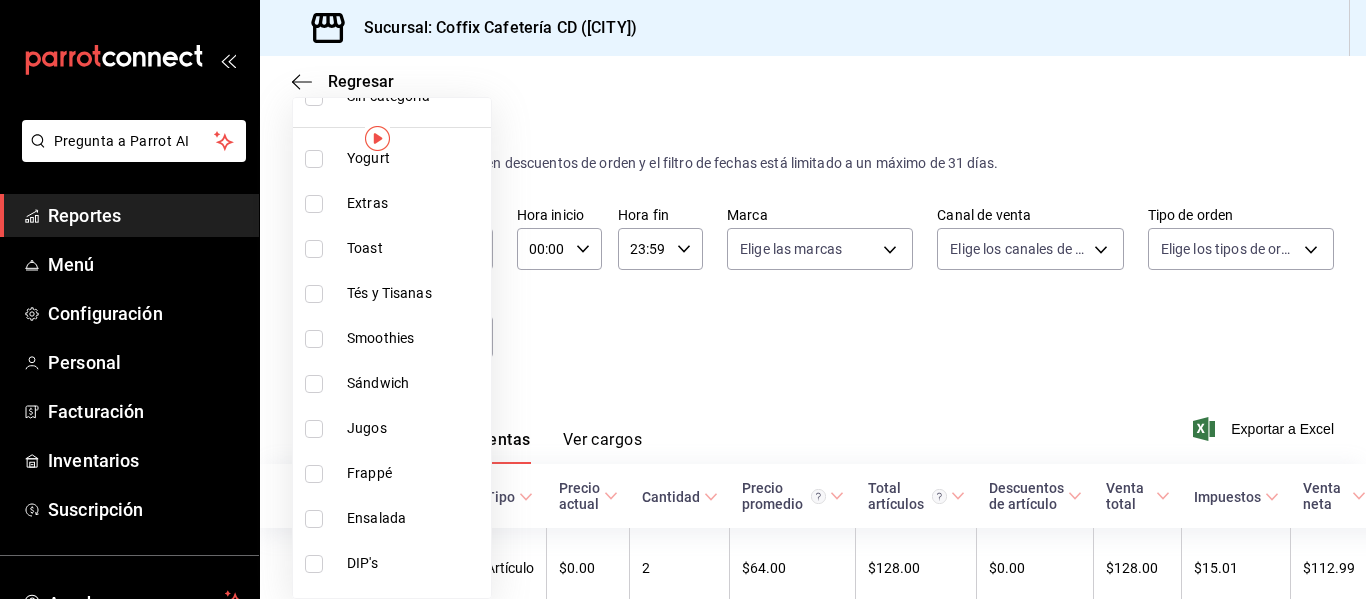 scroll, scrollTop: 89, scrollLeft: 0, axis: vertical 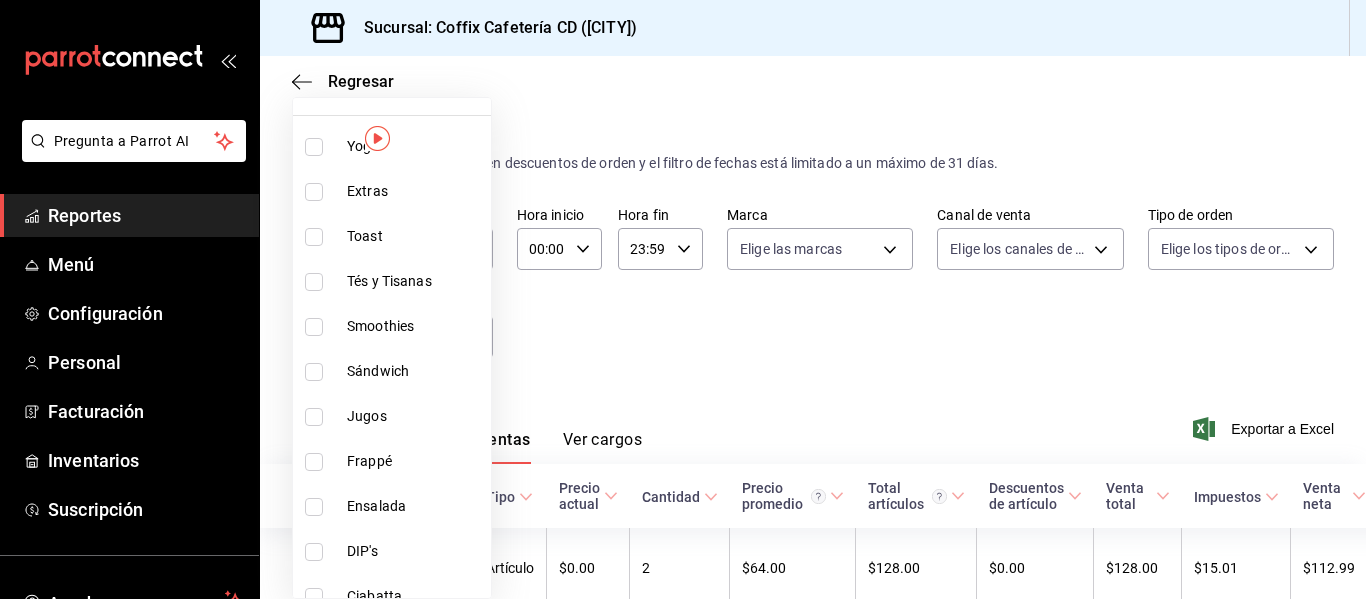 click at bounding box center (314, 282) 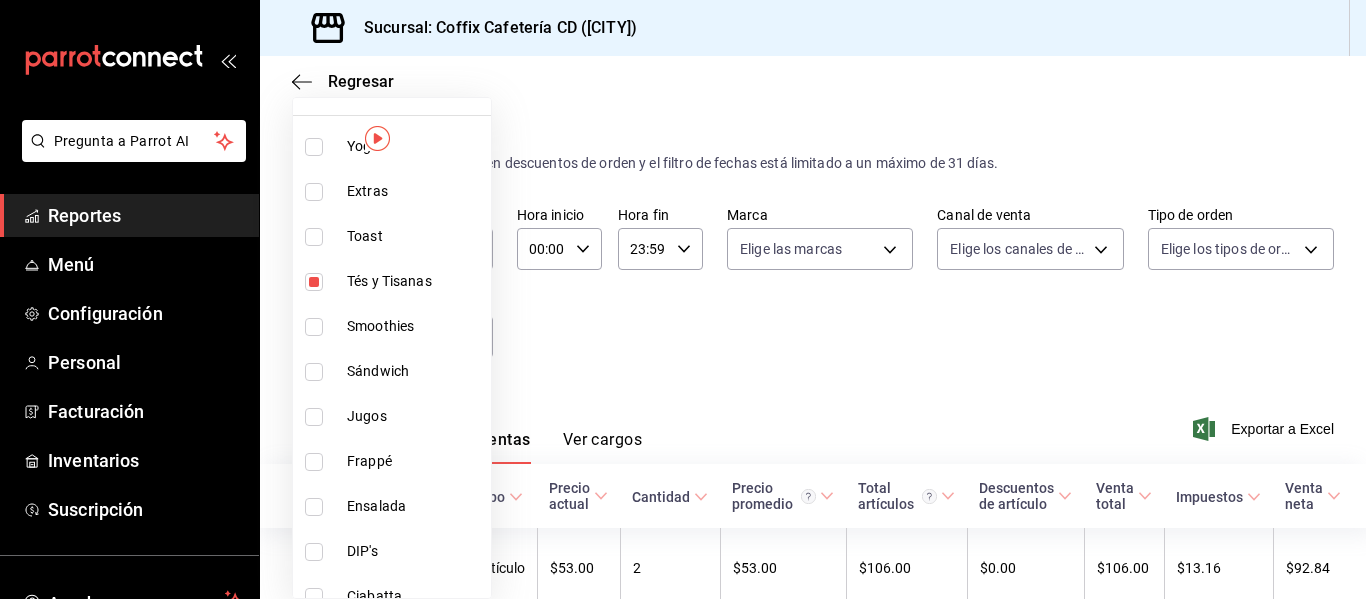 click at bounding box center (314, 327) 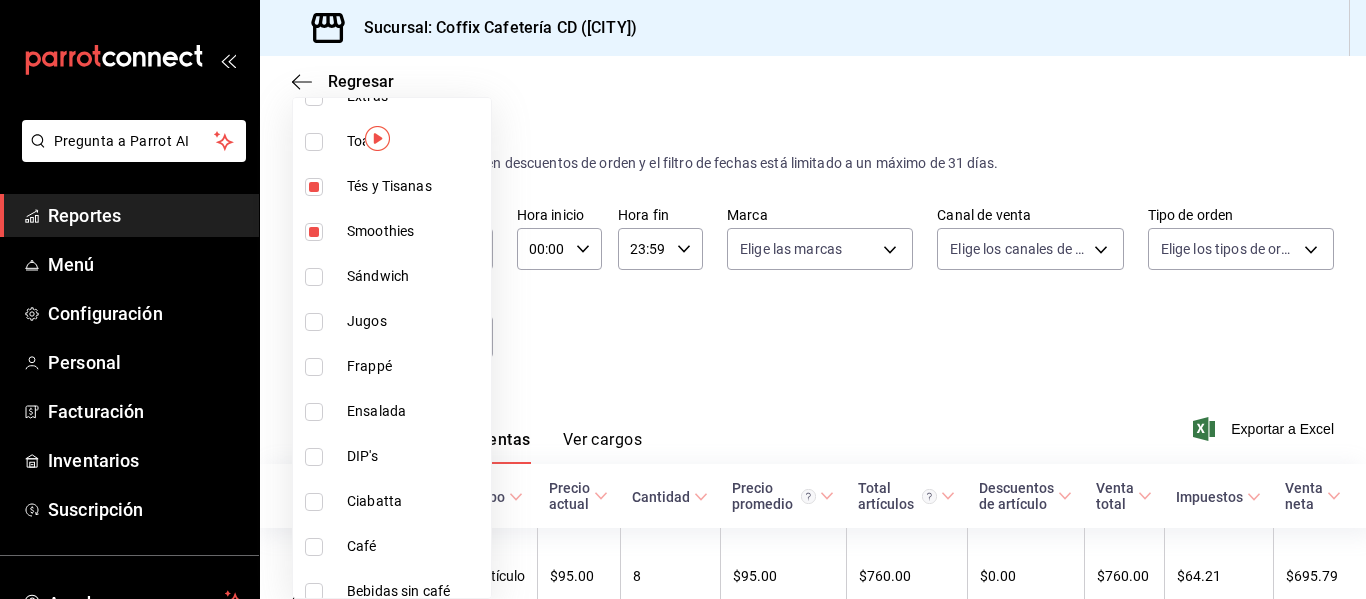 scroll, scrollTop: 185, scrollLeft: 0, axis: vertical 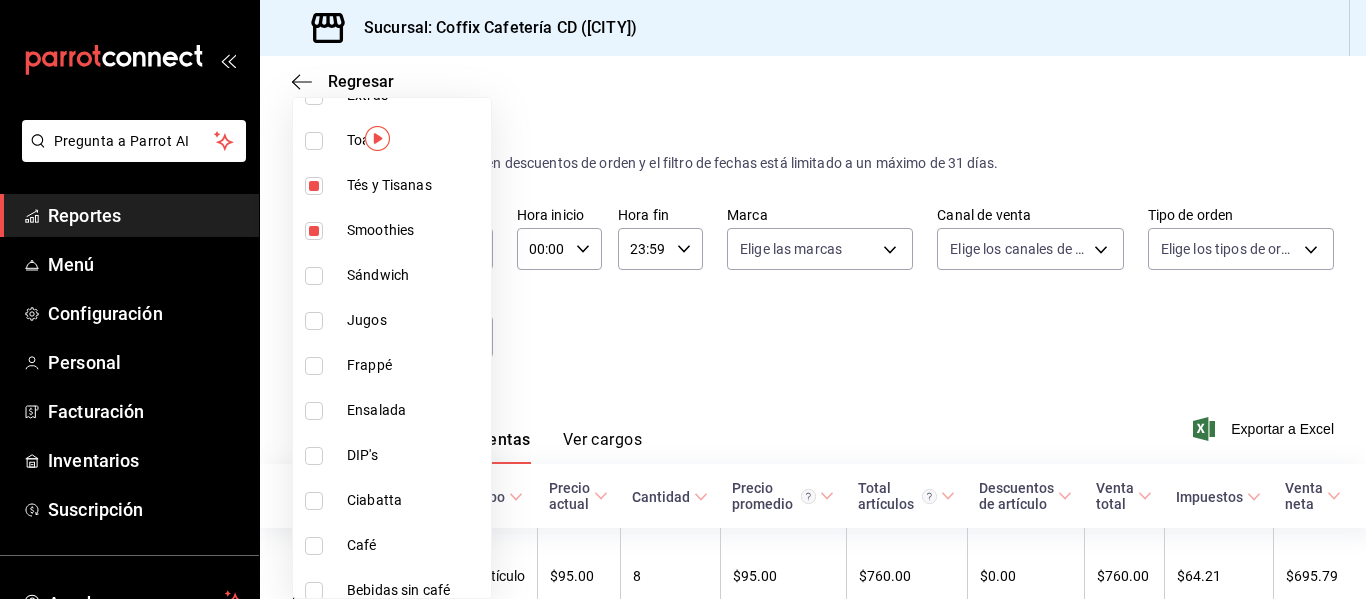 click at bounding box center (314, 321) 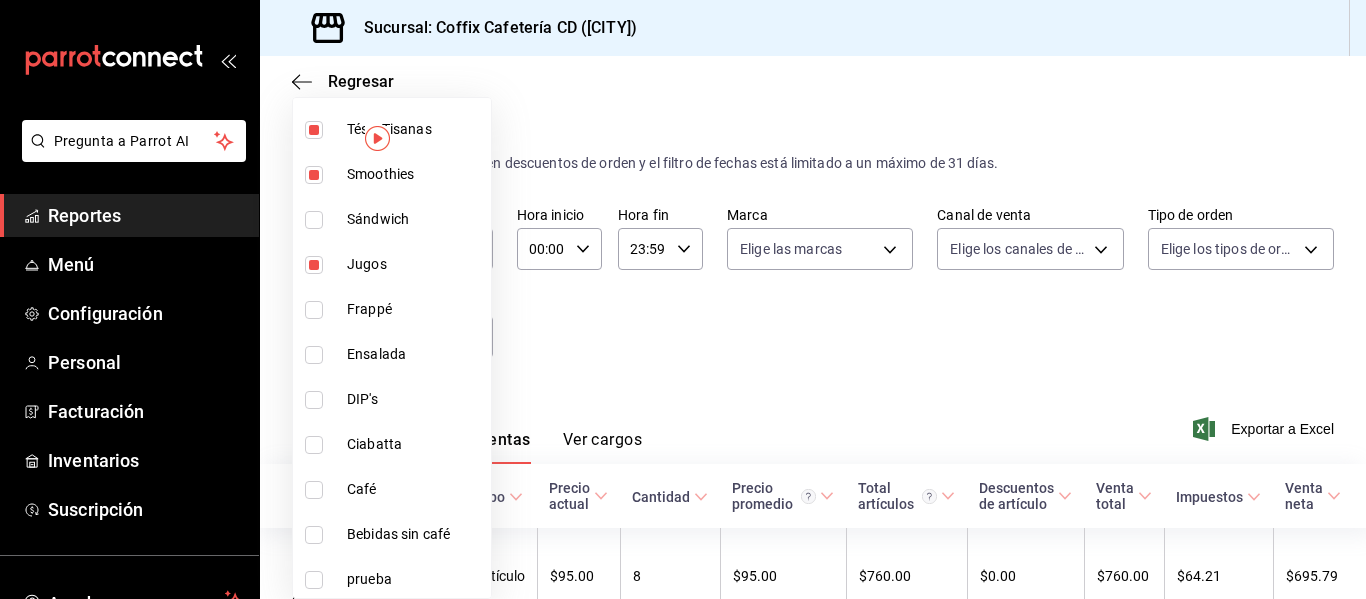 scroll, scrollTop: 245, scrollLeft: 0, axis: vertical 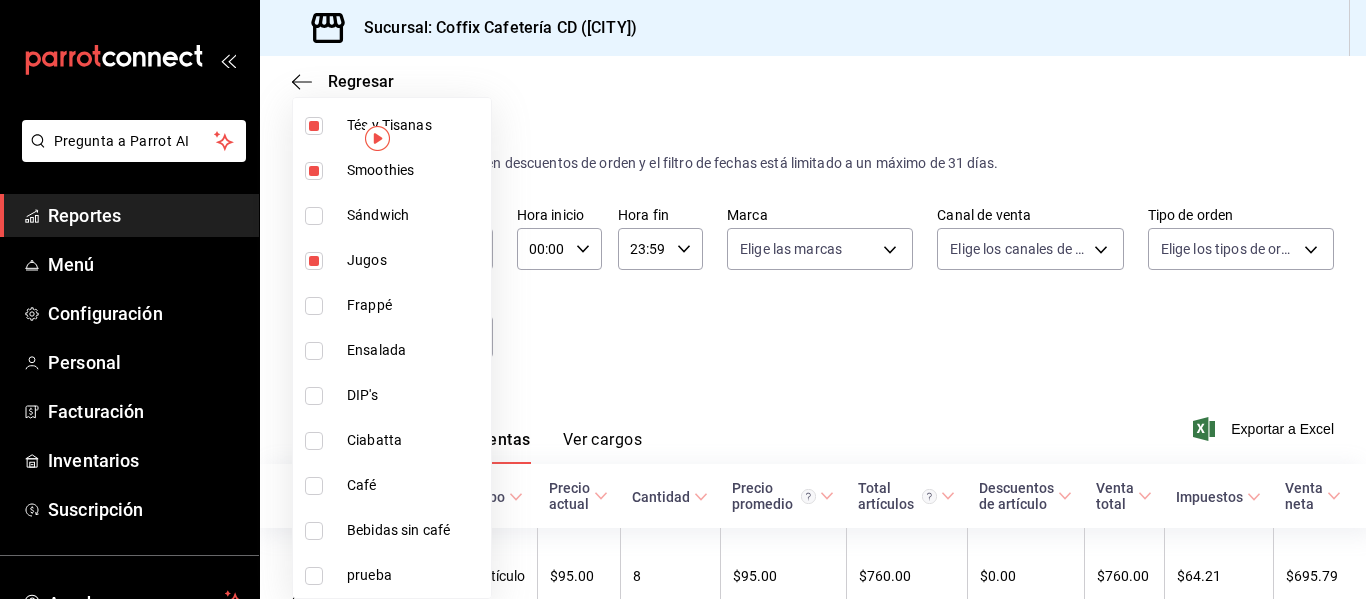 click at bounding box center [314, 306] 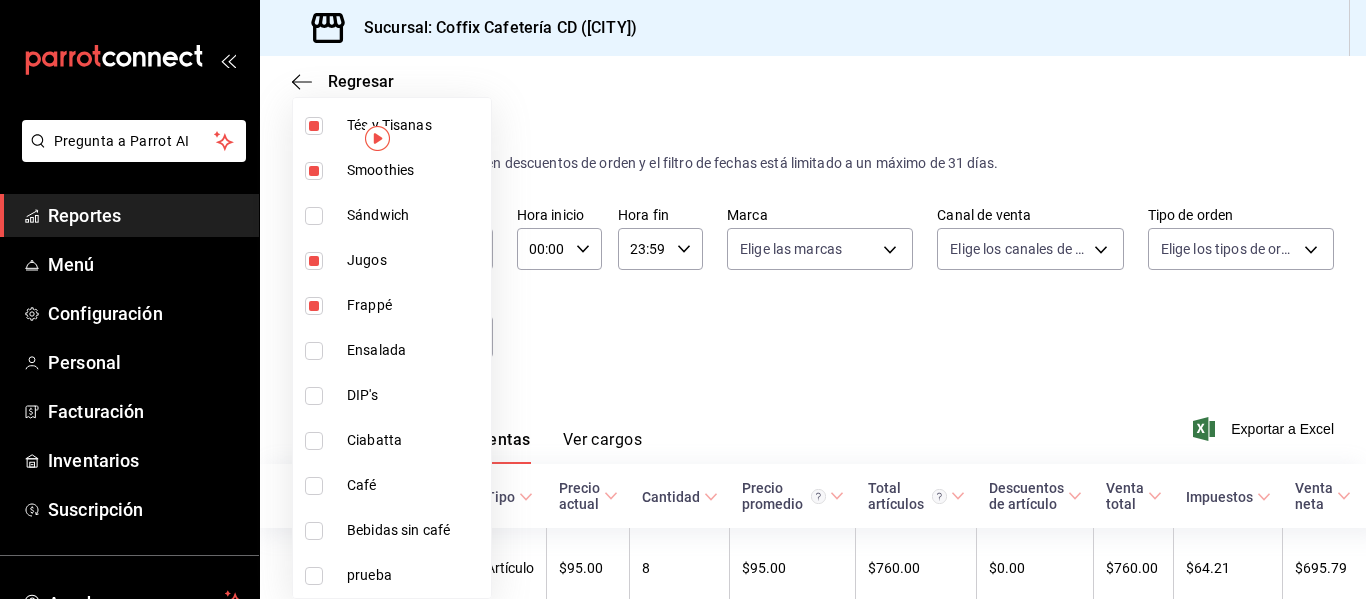 click at bounding box center [314, 486] 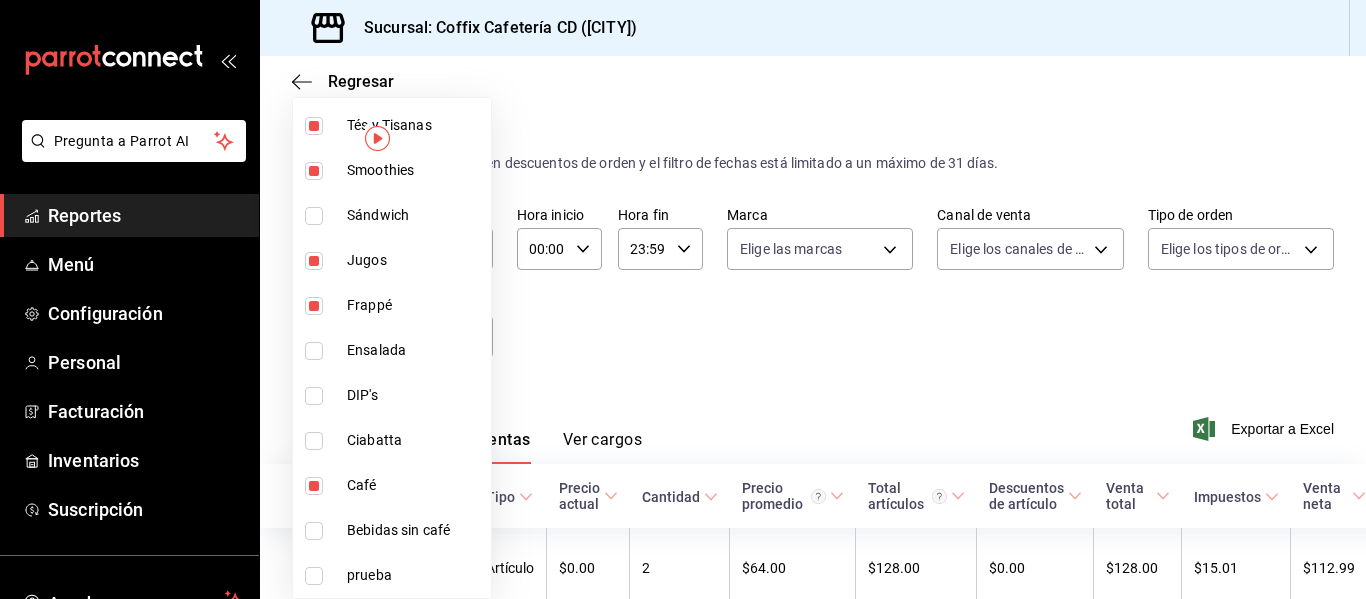 click at bounding box center [314, 531] 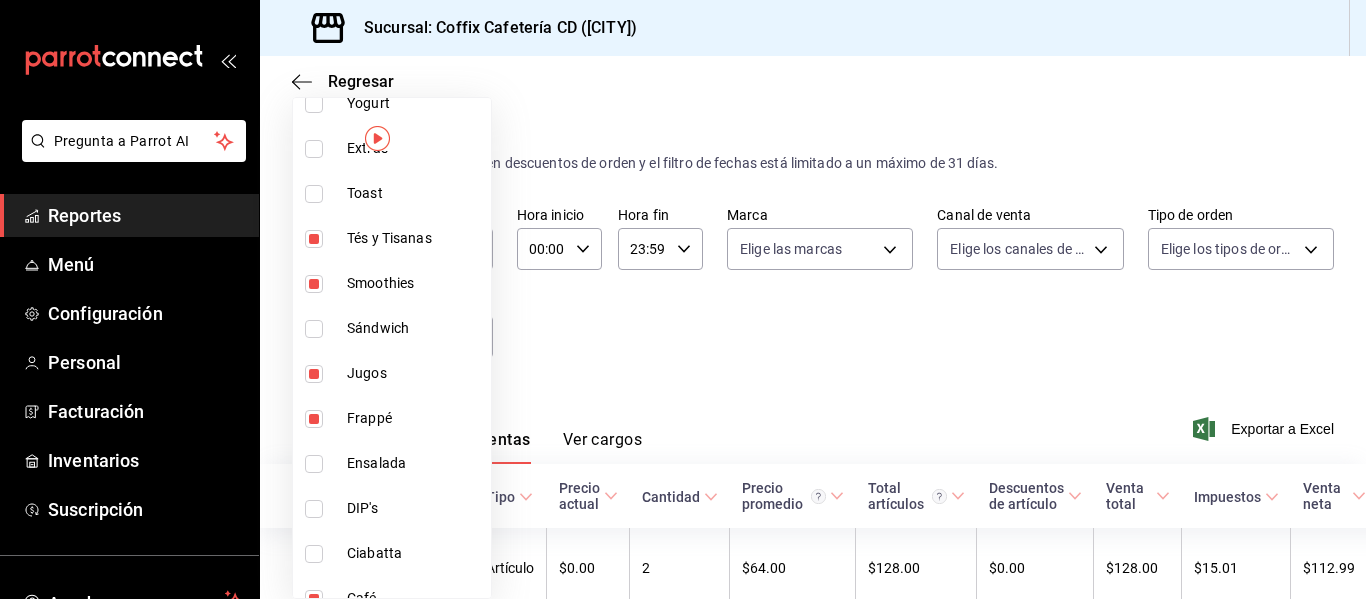scroll, scrollTop: 128, scrollLeft: 0, axis: vertical 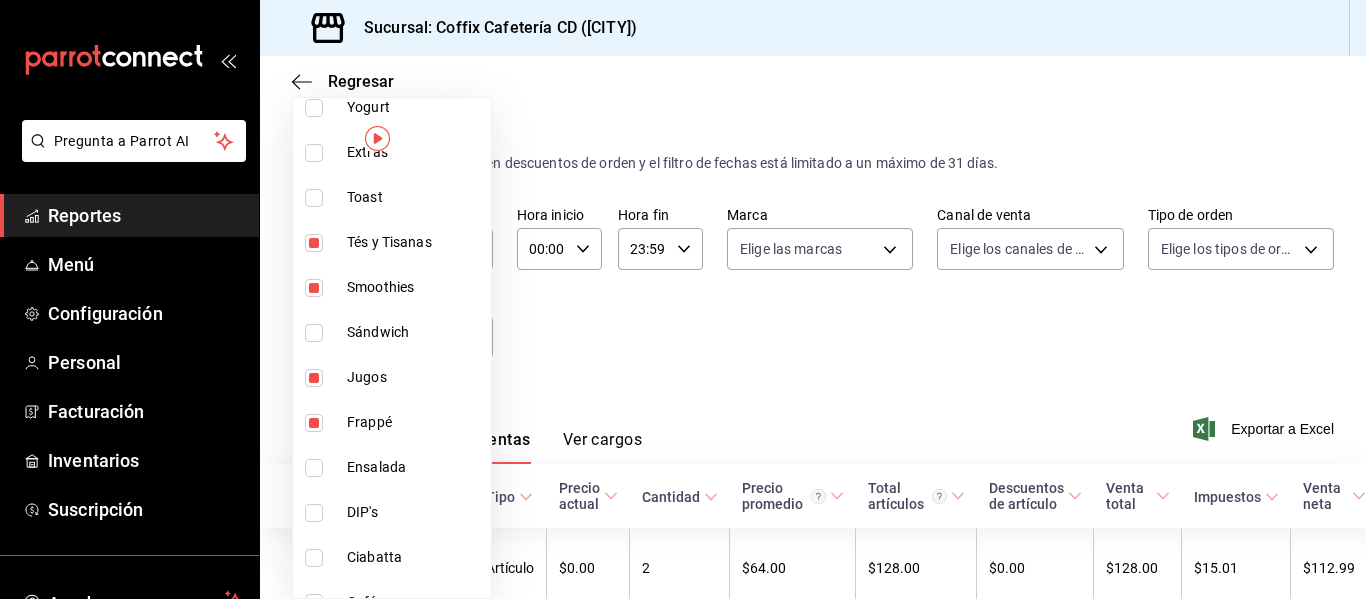 click at bounding box center (683, 299) 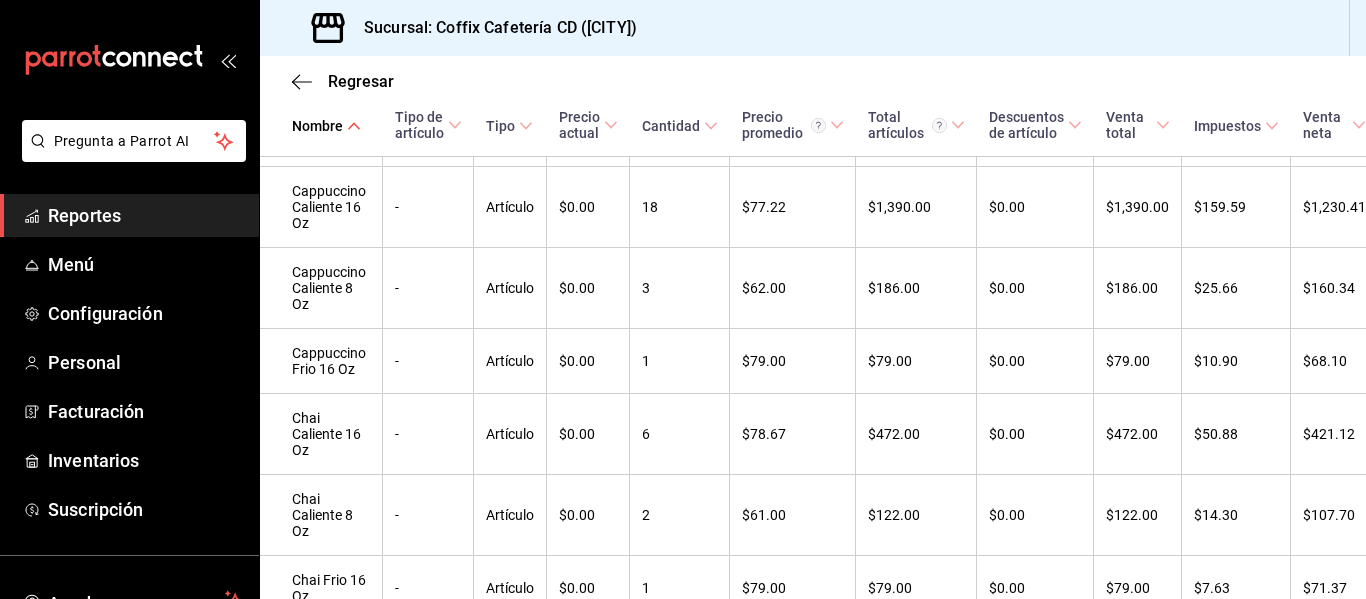 scroll, scrollTop: 0, scrollLeft: 0, axis: both 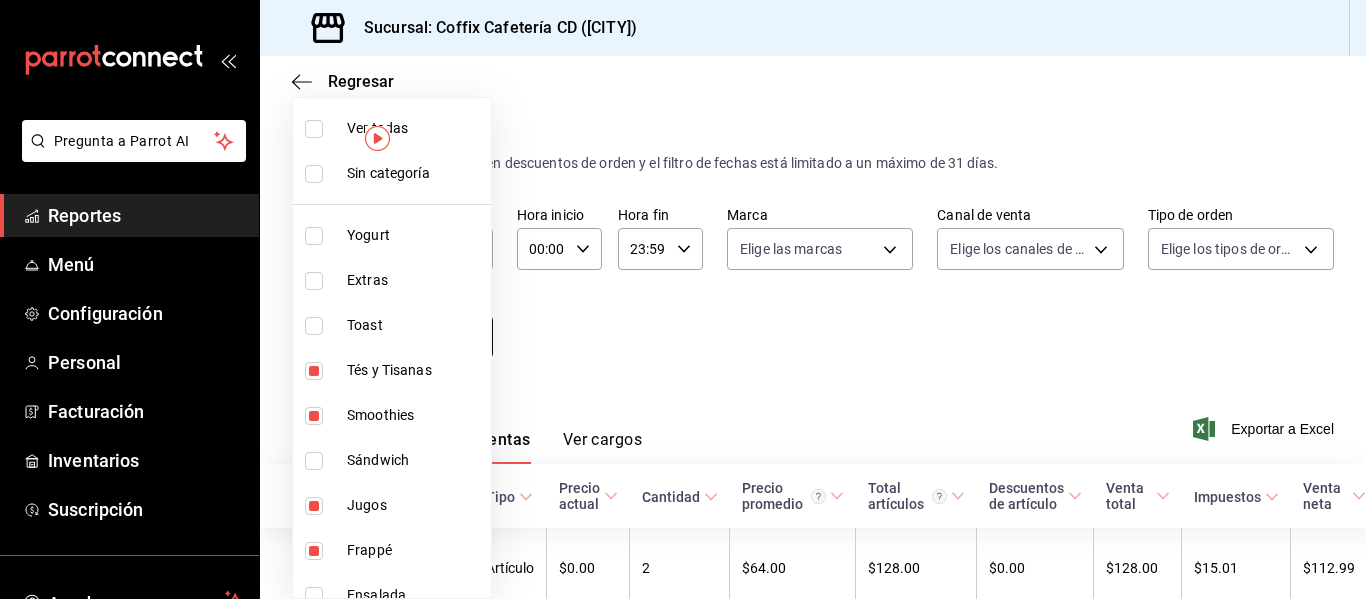 click on "Pregunta a Parrot AI Reportes   Menú   Configuración   Personal   Facturación   Inventarios   Suscripción   Ayuda Recomienda Parrot   Andrea Quintana   Sugerir nueva función   Sucursal: Coffix Cafetería CD (Queretaro) Regresar Ventas Los artículos listados no incluyen descuentos de orden y el filtro de fechas está limitado a un máximo de 31 días. Fecha 2025-07-25 25 / 7 / 2025 - 2025-08-07 7 / 8 / 2025 Hora inicio 00:00 Hora inicio Hora fin 23:59 Hora fin Marca Elige las marcas Canal de venta Elige los canales de venta Tipo de orden Elige los tipos de orden Categorías Tés y Tisanas, Smoothies, Jugos, Frappé, Café, Bebidas sin café d18446b8-3d88-46cf-b5e8-2dbb4e8b5988,492cd3da-0789-4719-9e58-772103bb5117,00174e00-41e0-4cb7-853d-badf2b8672e3,72b5c11b-f132-4ddf-a542-fc400eb2eb76,6599a55b-b403-4d0a-86a1-5a910c0fd447,67881708-b99f-4180-8425-b7827b67dc3f Ver resumen Ver ventas Ver cargos Exportar a Excel Nombre Tipo de artículo Tipo Precio actual Cantidad Precio promedio   Total artículos   - $0.00" at bounding box center [683, 299] 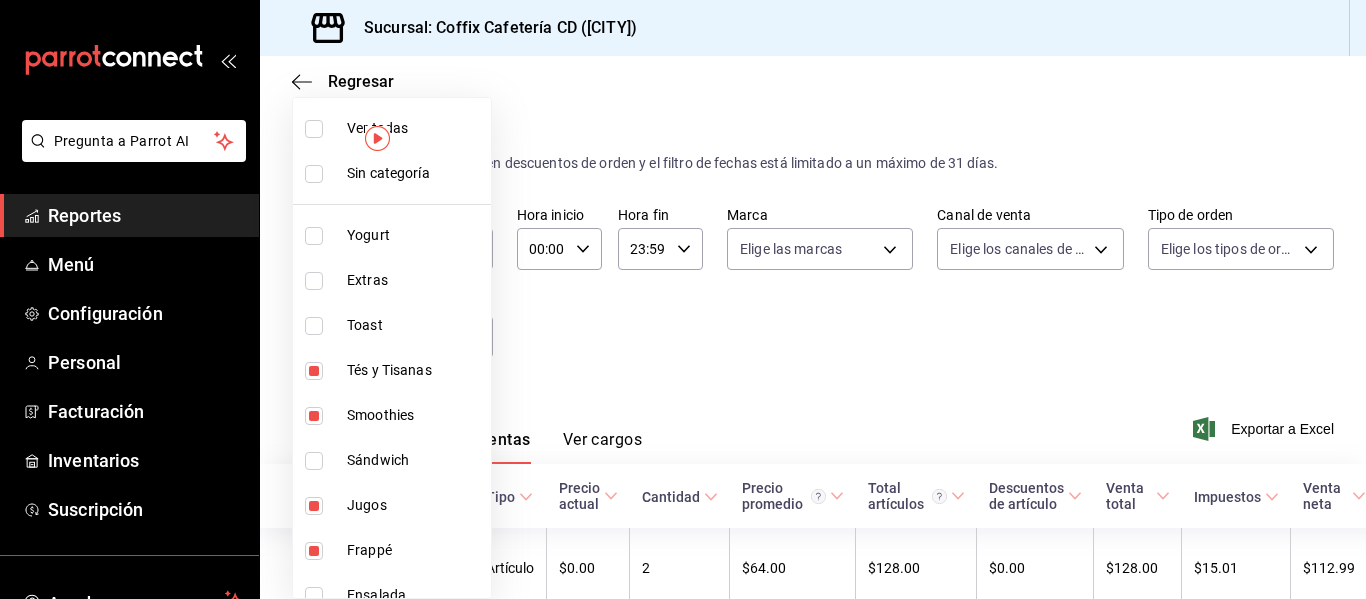 click on "Ver todas" at bounding box center (392, 128) 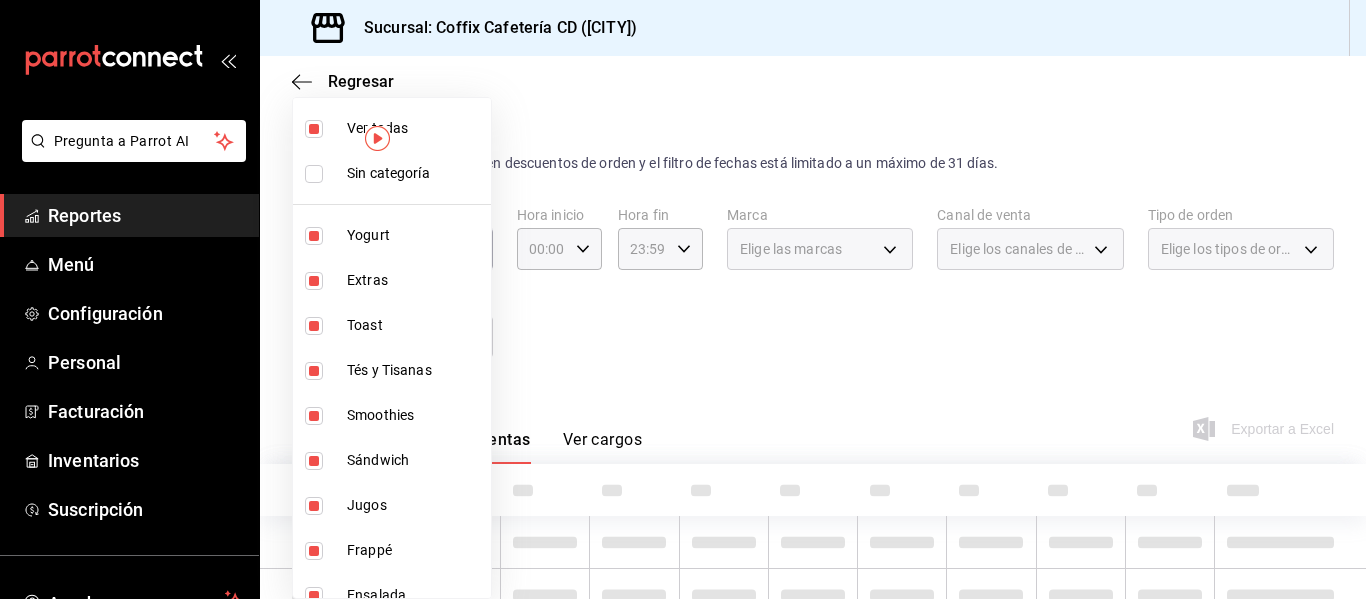 click on "Ver todas" at bounding box center (392, 128) 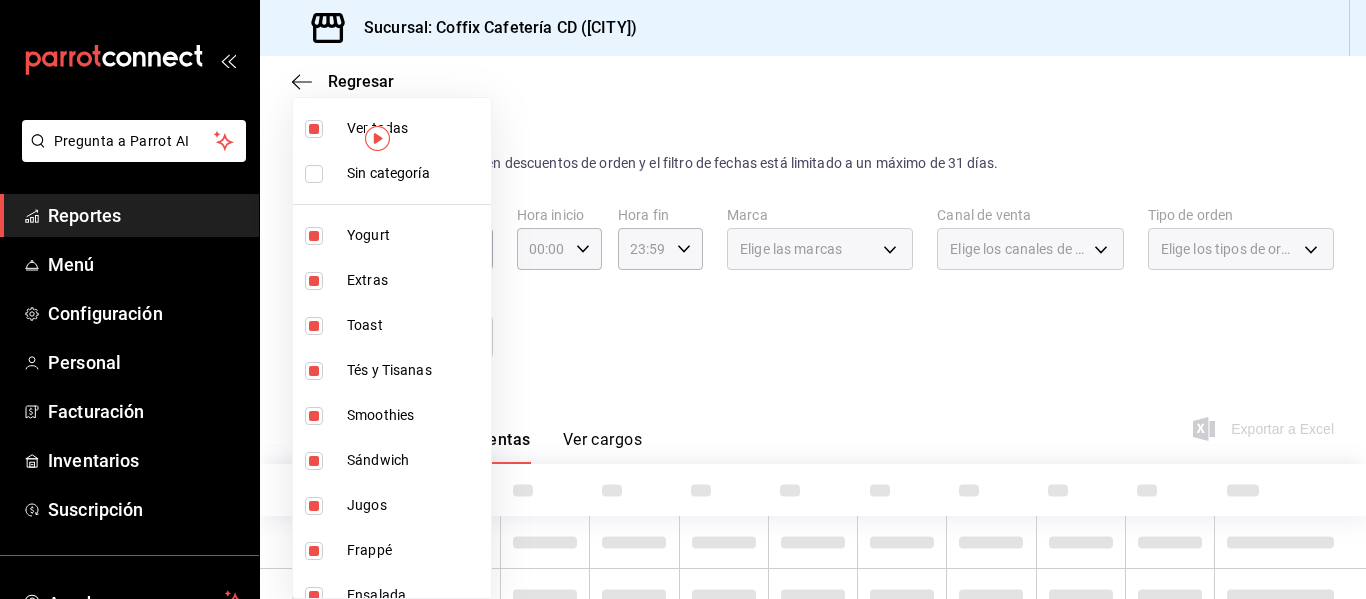 checkbox on "false" 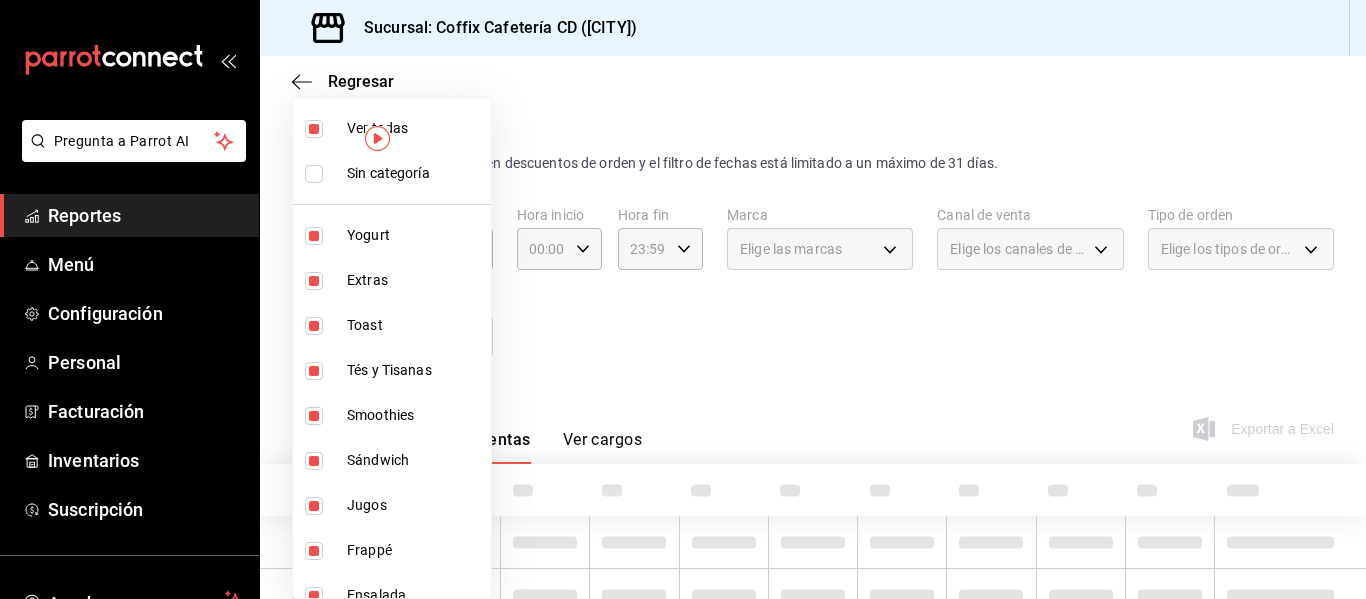 checkbox on "false" 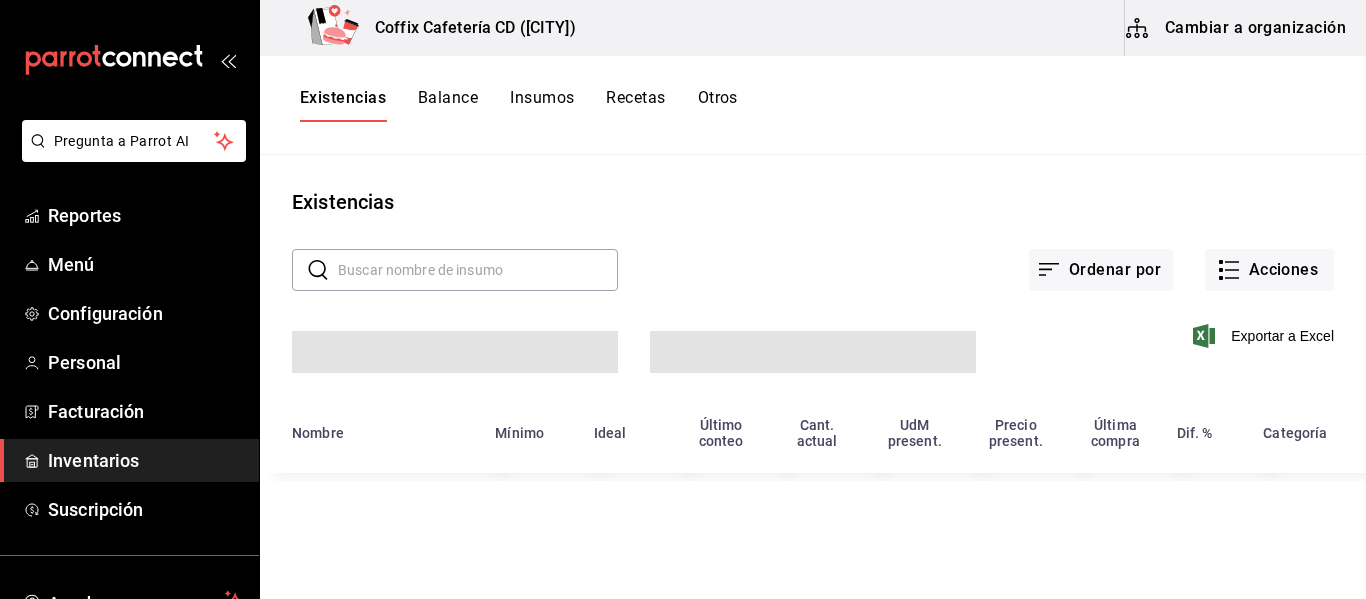 scroll, scrollTop: 0, scrollLeft: 0, axis: both 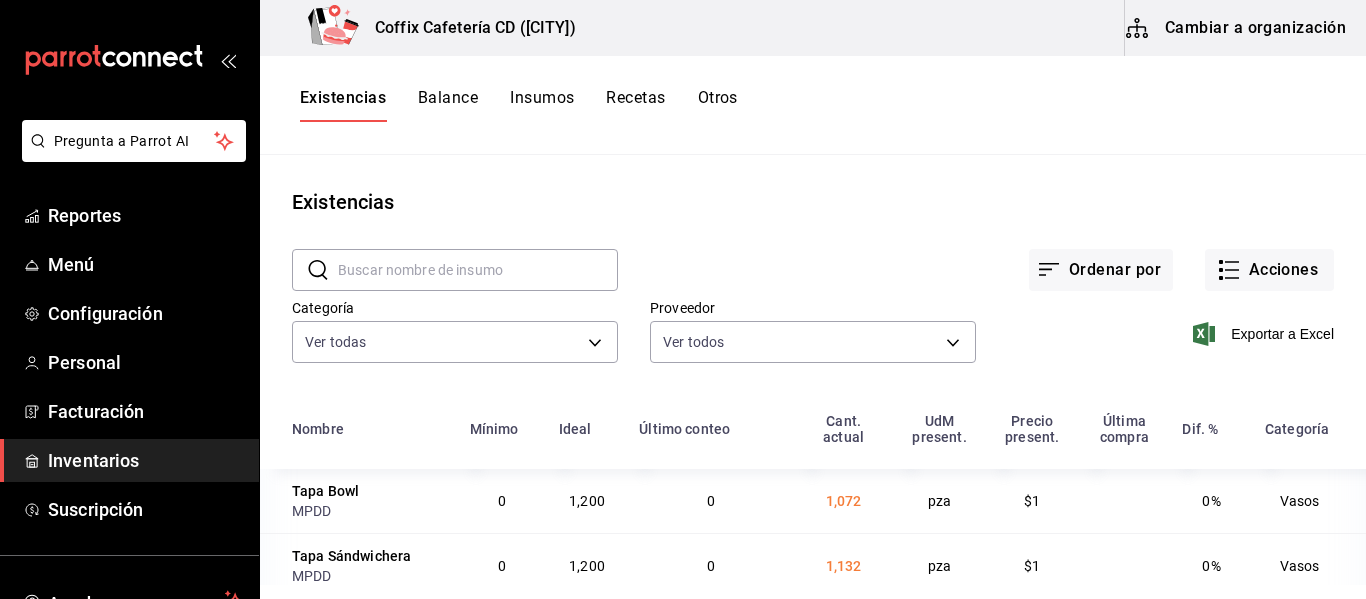 click at bounding box center (478, 270) 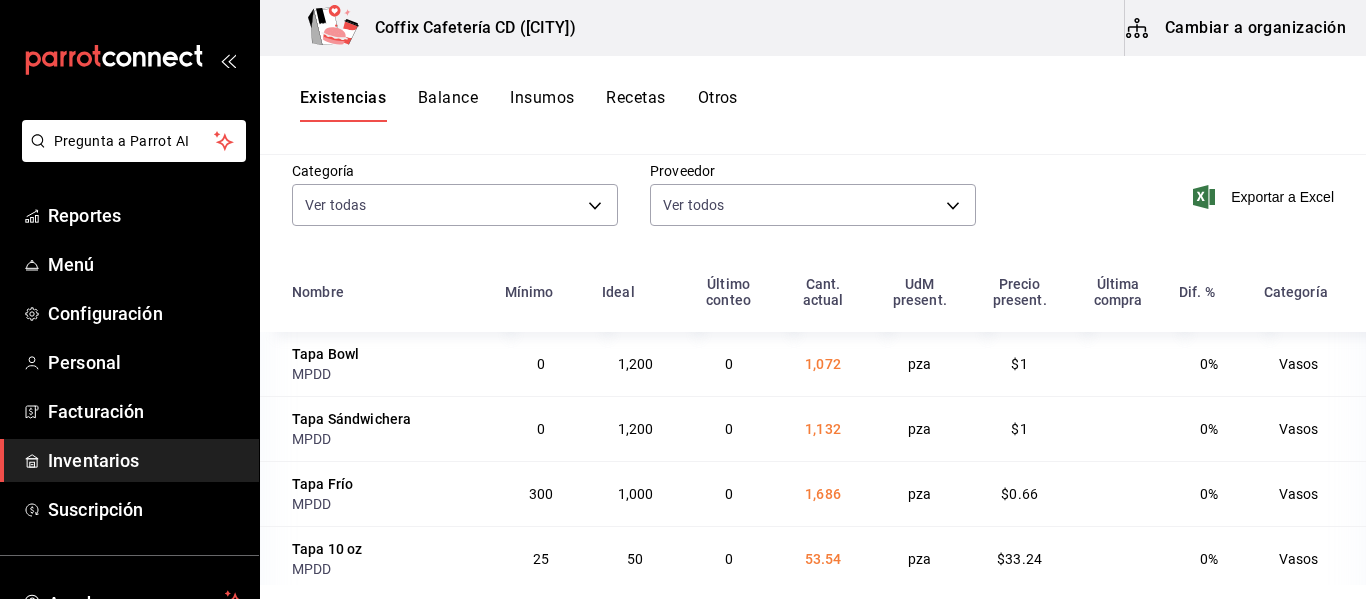 scroll, scrollTop: 245, scrollLeft: 0, axis: vertical 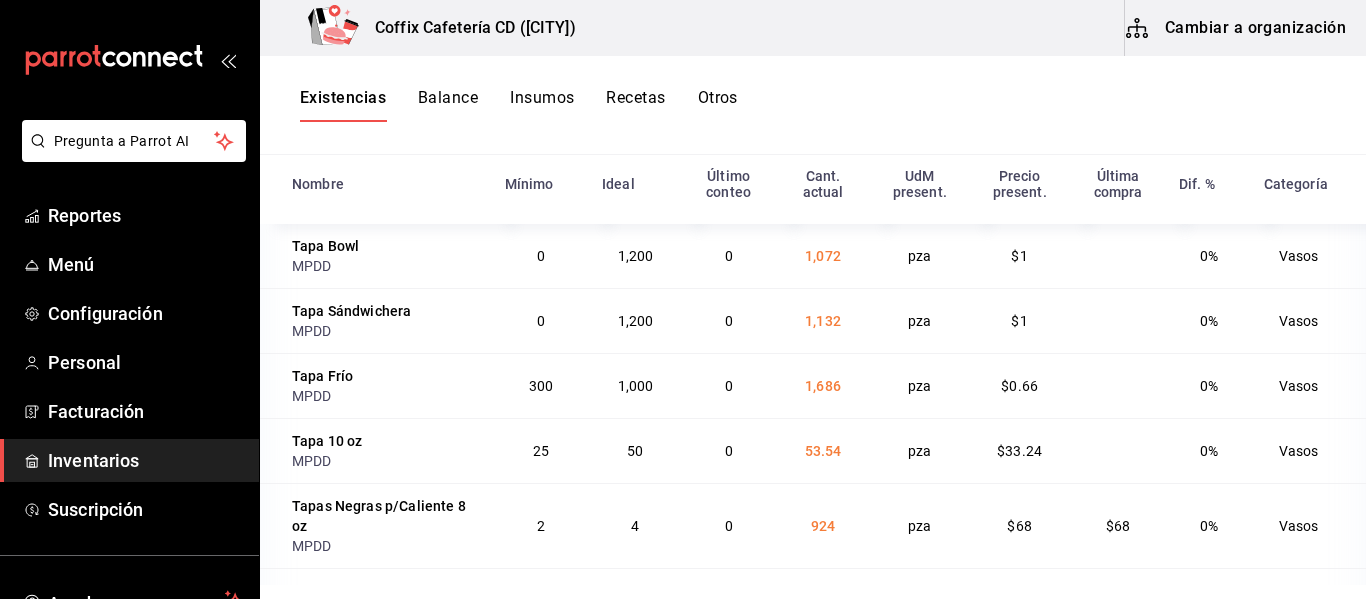 click on "53.54" at bounding box center [823, 451] 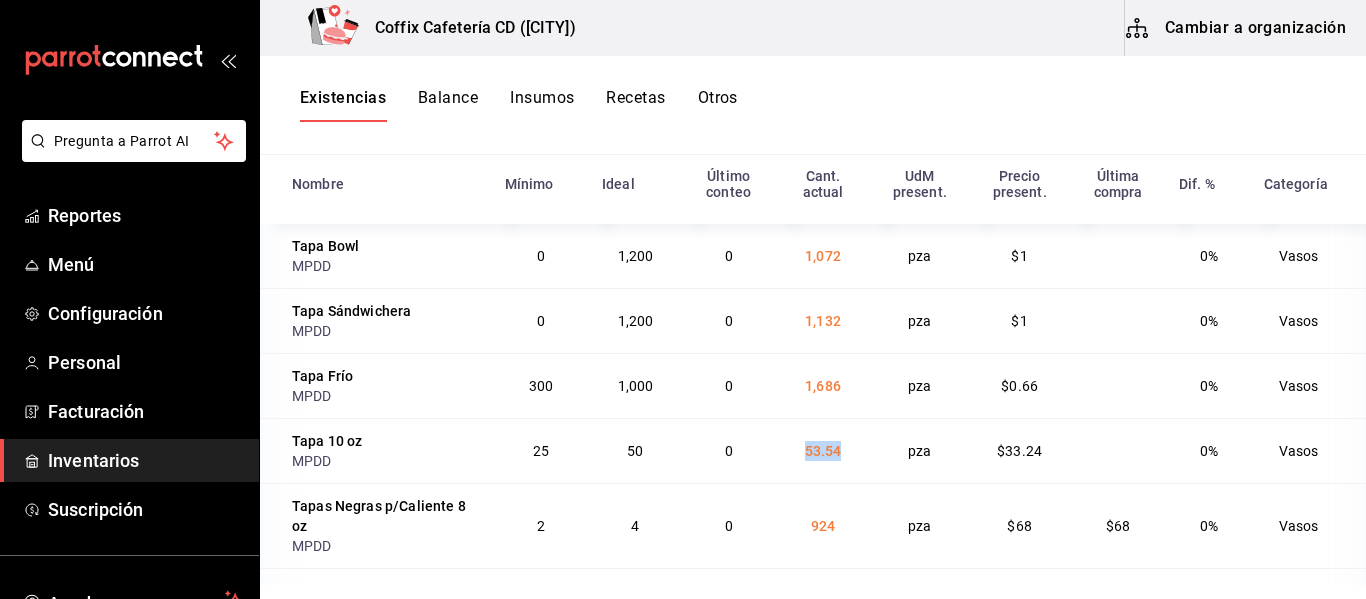 click on "53.54" at bounding box center [823, 451] 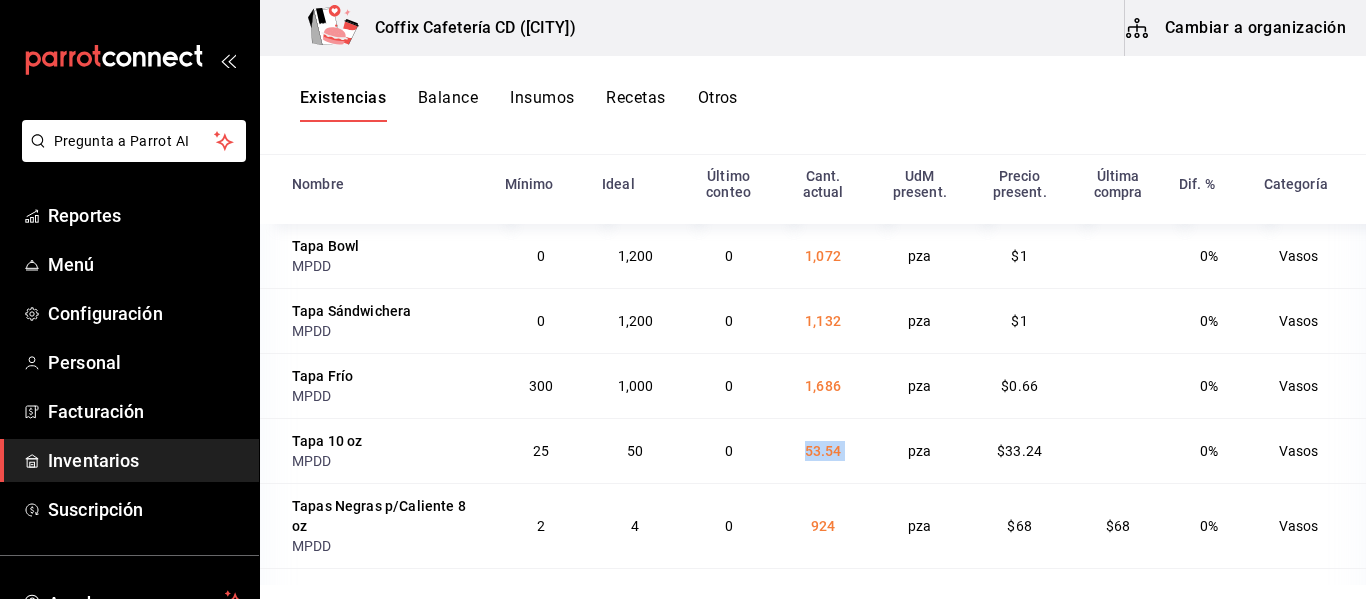 click on "53.54" at bounding box center [823, 451] 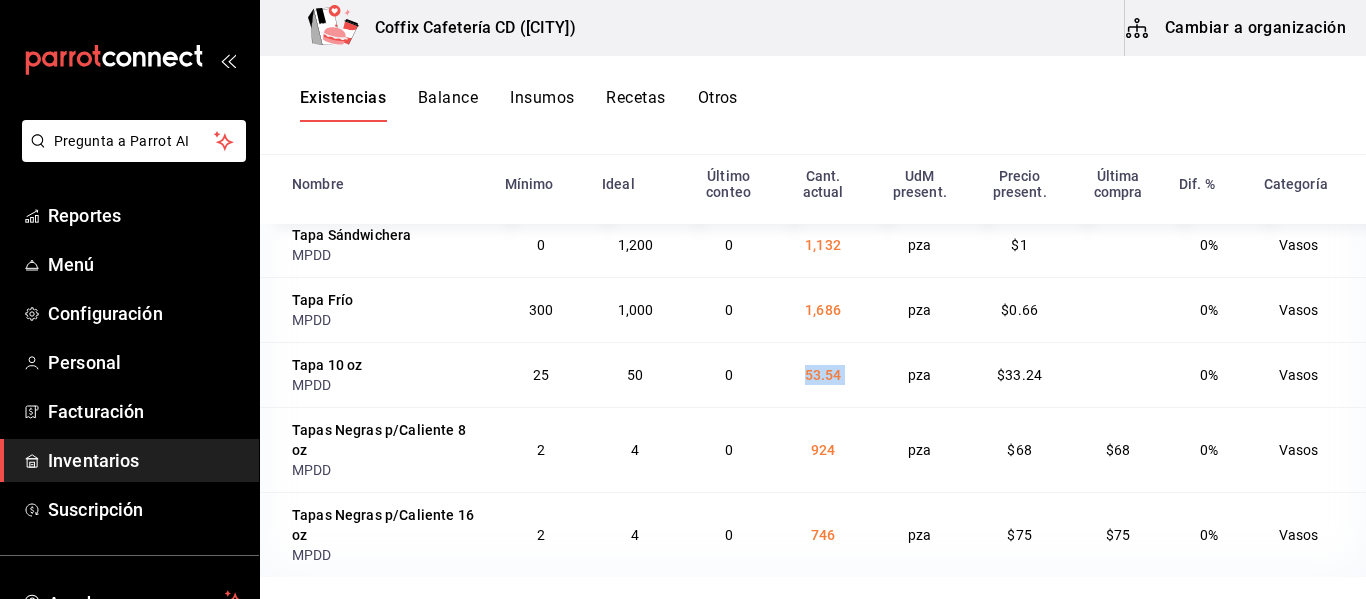 scroll, scrollTop: 0, scrollLeft: 0, axis: both 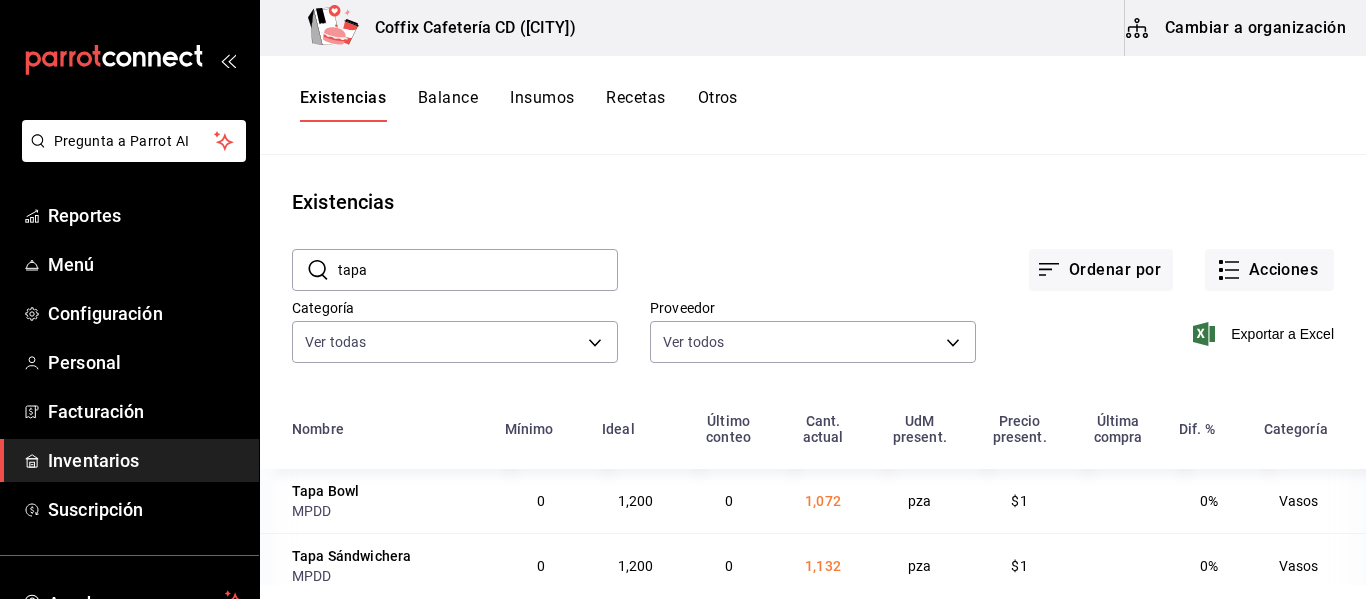 click on "tapa" at bounding box center (478, 270) 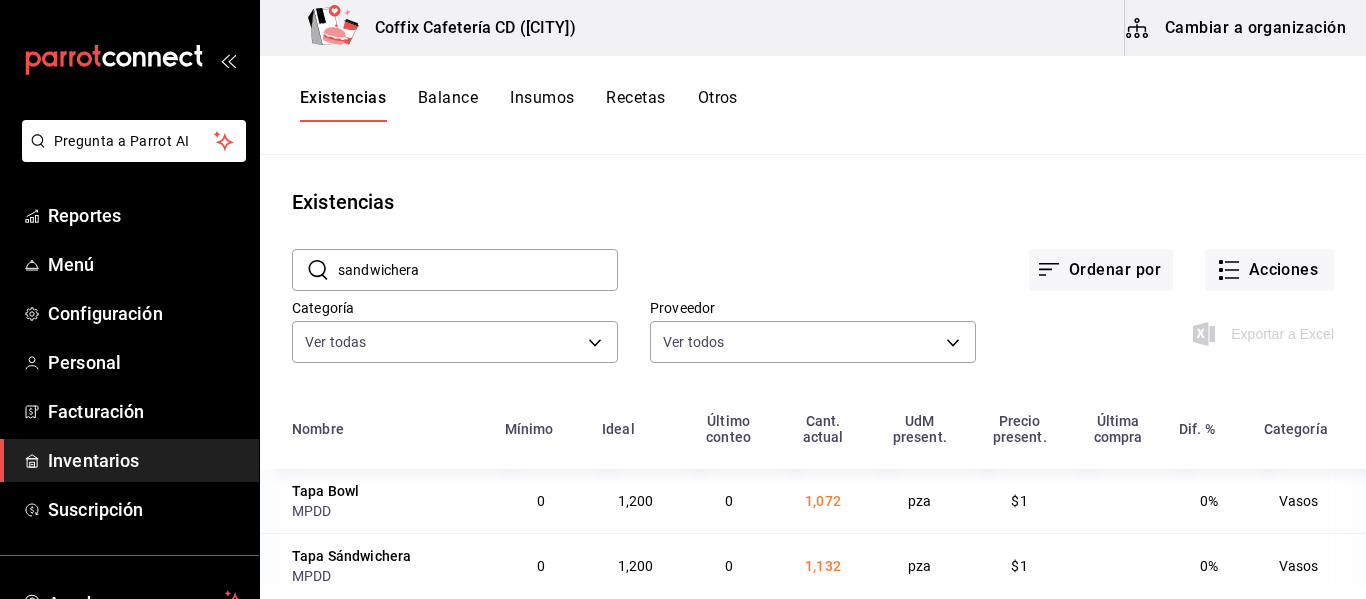 type on "sandwichera" 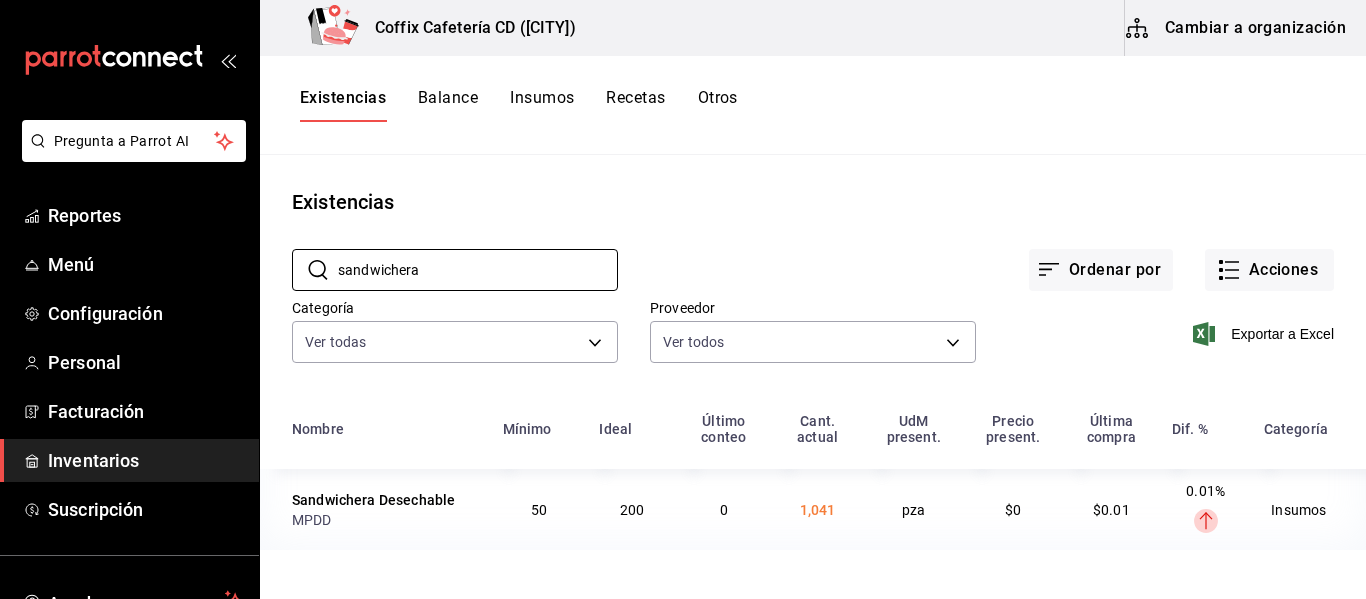 click on "1,041" at bounding box center (818, 510) 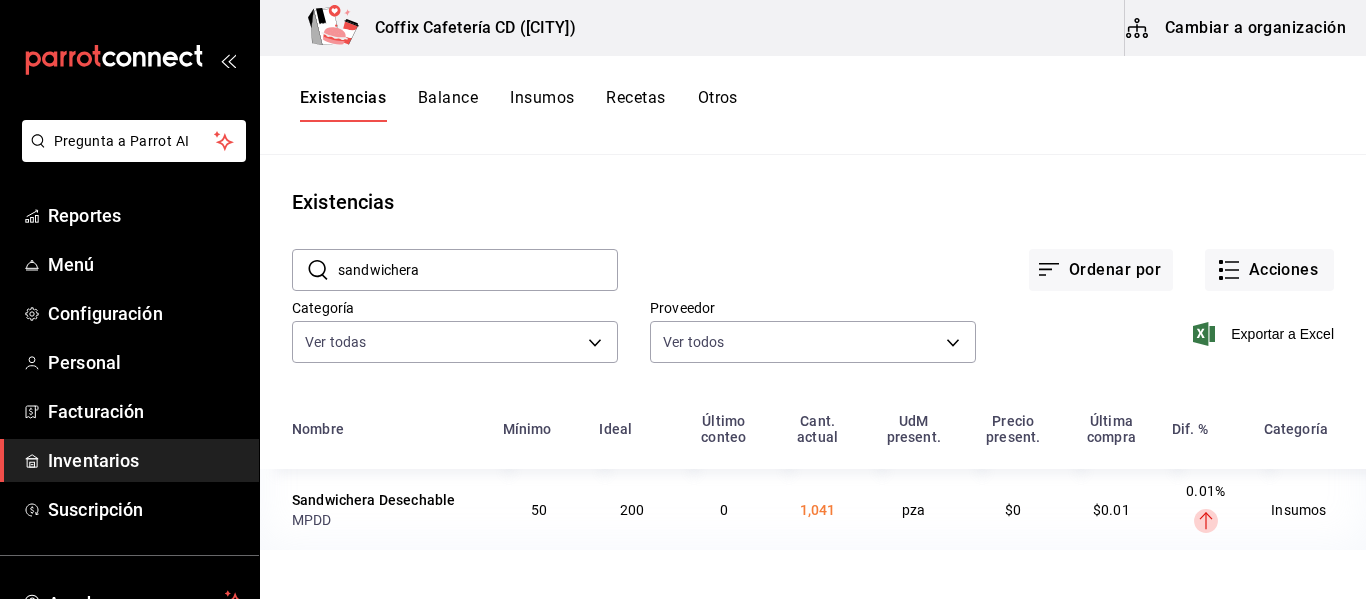 click on "1,041" at bounding box center (818, 510) 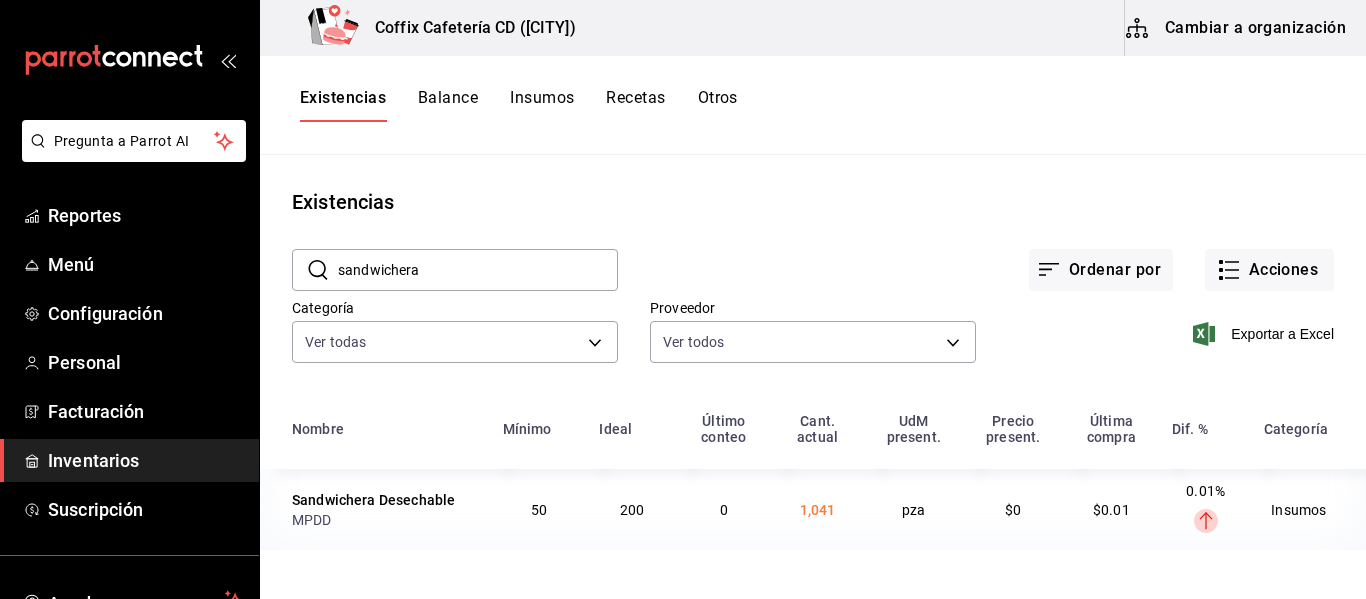 click on "Recetas" at bounding box center (635, 105) 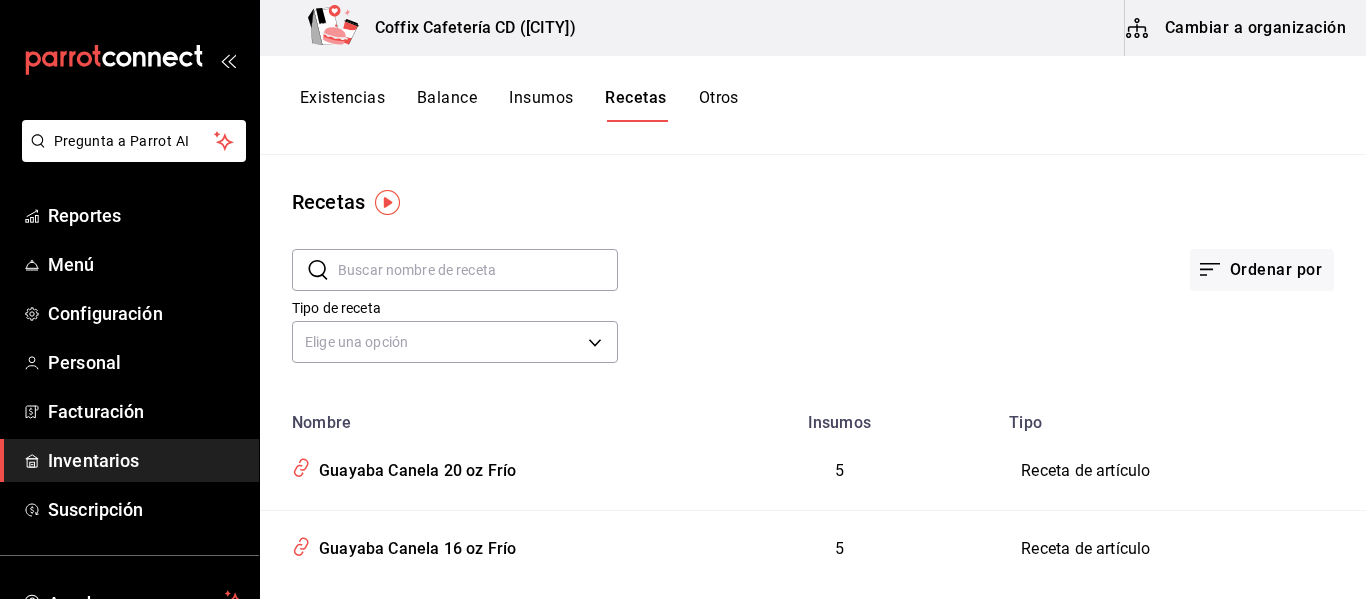 click at bounding box center (478, 270) 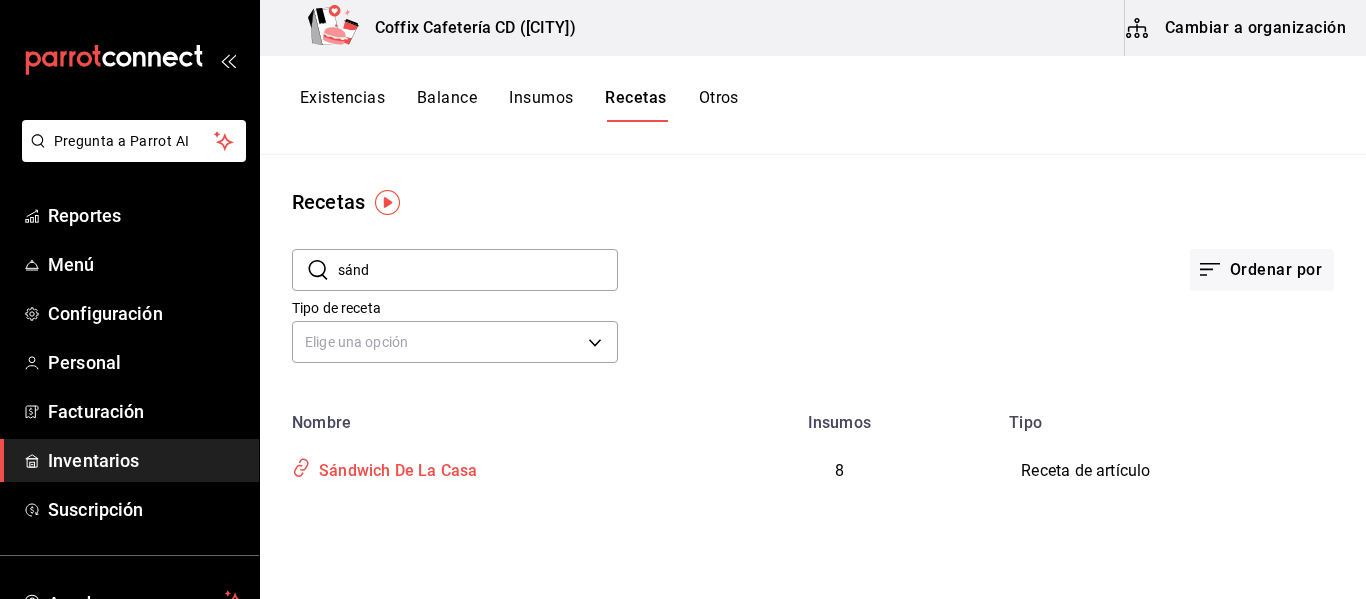 click on "Sándwich De La Casa" at bounding box center [394, 467] 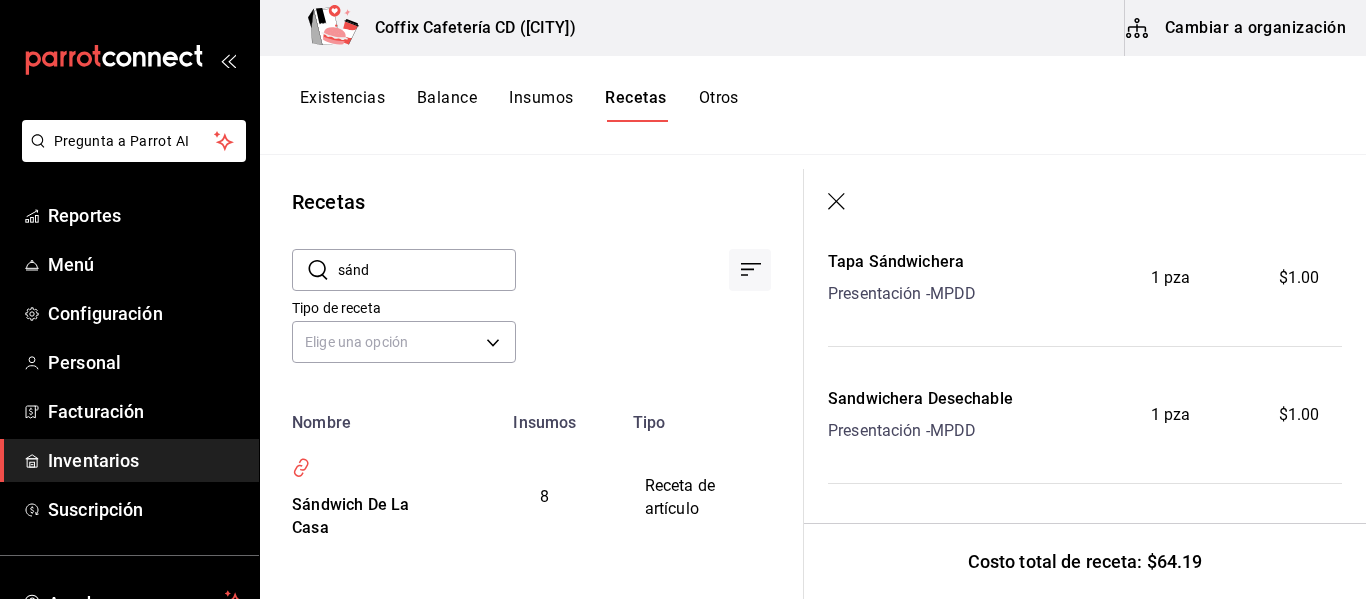 scroll, scrollTop: 749, scrollLeft: 0, axis: vertical 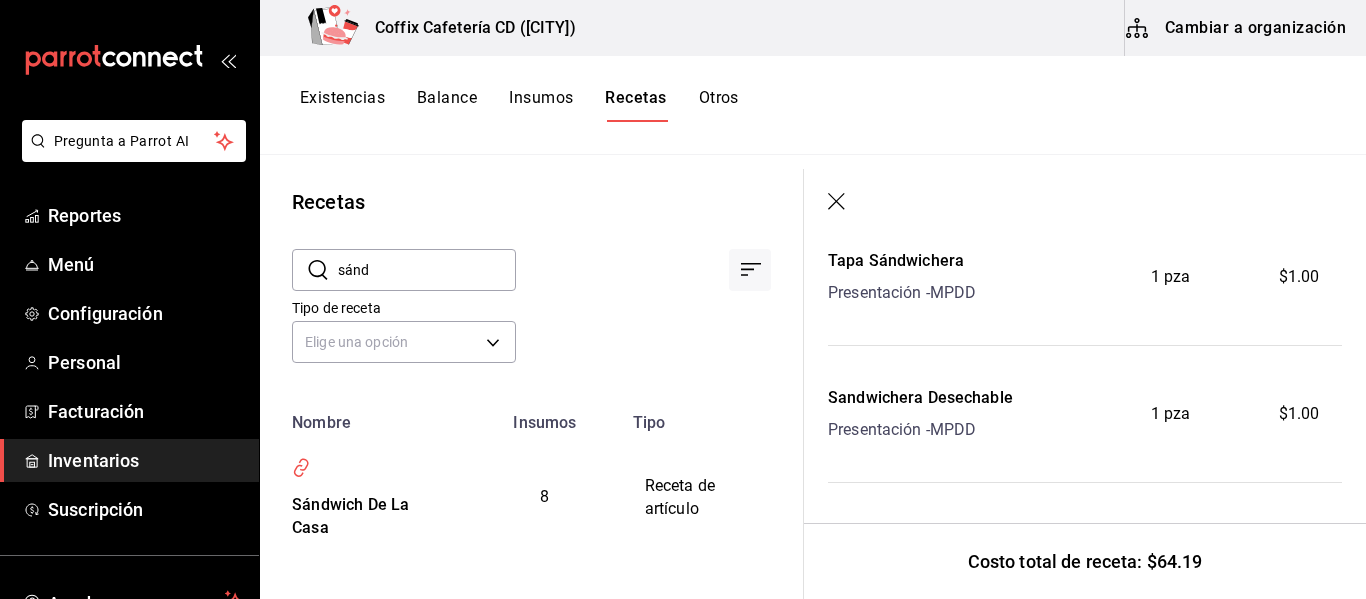 click on "Tapa Sándwichera" at bounding box center (902, 261) 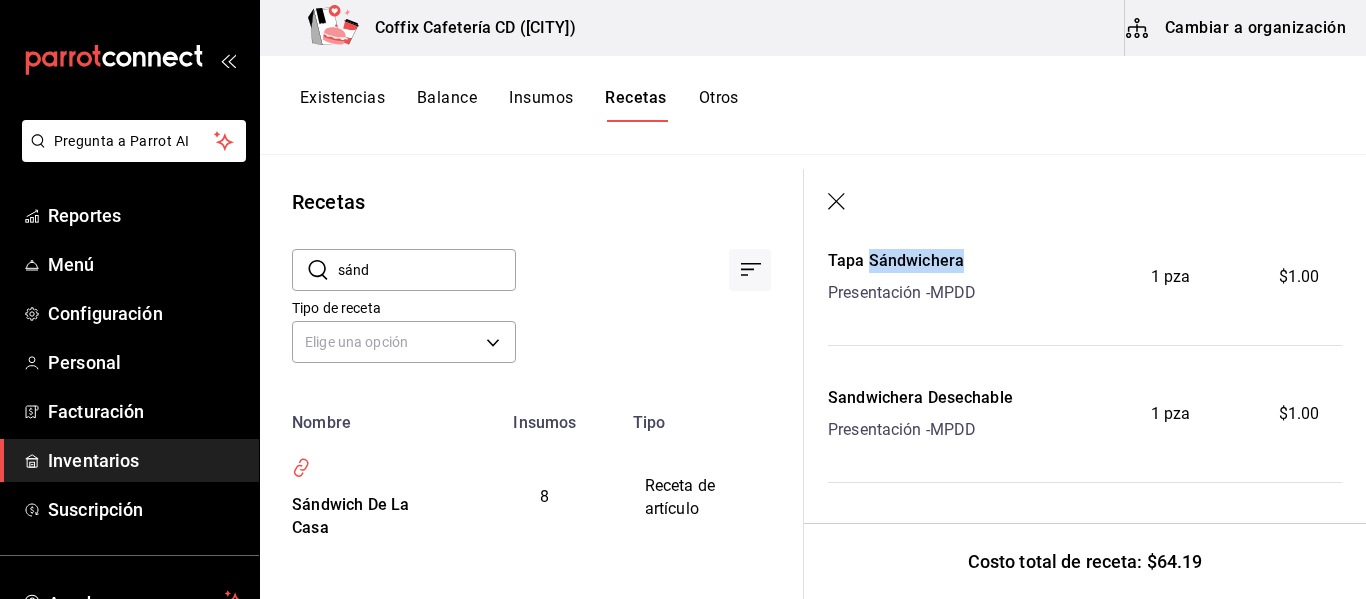 click on "Tapa Sándwichera" at bounding box center [902, 261] 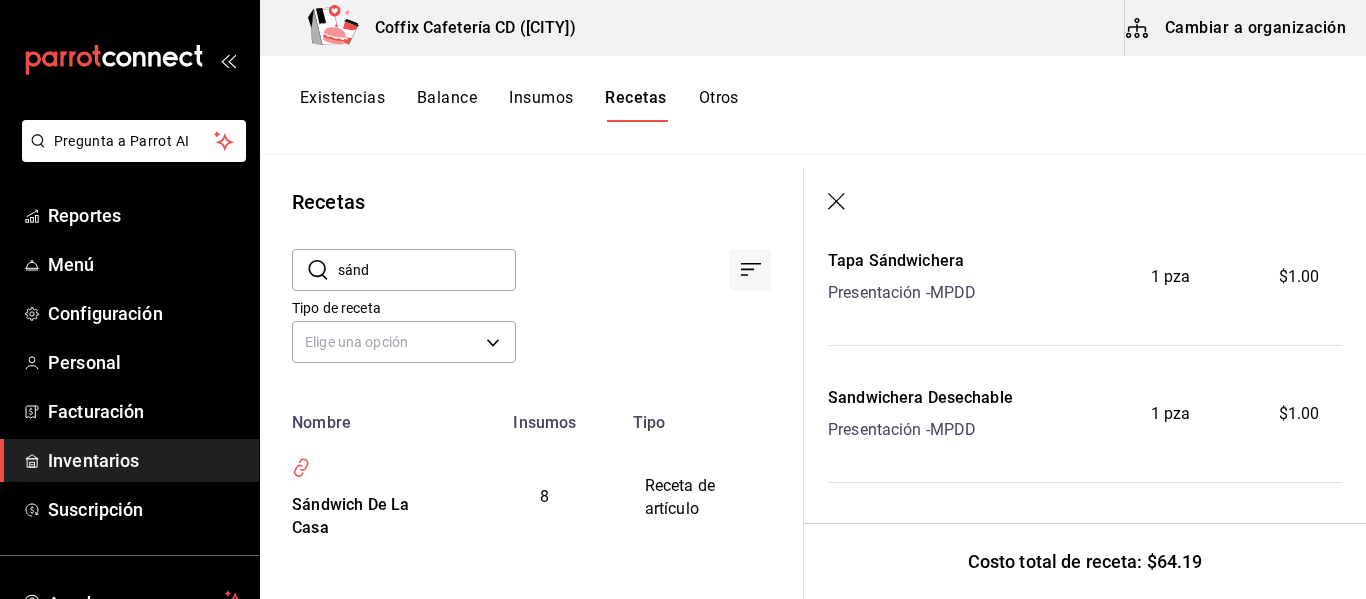 click on "Nombre Cant. Requerida Costo Pesto 1 Bote de 624 gr -  Costco 15 gr $4.90   Jitomate 1 Paquete de Jitomate -  Costco 60 gr $3.73   Queso Mozzarella Queso Mozarella Rebanado -  Costco 80 gr $14.32   Pan de Caja 1 Pan/10 Rebanadas -  Saint Honoré 2 pza $18.18   Tapa Sándwichera Presentación -  MPDD 1 pza $1.00   Sandwichera Desechable Presentación -  MPDD 1 pza $1.00   Arúgula 1 paquete  -  Costco 30 gr $7.00   Pechuga de Pavo Presentación -  Costco 0.06 kg $14.06" at bounding box center [1085, 176] 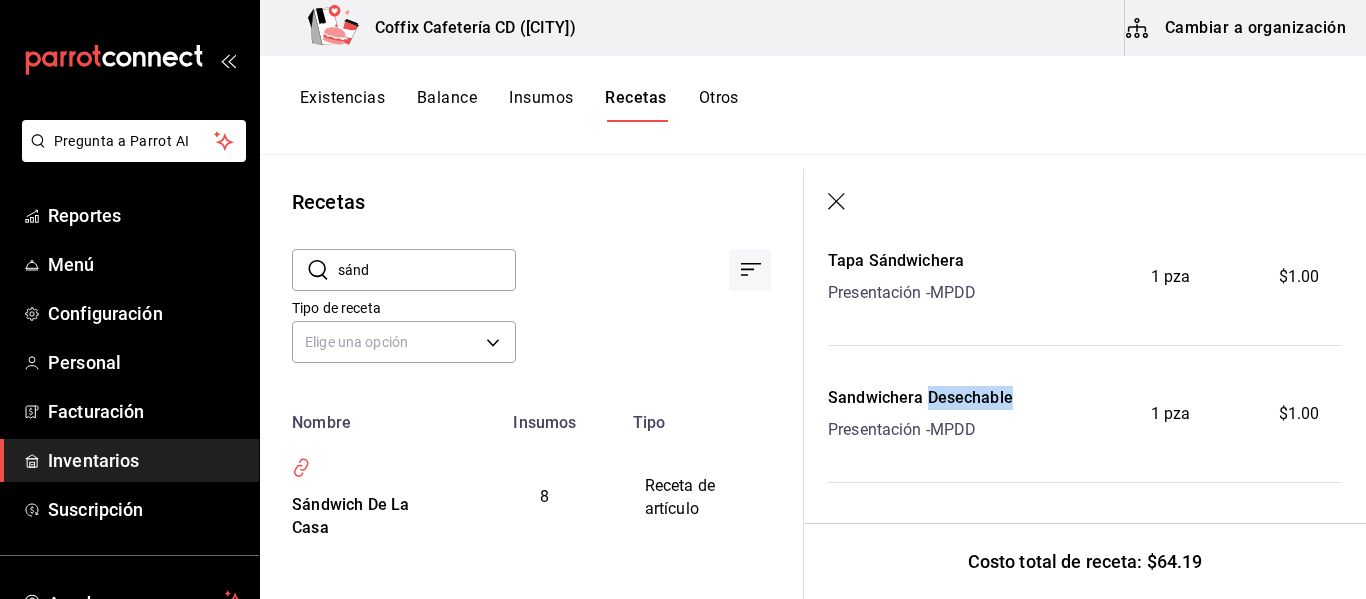 click on "Nombre Cant. Requerida Costo Pesto 1 Bote de 624 gr -  Costco 15 gr $4.90   Jitomate 1 Paquete de Jitomate -  Costco 60 gr $3.73   Queso Mozzarella Queso Mozarella Rebanado -  Costco 80 gr $14.32   Pan de Caja 1 Pan/10 Rebanadas -  Saint Honoré 2 pza $18.18   Tapa Sándwichera Presentación -  MPDD 1 pza $1.00   Sandwichera Desechable Presentación -  MPDD 1 pza $1.00   Arúgula 1 paquete  -  Costco 30 gr $7.00   Pechuga de Pavo Presentación -  Costco 0.06 kg $14.06" at bounding box center [1085, 176] 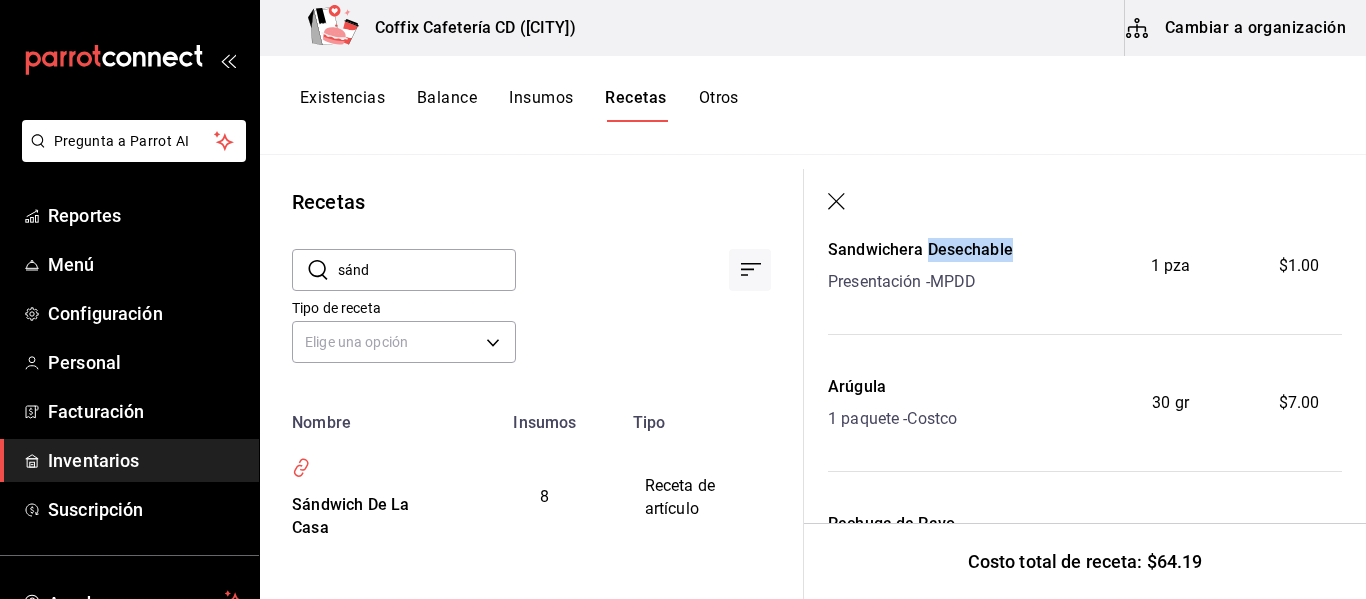 scroll, scrollTop: 1075, scrollLeft: 0, axis: vertical 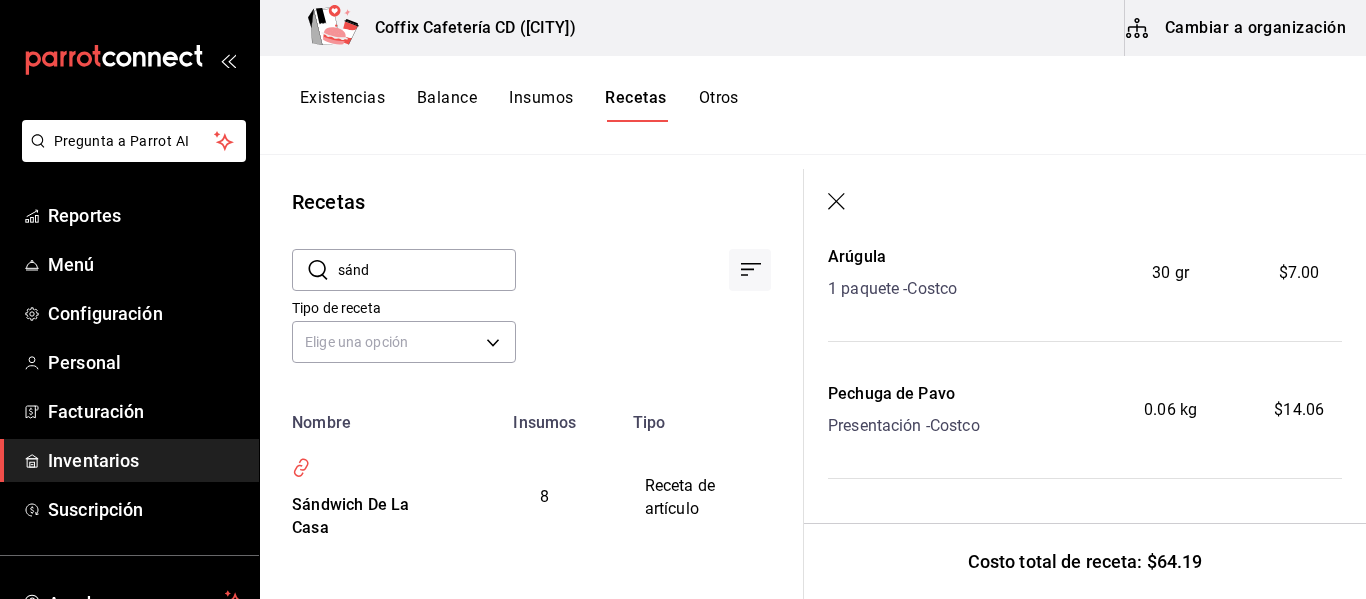click on "sánd" at bounding box center [427, 270] 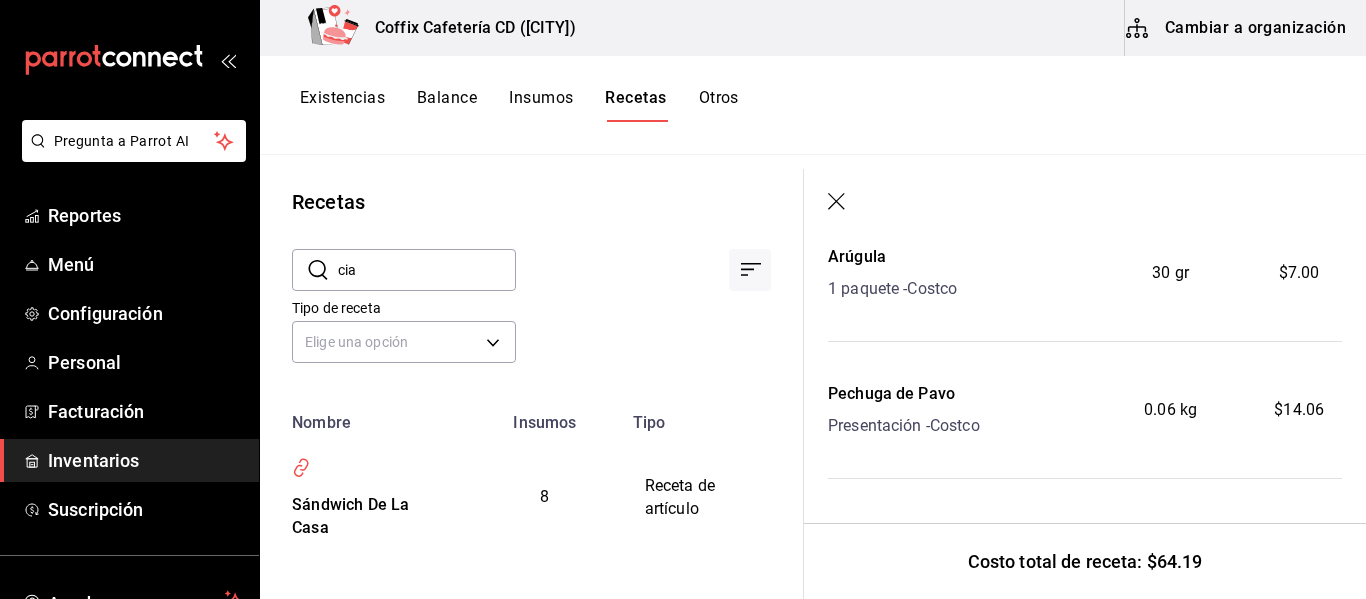 type on "cia" 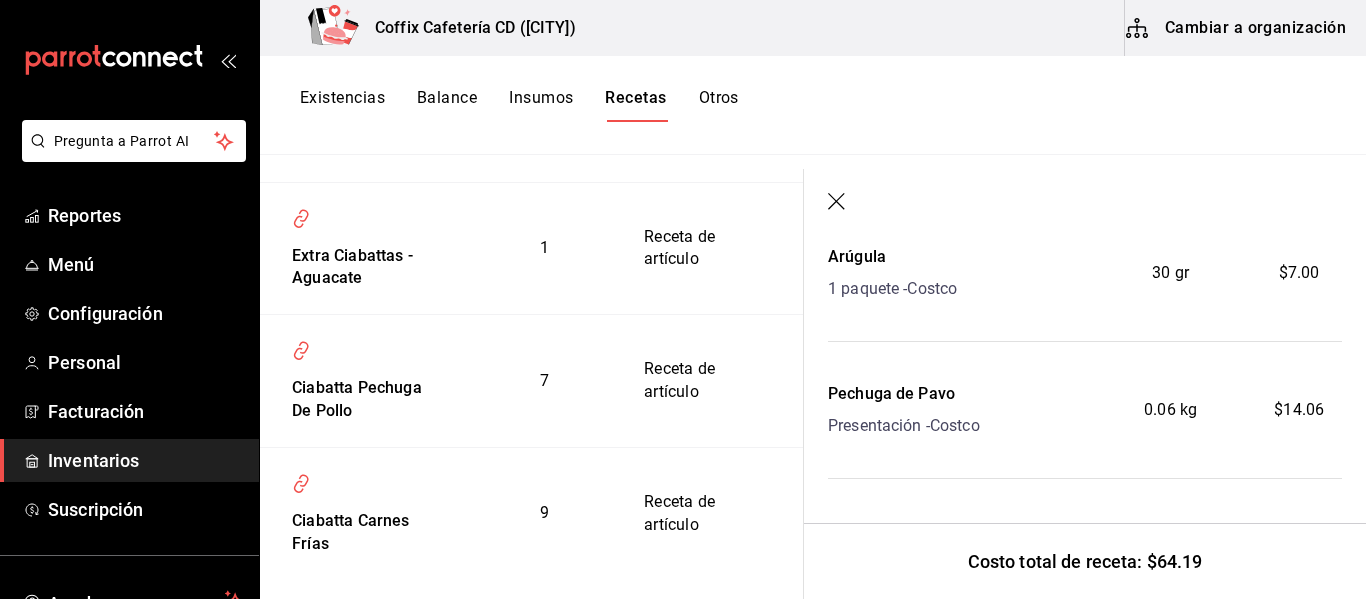 scroll, scrollTop: 389, scrollLeft: 0, axis: vertical 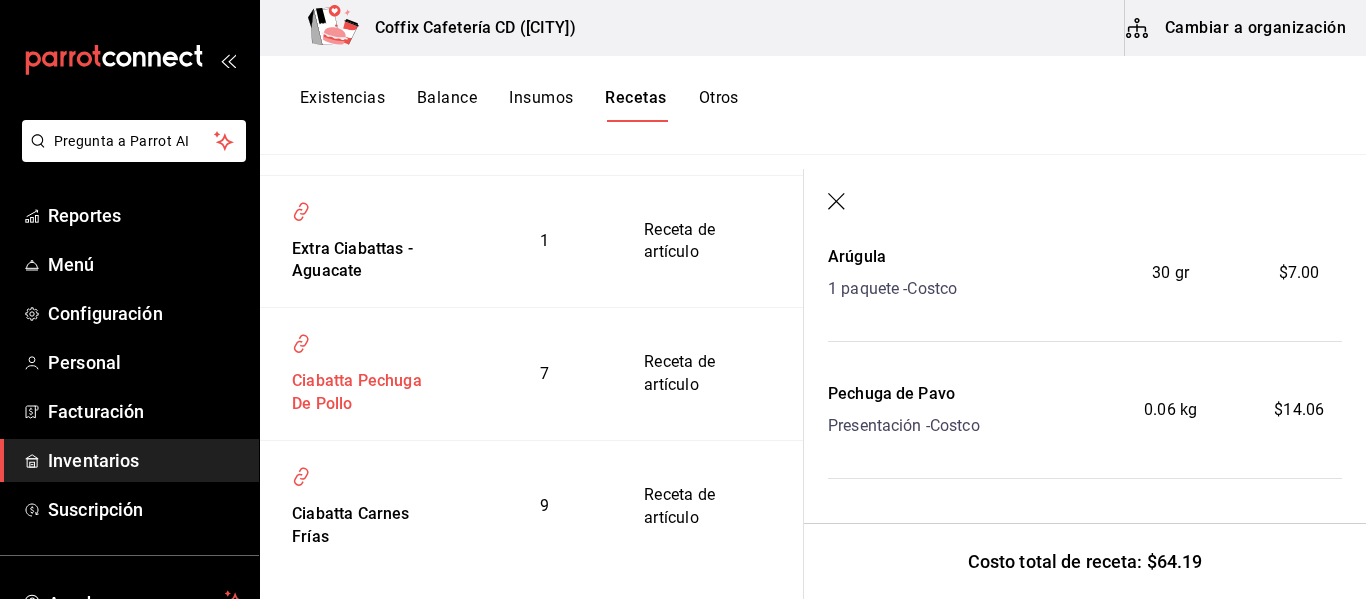 click on "Ciabatta Pechuga De Pollo" at bounding box center (364, 389) 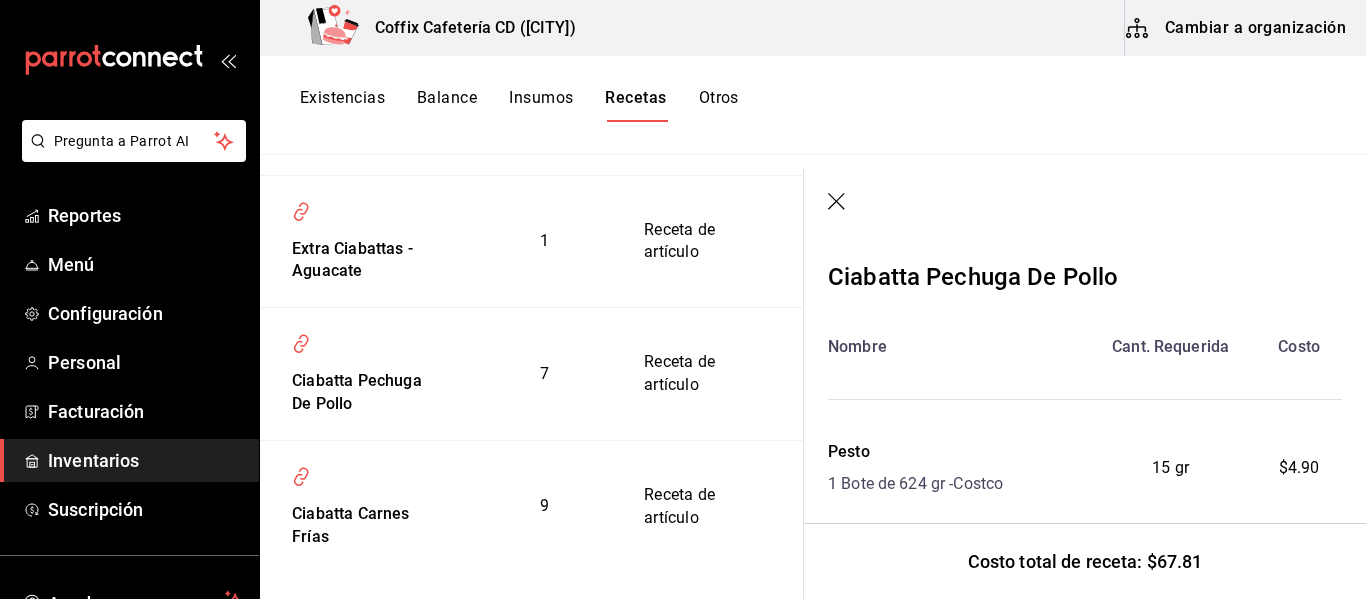 scroll, scrollTop: 0, scrollLeft: 0, axis: both 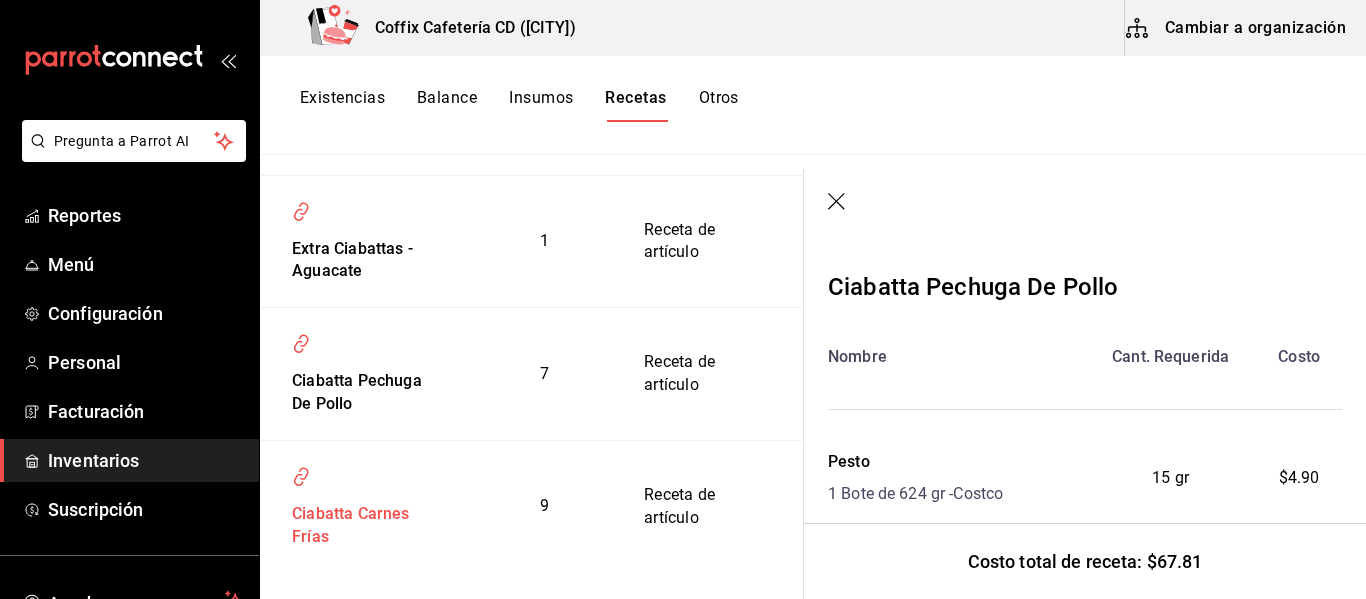 click on "Ciabatta Carnes Frías" at bounding box center (364, 522) 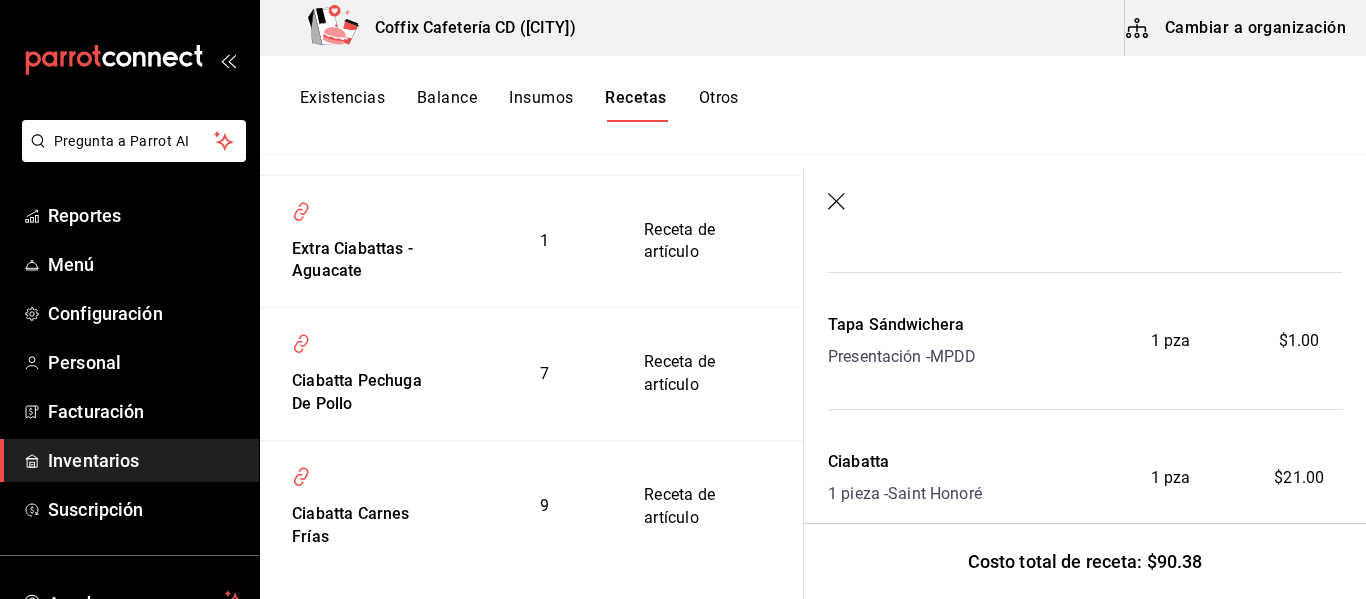 scroll, scrollTop: 828, scrollLeft: 0, axis: vertical 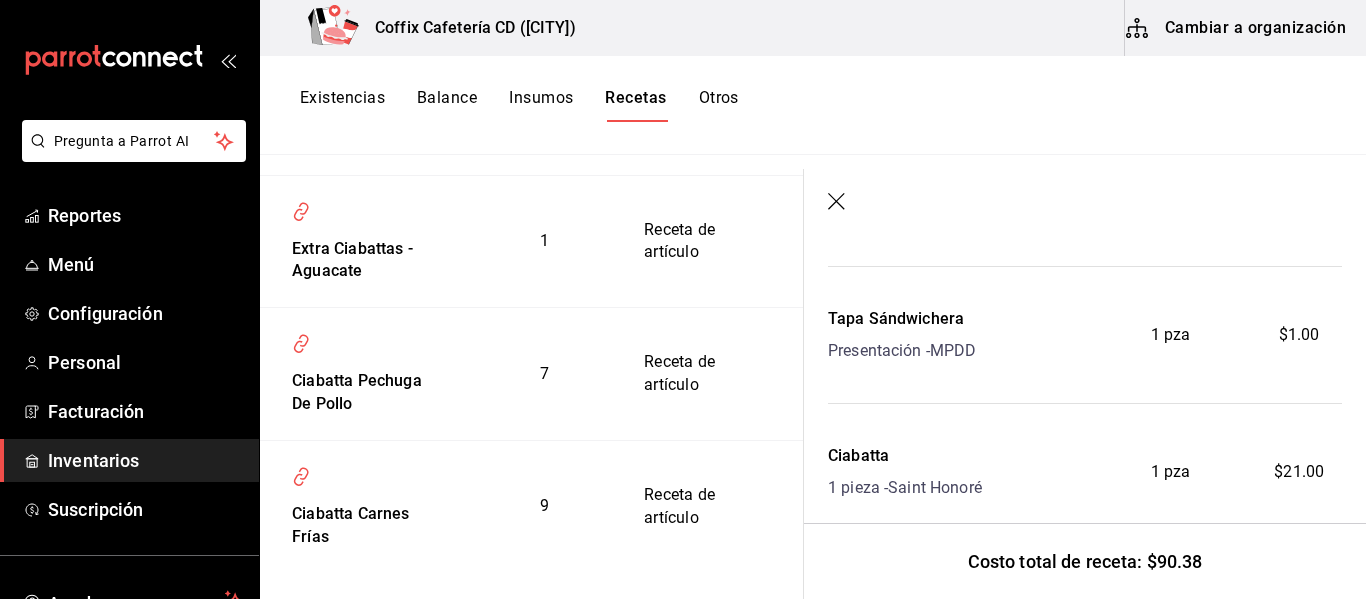 drag, startPoint x: 890, startPoint y: 307, endPoint x: 876, endPoint y: 312, distance: 14.866069 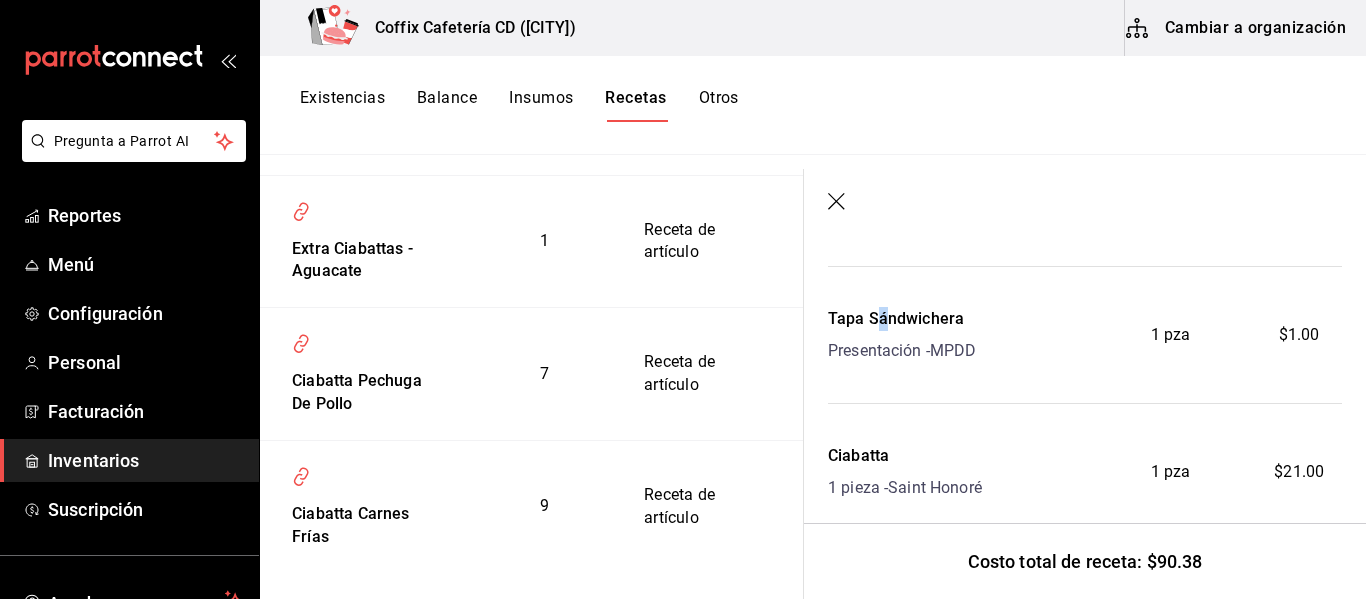click on "Tapa Sándwichera" at bounding box center [902, 319] 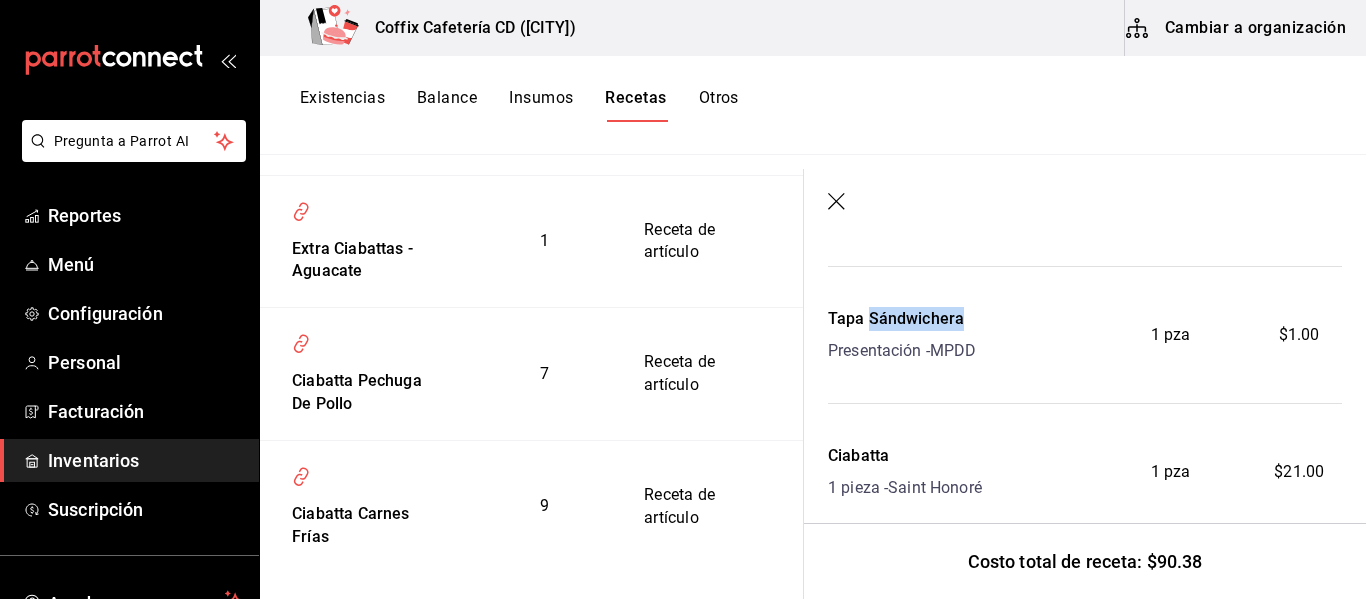 click on "Tapa Sándwichera" at bounding box center [902, 319] 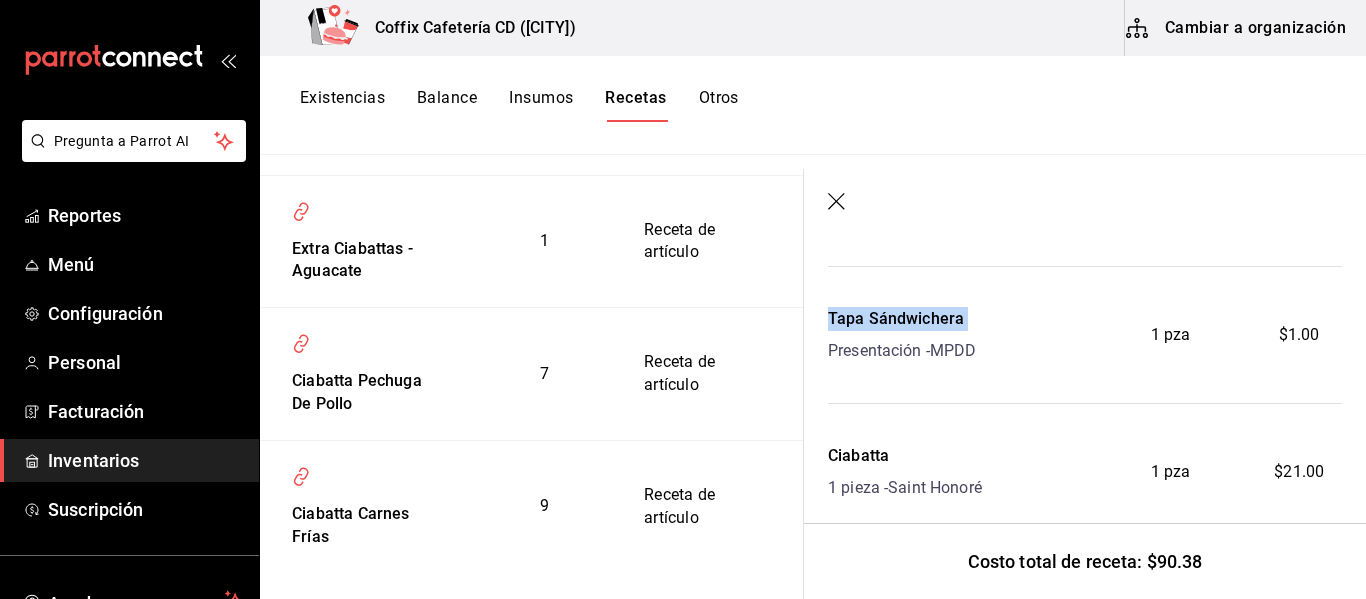 click on "Tapa Sándwichera" at bounding box center [902, 319] 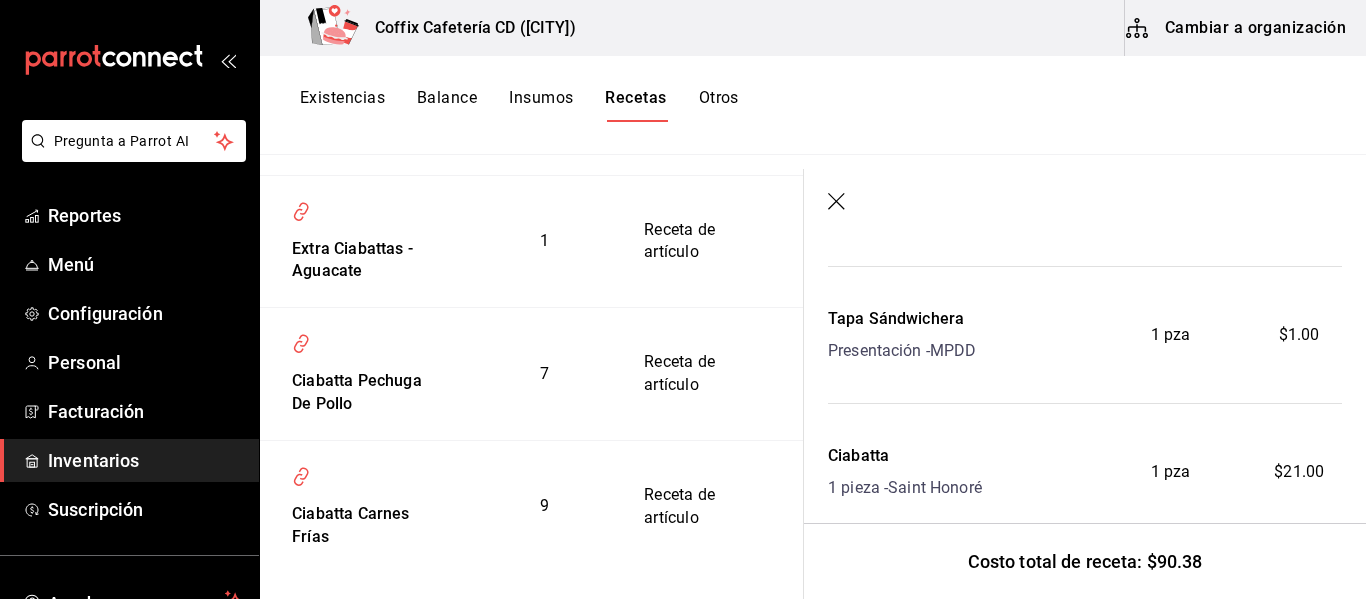 click on "Tapa Sándwichera Presentación -  MPDD" at bounding box center (956, 335) 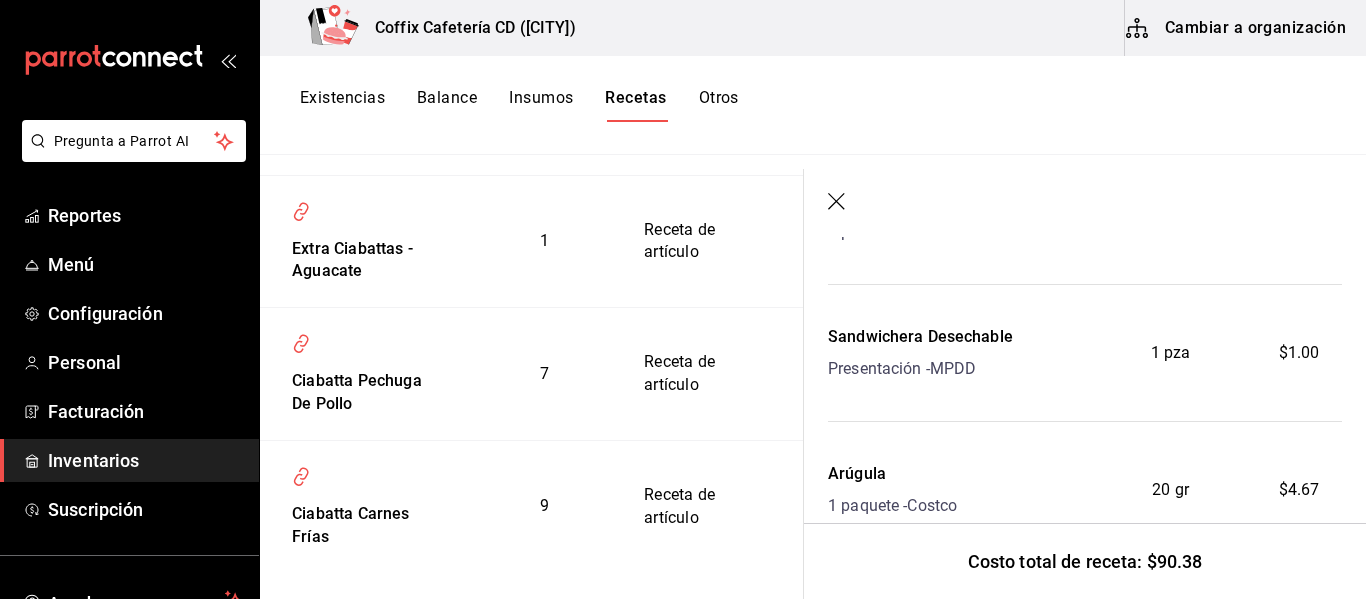scroll, scrollTop: 1085, scrollLeft: 0, axis: vertical 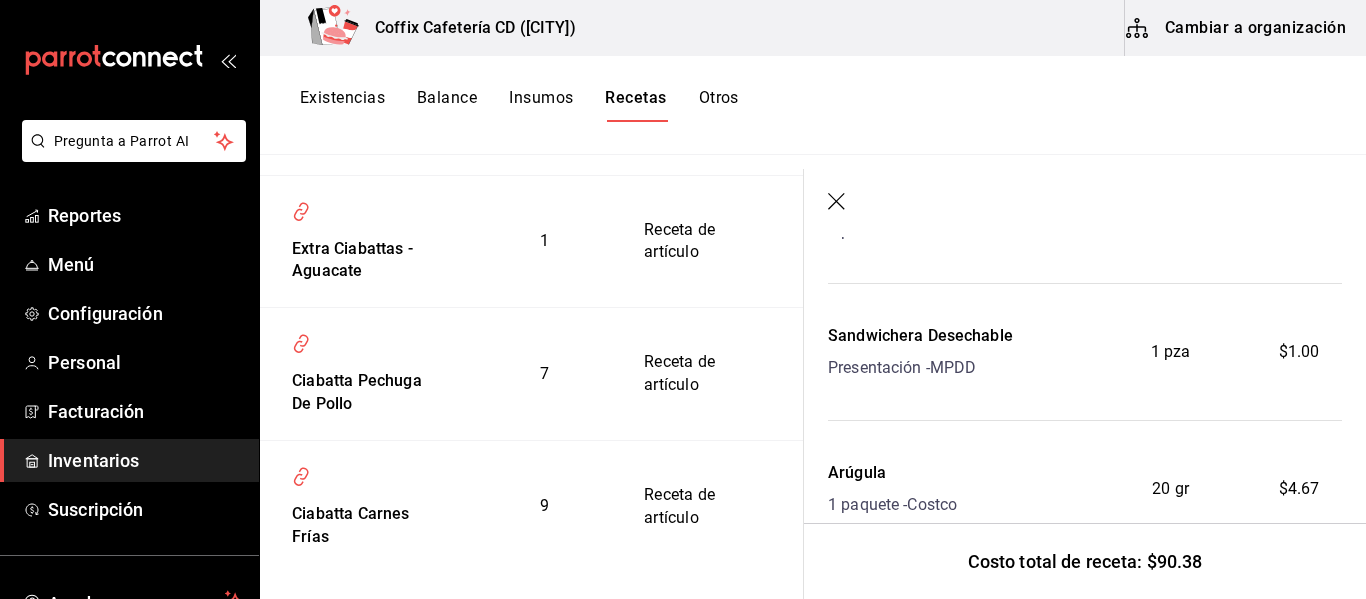 click on "Sandwichera Desechable" at bounding box center [920, 336] 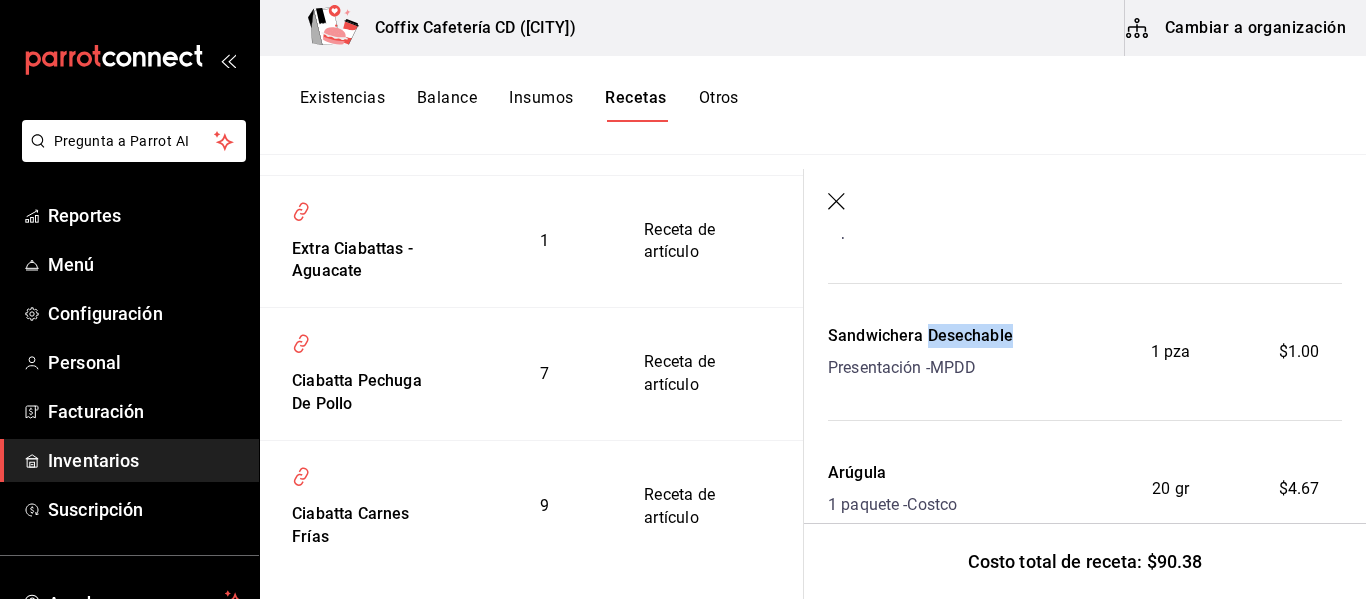 click on "Sandwichera Desechable" at bounding box center [920, 336] 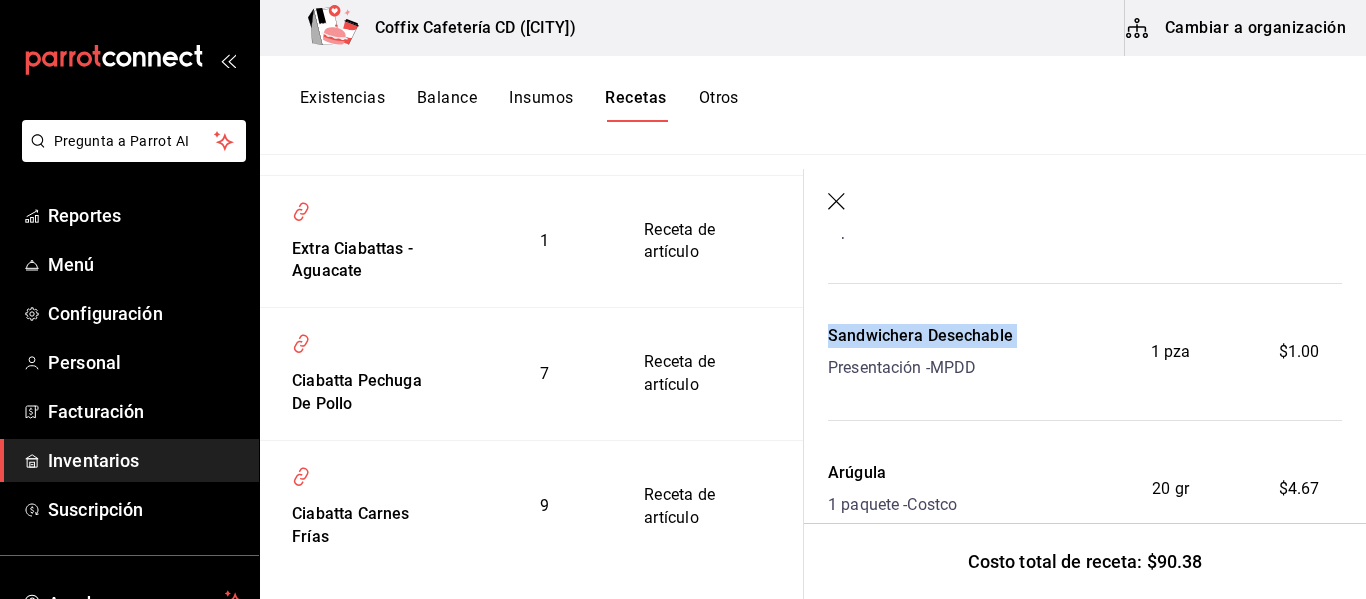 click on "Sandwichera Desechable" at bounding box center (920, 336) 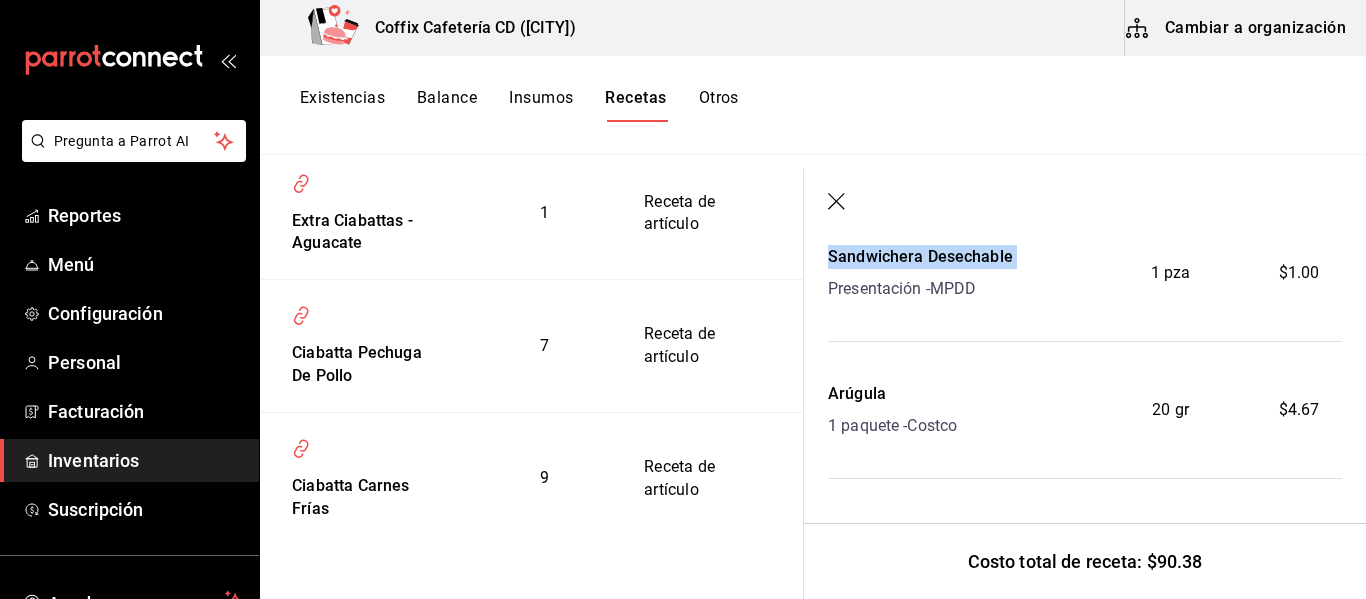 scroll, scrollTop: 396, scrollLeft: 0, axis: vertical 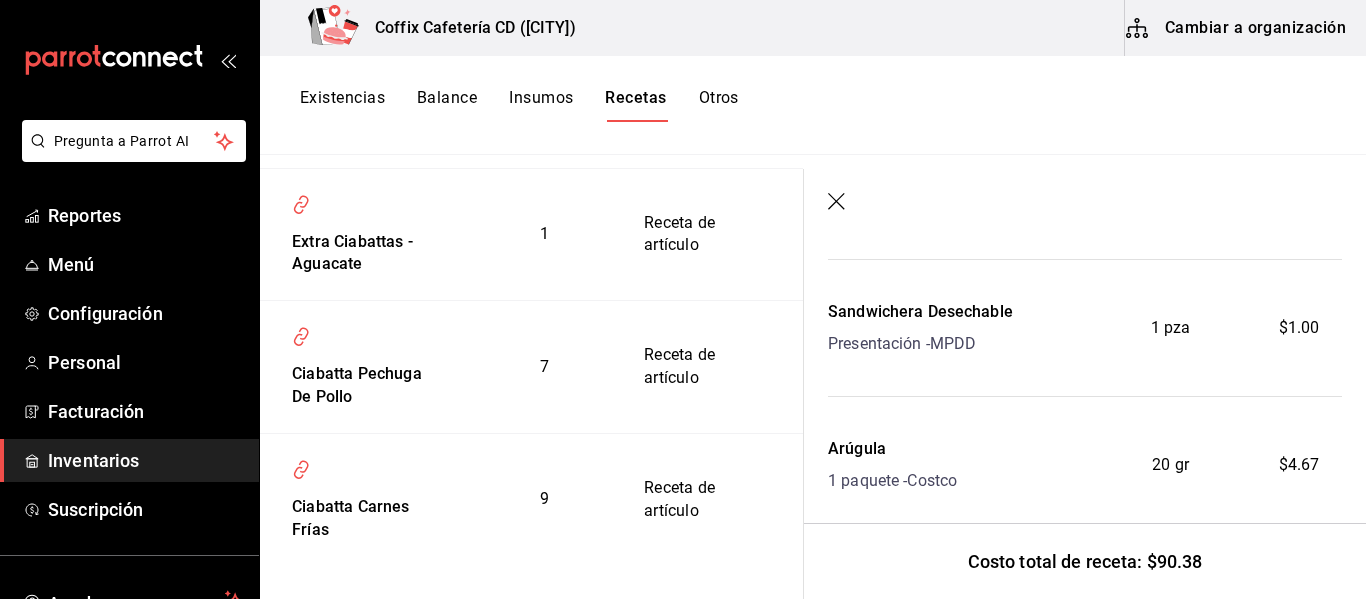 click on "1 pza" at bounding box center [1171, 328] 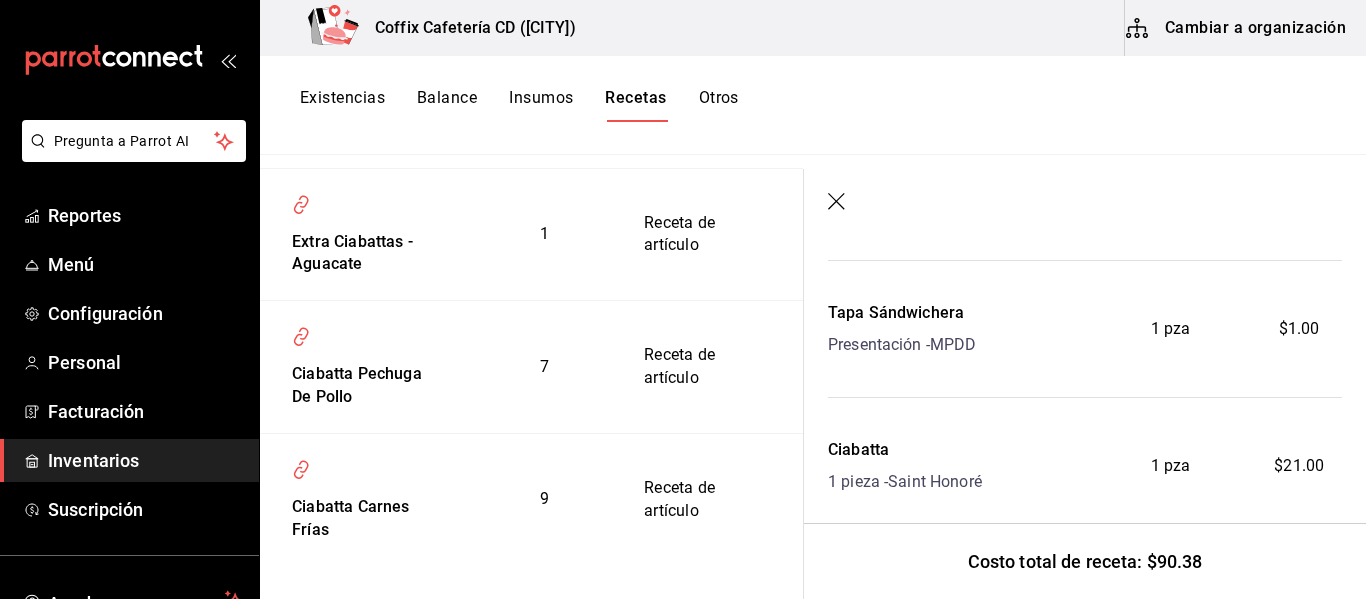 scroll, scrollTop: 833, scrollLeft: 0, axis: vertical 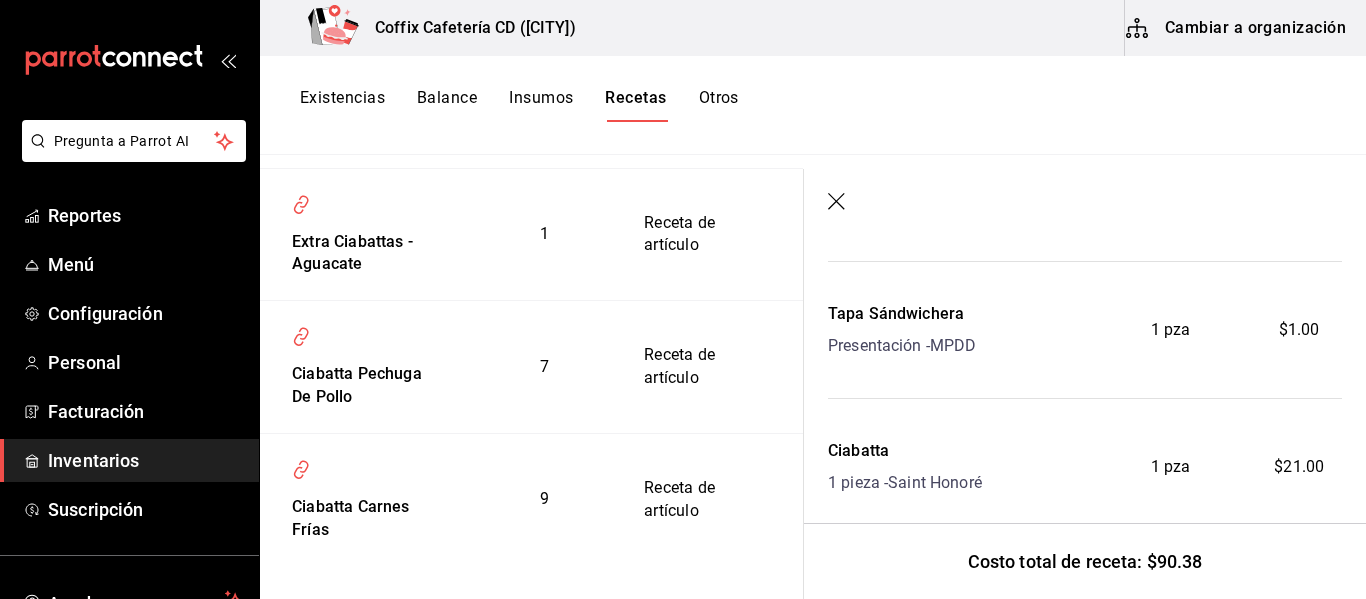 click on "1 pza" at bounding box center (1170, 330) 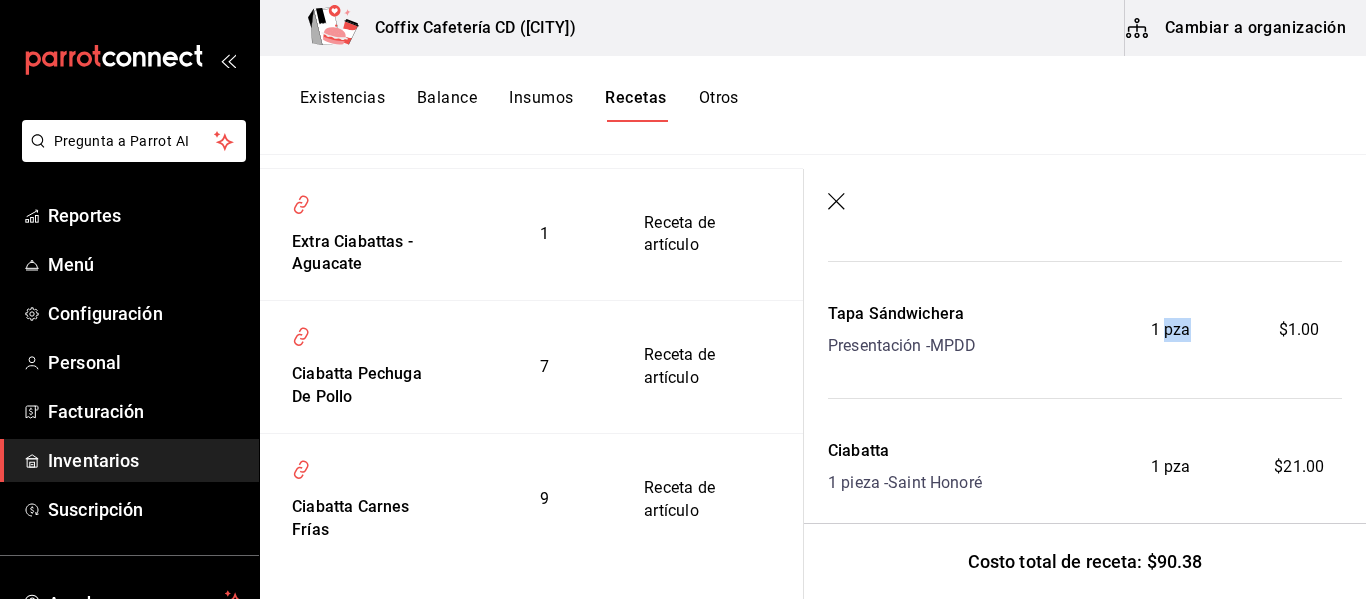 click on "1 pza" at bounding box center (1170, 330) 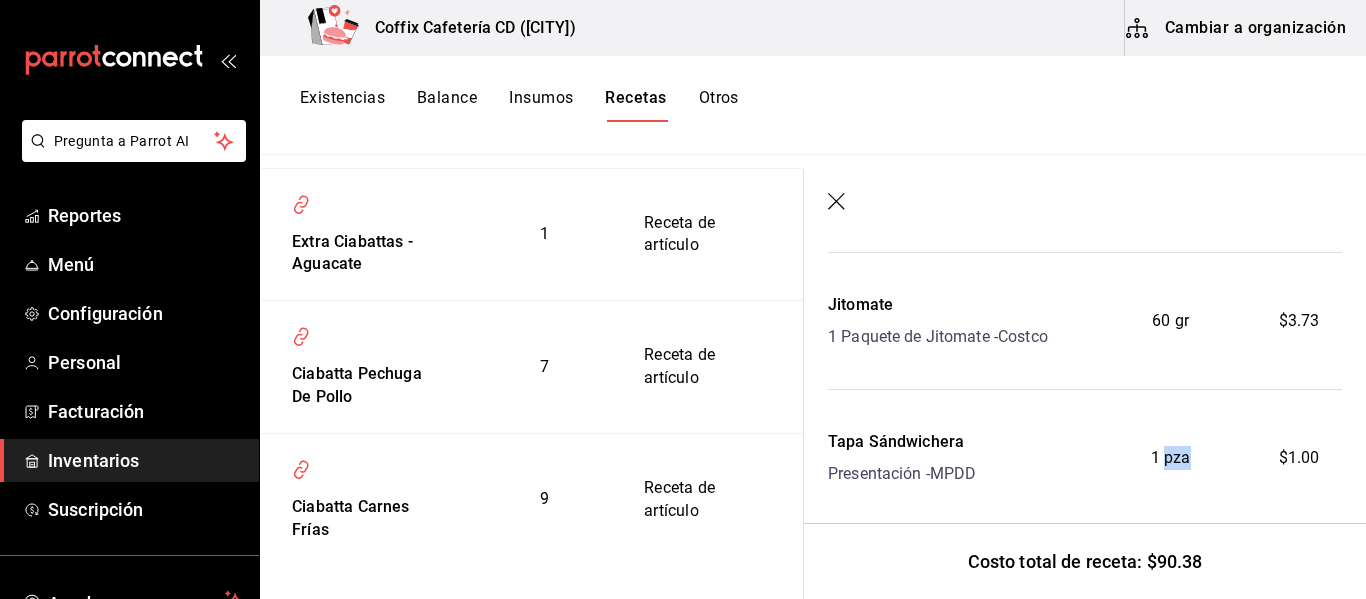 scroll, scrollTop: 703, scrollLeft: 0, axis: vertical 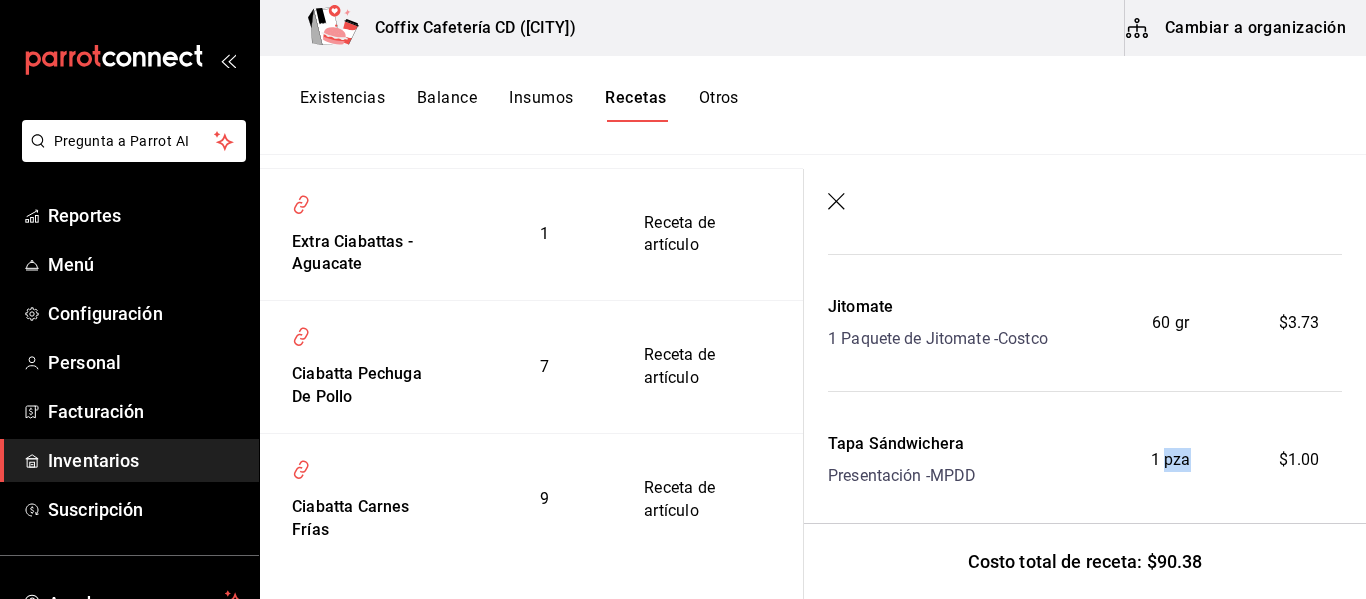click 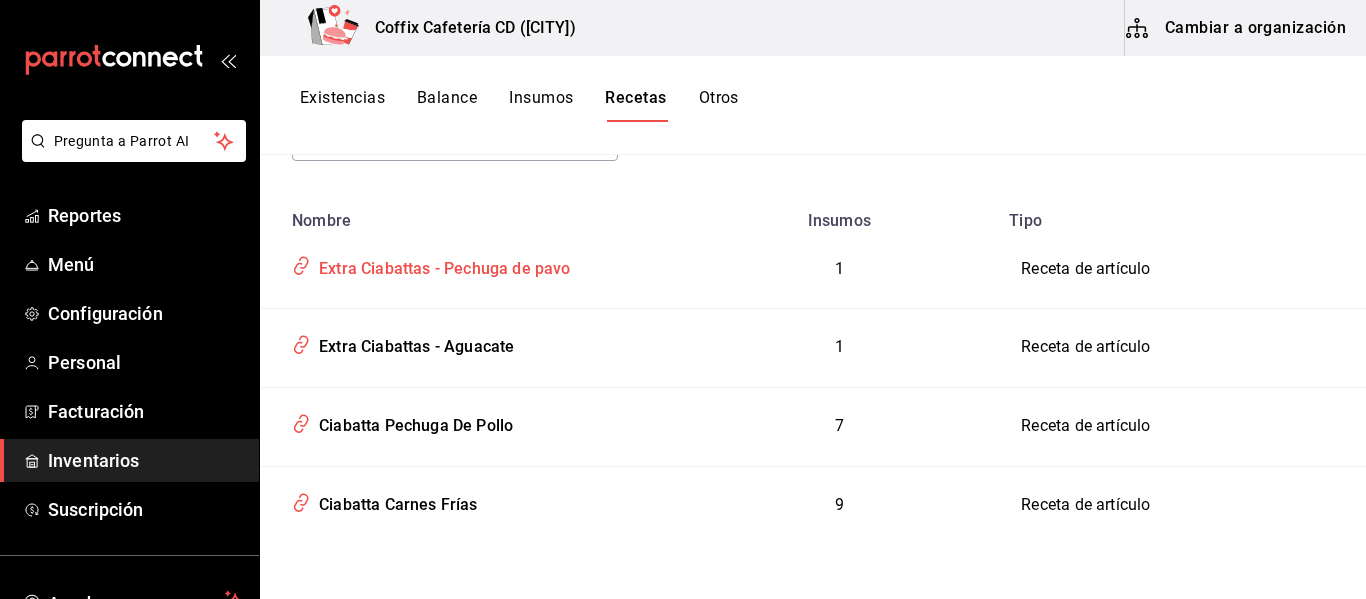 scroll, scrollTop: 202, scrollLeft: 0, axis: vertical 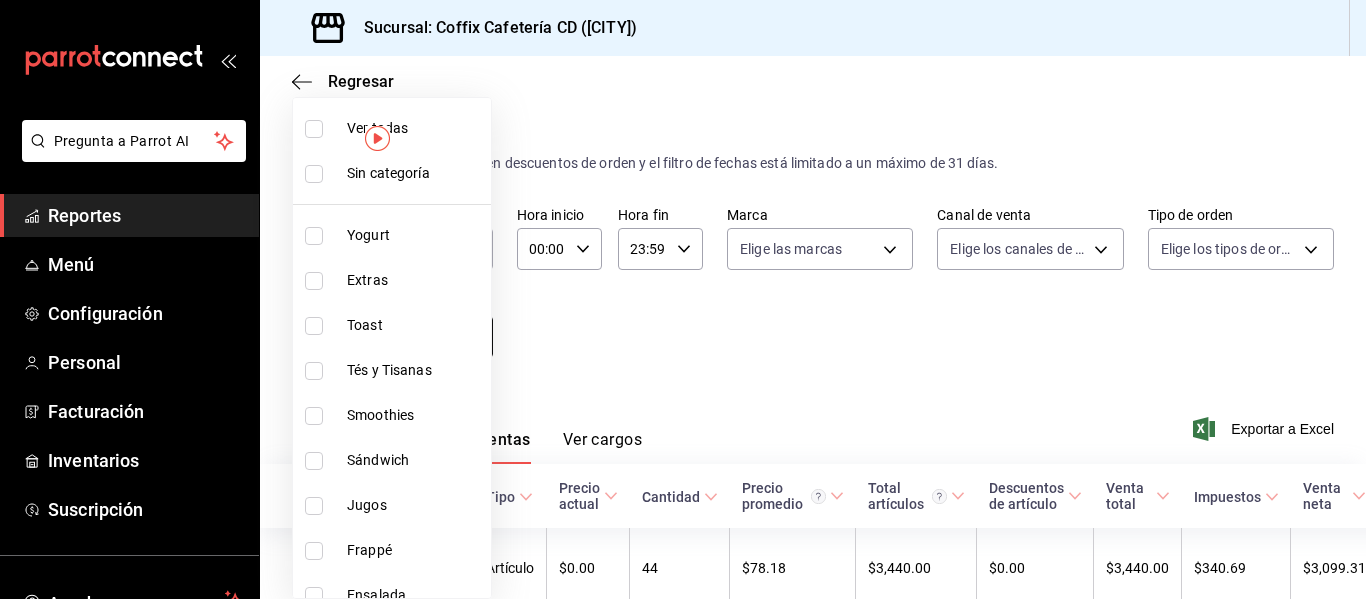 click on "Latte Caliente 16 Oz - Artículo $0.00 44 $78.18 $3,440.00 $0.00 $3,440.00 $340.69 $3,099.31 Ciabatta Pechuga De Pollo al Pesto - Artículo $0.00 14 $145.00 $2,030.00 $0.00 $2,030.00 $210.00 $1,820.00 - Artículo $1.00" at bounding box center [683, 299] 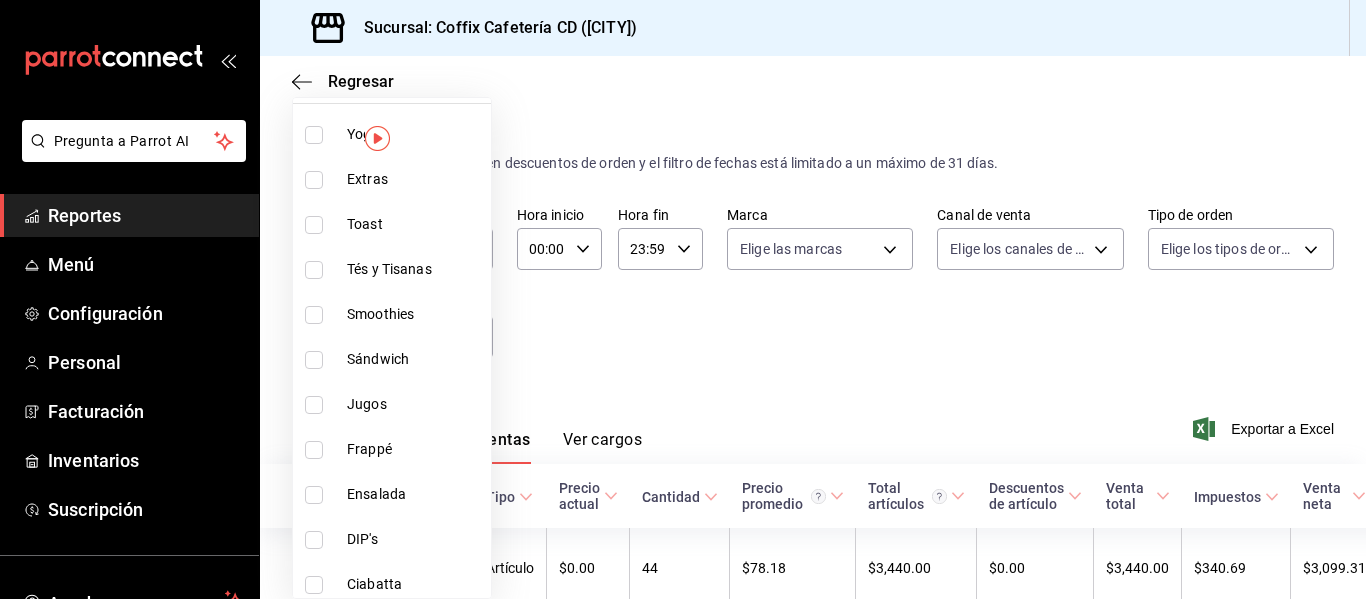 scroll, scrollTop: 111, scrollLeft: 0, axis: vertical 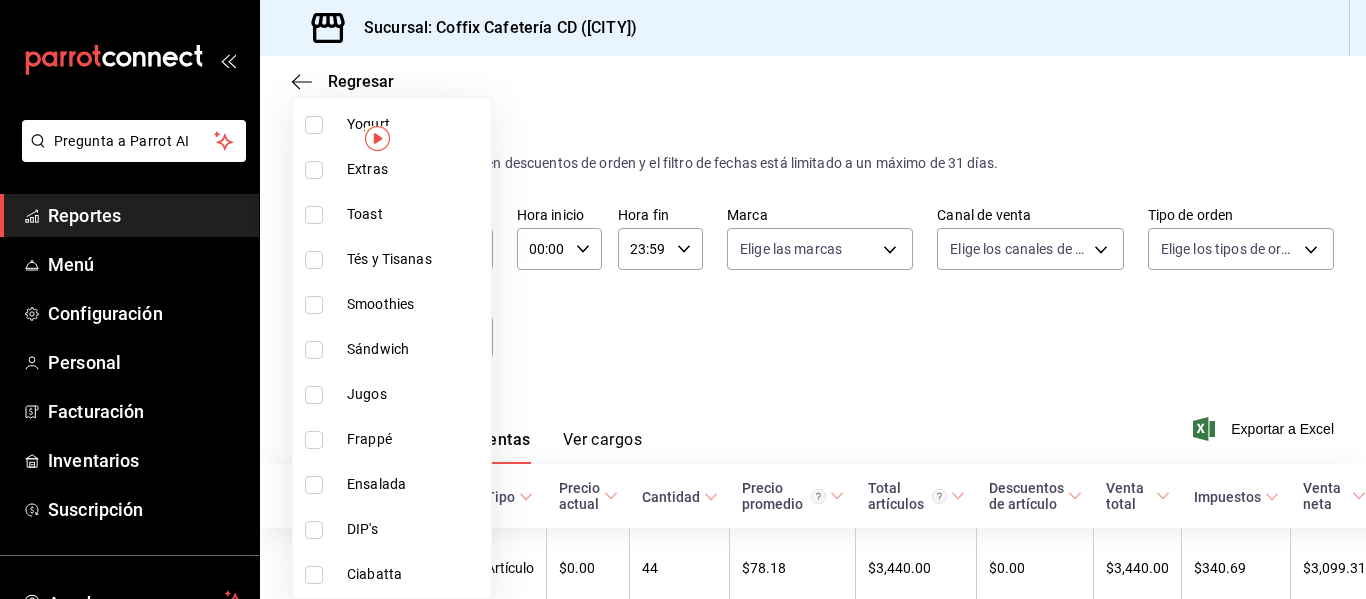 click at bounding box center [314, 260] 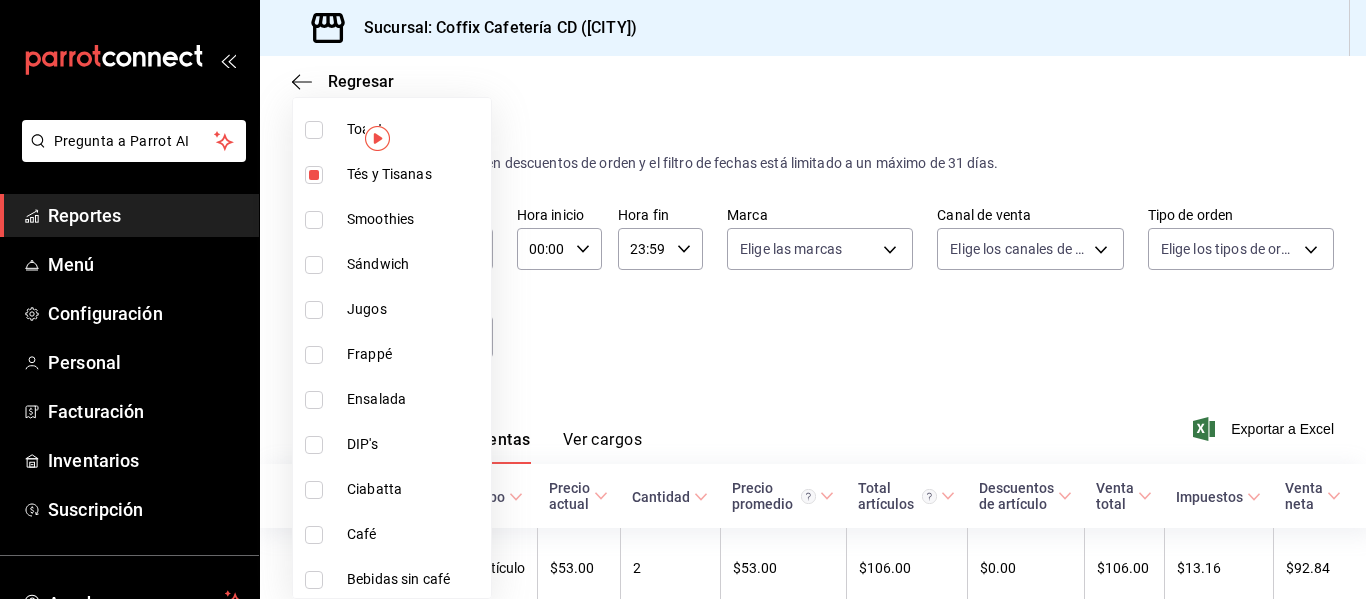 scroll, scrollTop: 245, scrollLeft: 0, axis: vertical 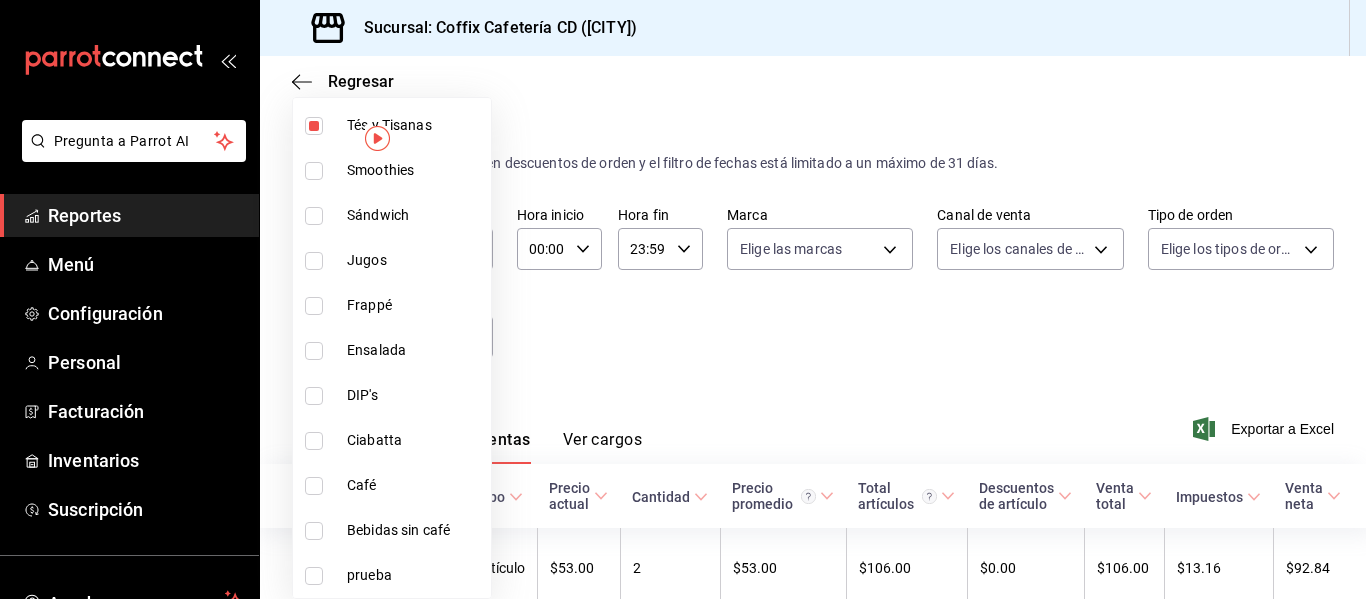 click at bounding box center (314, 486) 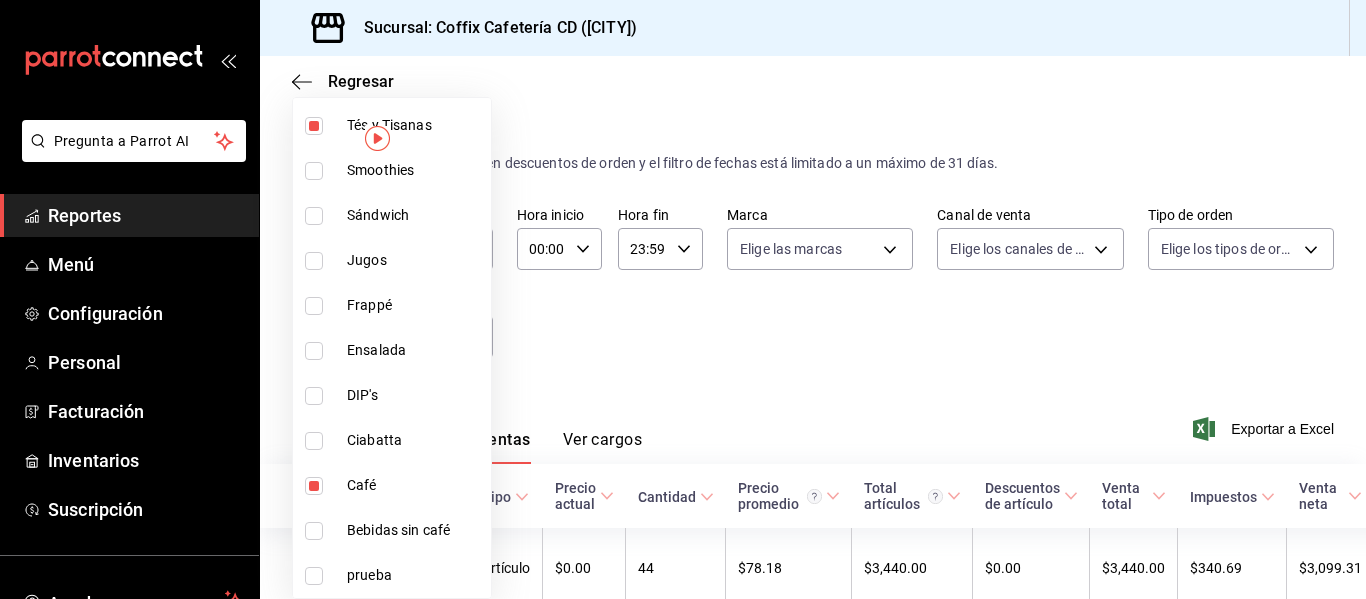 click at bounding box center [314, 531] 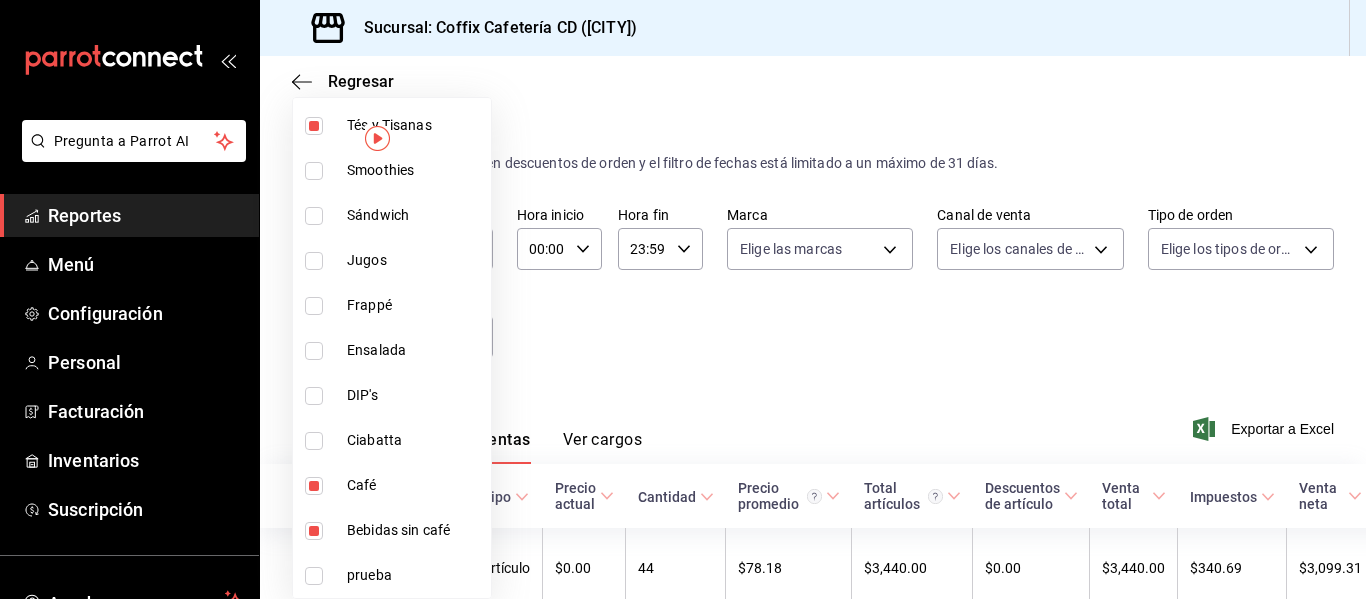 click at bounding box center [683, 299] 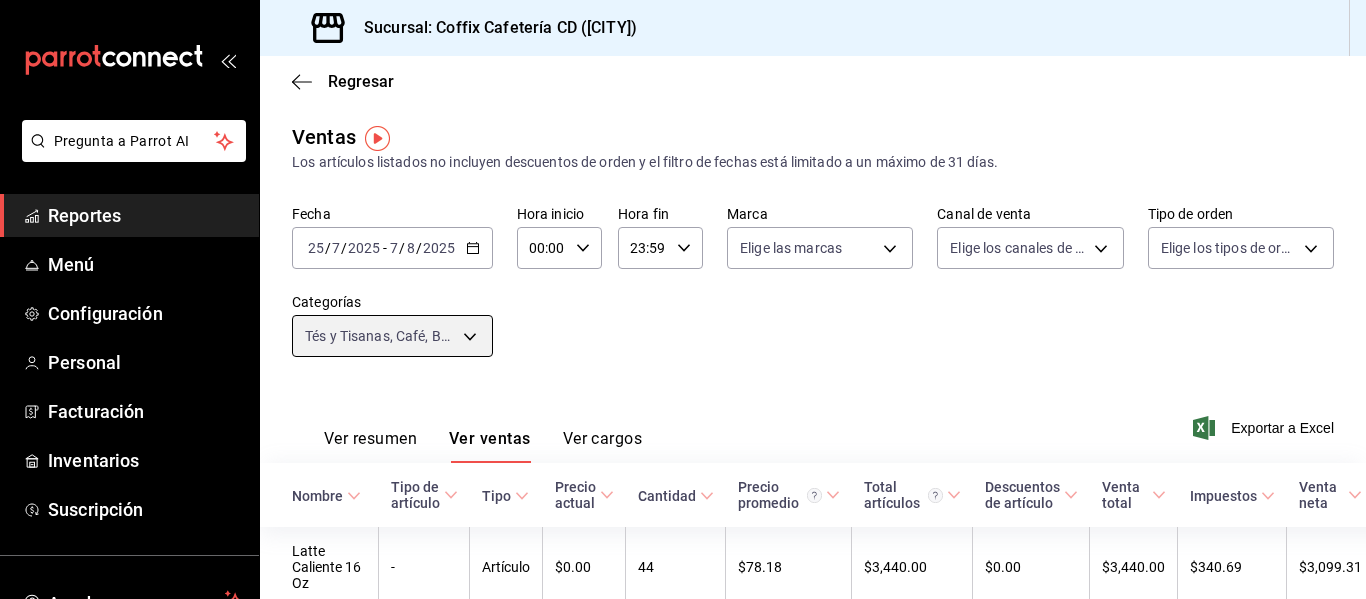 scroll, scrollTop: 0, scrollLeft: 0, axis: both 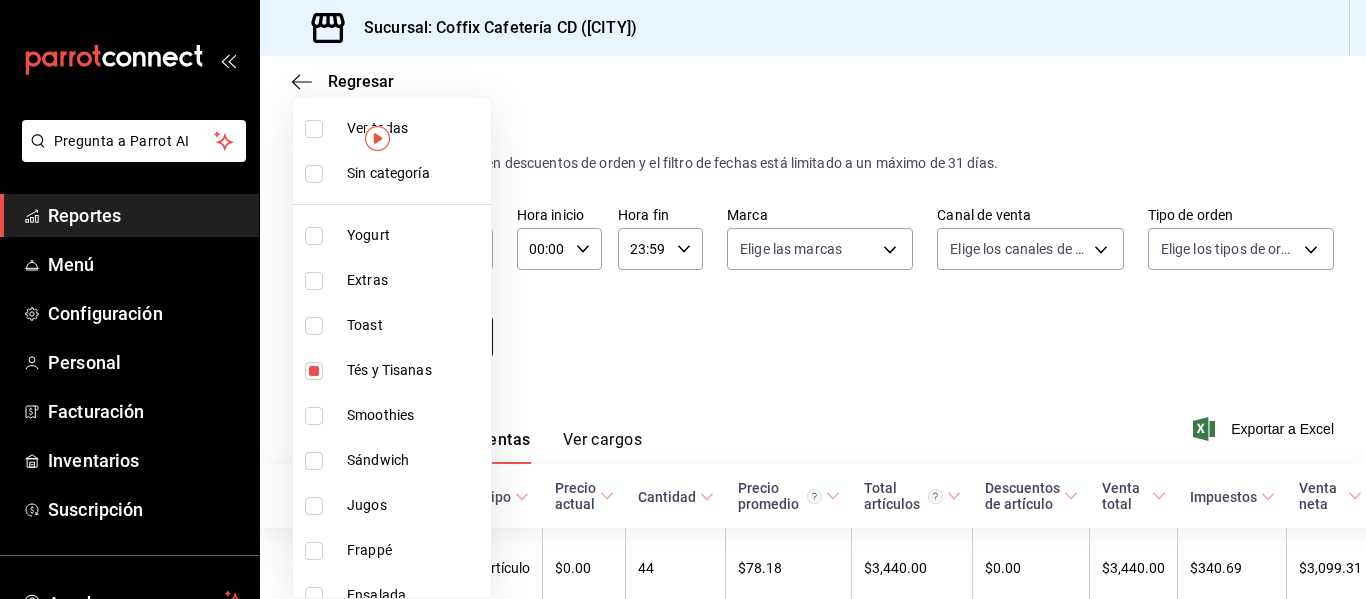 click on "Pregunta a Parrot AI Reportes   Menú   Configuración   Personal   Facturación   Inventarios   Suscripción   Ayuda Recomienda Parrot   Andrea Quintana   Sugerir nueva función   Sucursal: Coffix Cafetería CD (Queretaro) Regresar Ventas Los artículos listados no incluyen descuentos de orden y el filtro de fechas está limitado a un máximo de 31 días. Fecha 2025-07-25 25 / 7 / 2025 - 2025-08-07 7 / 8 / 2025 Hora inicio 00:00 Hora inicio Hora fin 23:59 Hora fin Marca Elige las marcas Canal de venta Elige los canales de venta Tipo de orden Elige los tipos de orden Categorías Tés y Tisanas, Café, Bebidas sin café d18446b8-3d88-46cf-b5e8-2dbb4e8b5988,6599a55b-b403-4d0a-86a1-5a910c0fd447,67881708-b99f-4180-8425-b7827b67dc3f Ver resumen Ver ventas Ver cargos Exportar a Excel Nombre Tipo de artículo Tipo Precio actual Cantidad Precio promedio   Total artículos   Descuentos de artículo Venta total Impuestos Venta neta Latte Caliente 16 Oz - Artículo $0.00 44 $78.18 $3,440.00 $0.00 $3,440.00 $340.69 - 18" at bounding box center [683, 299] 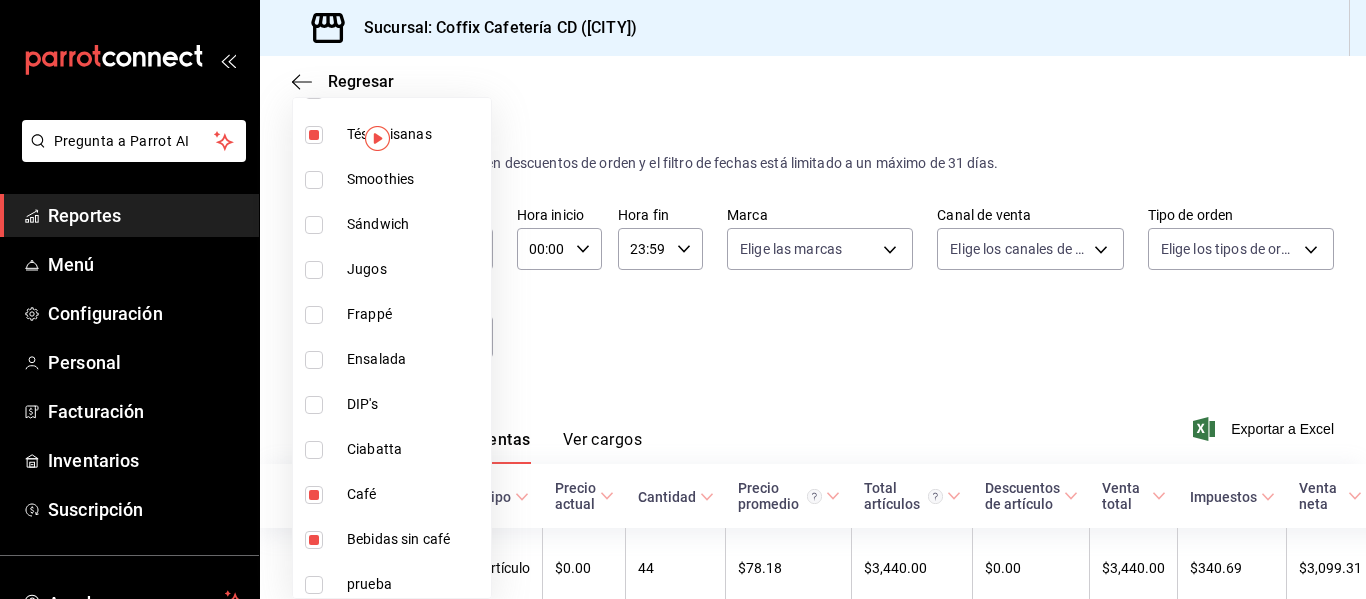 scroll, scrollTop: 245, scrollLeft: 0, axis: vertical 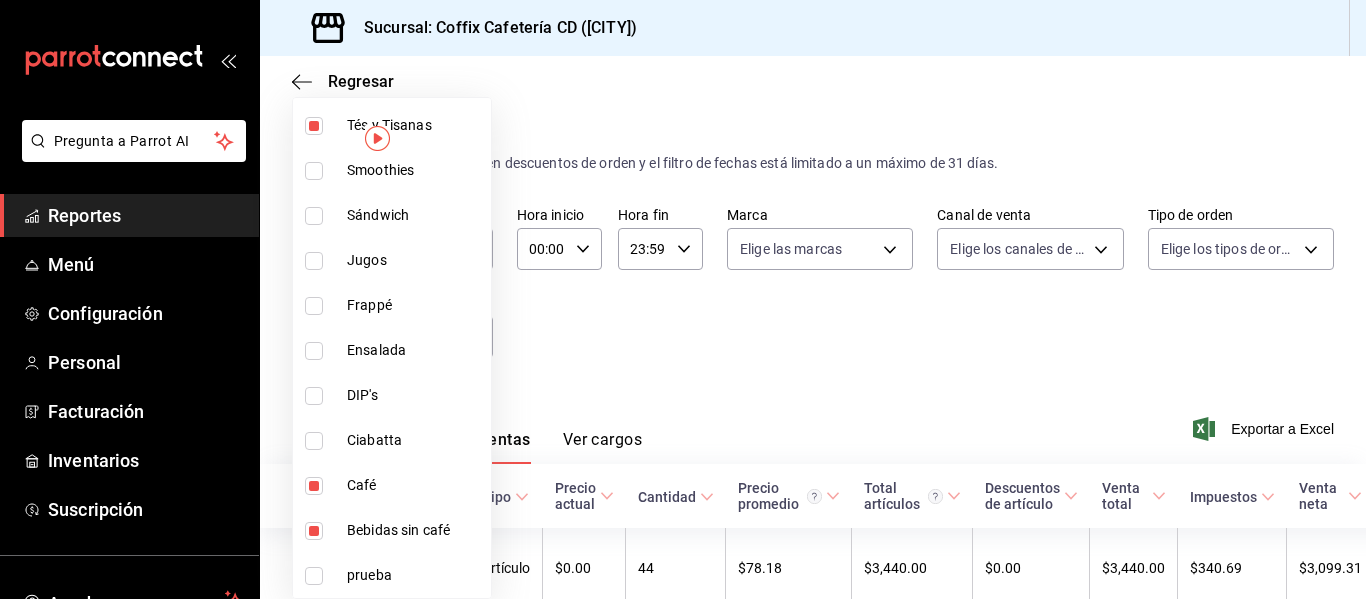 click at bounding box center [683, 299] 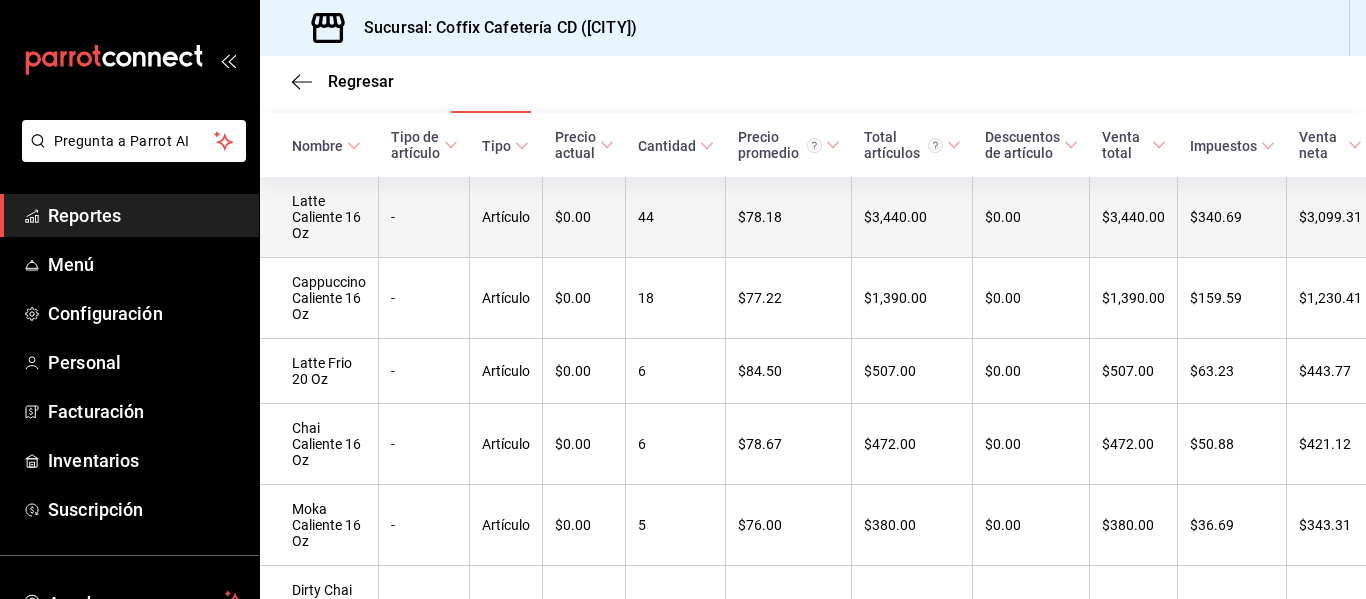 scroll, scrollTop: 193, scrollLeft: 0, axis: vertical 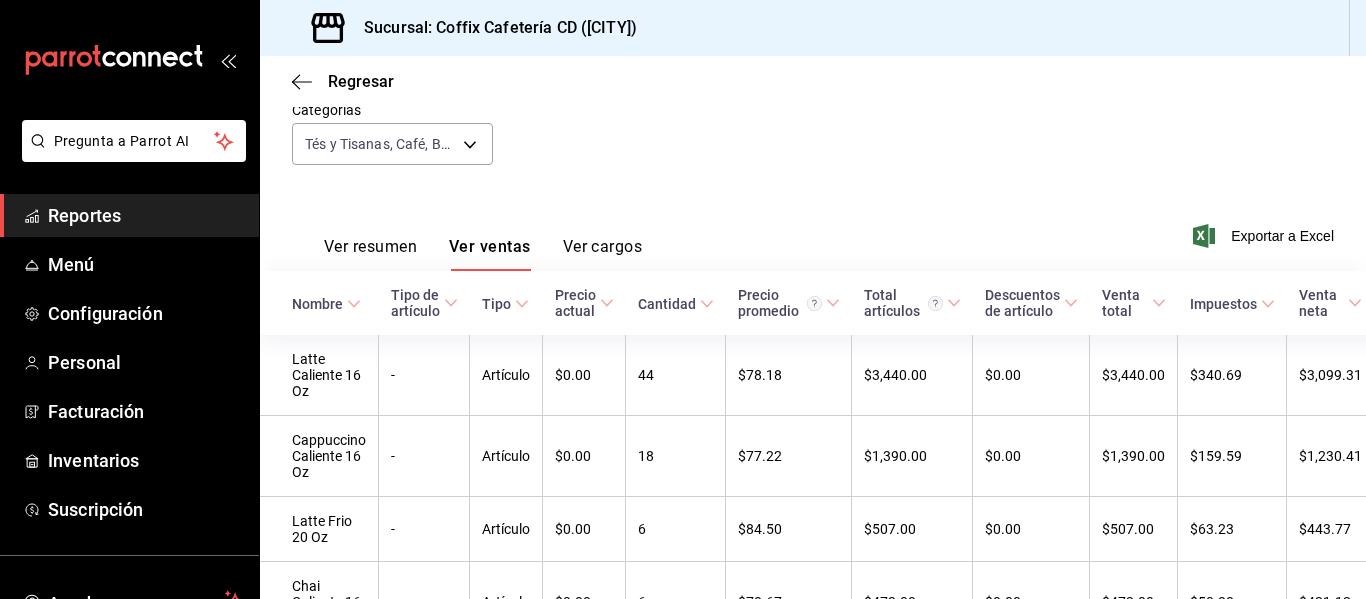 click 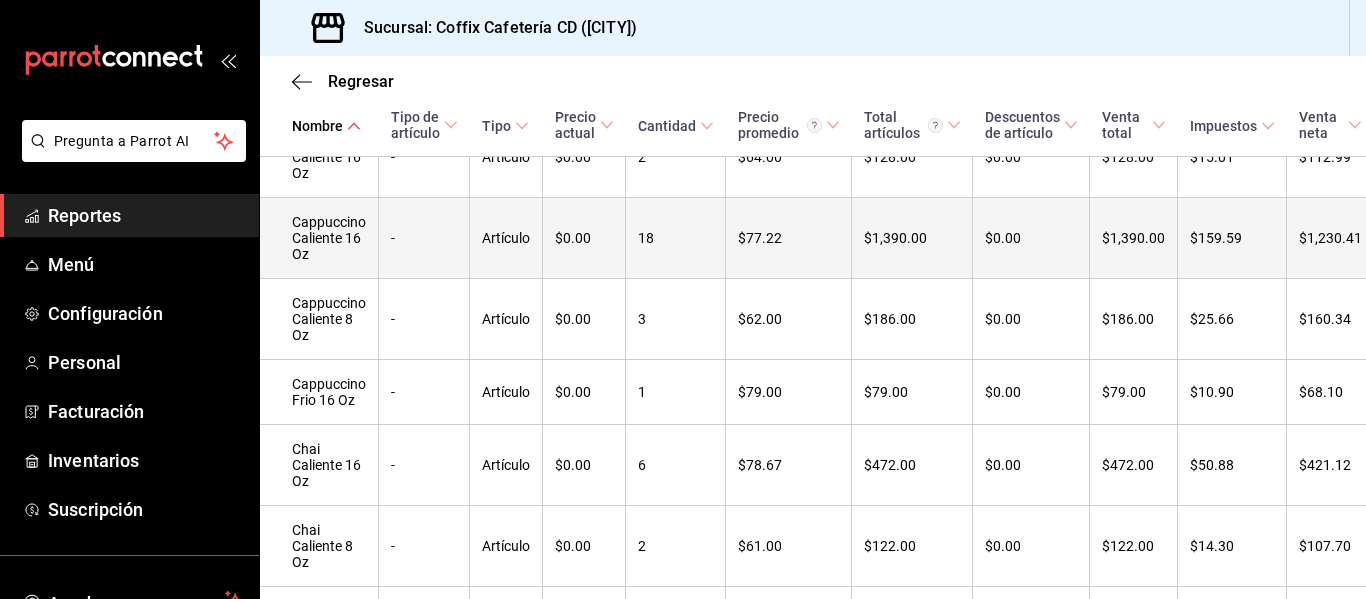 scroll, scrollTop: 450, scrollLeft: 0, axis: vertical 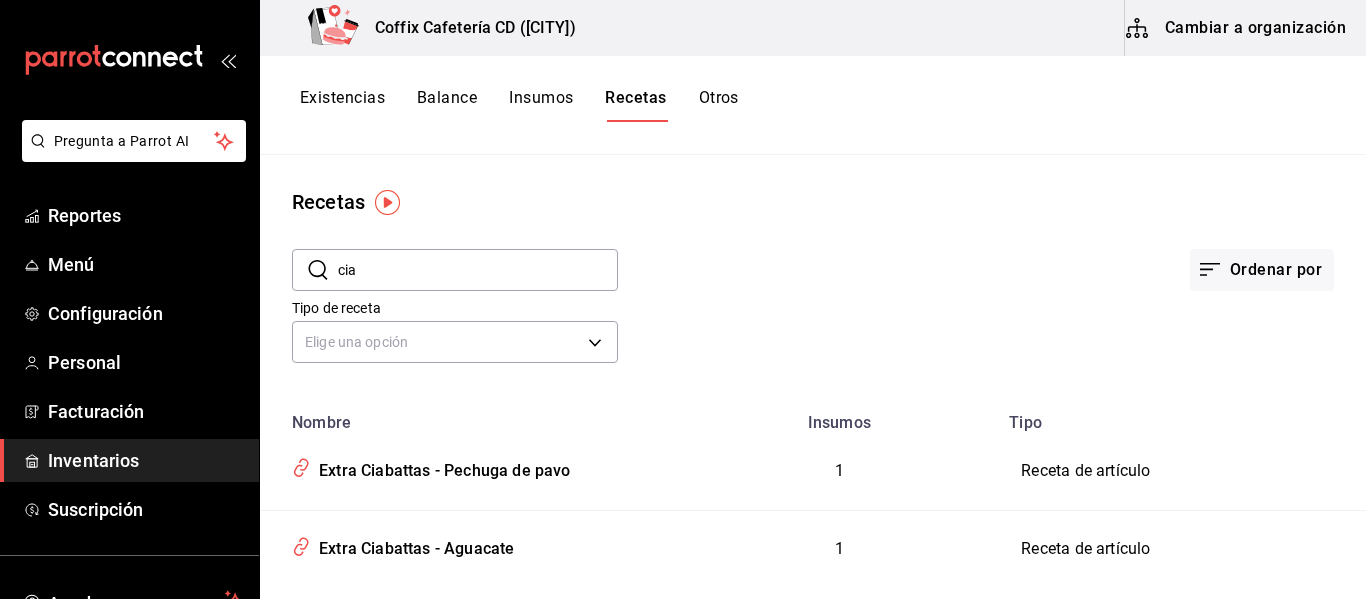 click on "Inventarios" at bounding box center (145, 460) 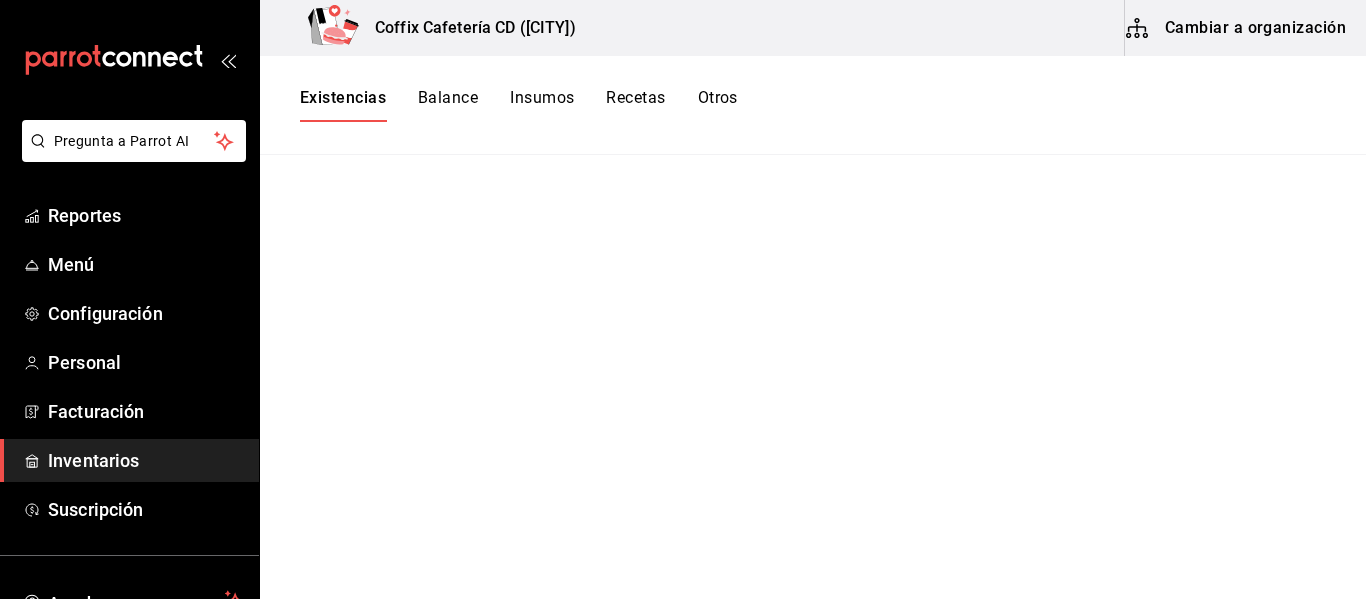 click on "Existencias" at bounding box center (343, 105) 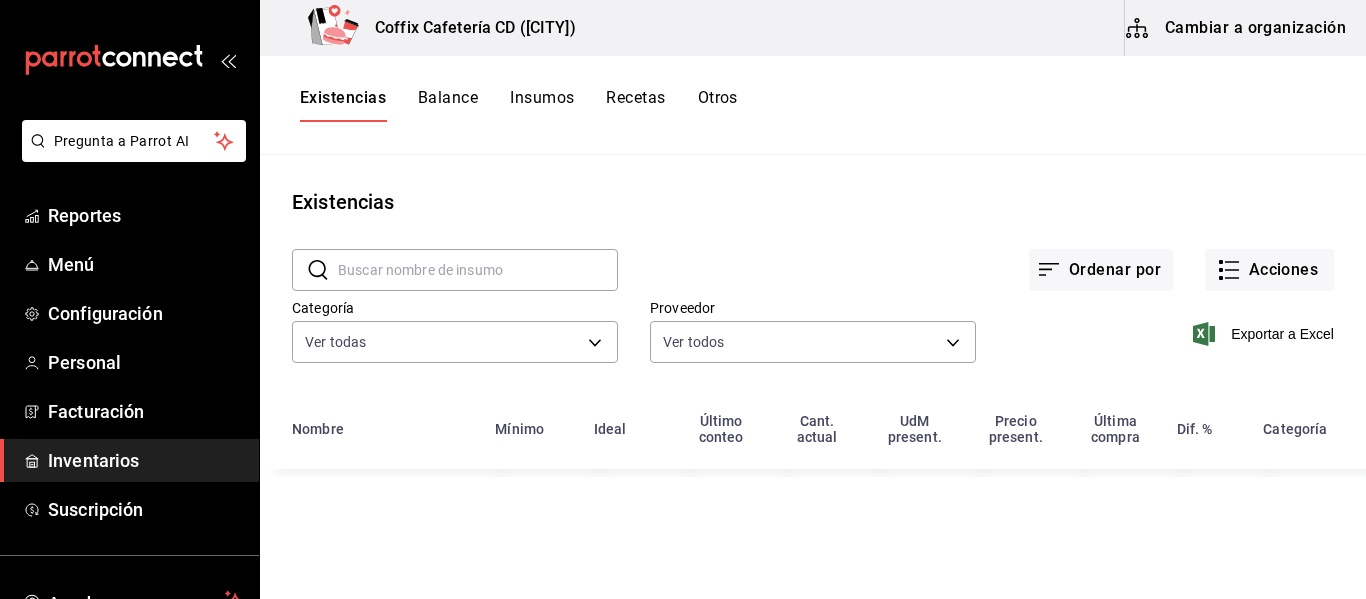 click at bounding box center [478, 270] 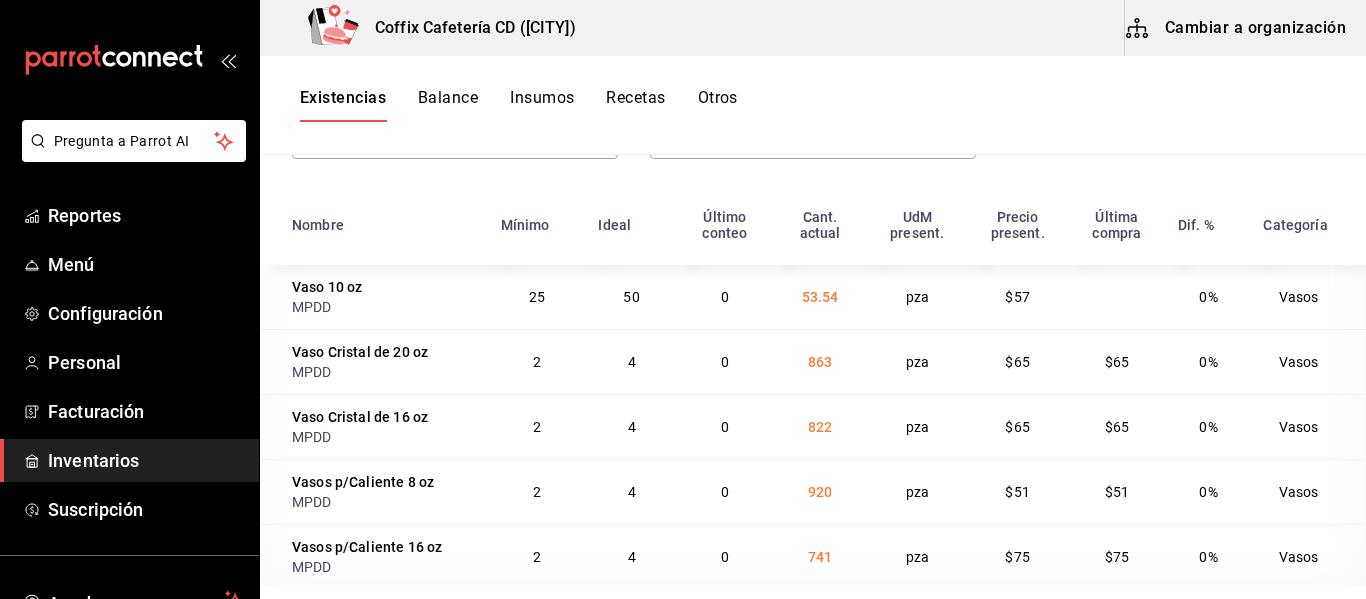 scroll, scrollTop: 218, scrollLeft: 0, axis: vertical 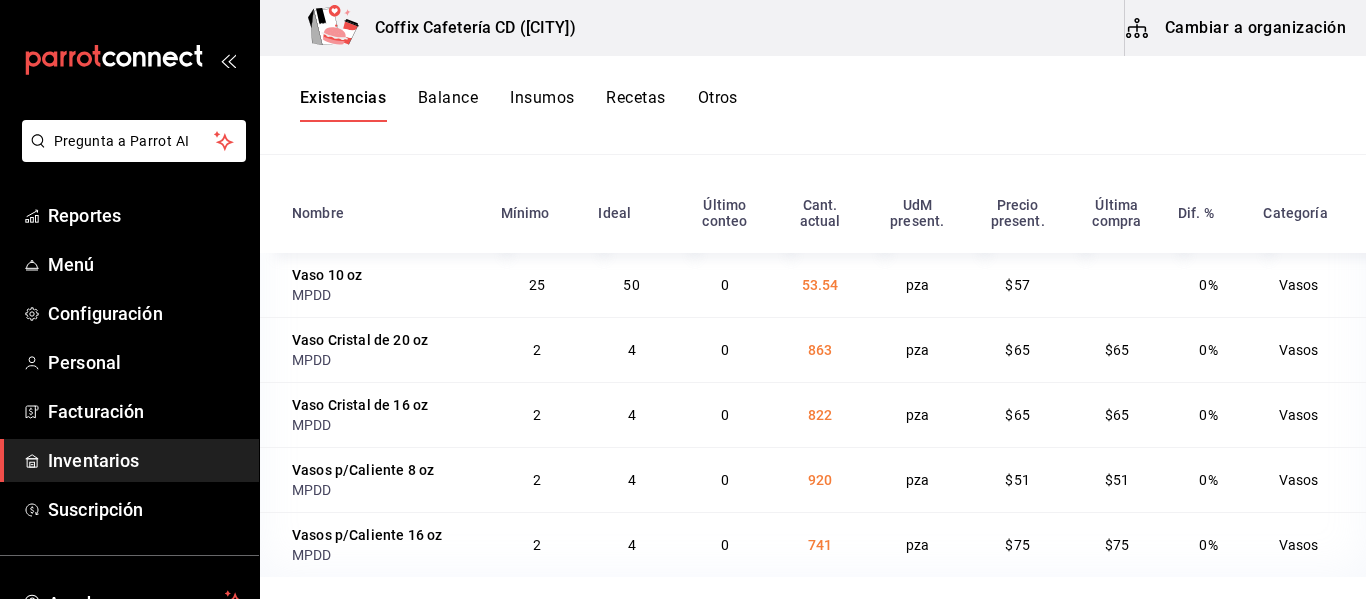 click on "920" at bounding box center (820, 479) 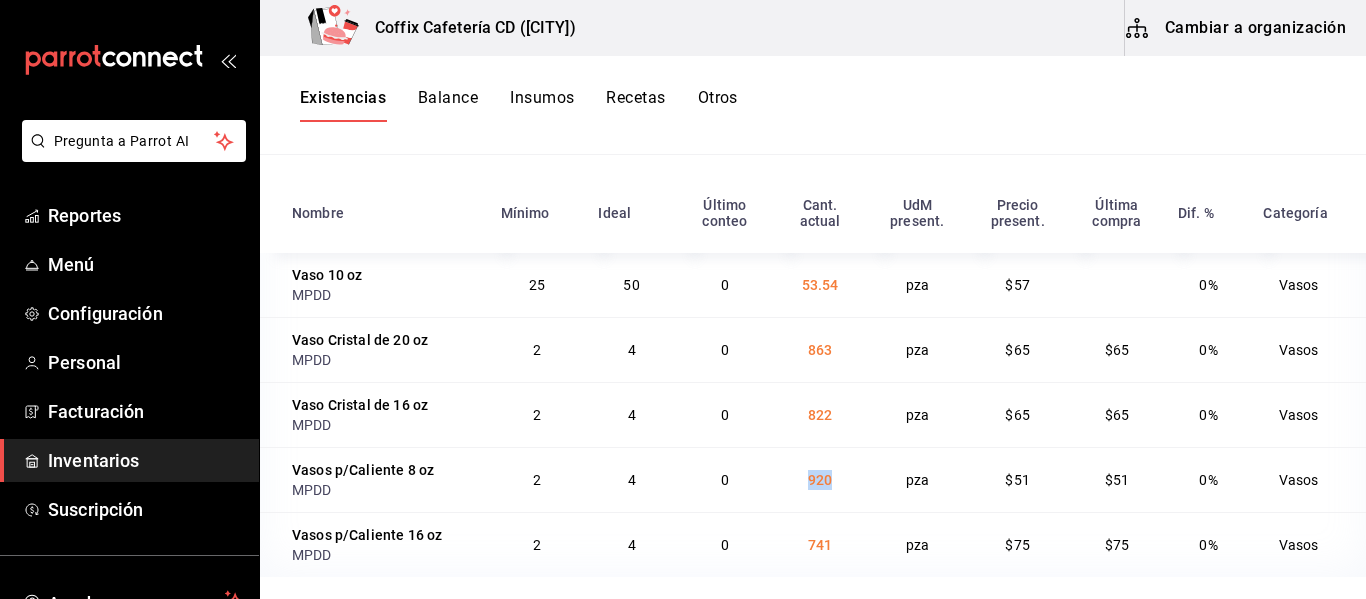click on "920" at bounding box center [820, 479] 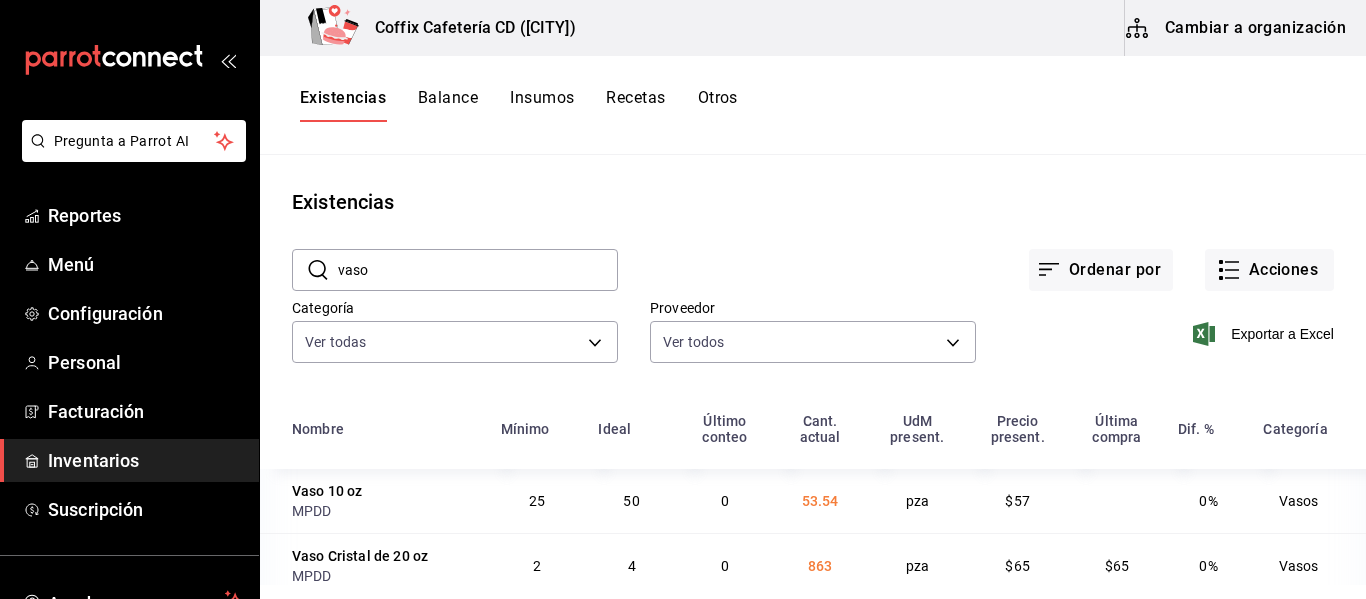 click on "vaso" at bounding box center [478, 270] 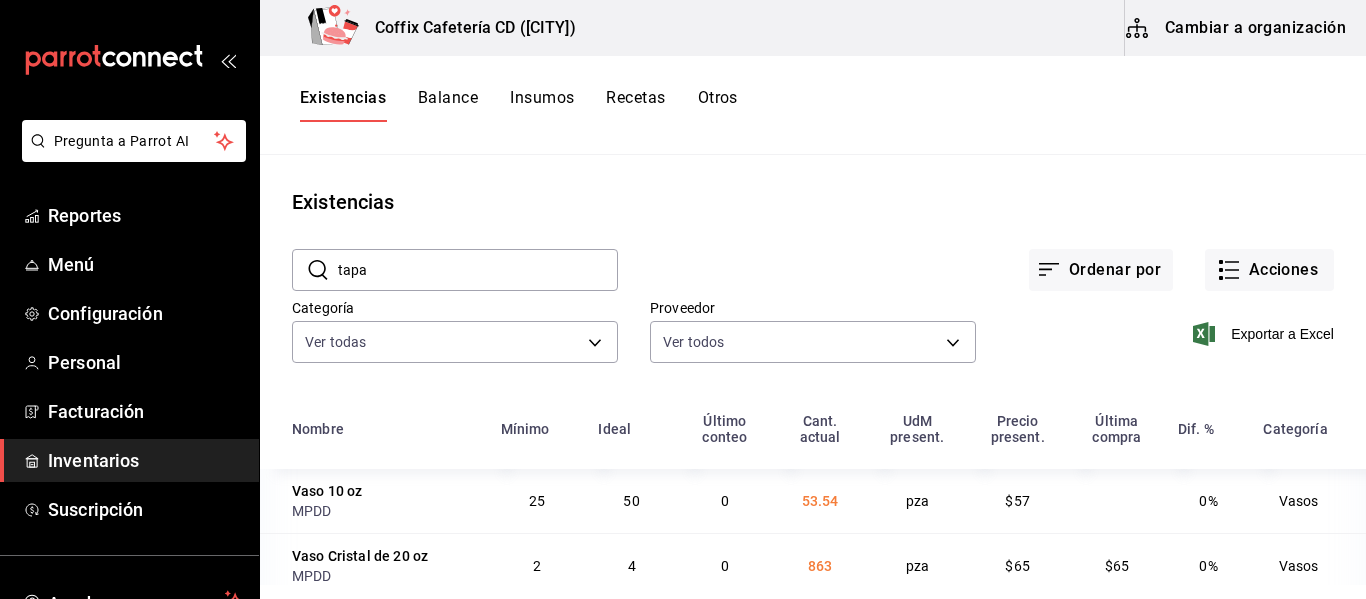 type on "tapa" 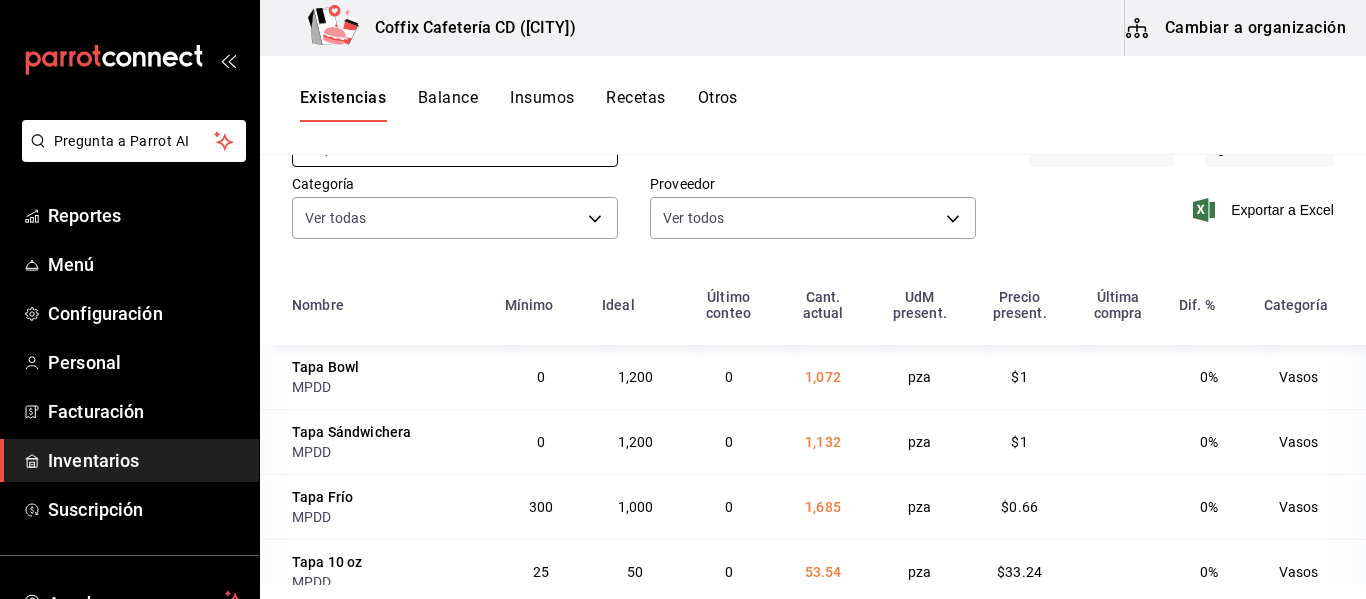 scroll, scrollTop: 245, scrollLeft: 0, axis: vertical 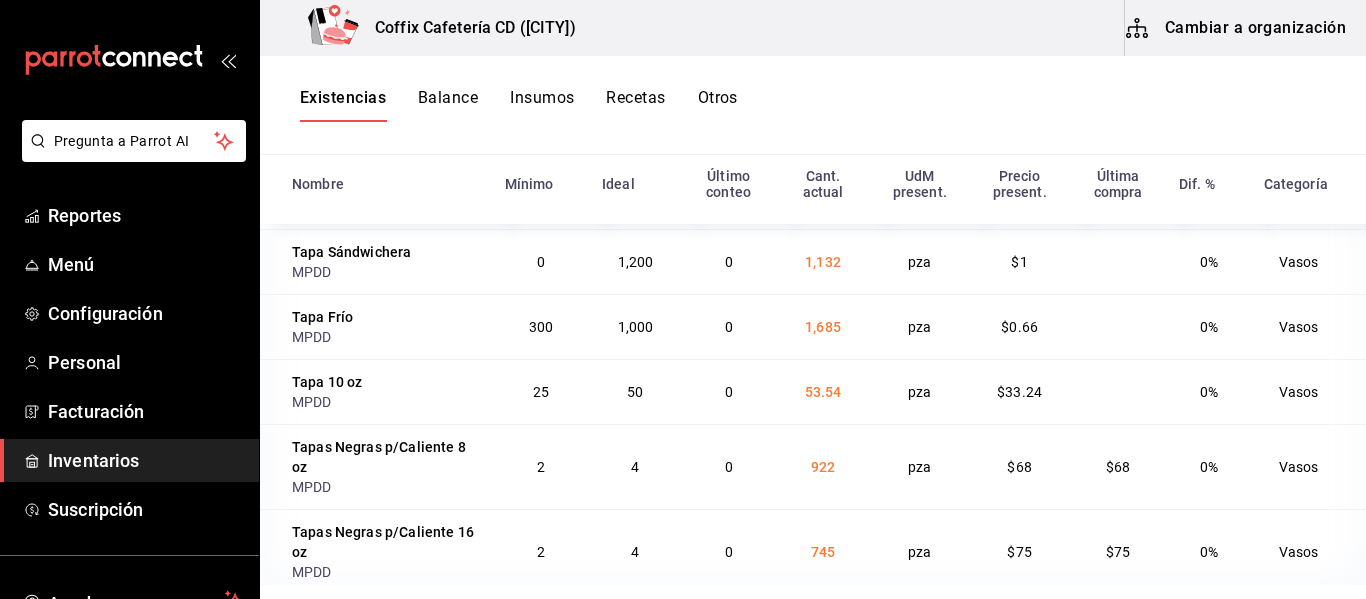 click on "922" at bounding box center [823, 467] 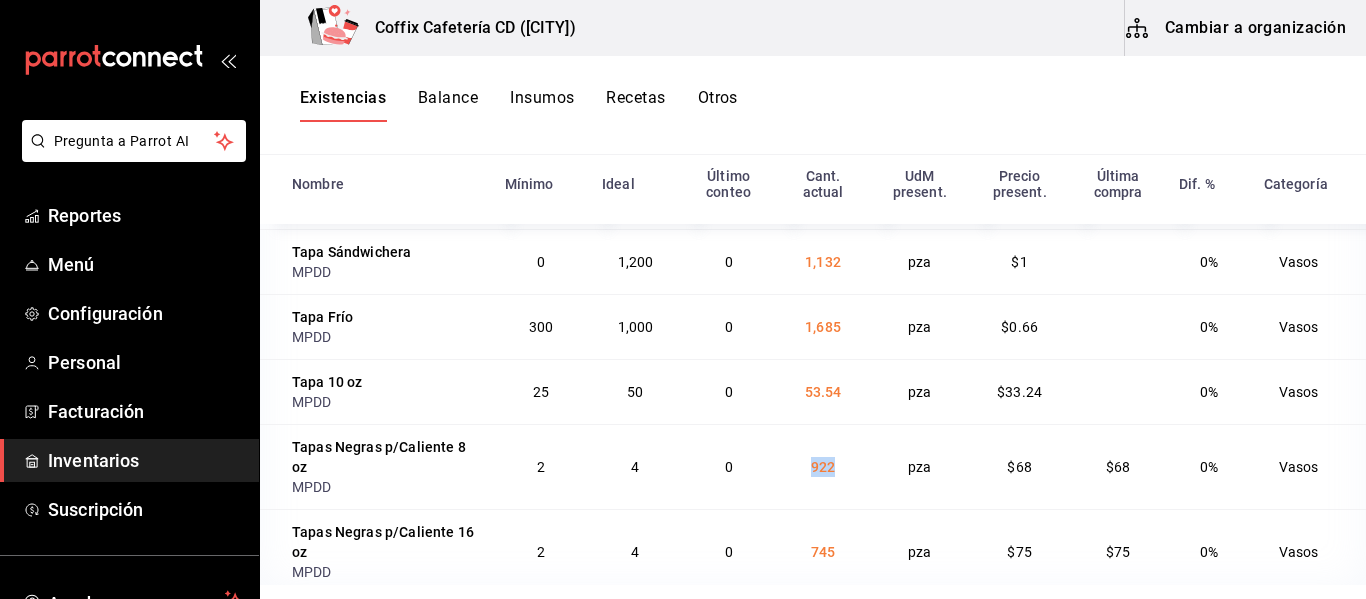 click on "922" at bounding box center [823, 467] 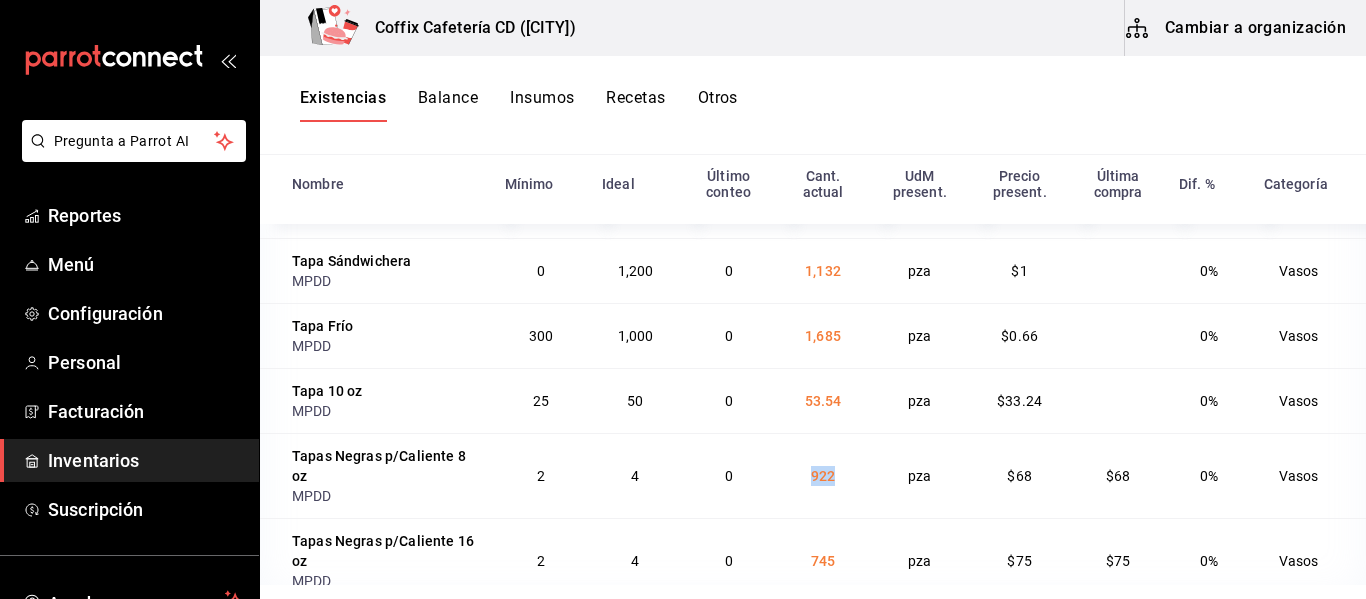 scroll, scrollTop: 0, scrollLeft: 0, axis: both 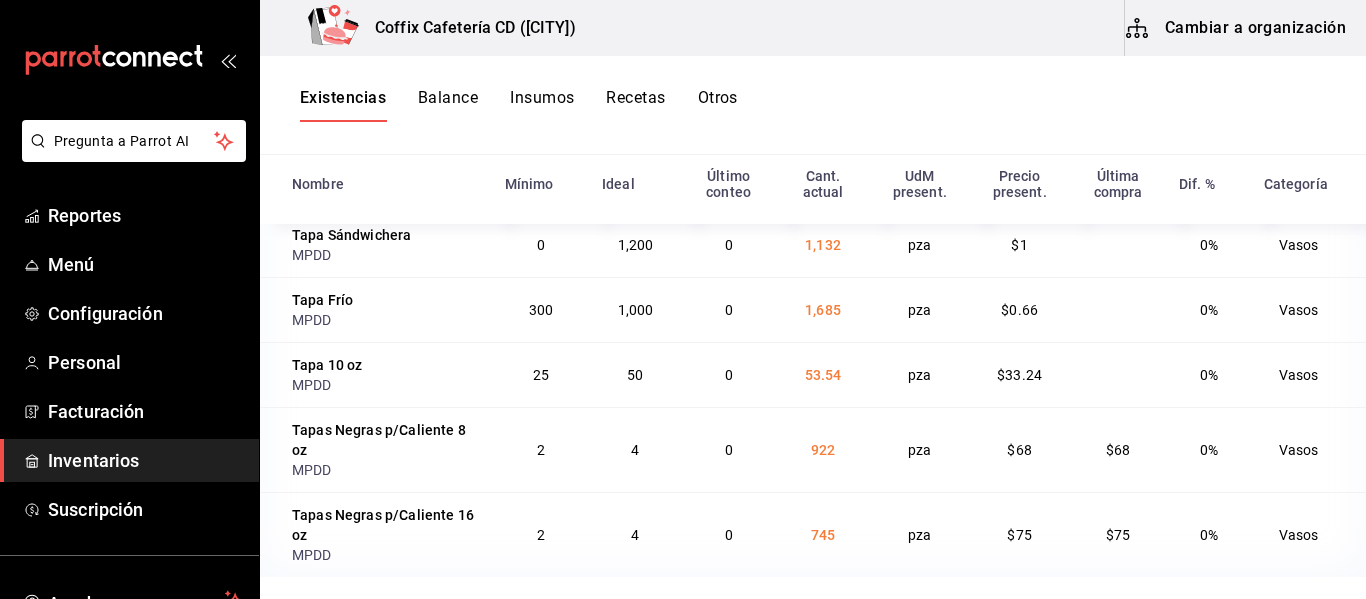 click on "53.54" at bounding box center [823, 375] 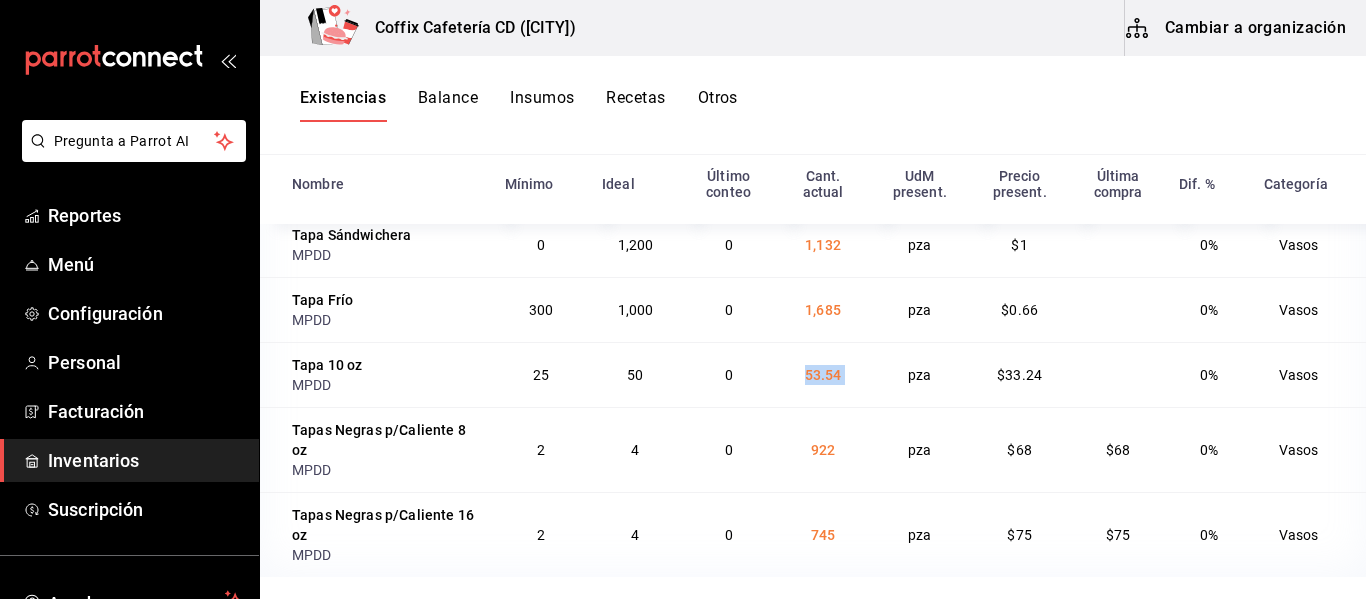 click on "53.54" at bounding box center (823, 375) 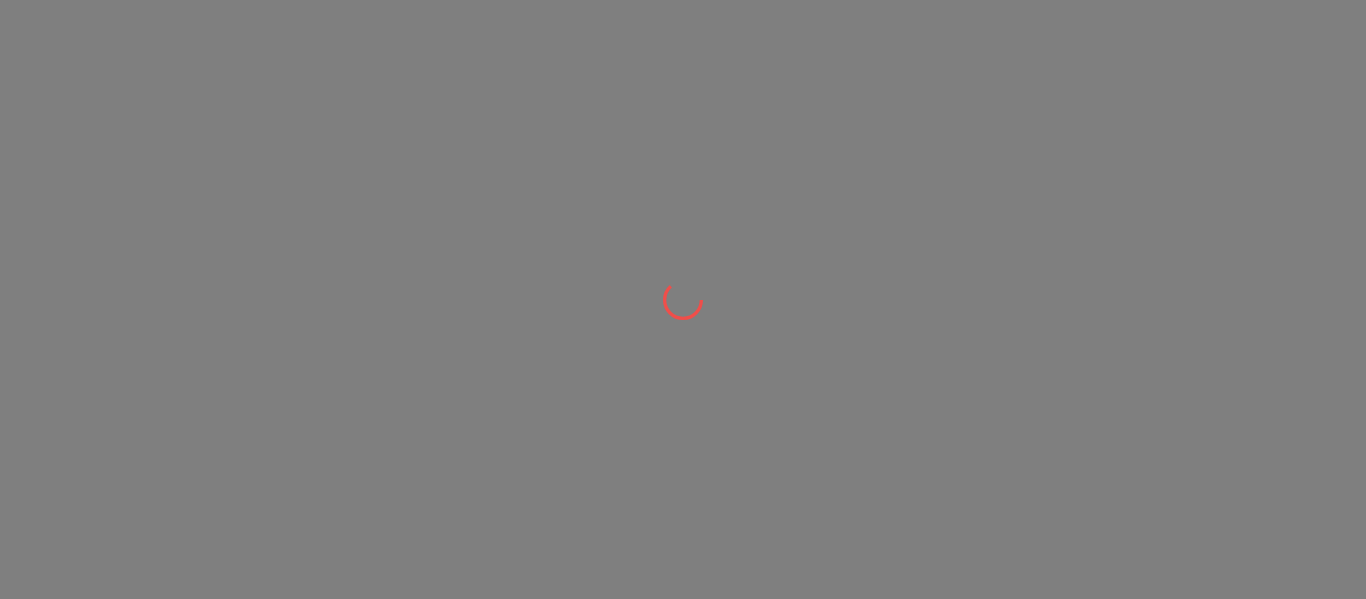 scroll, scrollTop: 0, scrollLeft: 0, axis: both 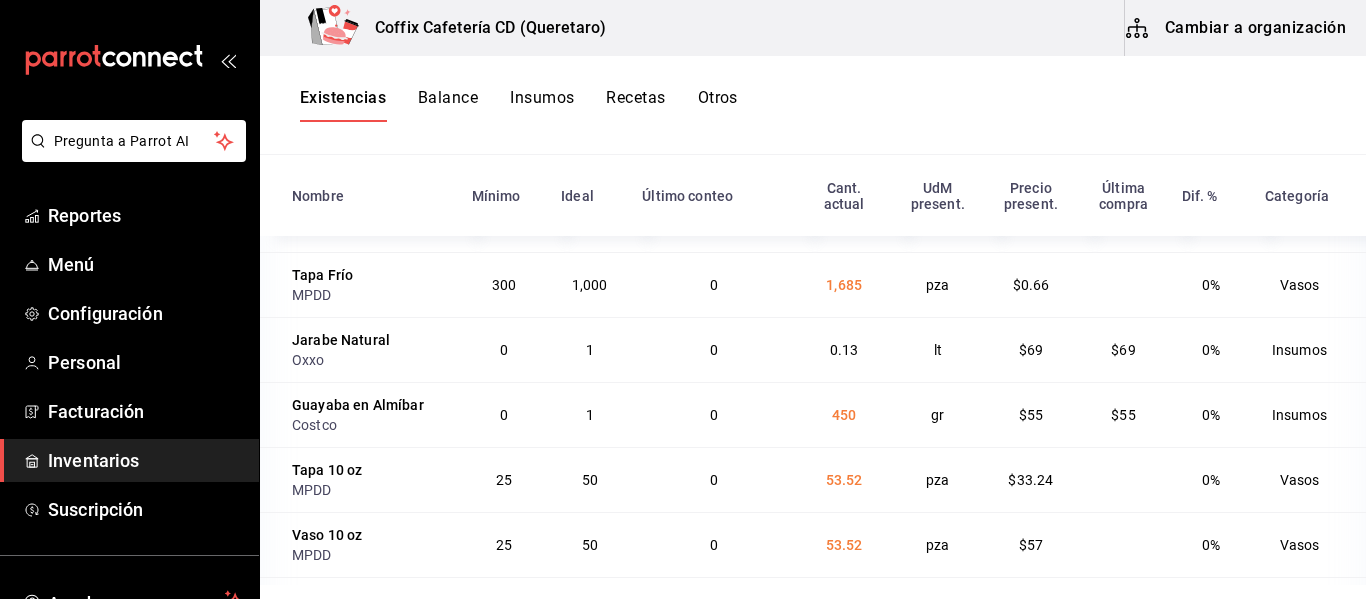 click on "53.52" at bounding box center [844, 480] 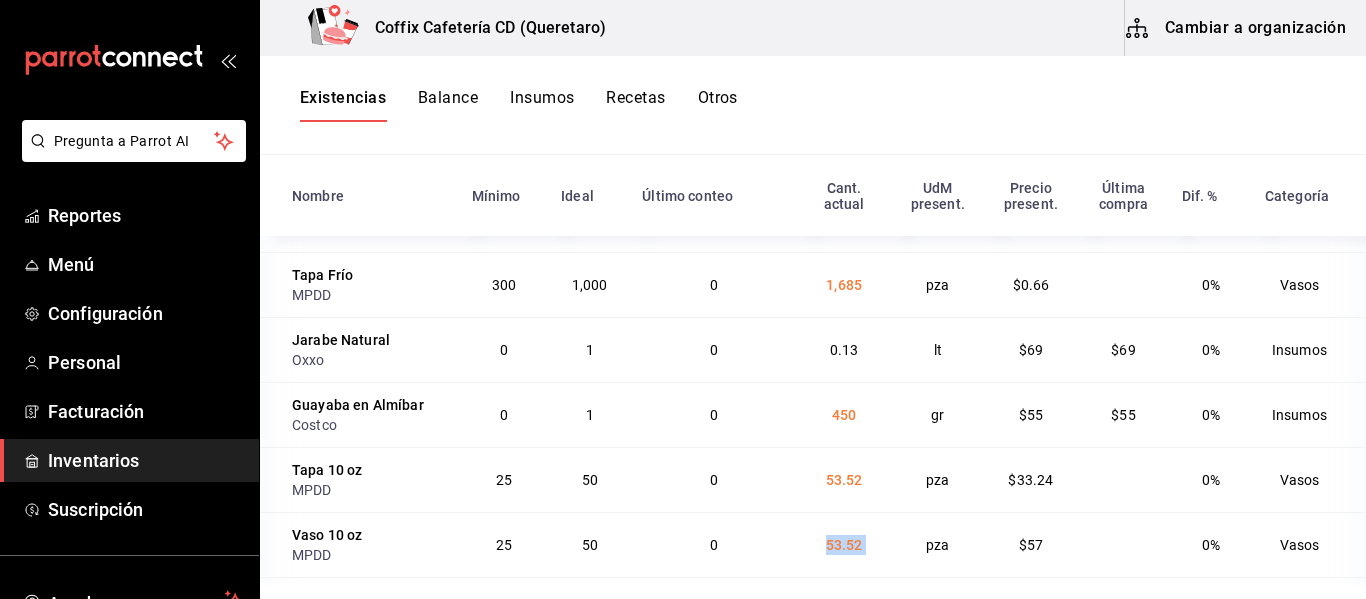 click on "53.52" at bounding box center (844, 545) 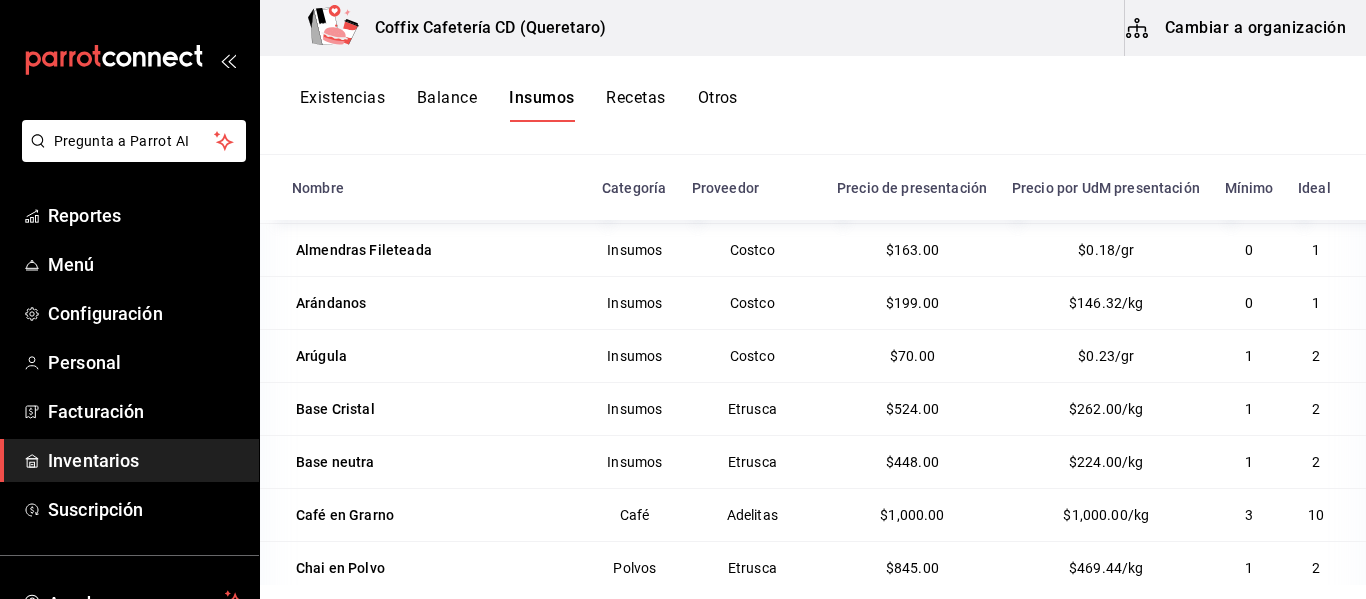 scroll, scrollTop: 0, scrollLeft: 0, axis: both 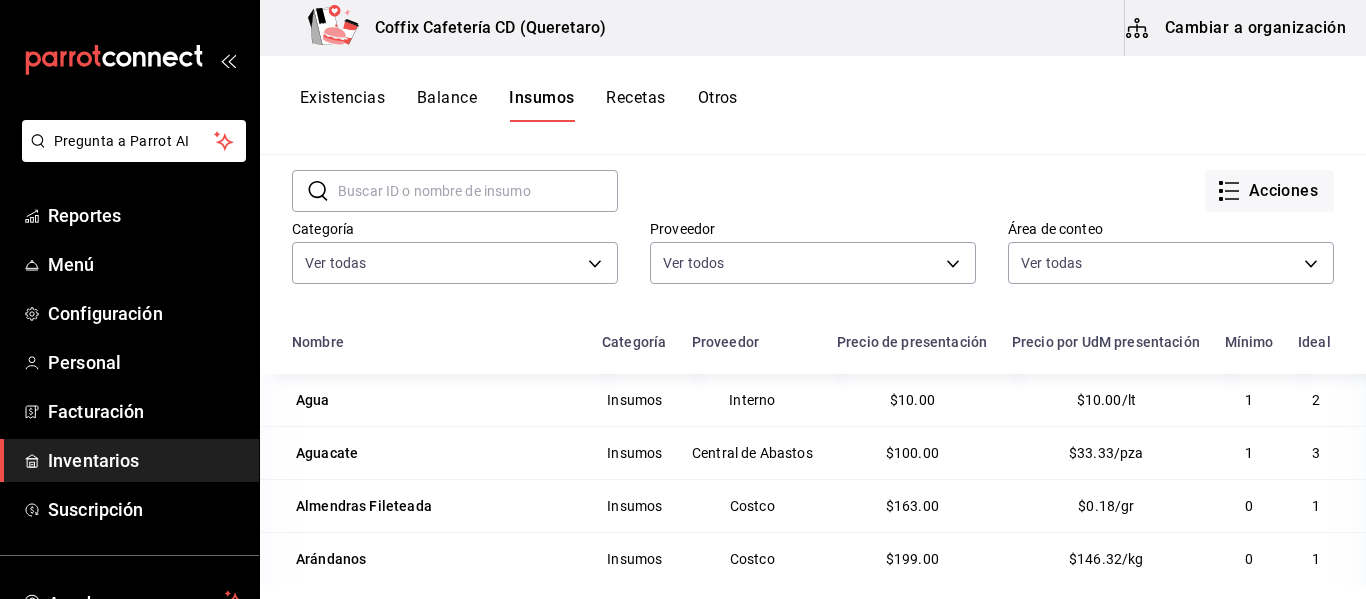 click at bounding box center (478, 191) 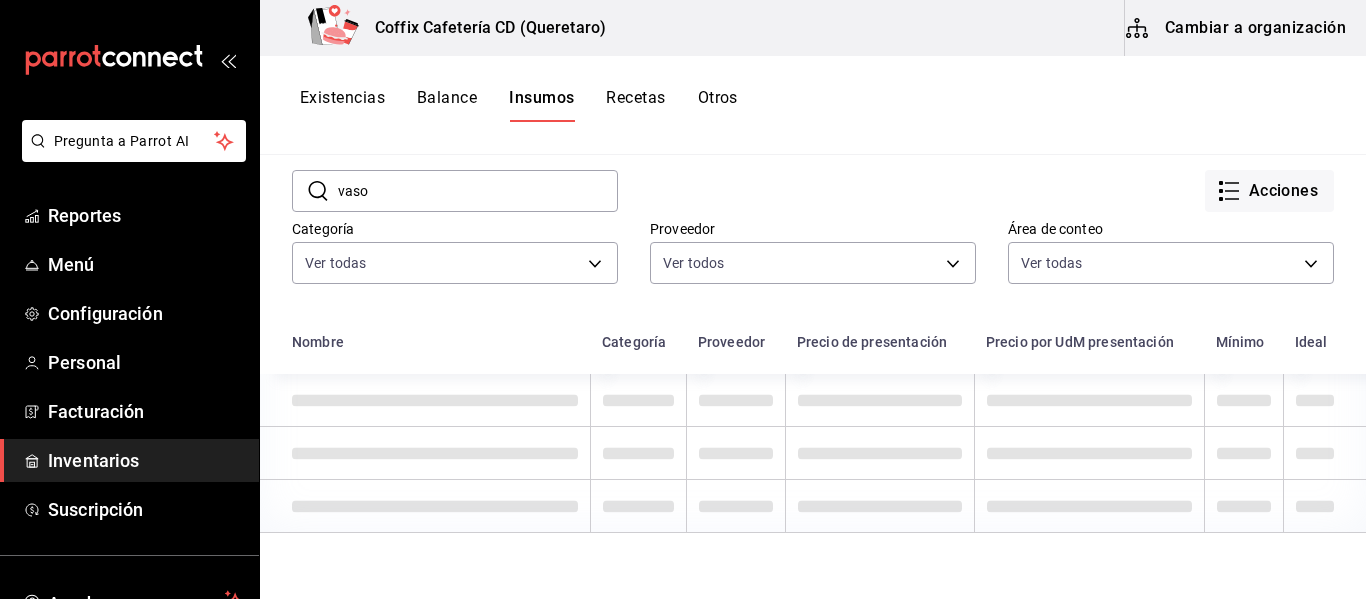 type on "vaso" 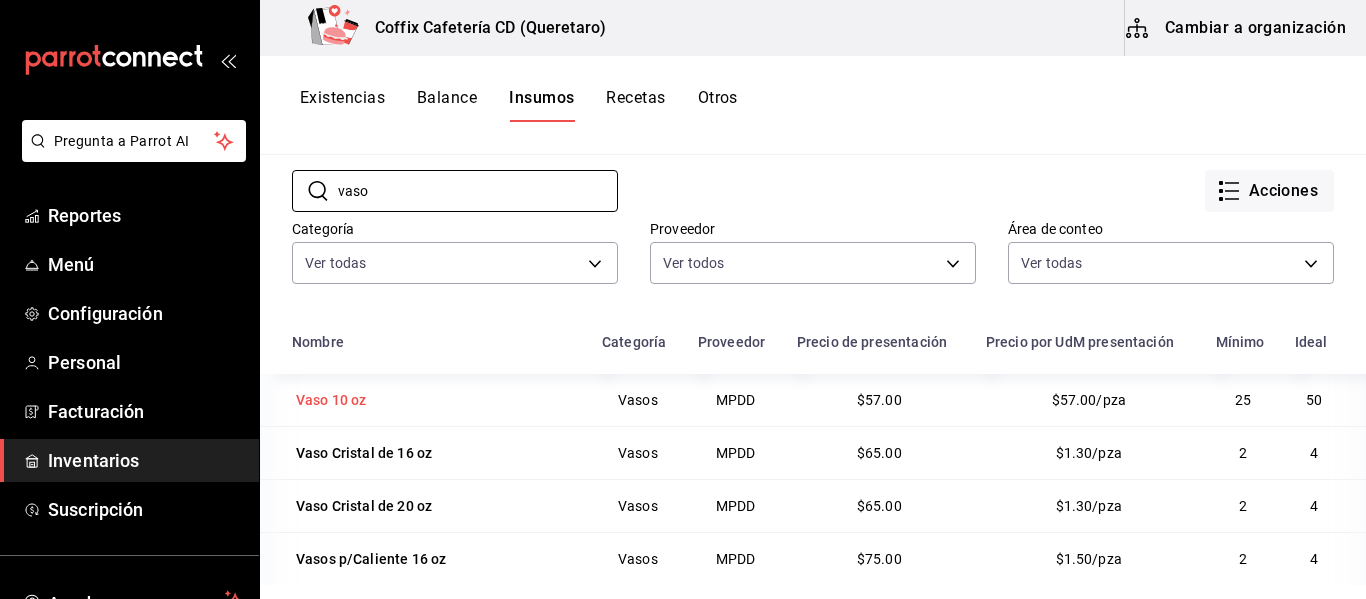 click on "Vaso 10 oz" at bounding box center (331, 400) 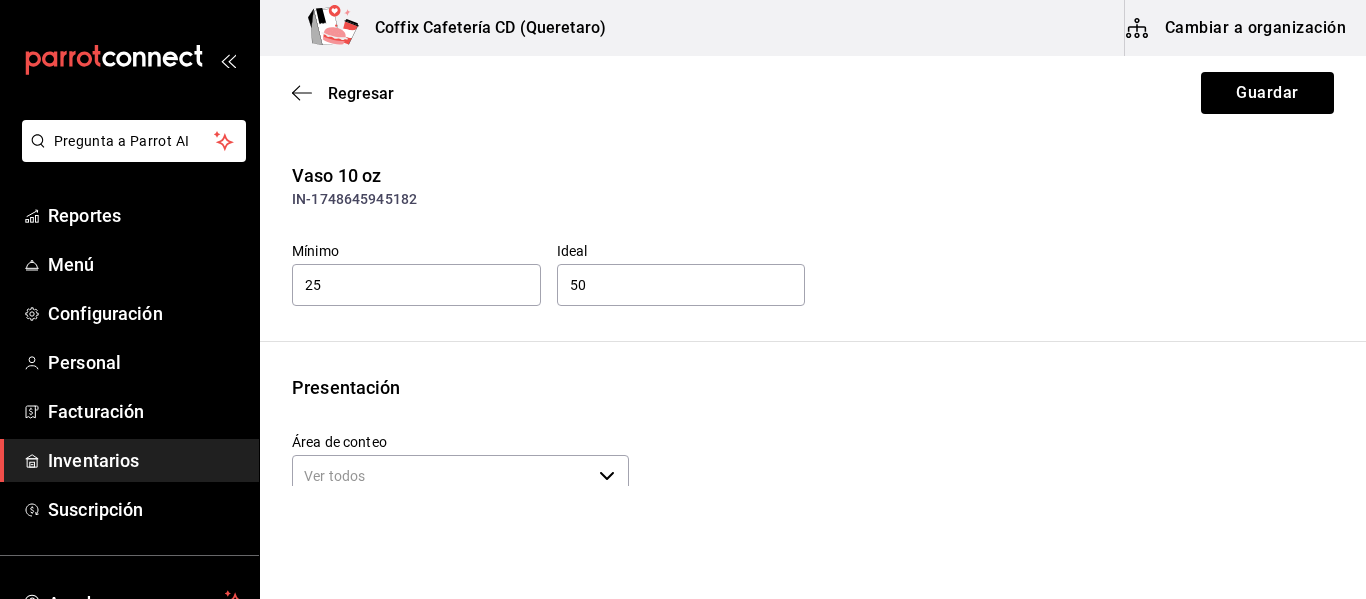 click on "Vaso 10 oz [PRODUCT_ID] Mínimo 25 Ideal 50 Presentación Área de conteo ​ Precio sin impuesto 57 Impuestos IVA 16% Precio con impuestos 66.12 Unidades de conteo pza Presentación (1 pza) Caja (0*1 pza)" at bounding box center [813, 434] 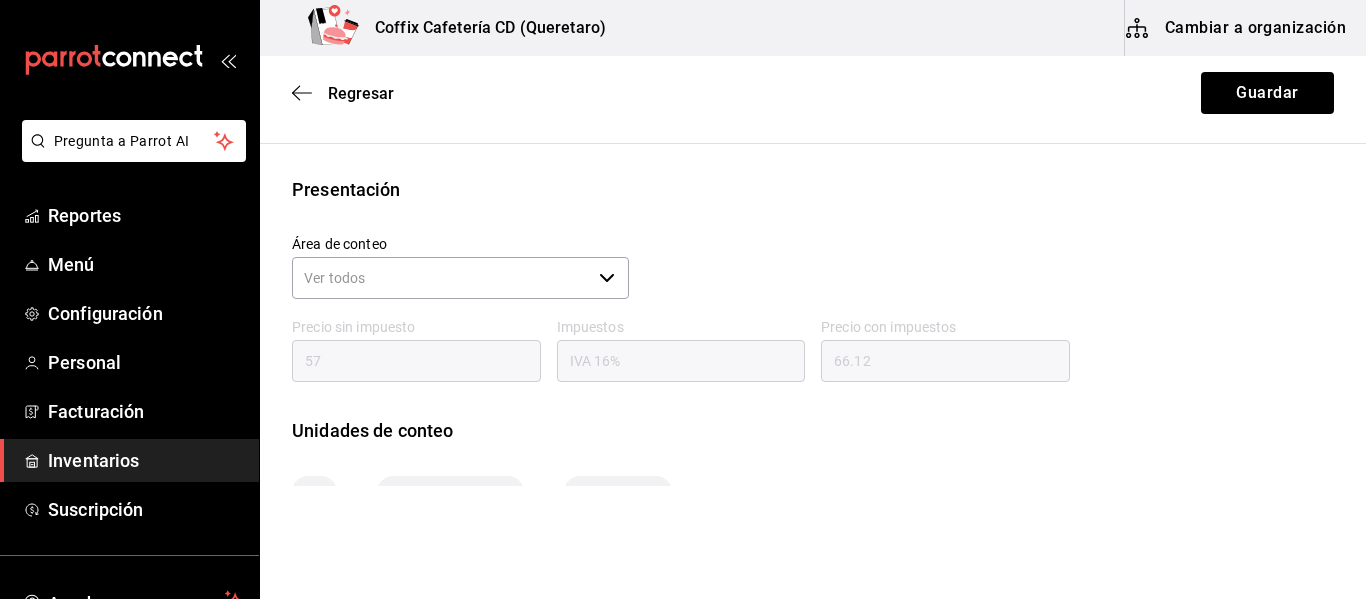 scroll, scrollTop: 0, scrollLeft: 0, axis: both 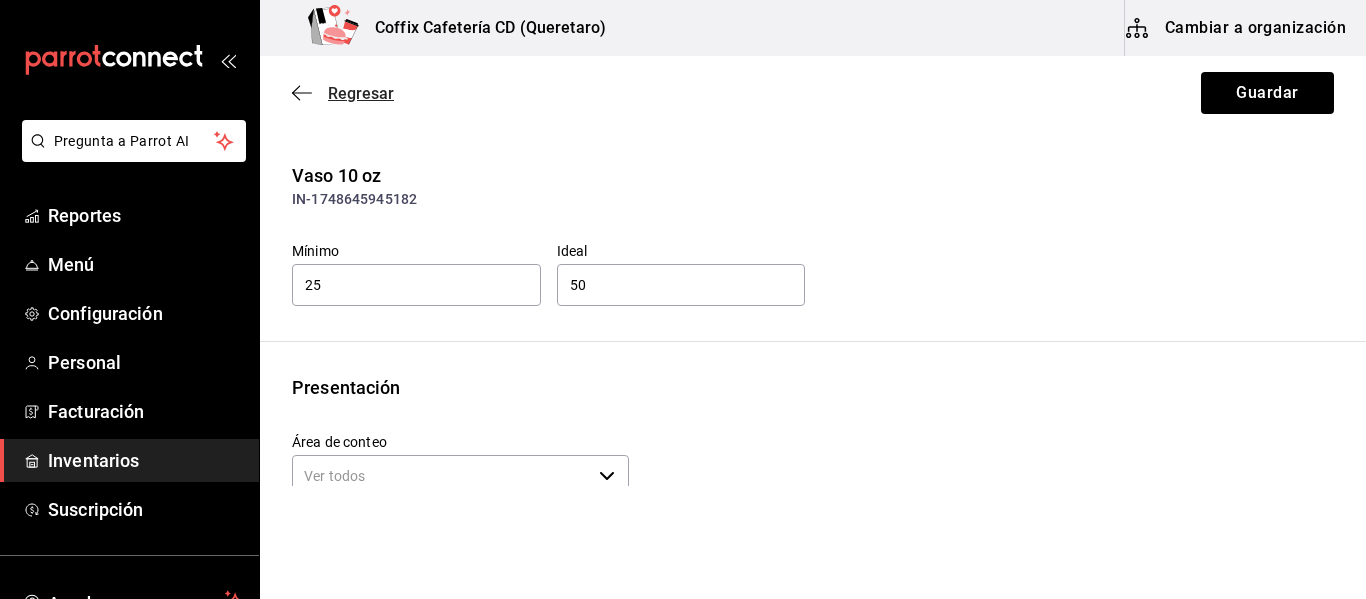 click 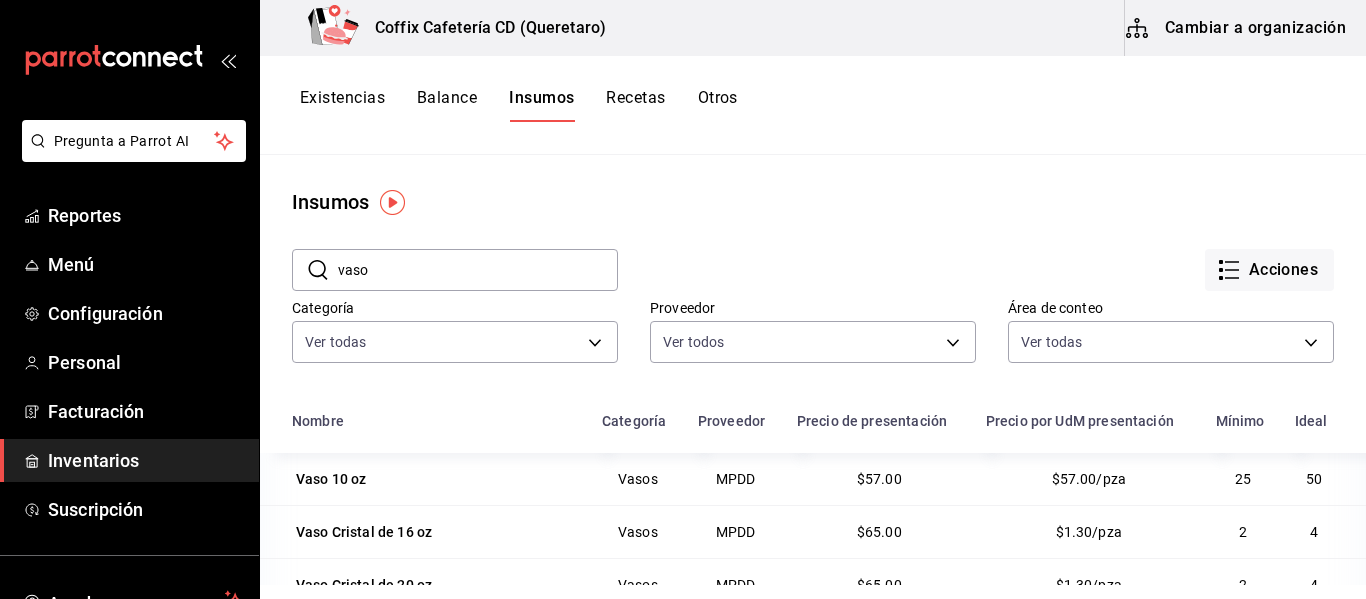 click on "Cambiar a organización" at bounding box center [1237, 28] 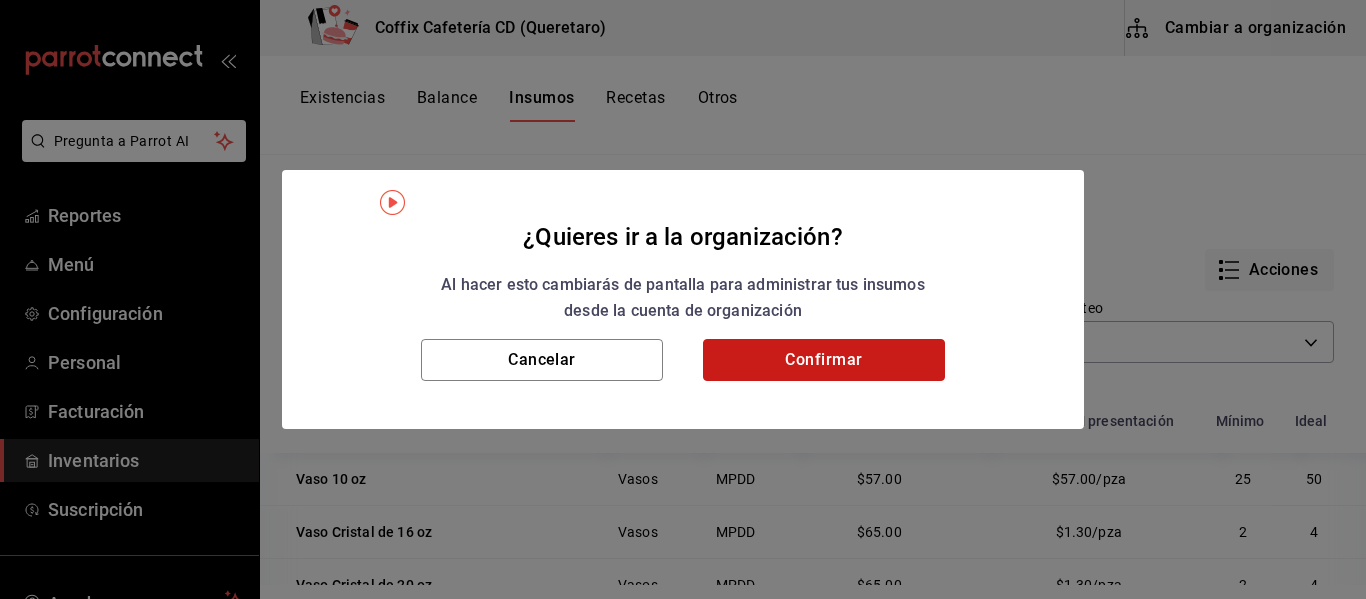 click on "Confirmar" at bounding box center [824, 360] 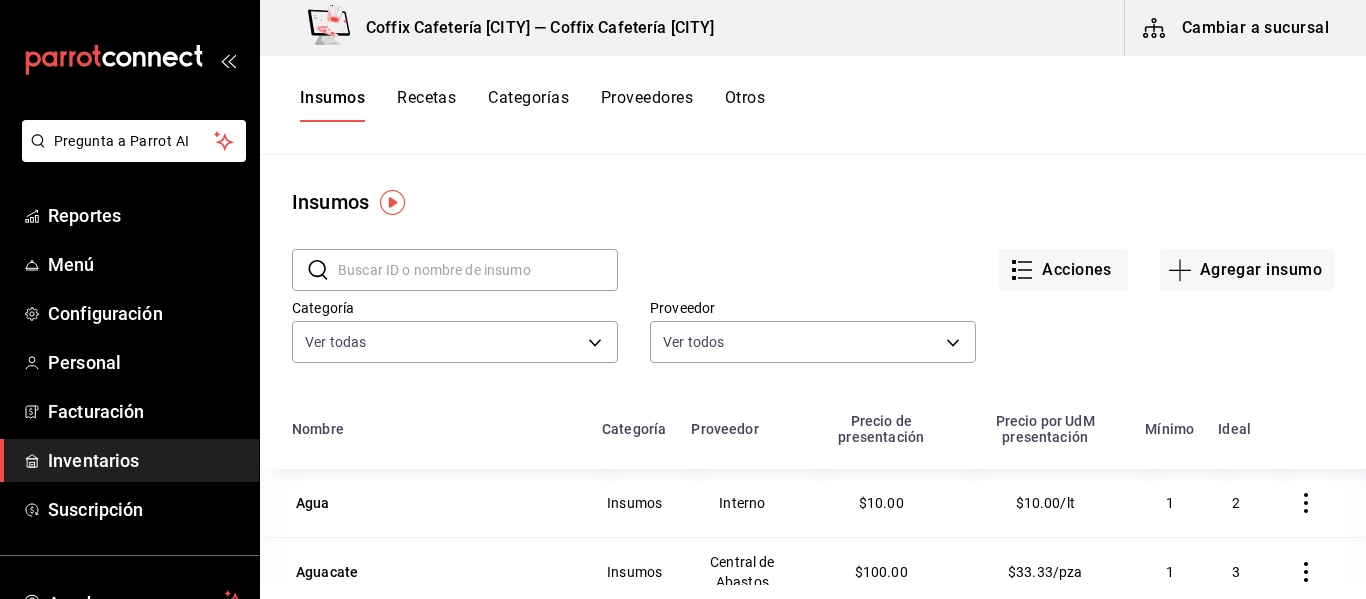 click at bounding box center (478, 270) 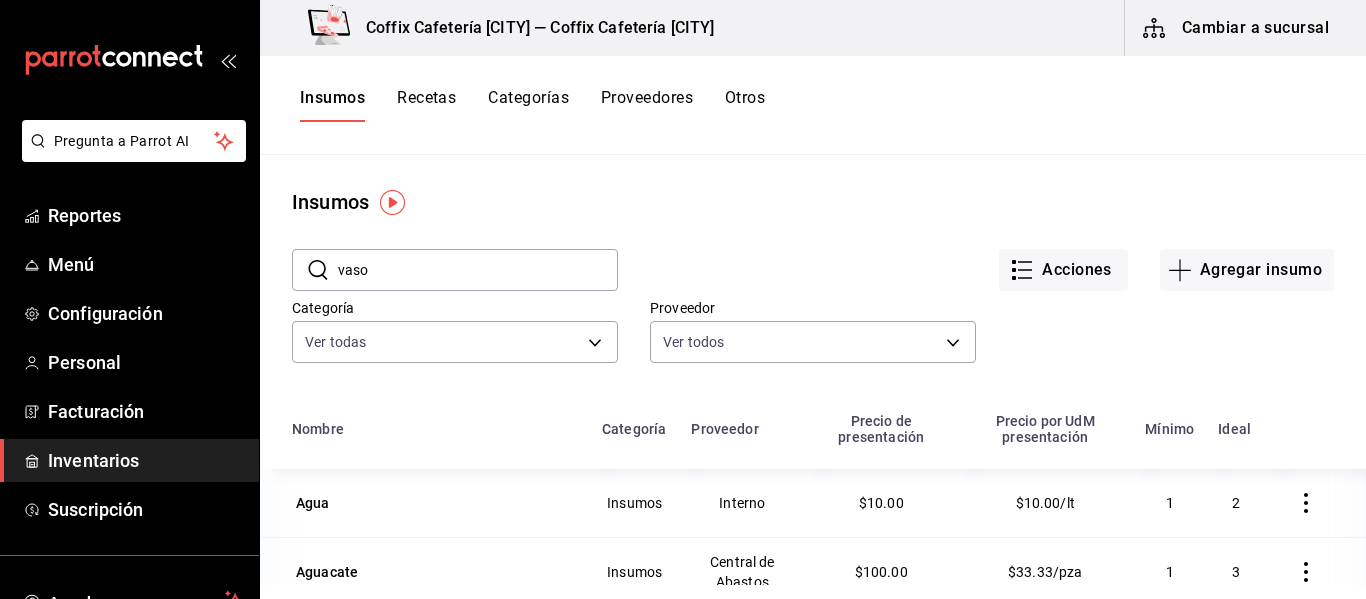 type on "vaso" 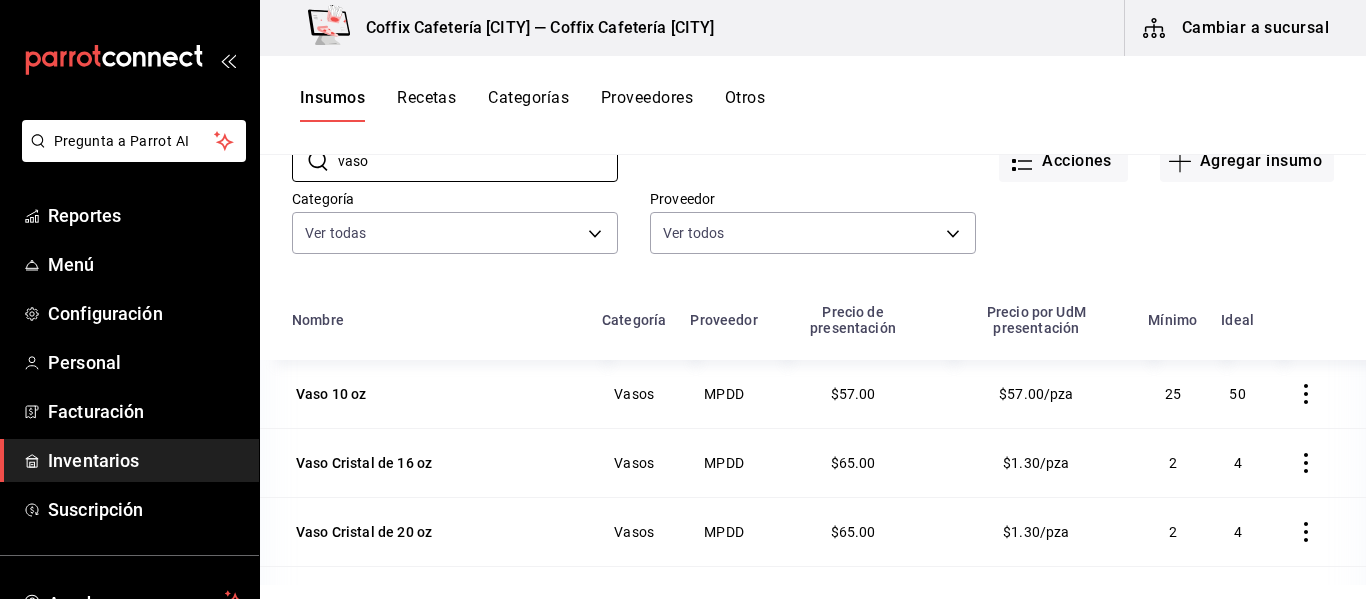 scroll, scrollTop: 110, scrollLeft: 0, axis: vertical 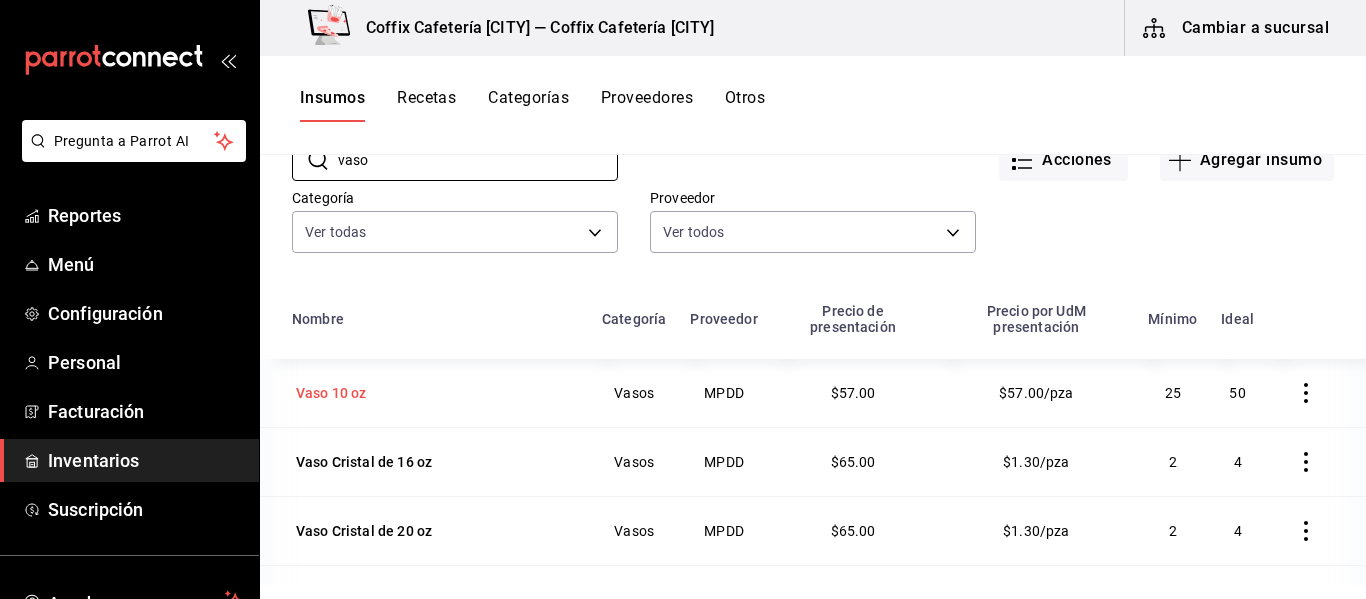 click on "Vaso 10 oz" at bounding box center [435, 393] 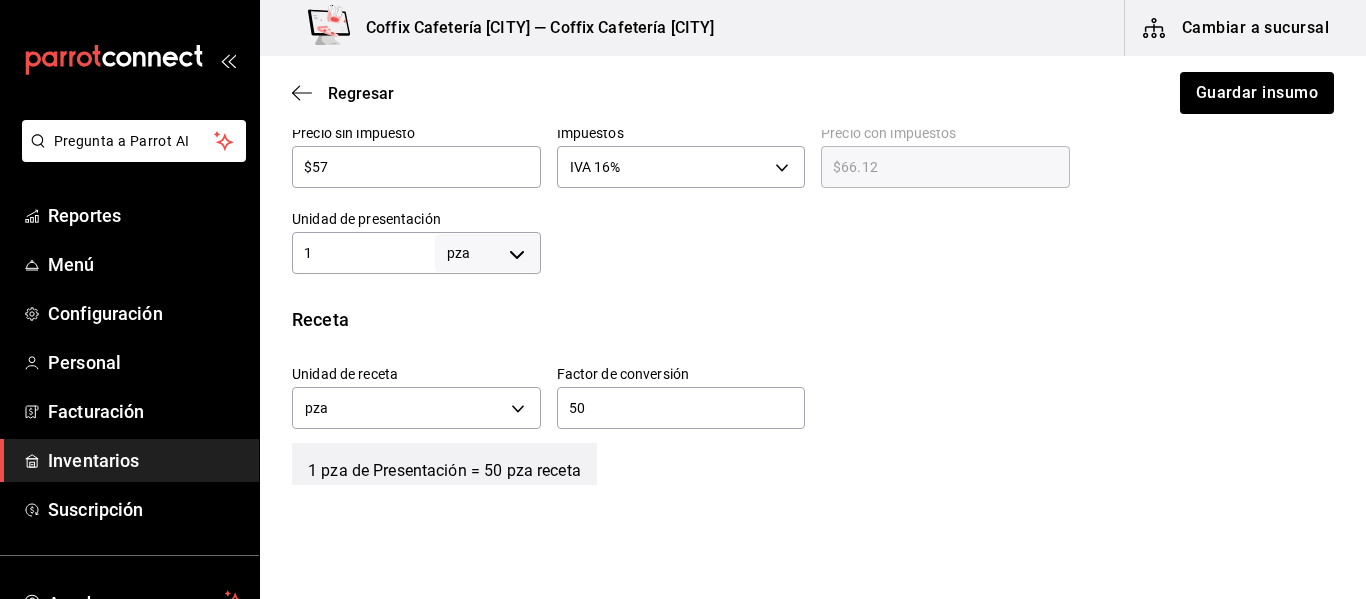 scroll, scrollTop: 558, scrollLeft: 0, axis: vertical 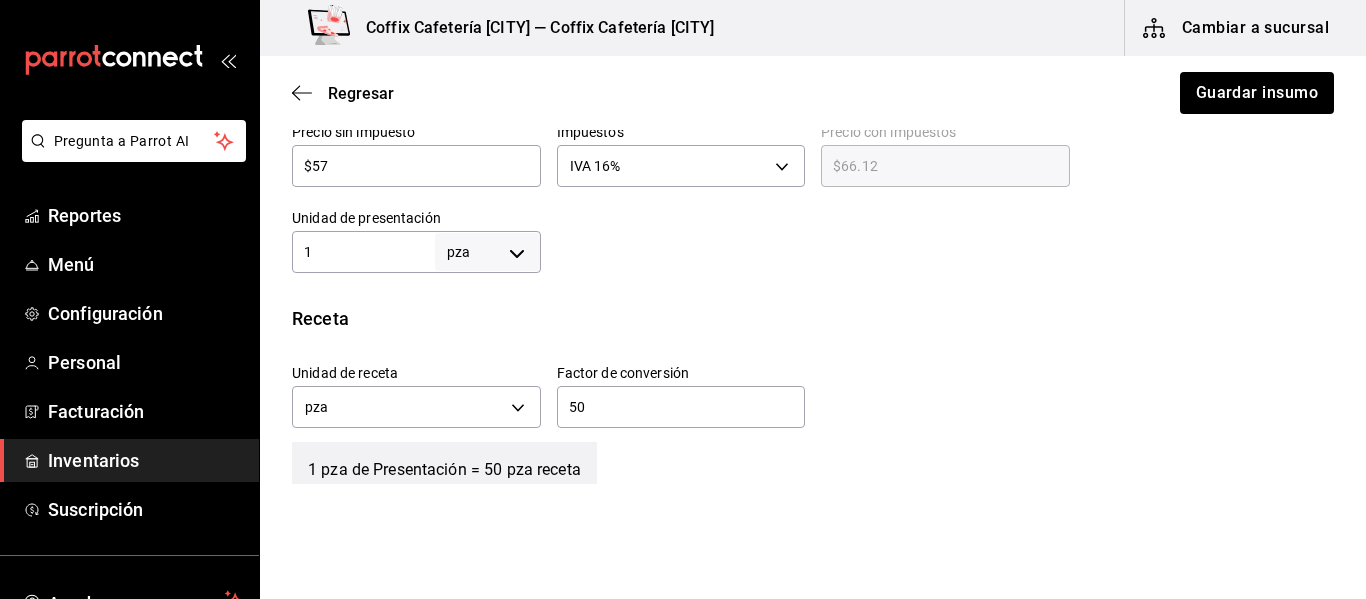 click on "50" at bounding box center (681, 407) 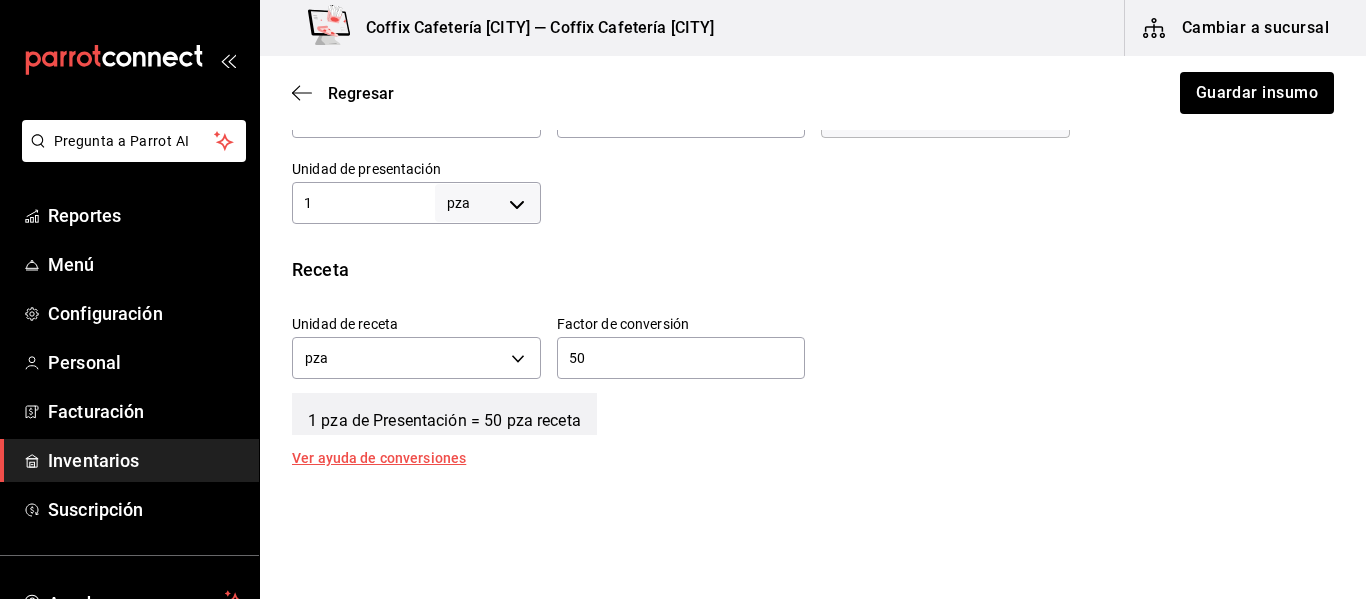 scroll, scrollTop: 609, scrollLeft: 0, axis: vertical 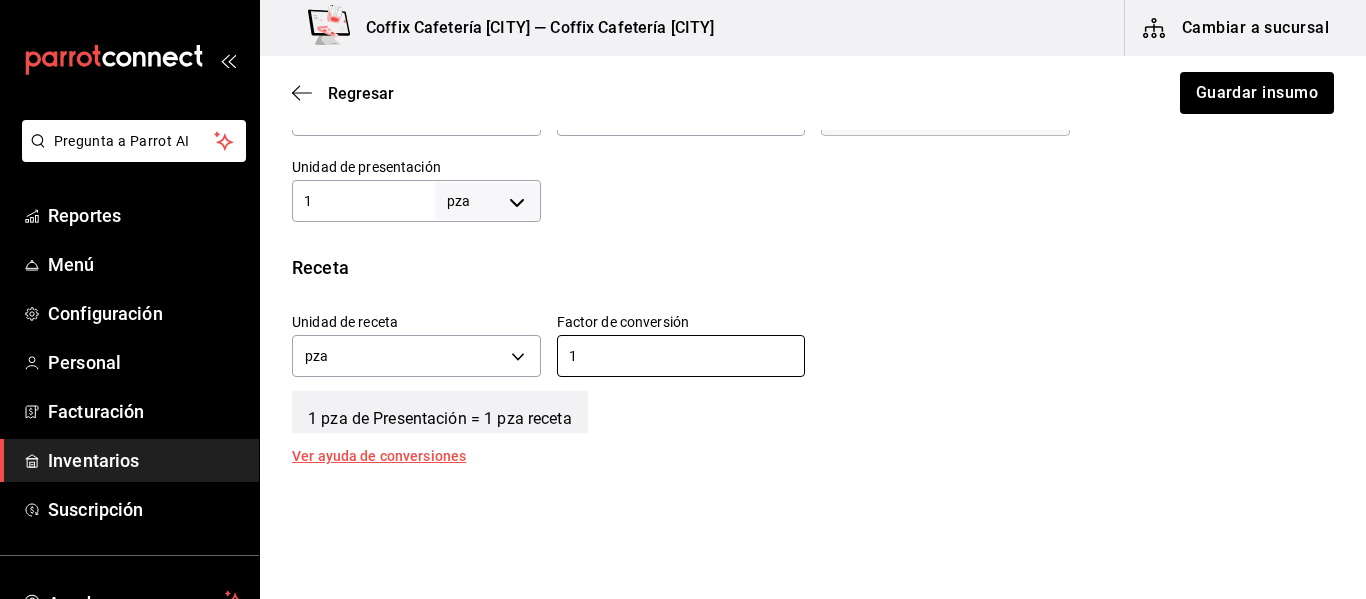 type on "1" 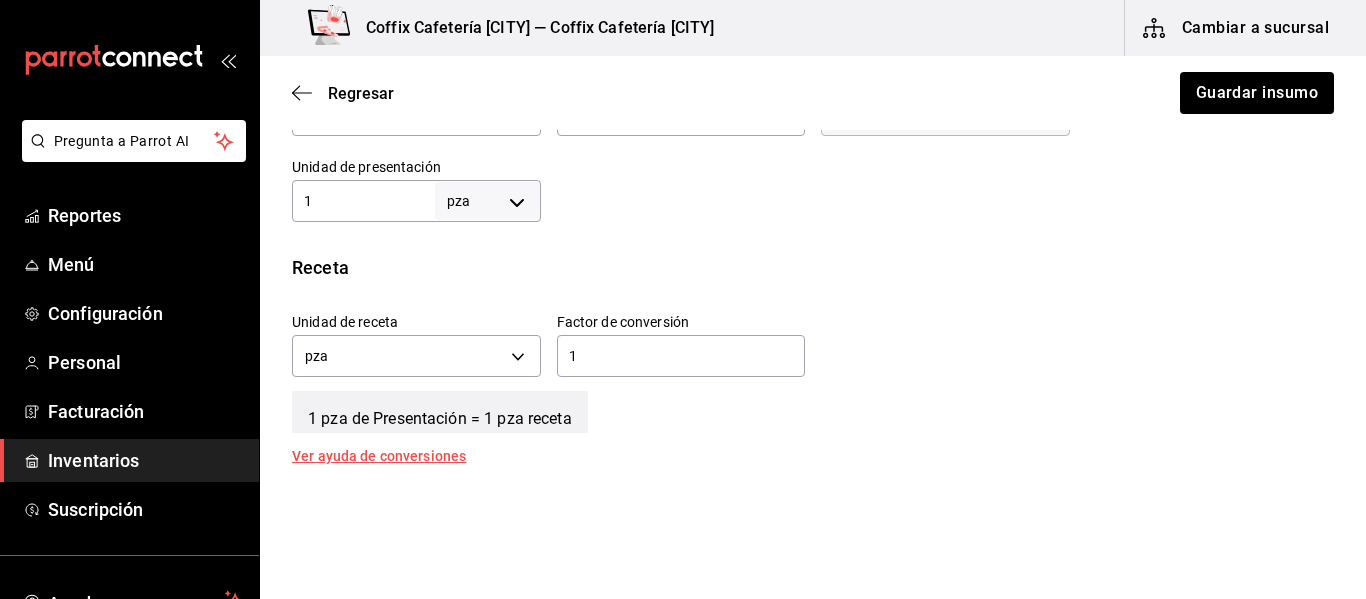 click on "Receta Unidad de receta pza UNIT Factor de conversión 1 ​ 1 pza de Presentación = 1 pza receta Ver ayuda de conversiones" at bounding box center [813, 358] 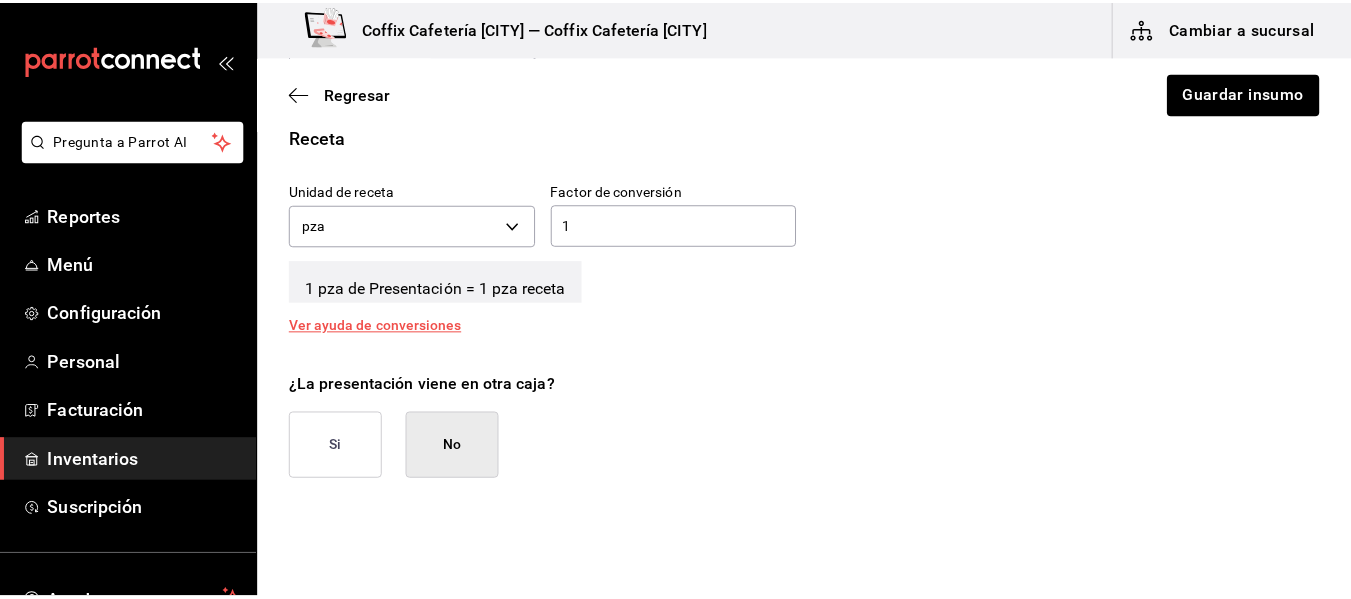 scroll, scrollTop: 740, scrollLeft: 0, axis: vertical 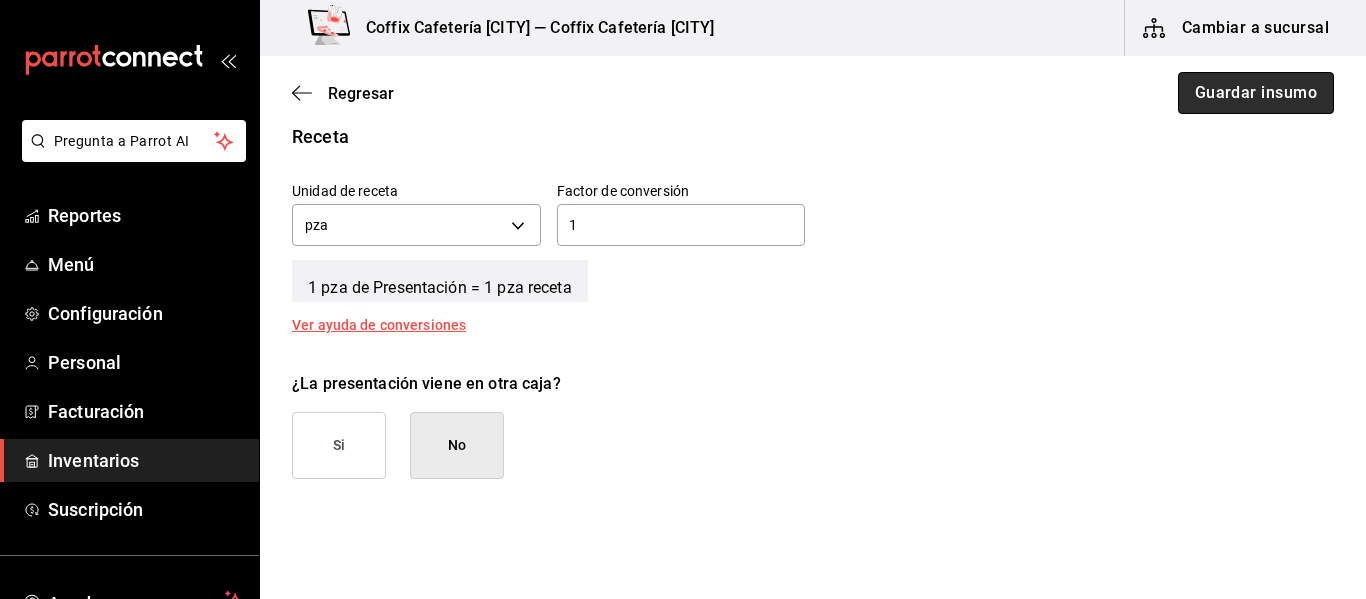 click on "Guardar insumo" at bounding box center [1256, 93] 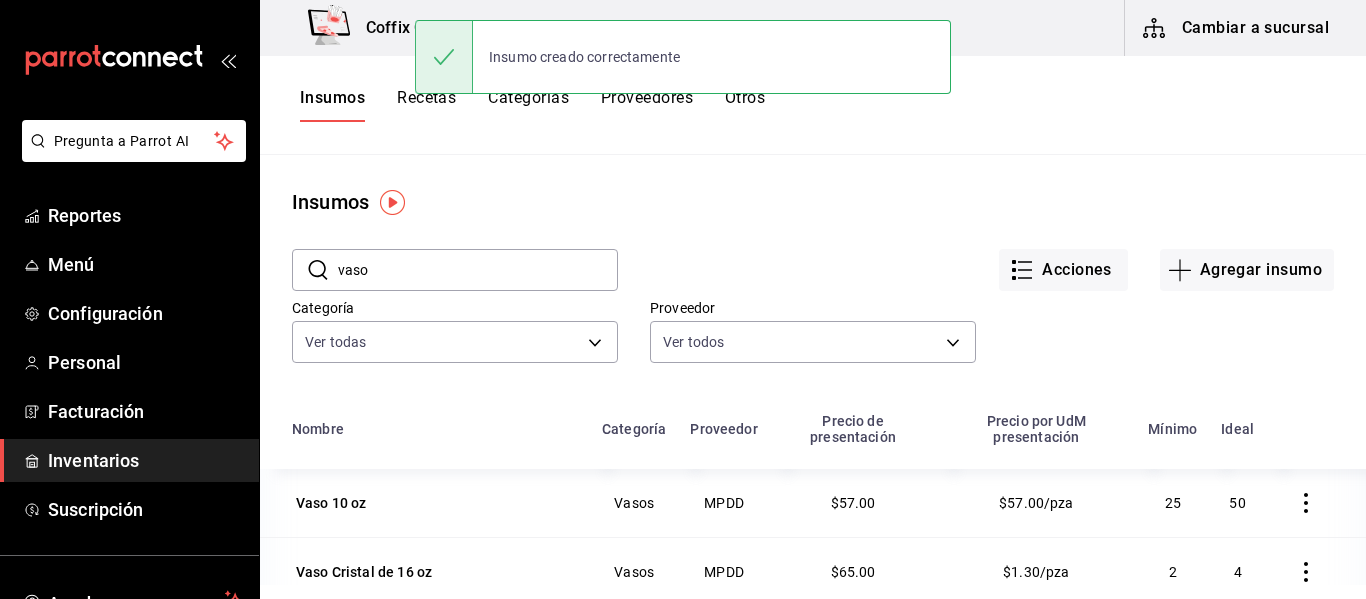 click on "vaso" at bounding box center (478, 270) 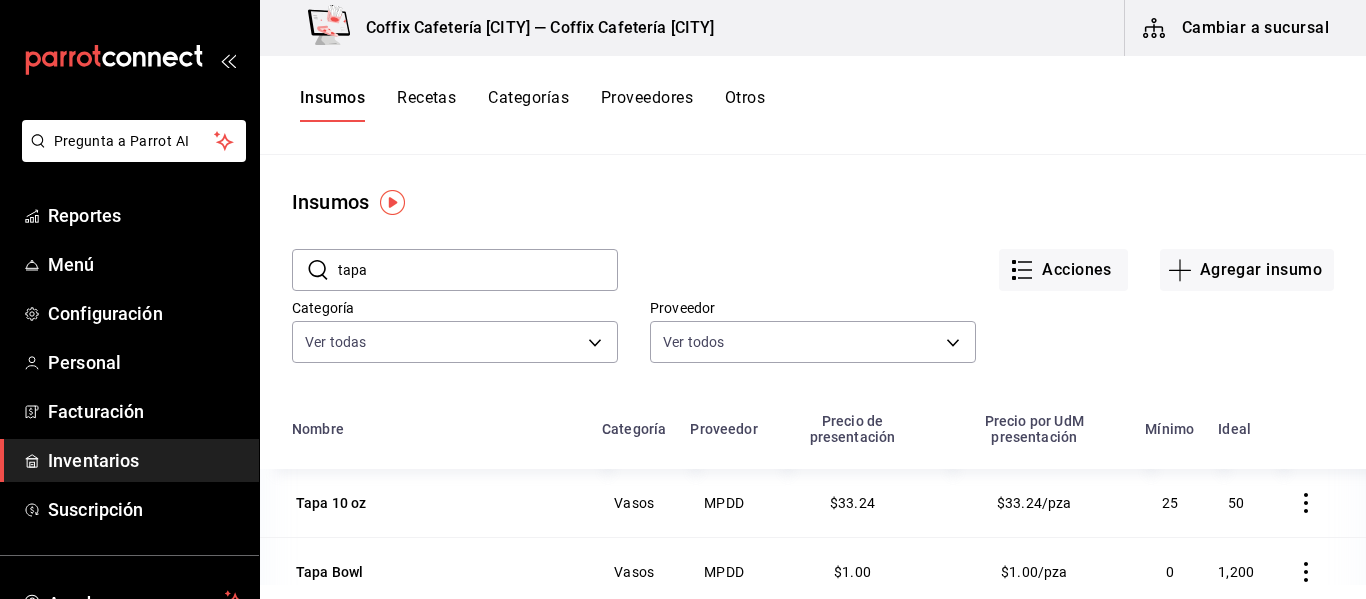 type on "tapa" 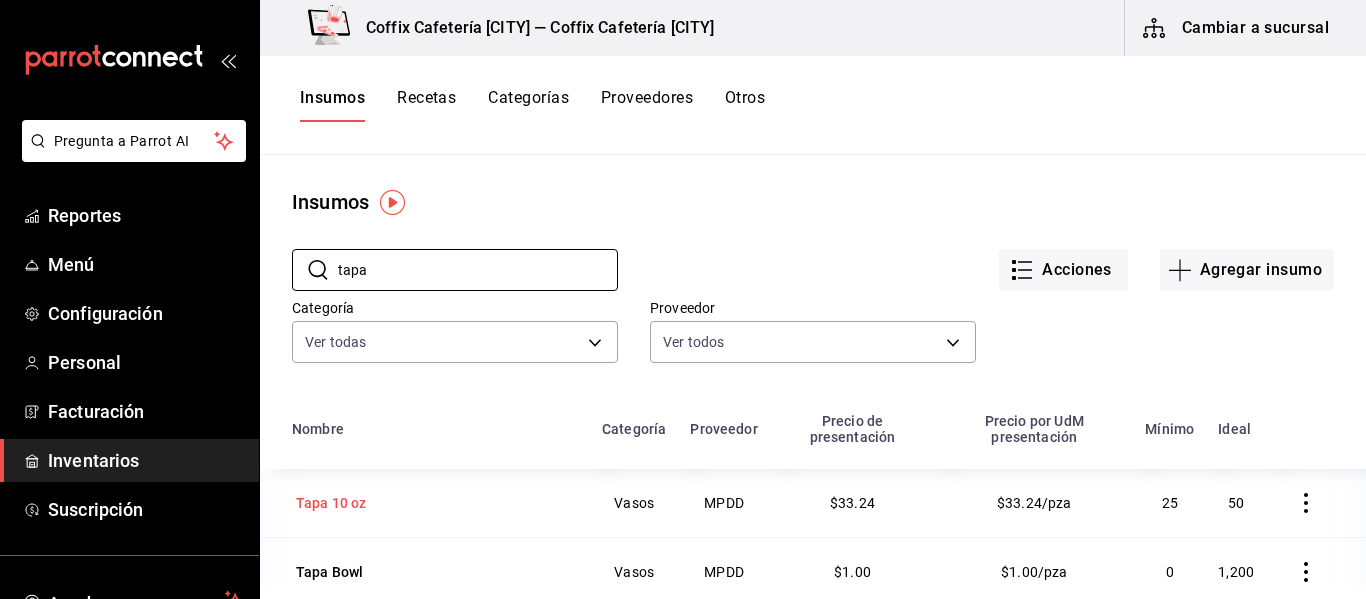click on "Tapa 10 oz" at bounding box center (331, 503) 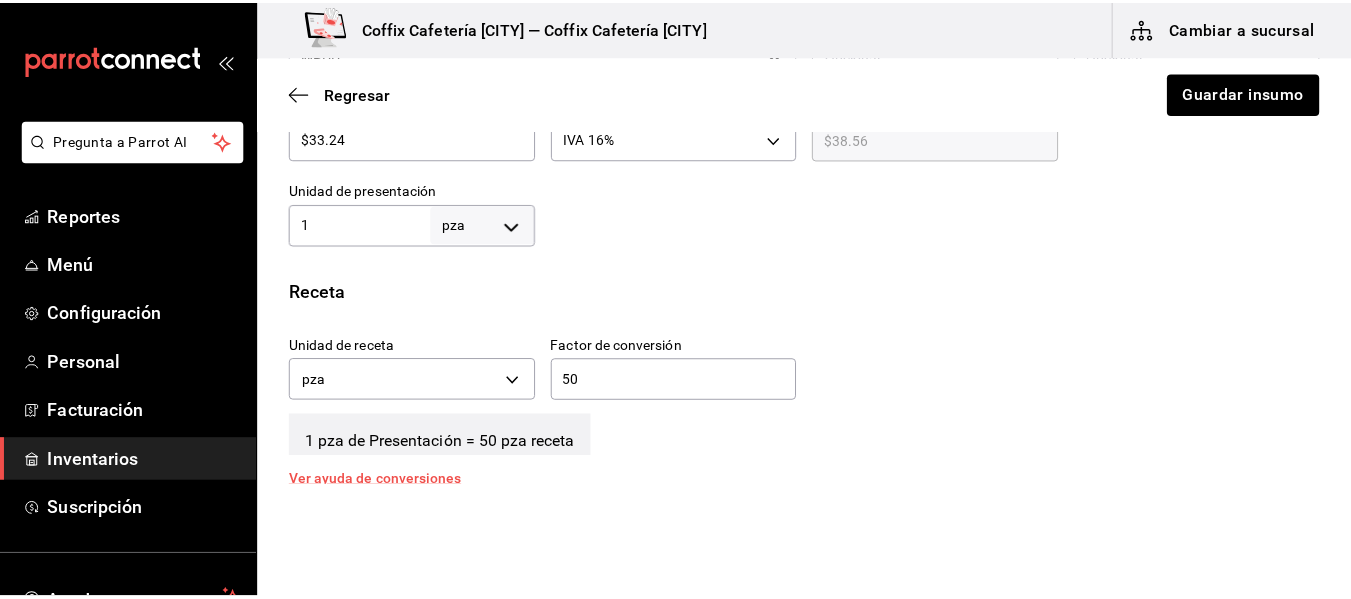 scroll, scrollTop: 587, scrollLeft: 0, axis: vertical 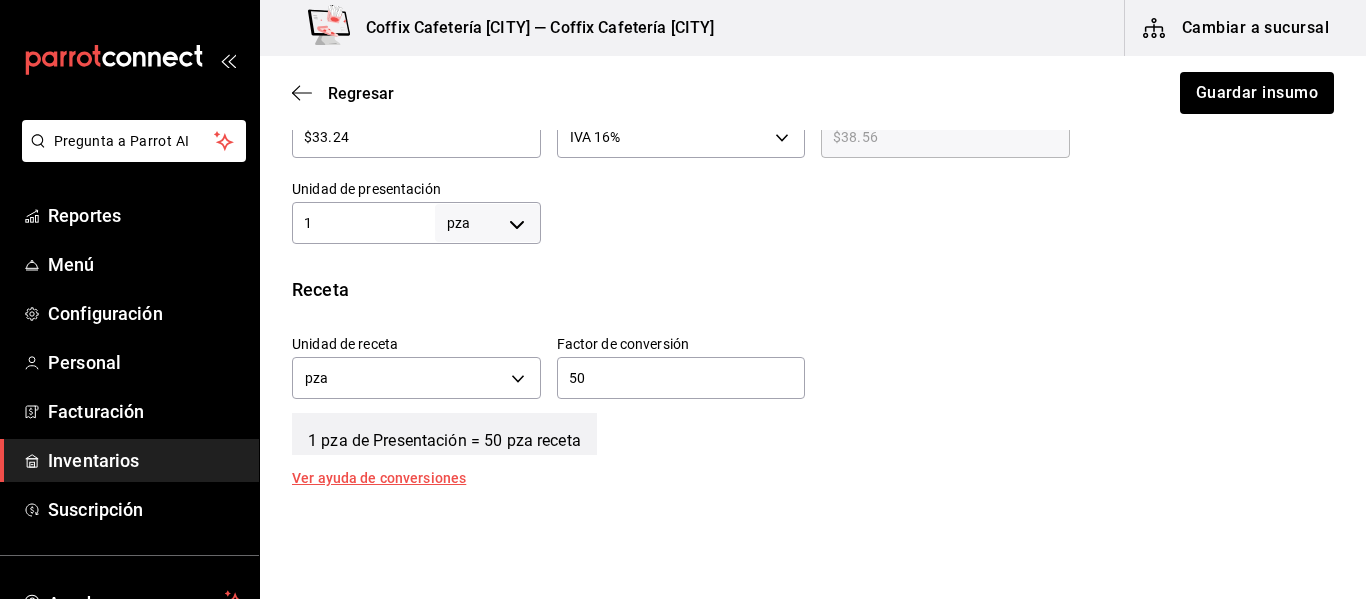 click on "50" at bounding box center [681, 378] 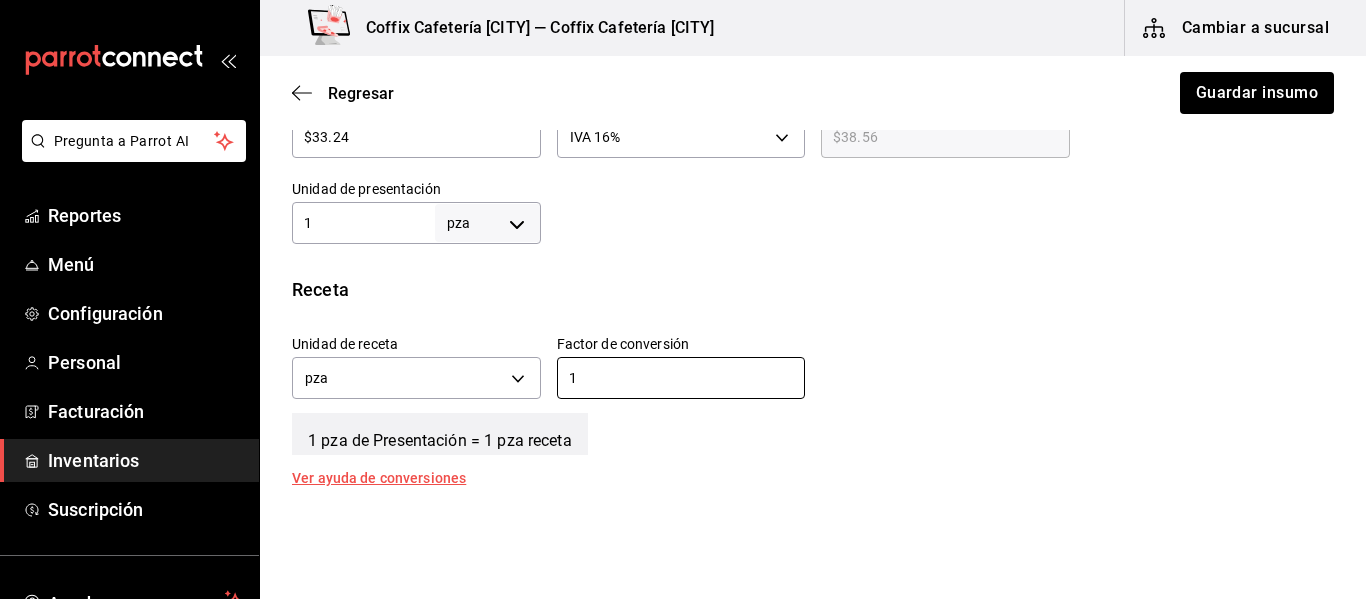 type on "1" 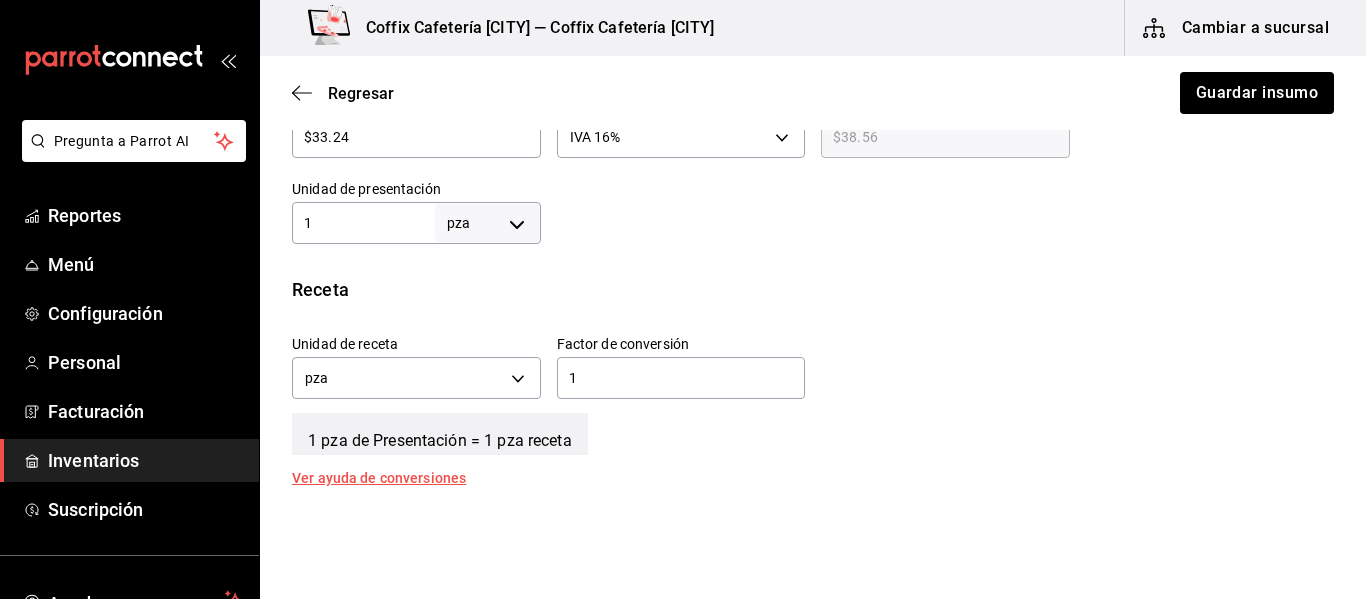 click on "Insumo [PRODUCT_ID] Nombre Tapa 10 oz Categoría de inventario Vasos ​ Mínimo 25 ​ Ideal 50 ​ Insumo de producción Este insumo se produce con una receta de producción Presentación Proveedor MPDD ​ Cód. de producto/Descripción Nombre de presentación Precio sin impuesto $33.24 ​ Impuestos IVA 16% IVA_16 Precio con impuestos $38.56 ​ Unidad de presentación 1 pza UNIT ​ Receta Unidad de receta pza UNIT Factor de conversión 1 ​ 1 pza de Presentación = 1 pza receta Ver ayuda de conversiones ¿La presentación  viene en otra caja? Si No Unidades de conteo pza Presentación (1 pza) Caja (0*1 pza)" at bounding box center [813, 163] 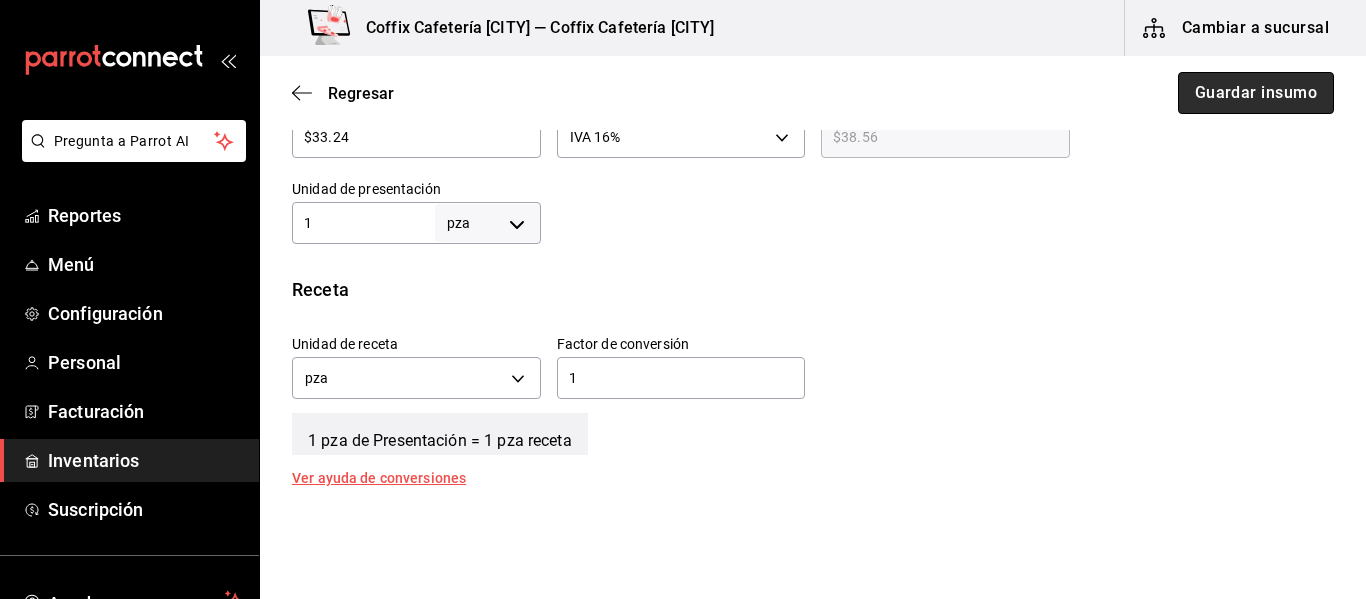 click on "Guardar insumo" at bounding box center (1256, 93) 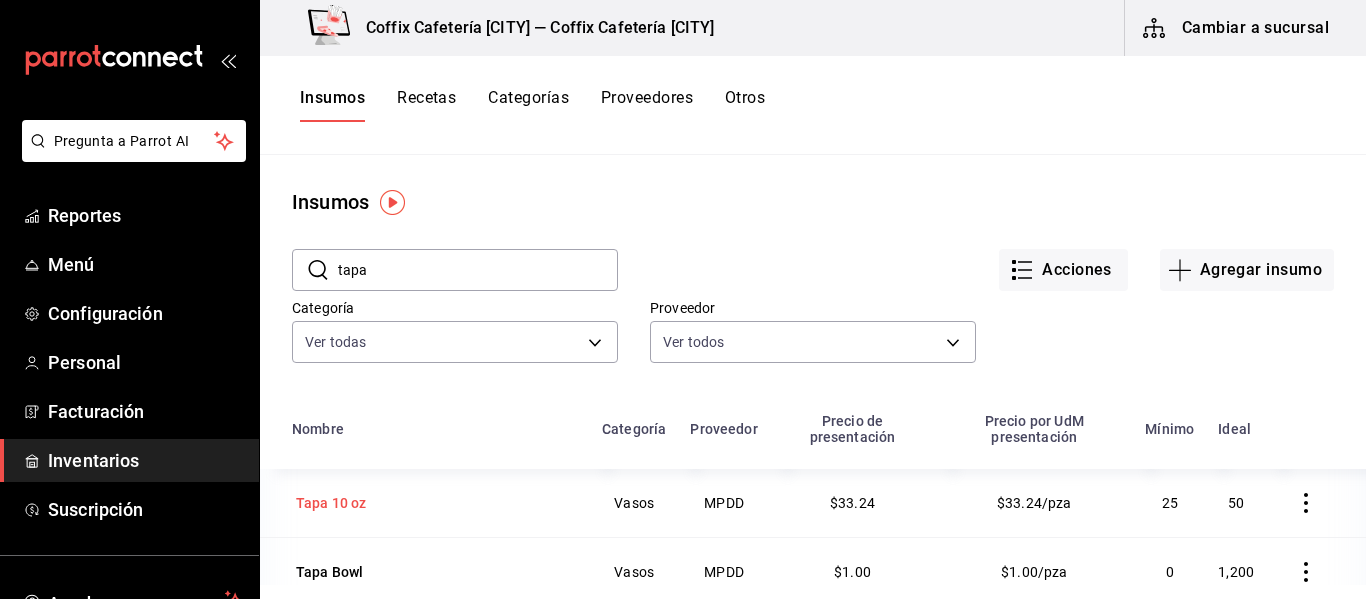 click on "Tapa 10 oz" at bounding box center (331, 503) 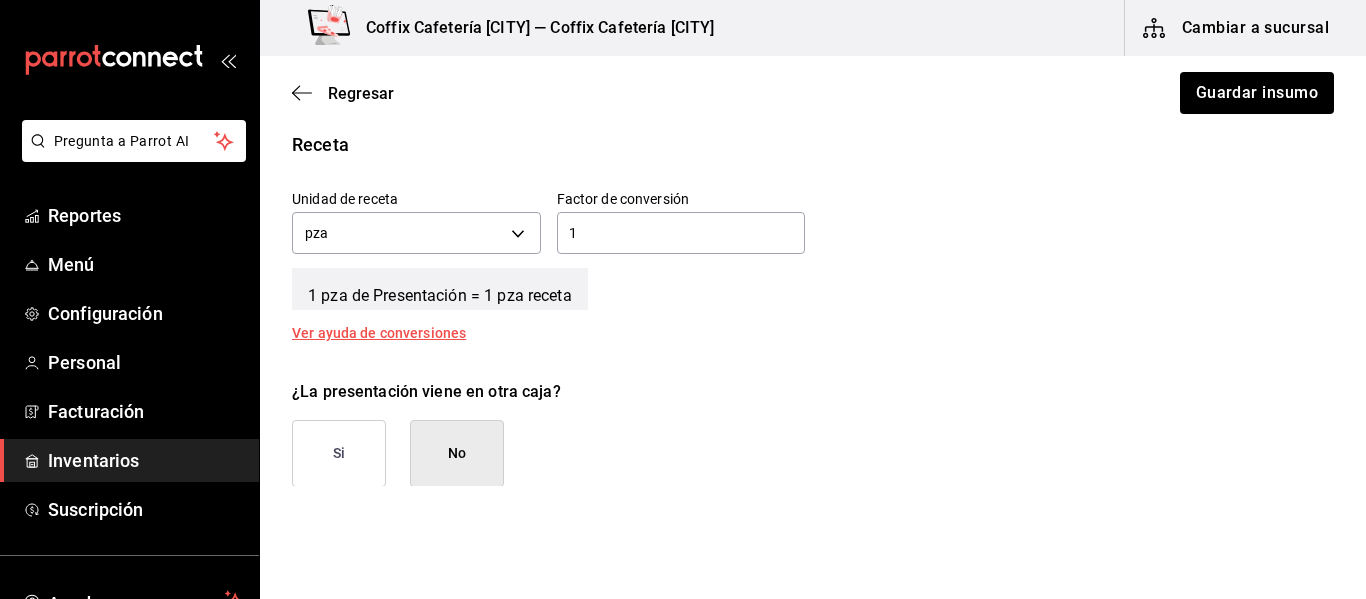 scroll, scrollTop: 733, scrollLeft: 0, axis: vertical 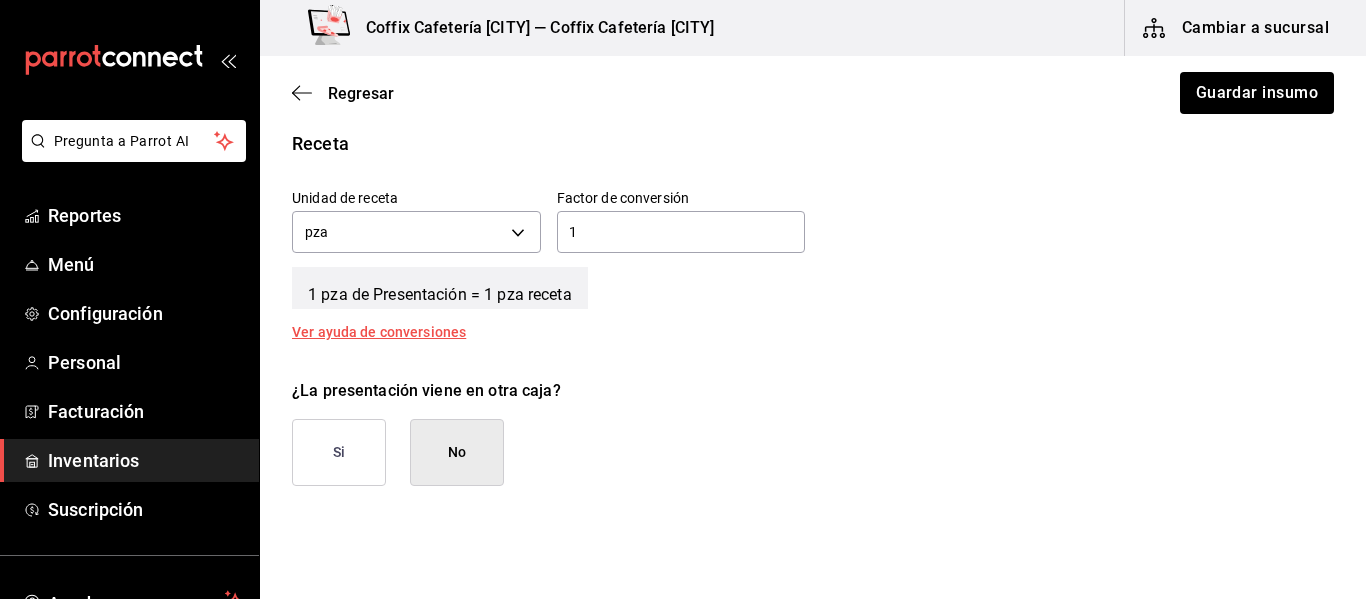 click on "Factor de conversión" at bounding box center (681, 198) 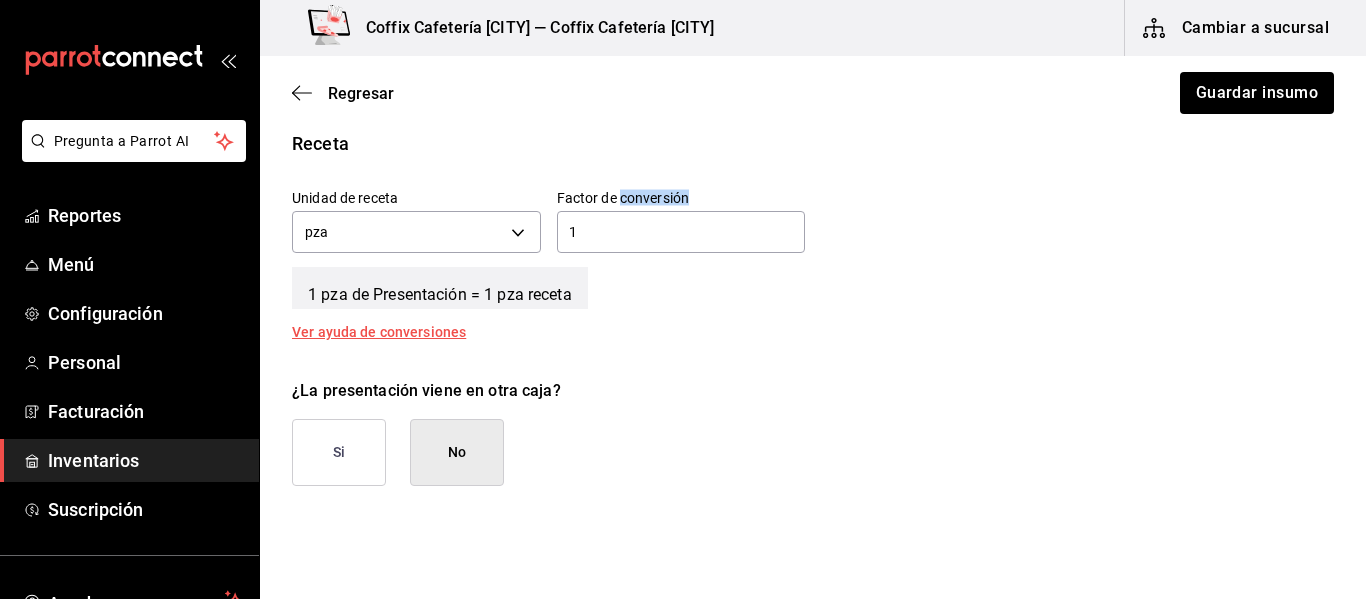 click on "Factor de conversión" at bounding box center (681, 198) 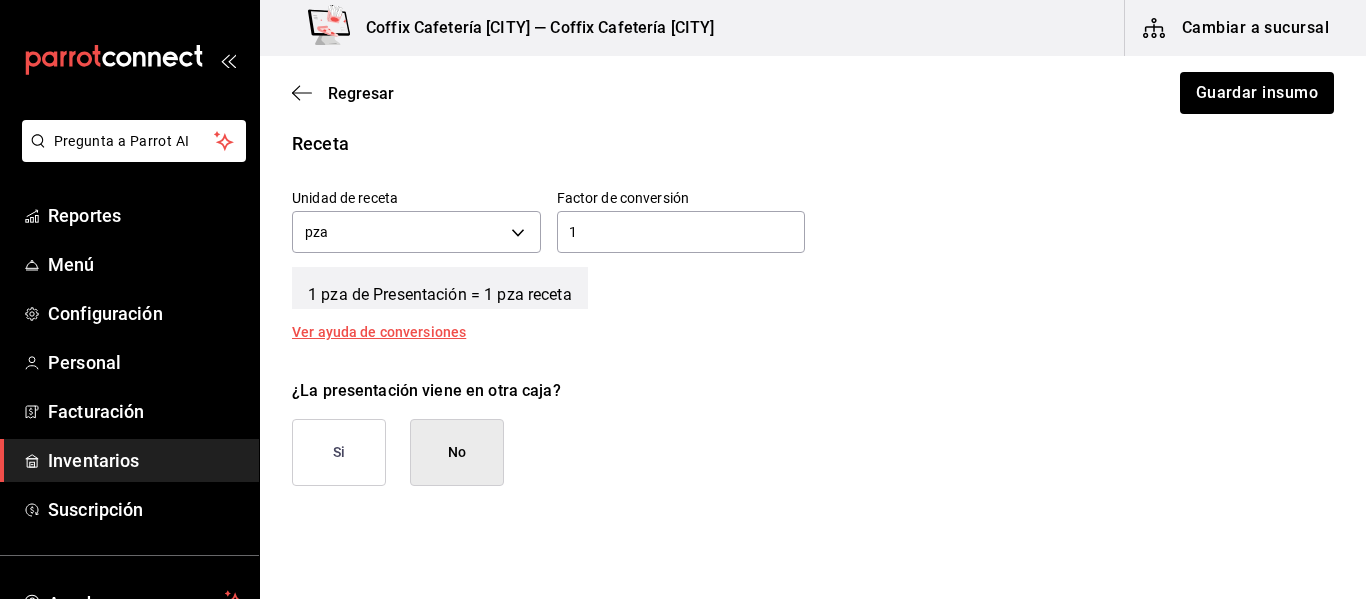 click on "1" at bounding box center [681, 232] 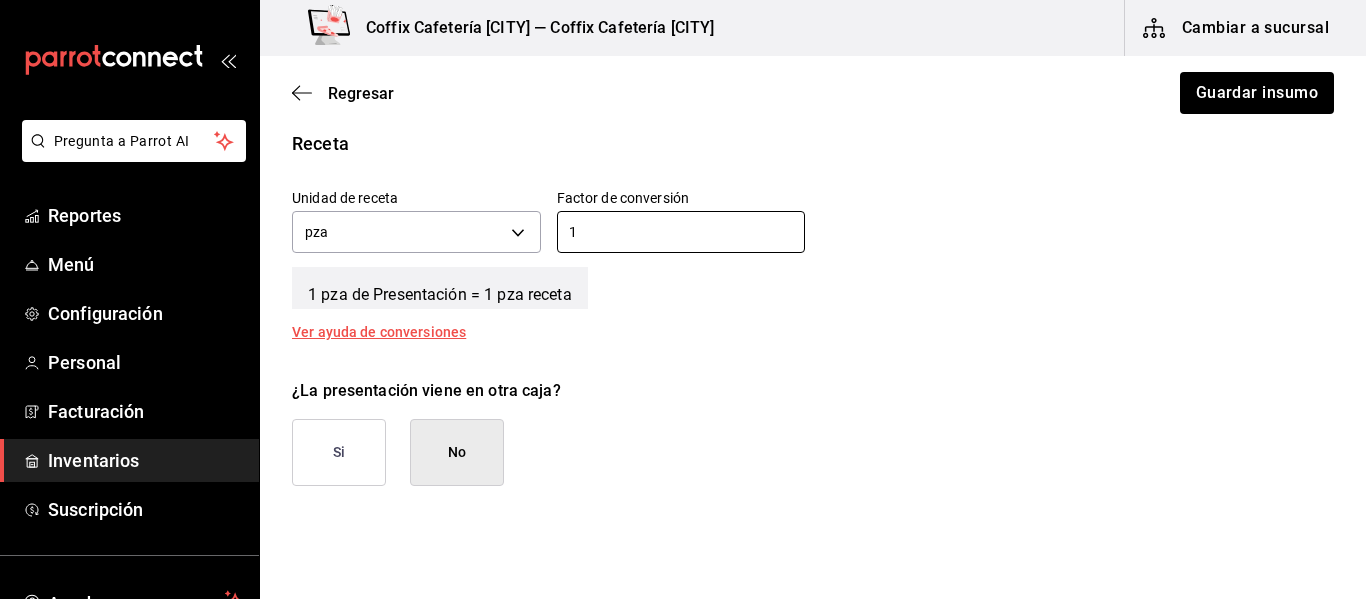 click on "Unidad de receta pza UNIT Factor de conversión 1 ​" at bounding box center (805, 216) 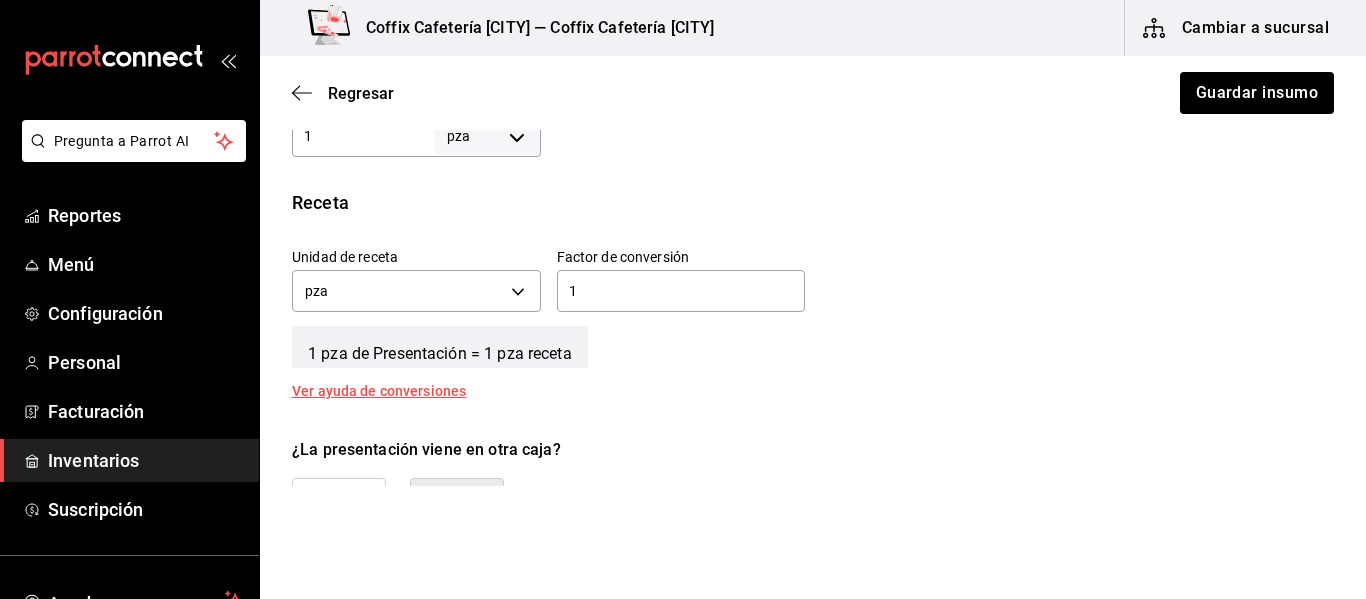scroll, scrollTop: 673, scrollLeft: 0, axis: vertical 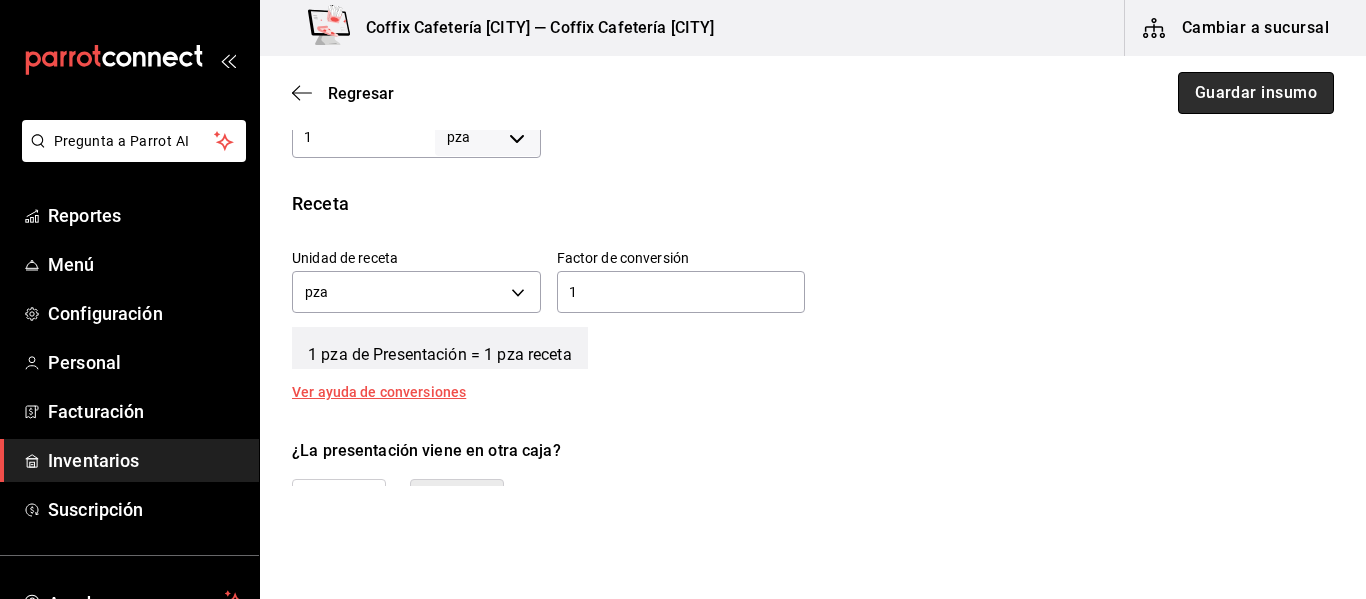 click on "Guardar insumo" at bounding box center [1256, 93] 